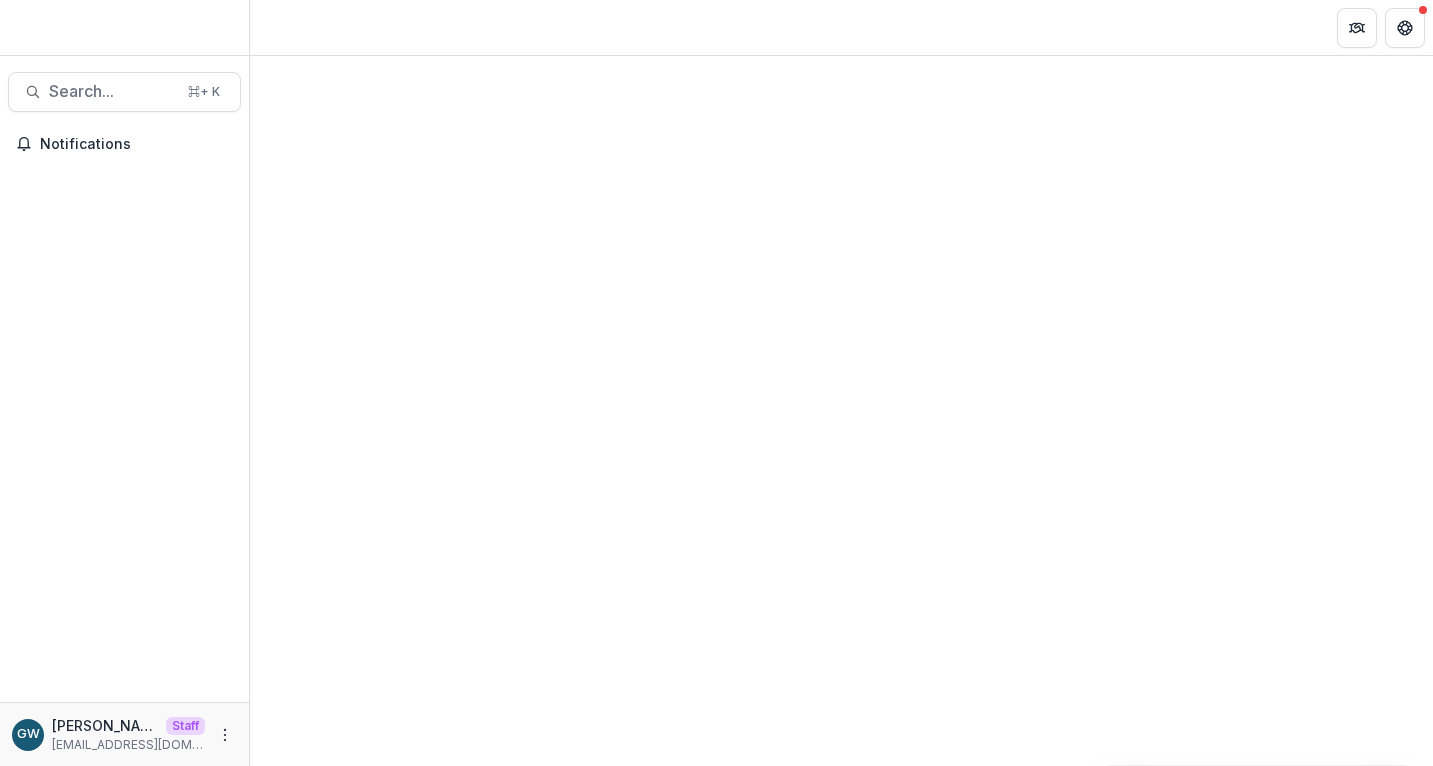 scroll, scrollTop: 0, scrollLeft: 0, axis: both 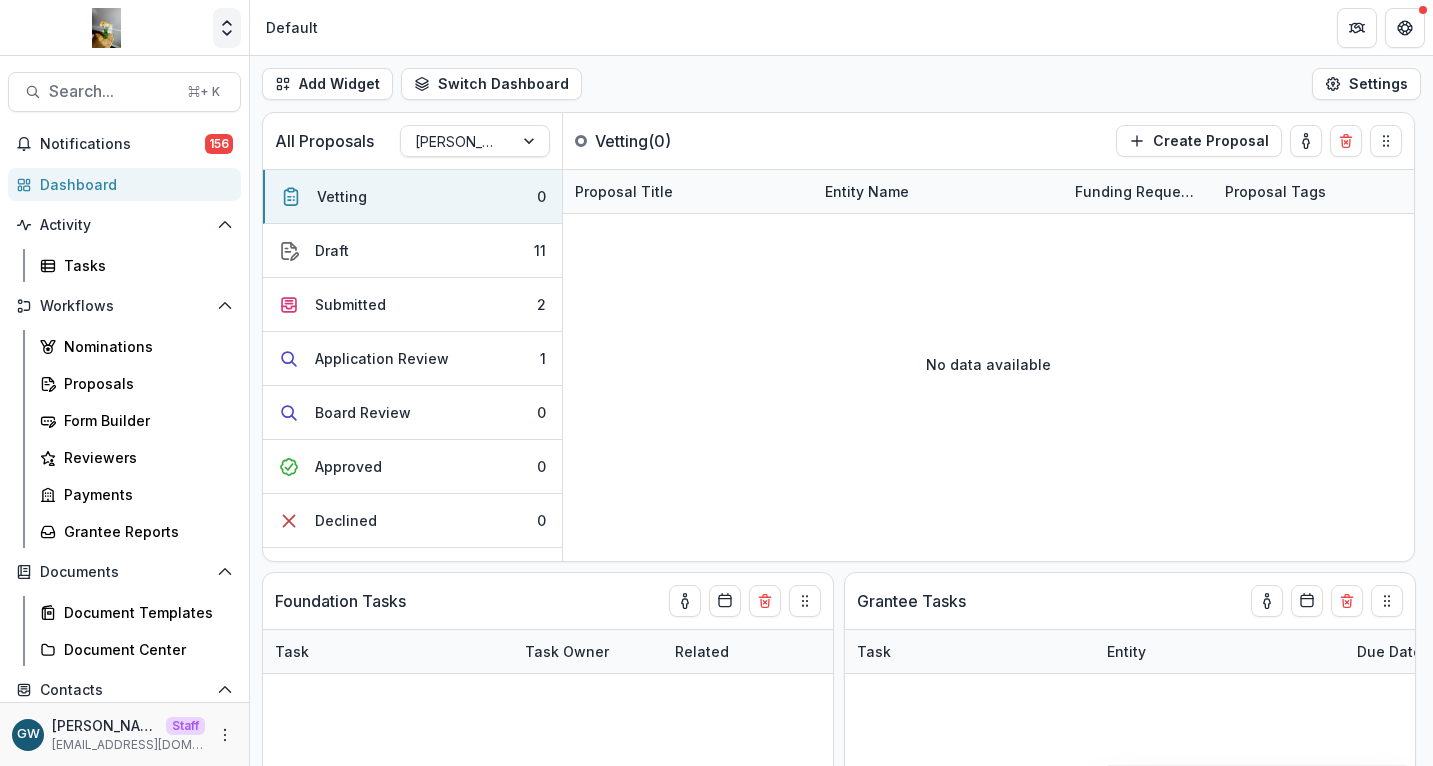 click 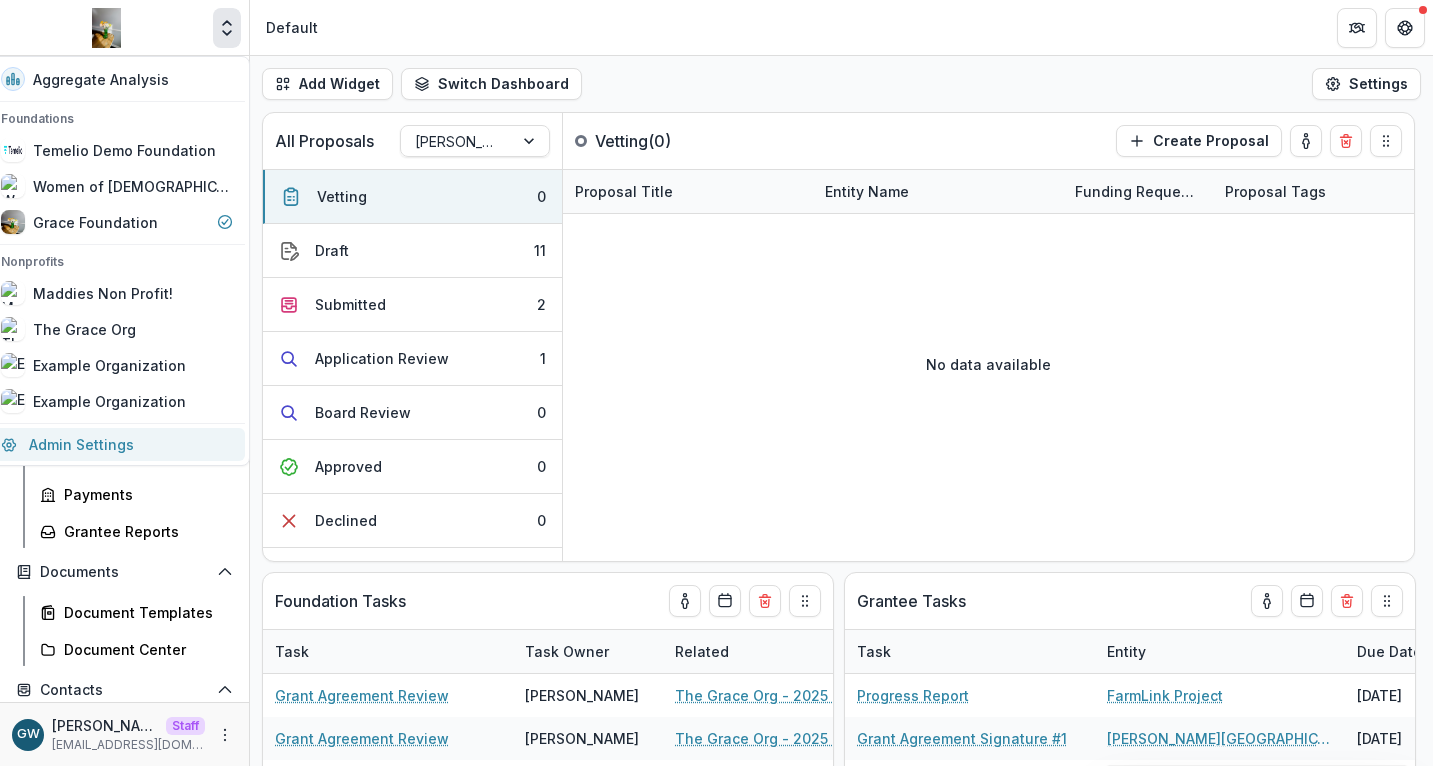click on "Admin Settings" at bounding box center (117, 444) 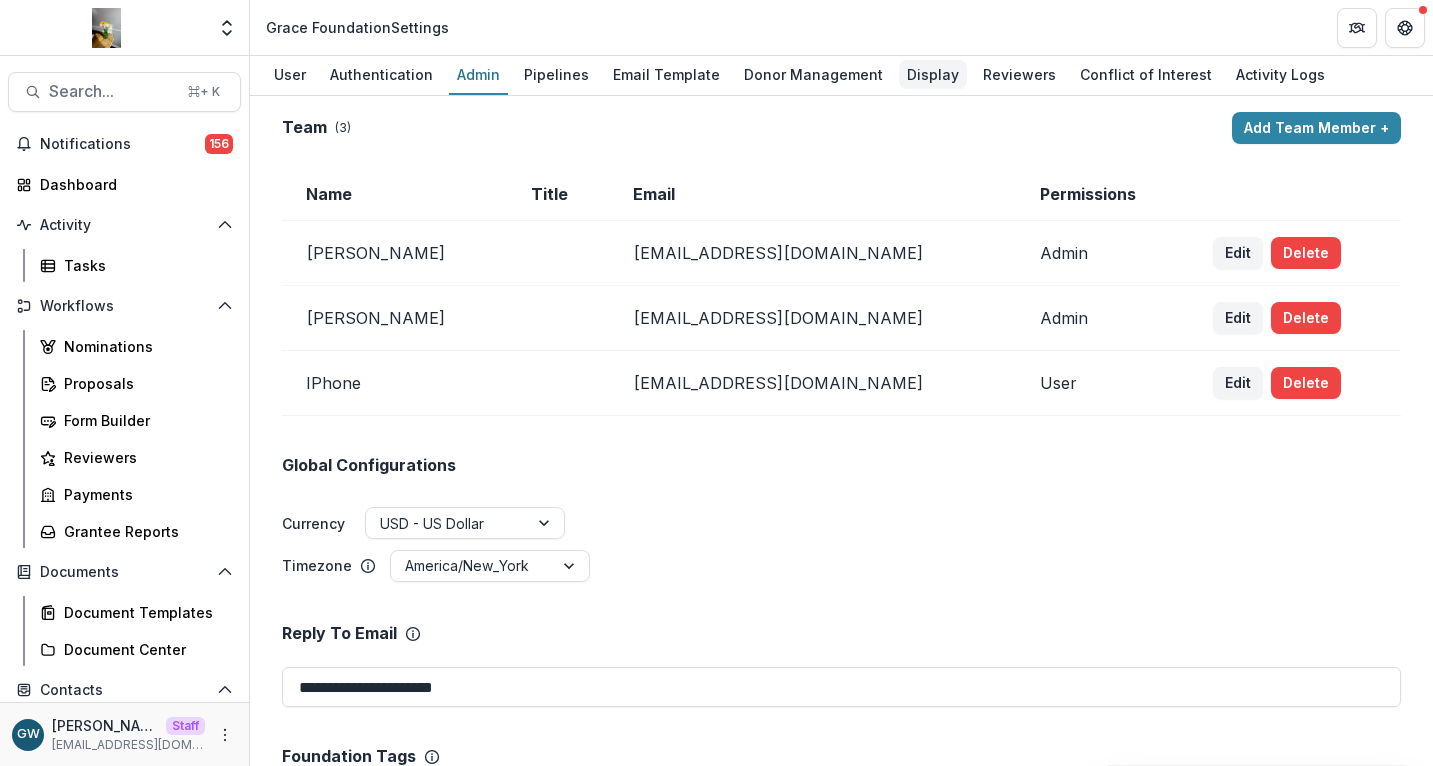 click on "Display" at bounding box center (933, 74) 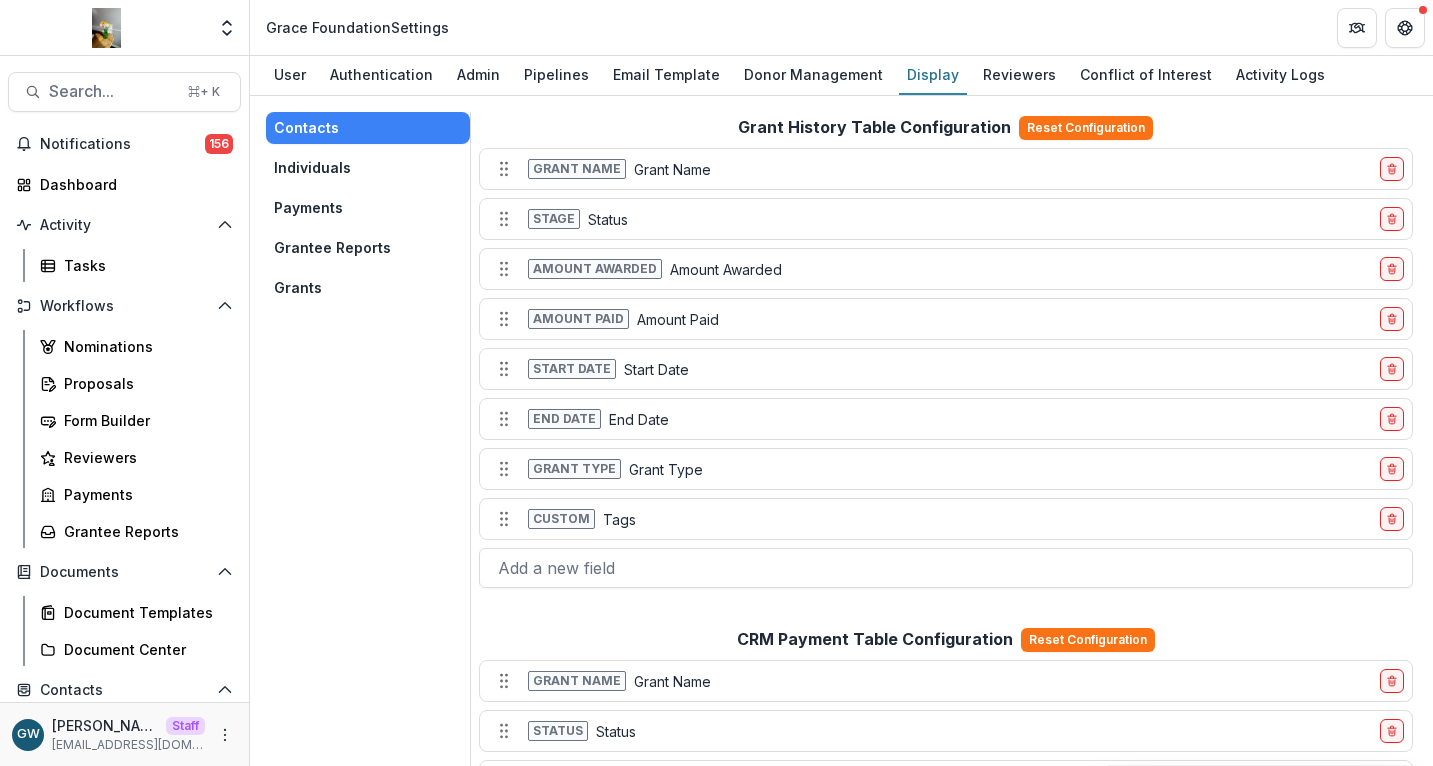 click on "Individuals" at bounding box center (368, 168) 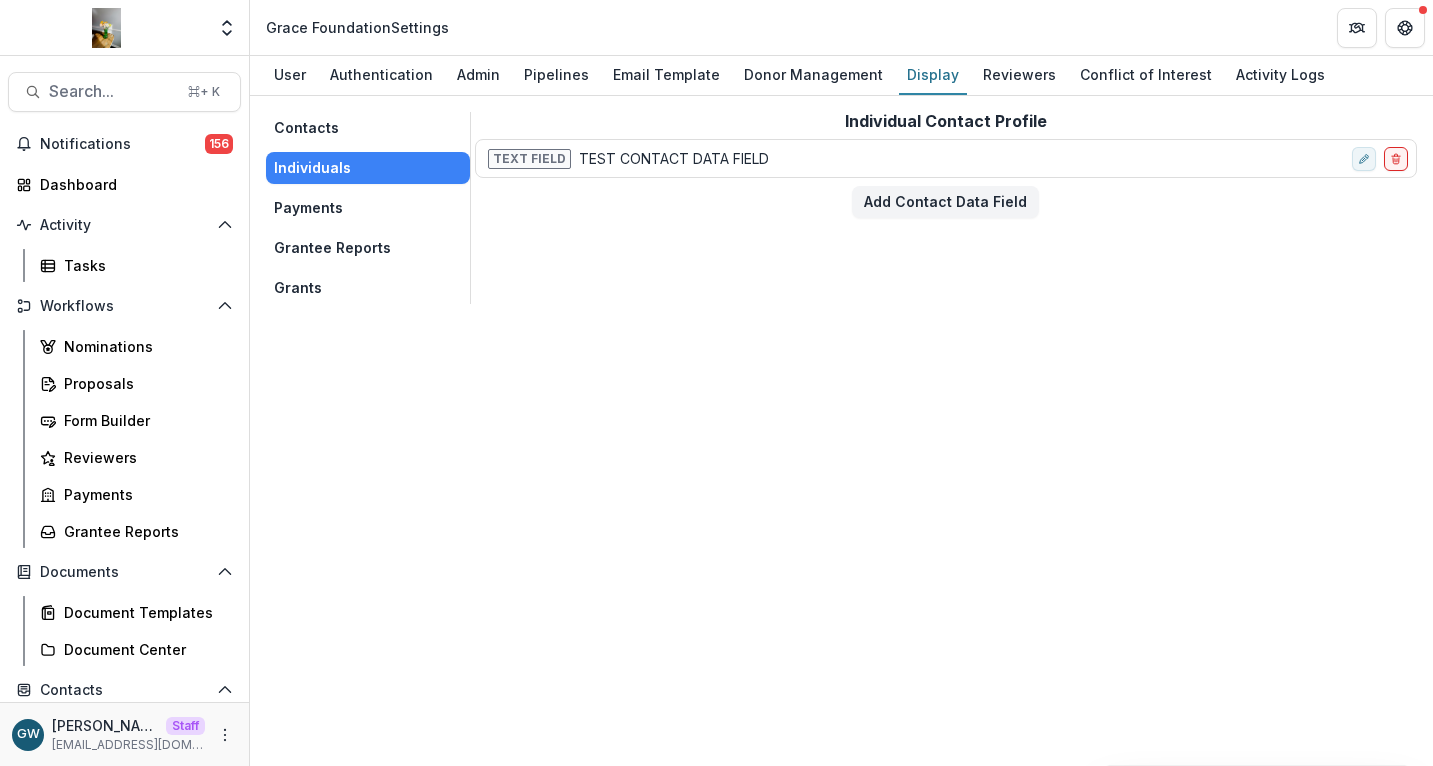 click on "Contacts" at bounding box center (368, 128) 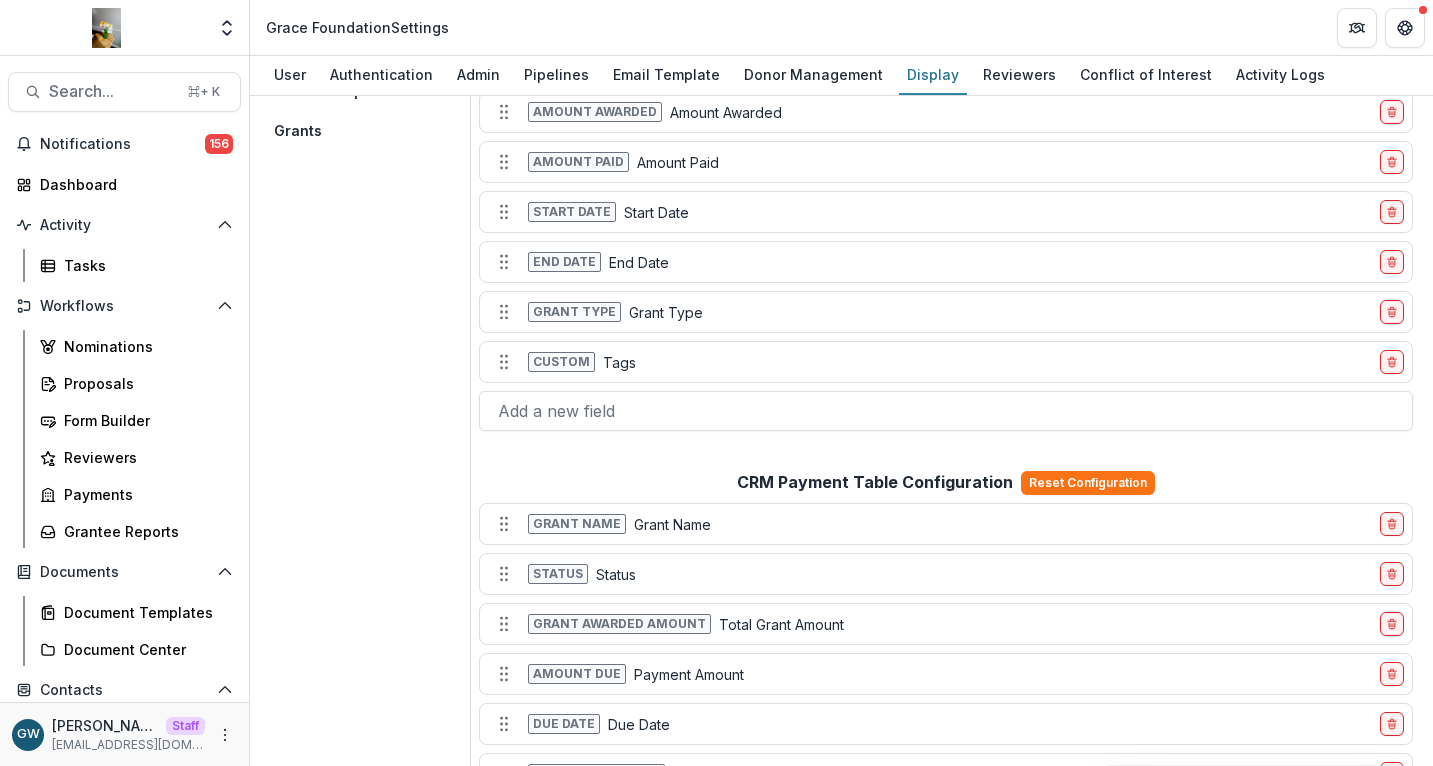 scroll, scrollTop: 0, scrollLeft: 0, axis: both 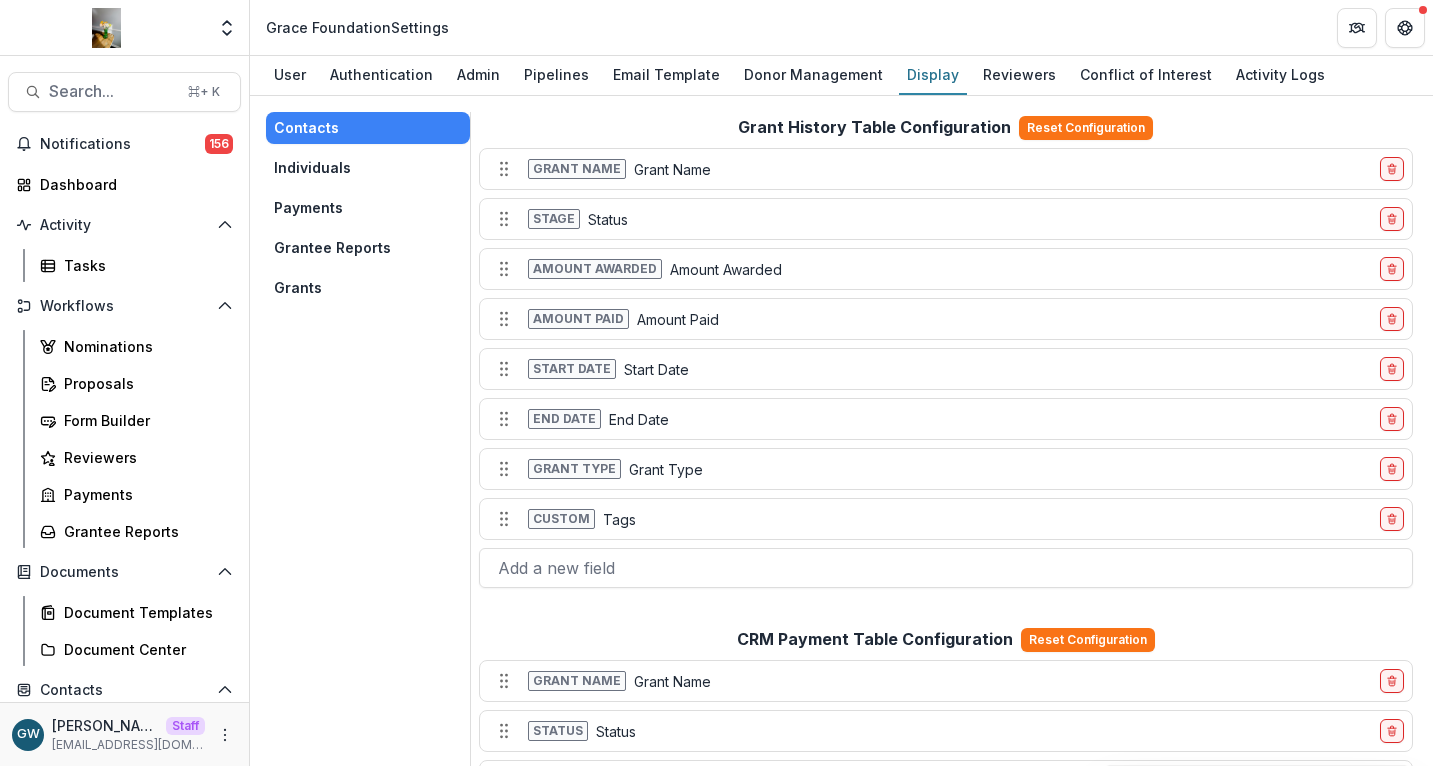 click on "Individuals" at bounding box center [368, 168] 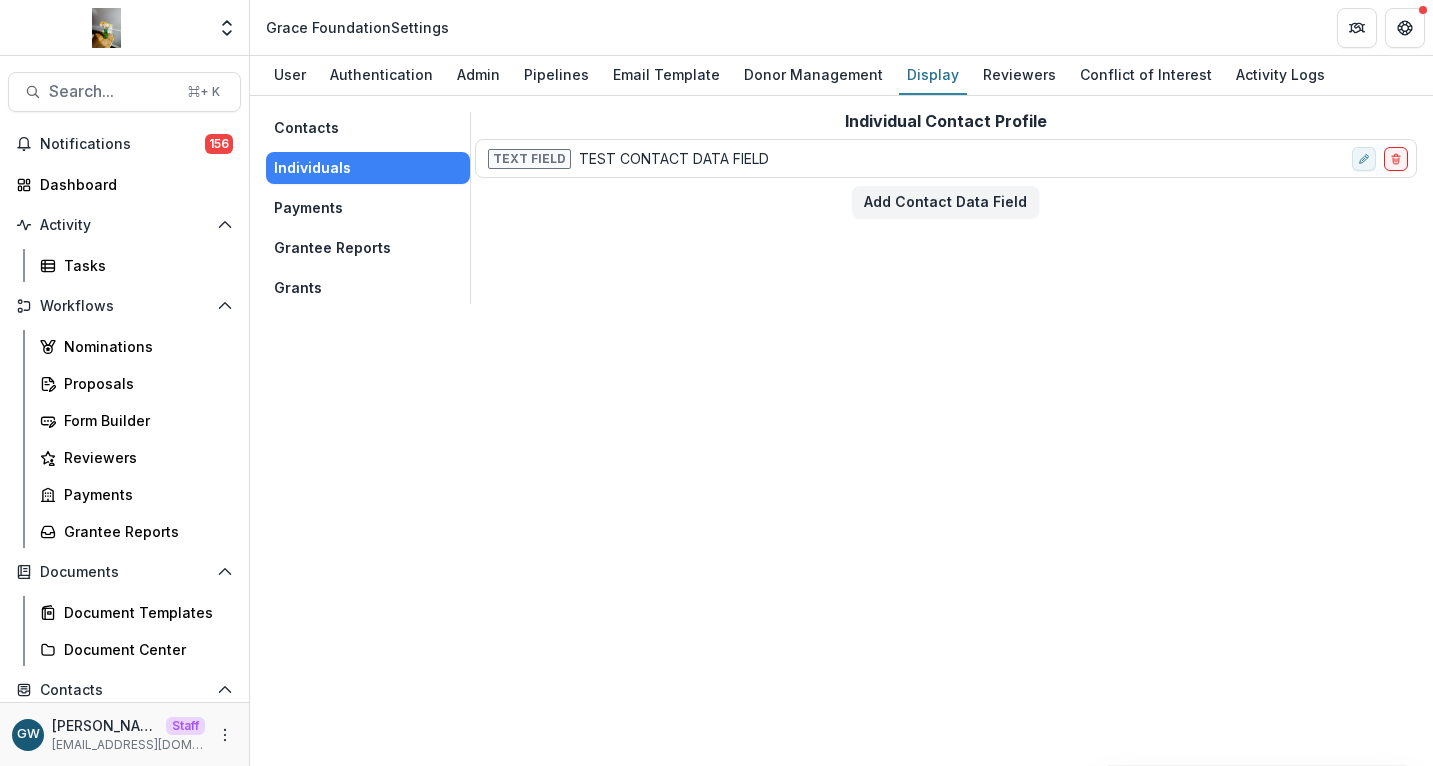 click on "Payments" at bounding box center [368, 208] 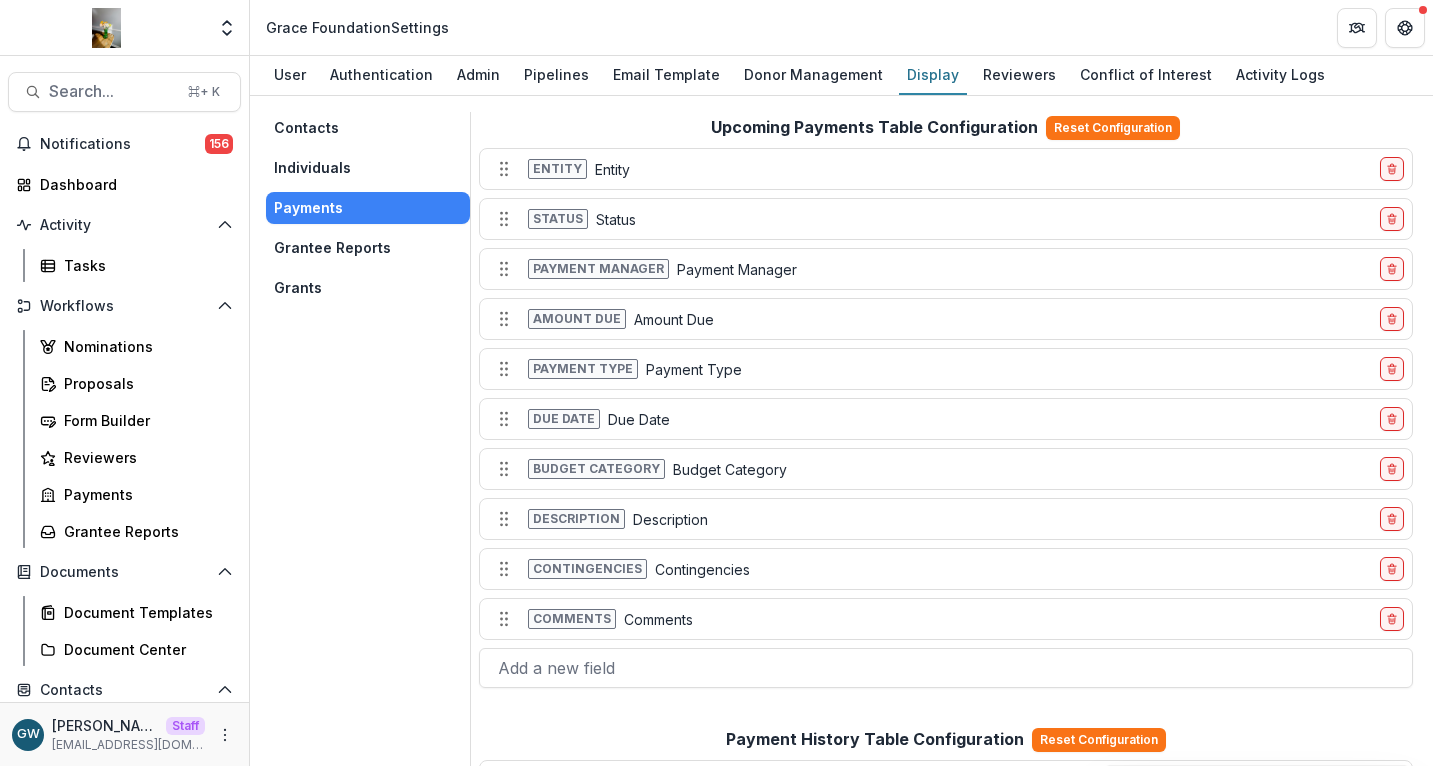 click on "Individuals" at bounding box center (368, 168) 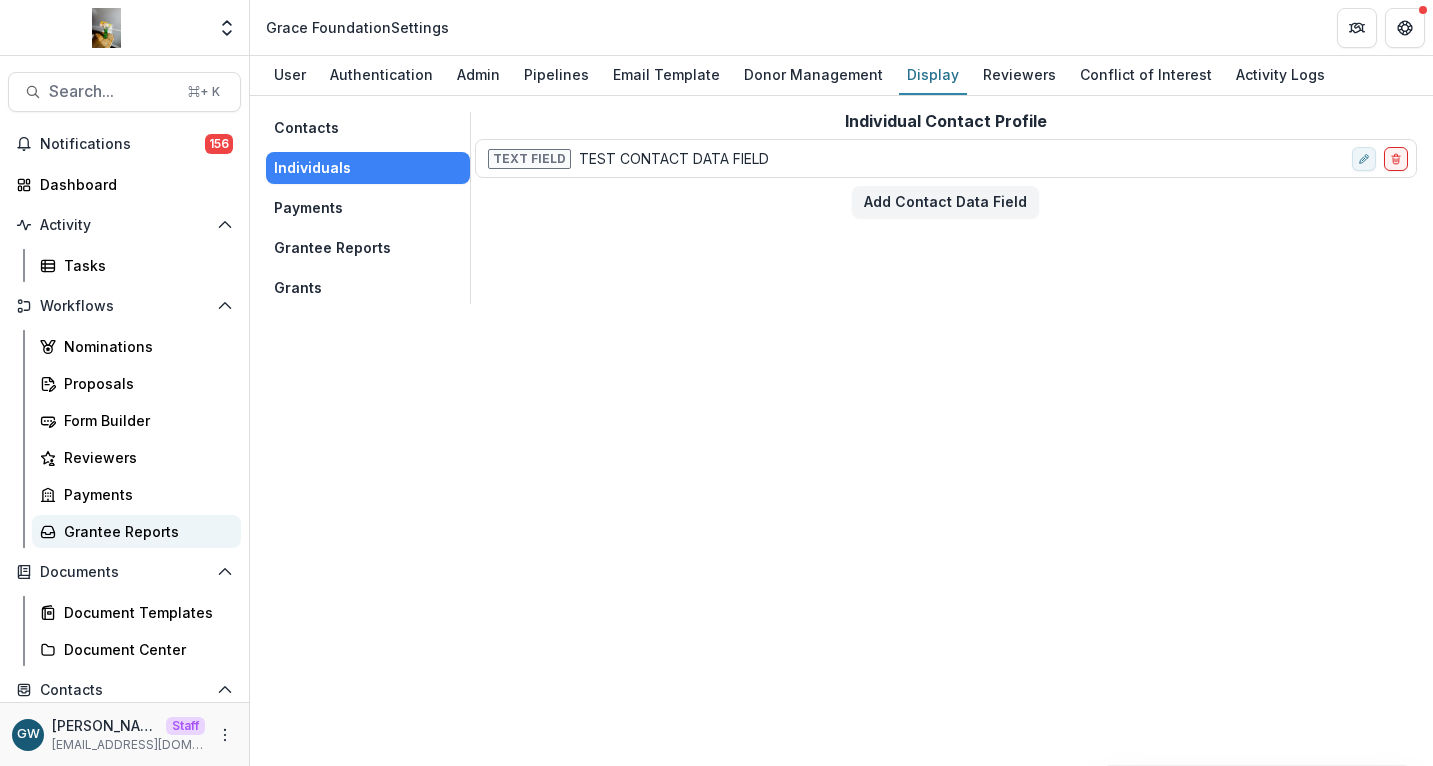 click on "Grantee Reports" at bounding box center [144, 531] 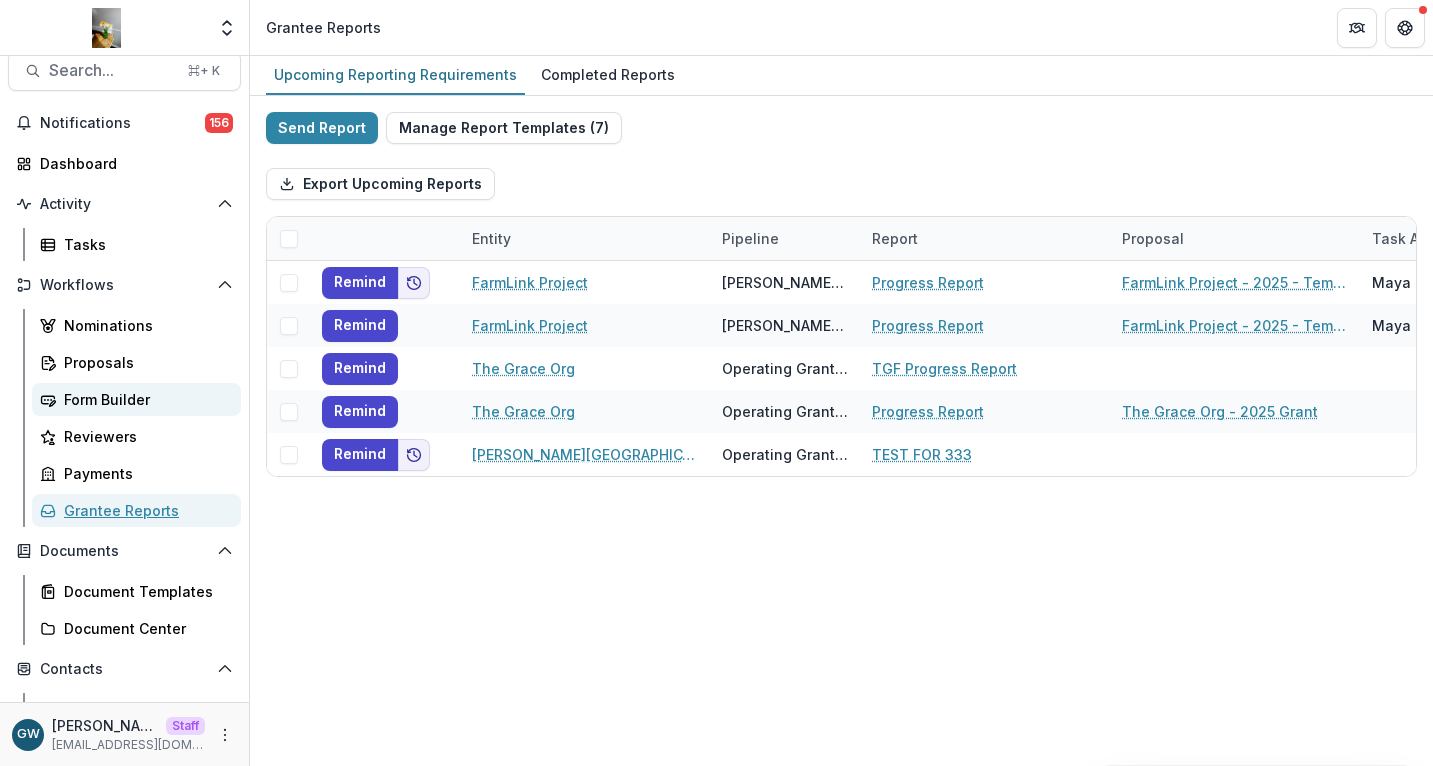 scroll, scrollTop: 144, scrollLeft: 0, axis: vertical 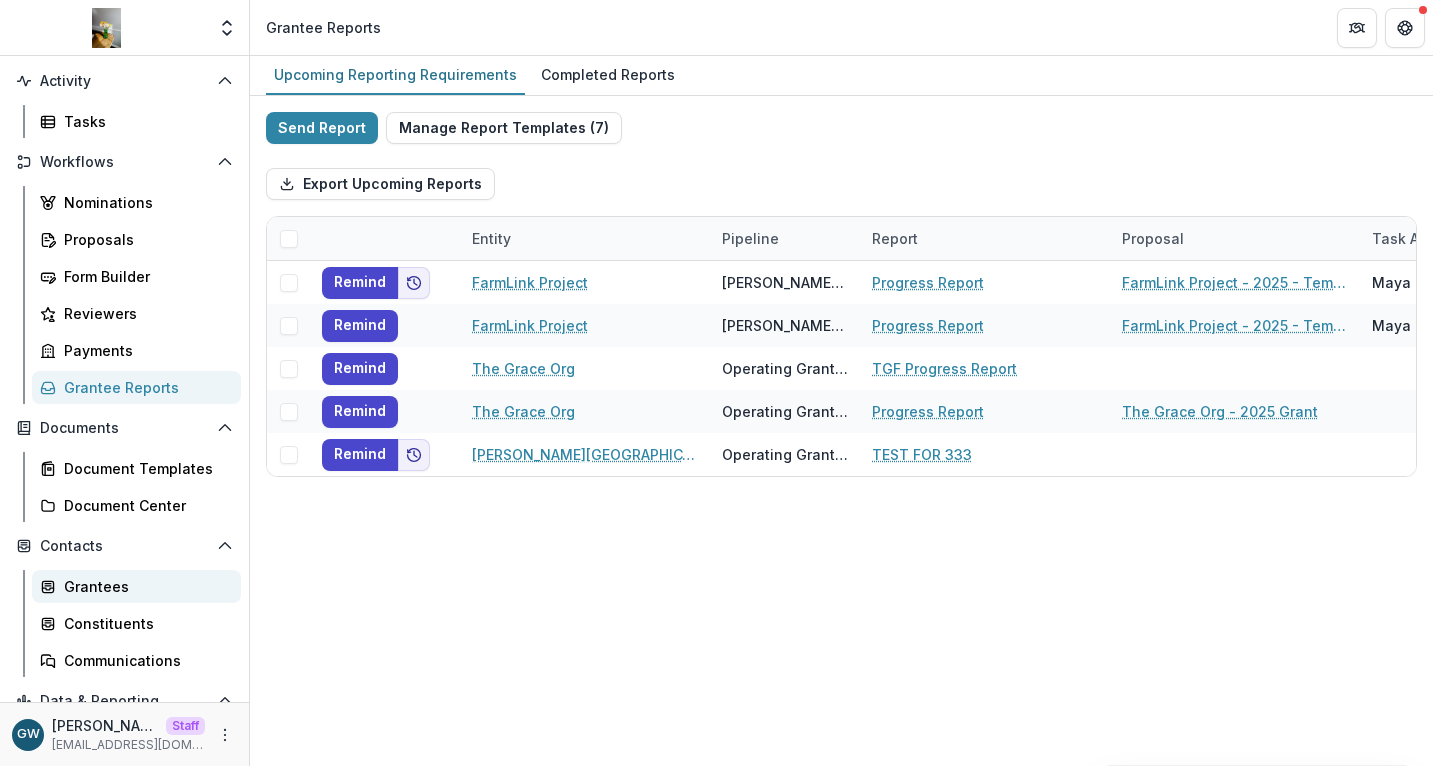 click on "Grantees" at bounding box center [144, 586] 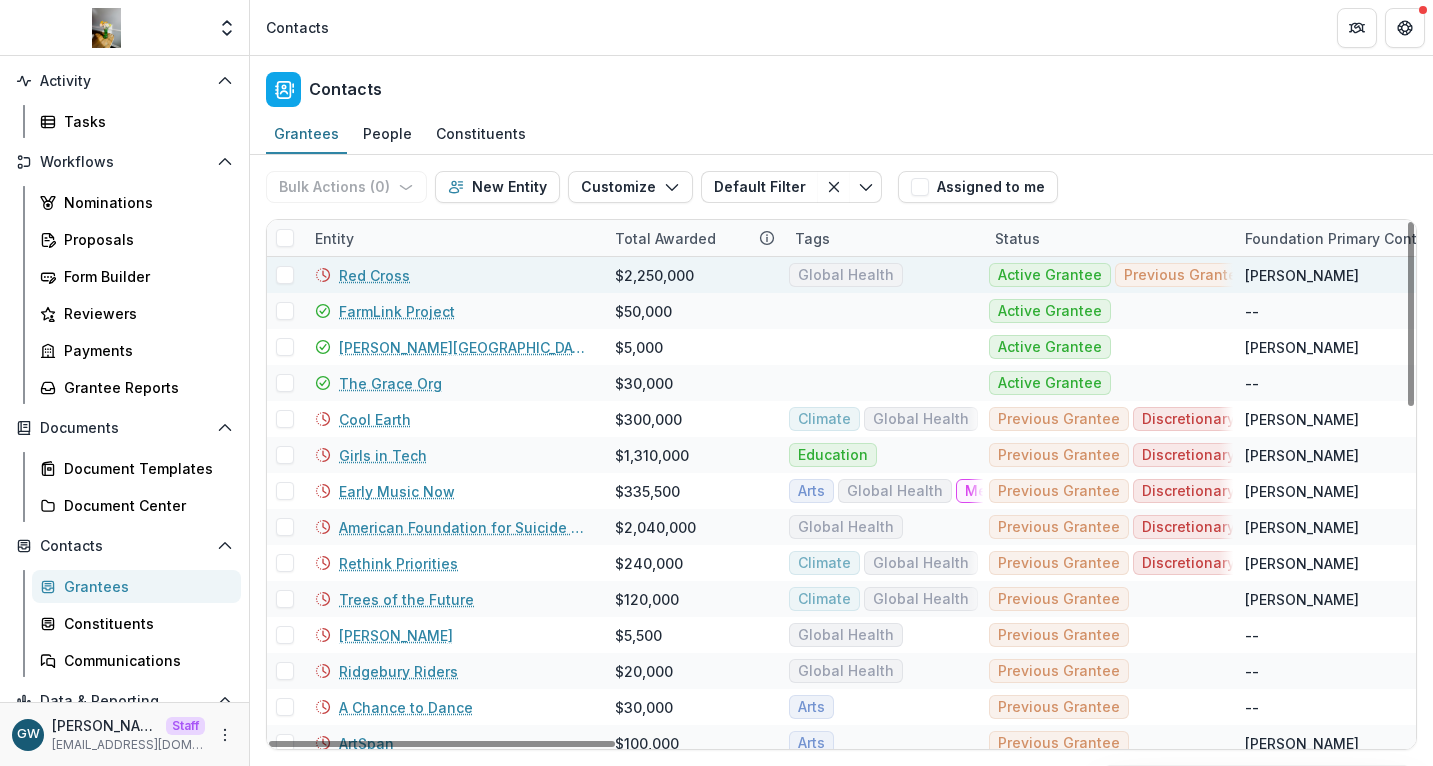 click on "Red Cross" at bounding box center (374, 275) 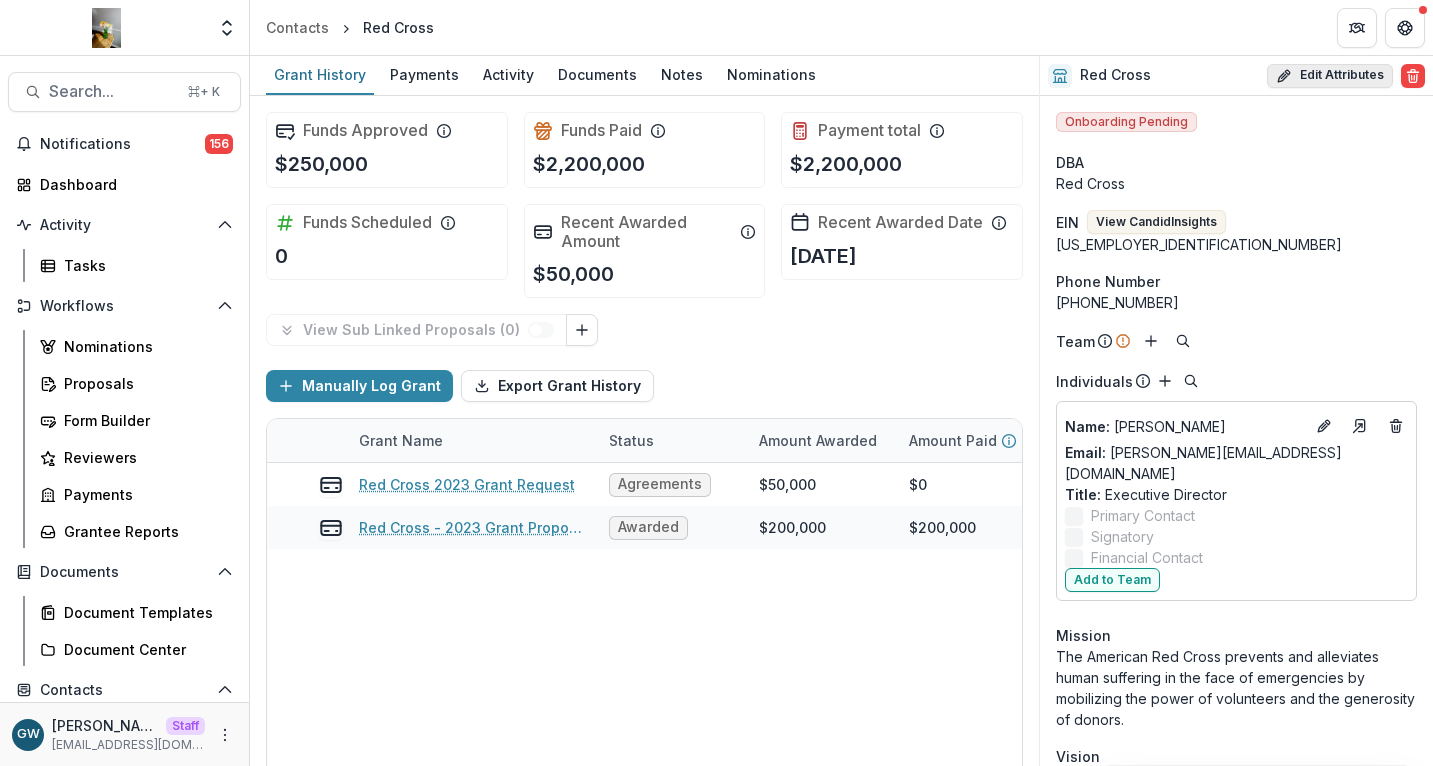 click on "Edit Attributes" at bounding box center [1330, 76] 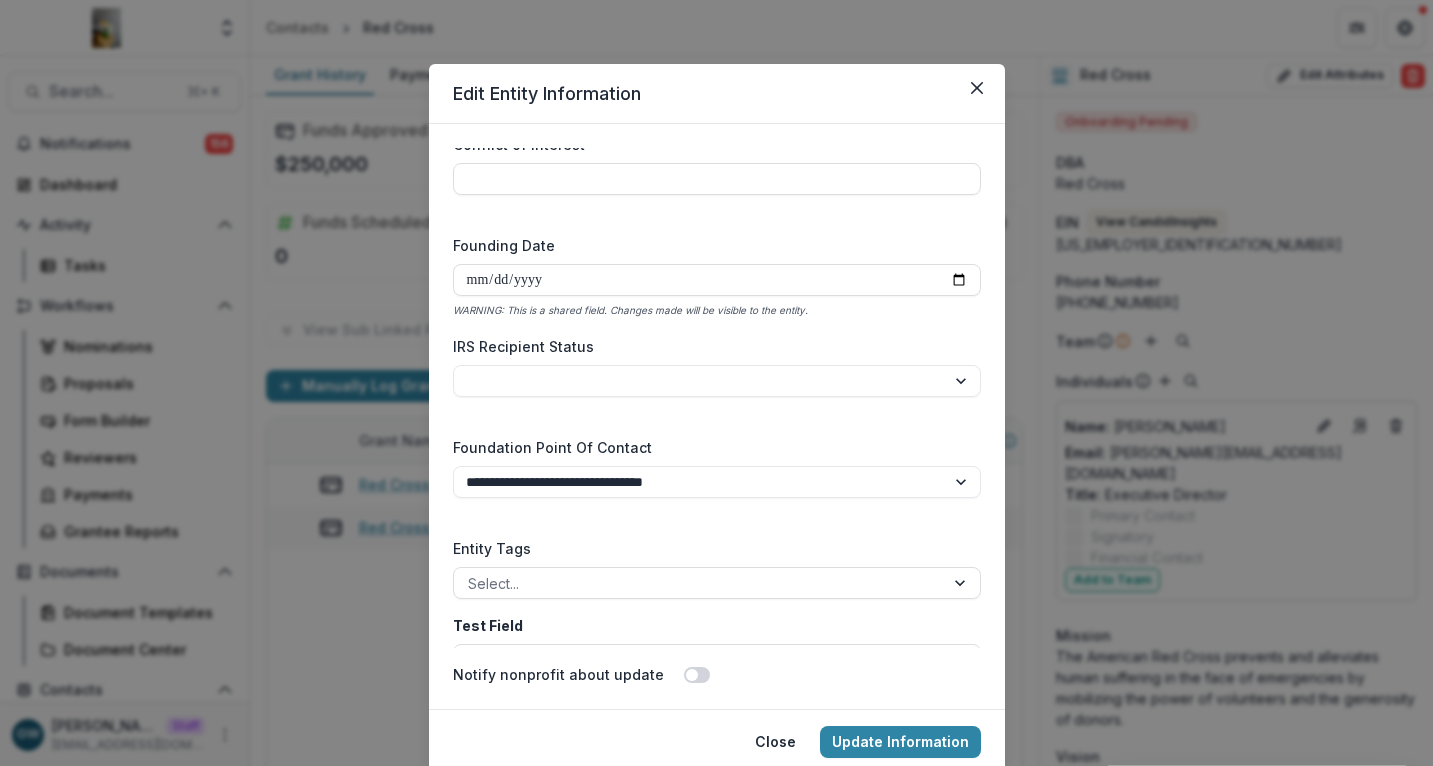 scroll, scrollTop: 2862, scrollLeft: 0, axis: vertical 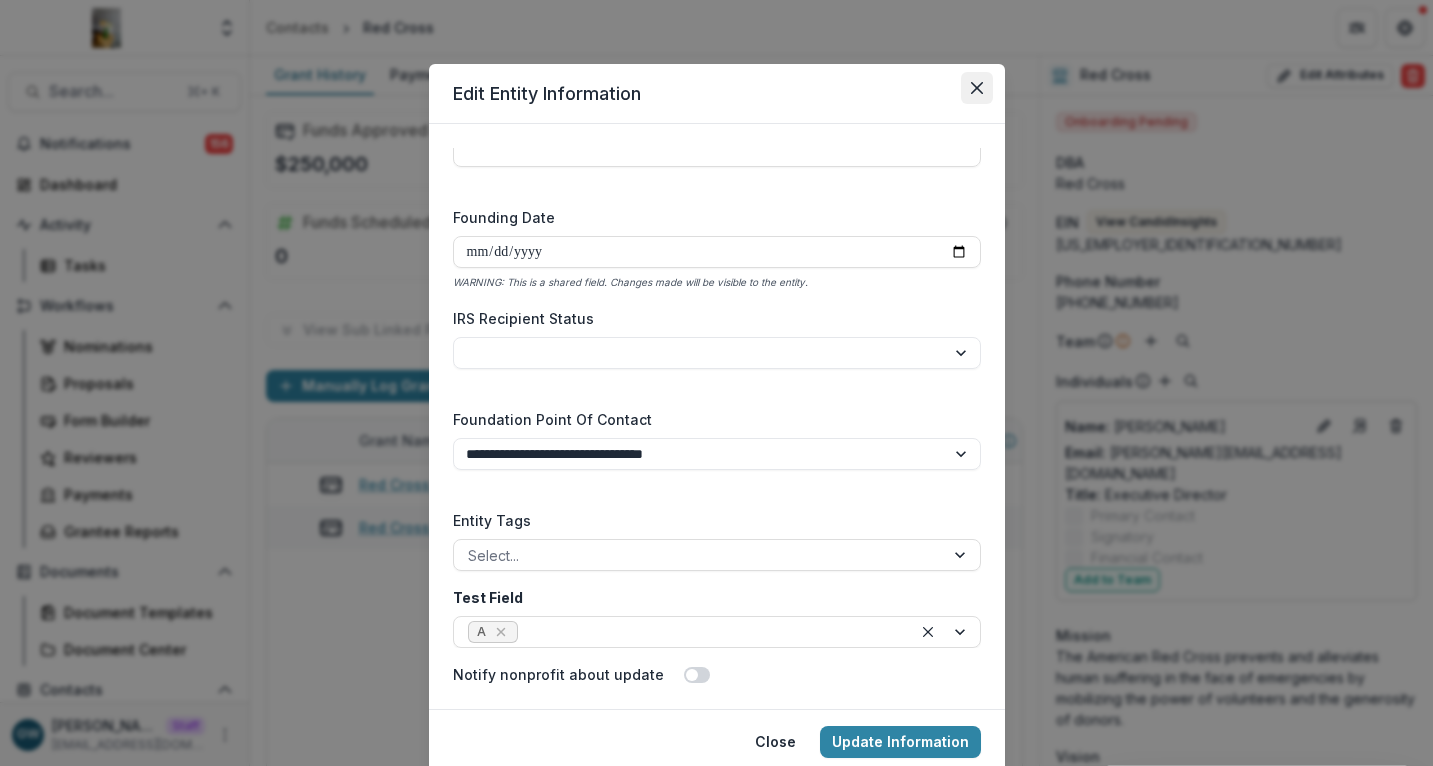 click 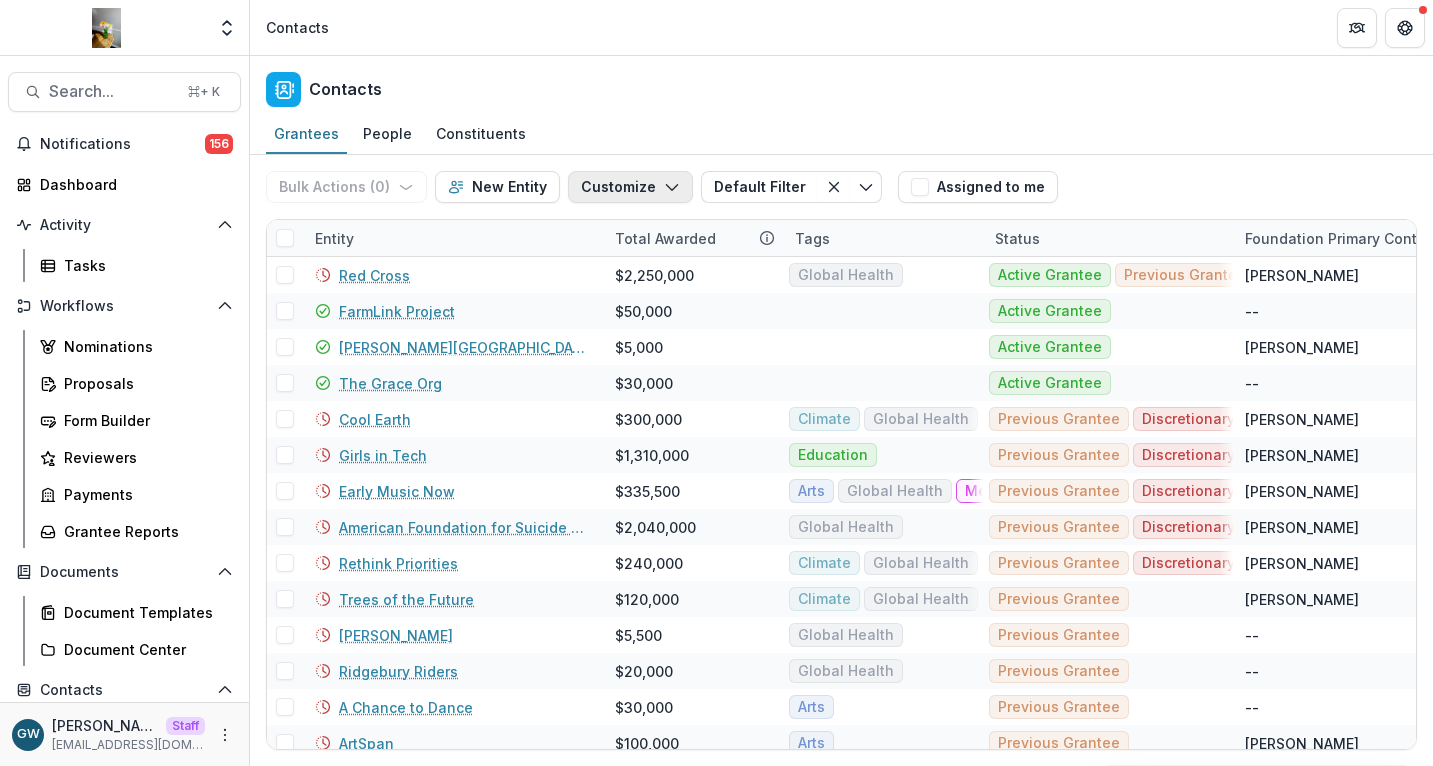 click on "Customize" at bounding box center [630, 187] 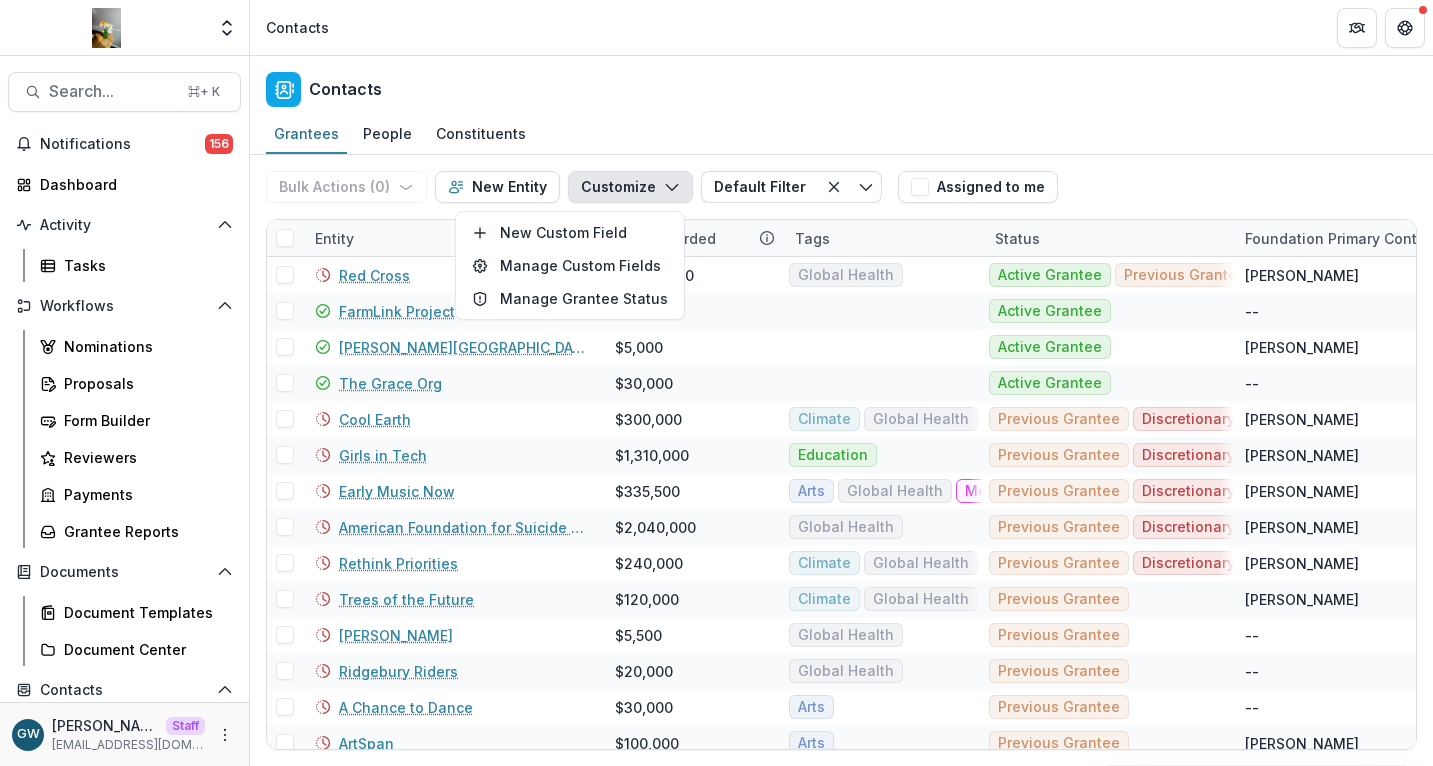 click on "Bulk Actions ( 0 ) Send Message Create Proposals Create Tasks New Entity Customize New Custom Field Manage Custom Fields Manage Grantee Status Default Filter Default Filter Save changes New Filter" at bounding box center [578, 187] 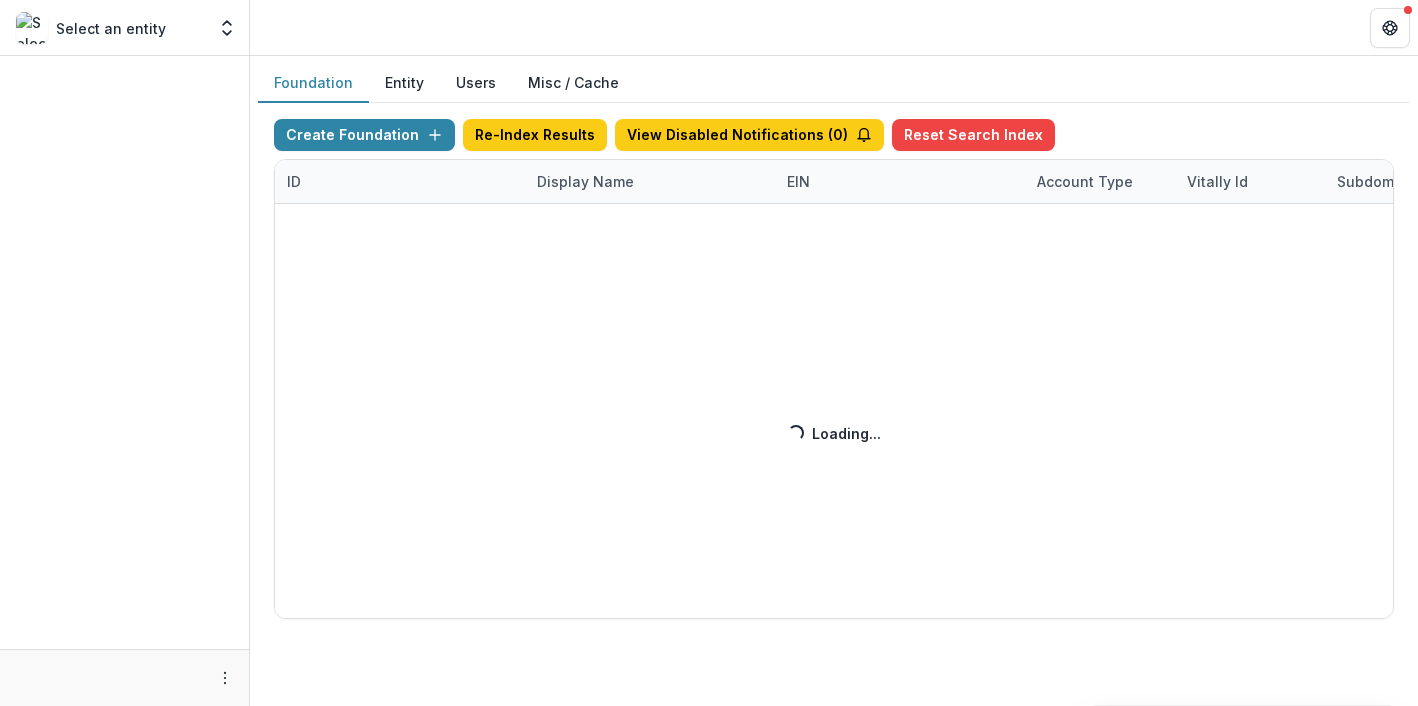 scroll, scrollTop: 0, scrollLeft: 0, axis: both 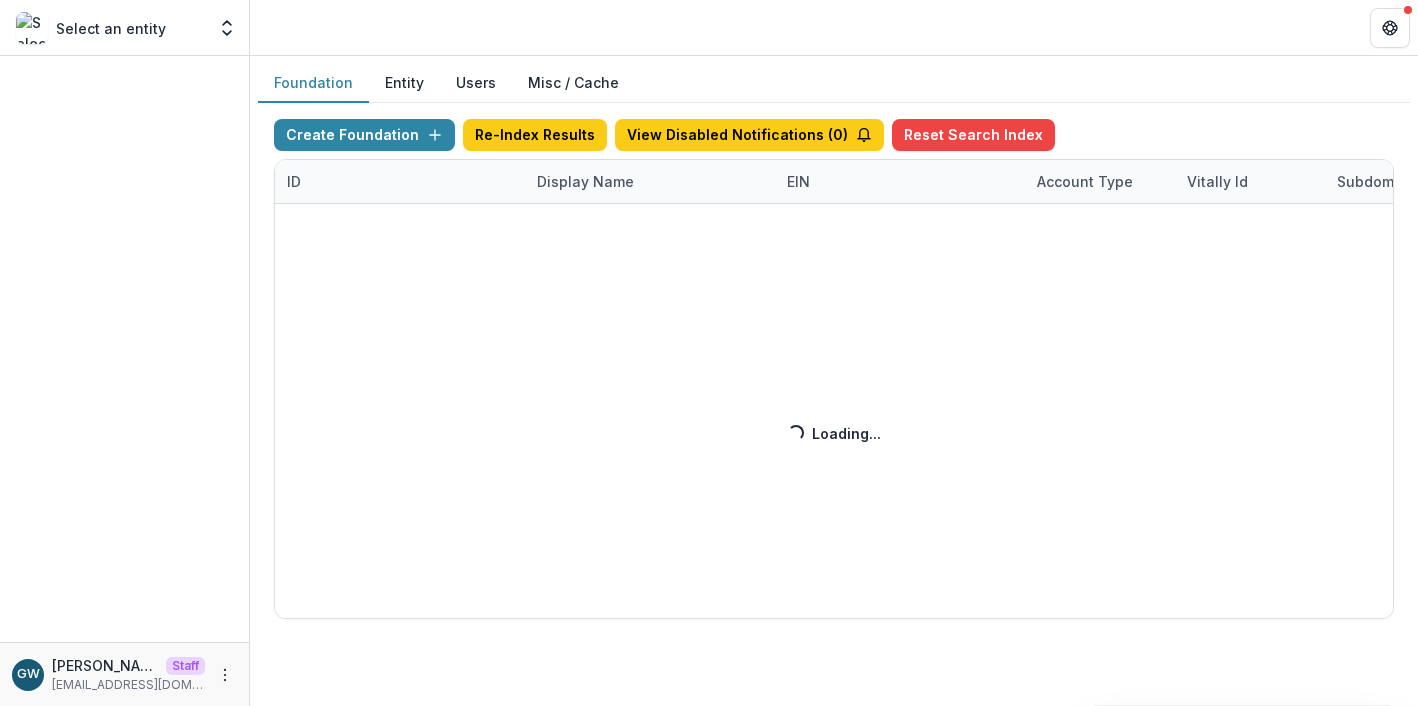 click on "Create Foundation Re-Index Results View Disabled Notifications ( 0 ) Reset Search Index ID Display Name EIN Account Type Vitally Id Subdomain Created on Actions Feature Flags Loading... Loading..." at bounding box center [834, 369] 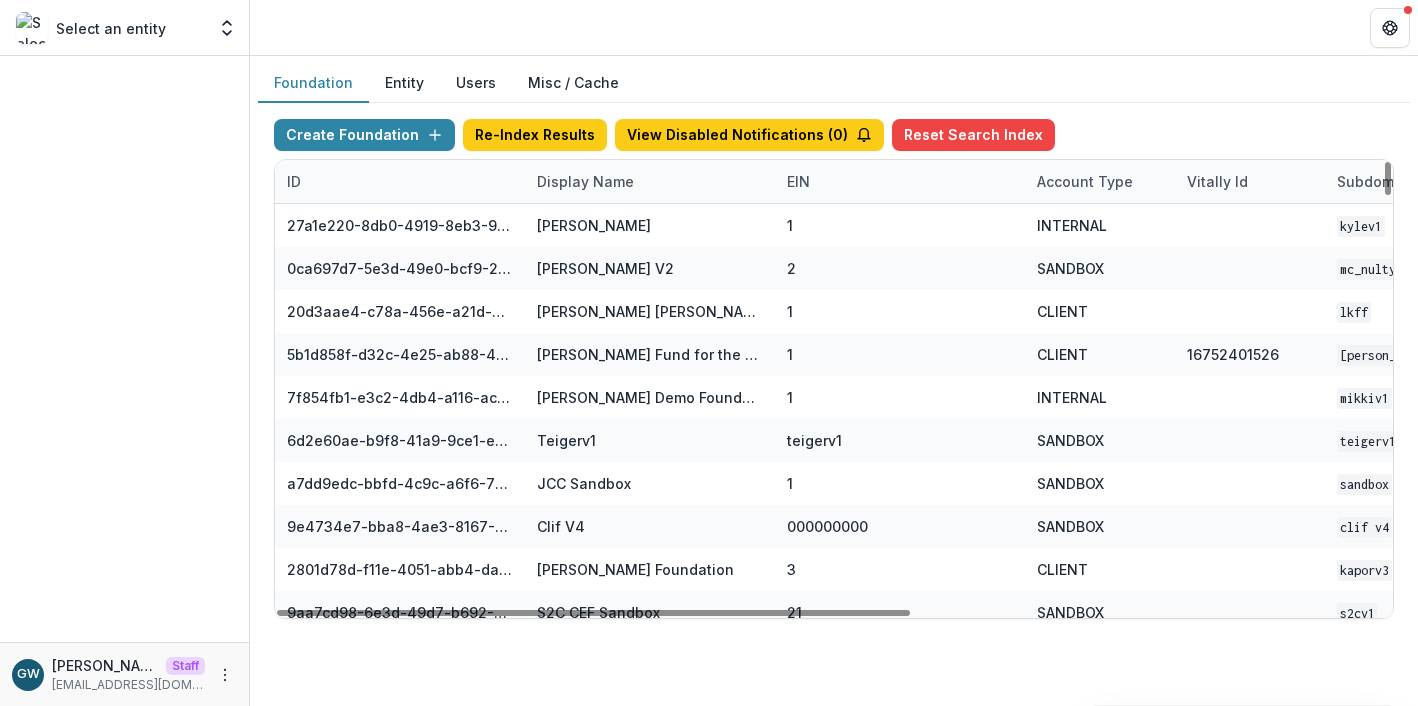 click on "Display Name" at bounding box center (585, 181) 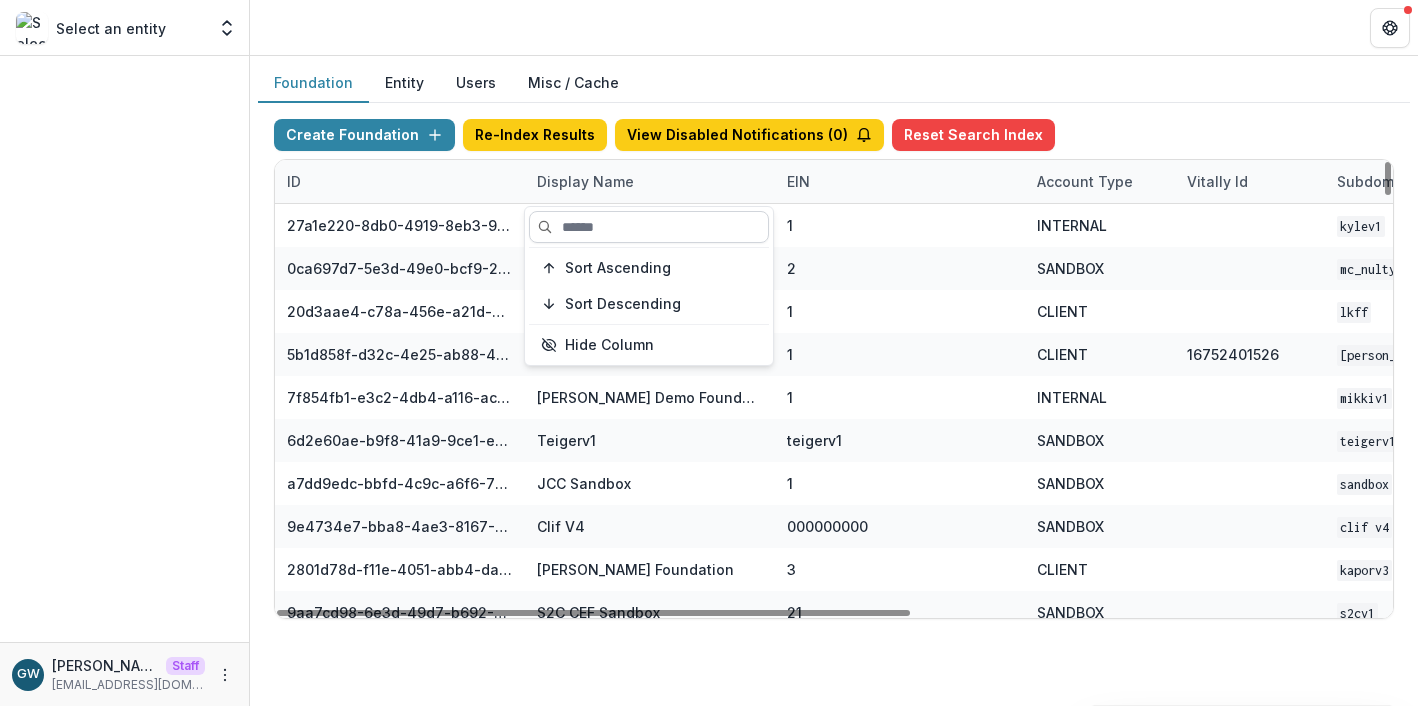 click at bounding box center (649, 227) 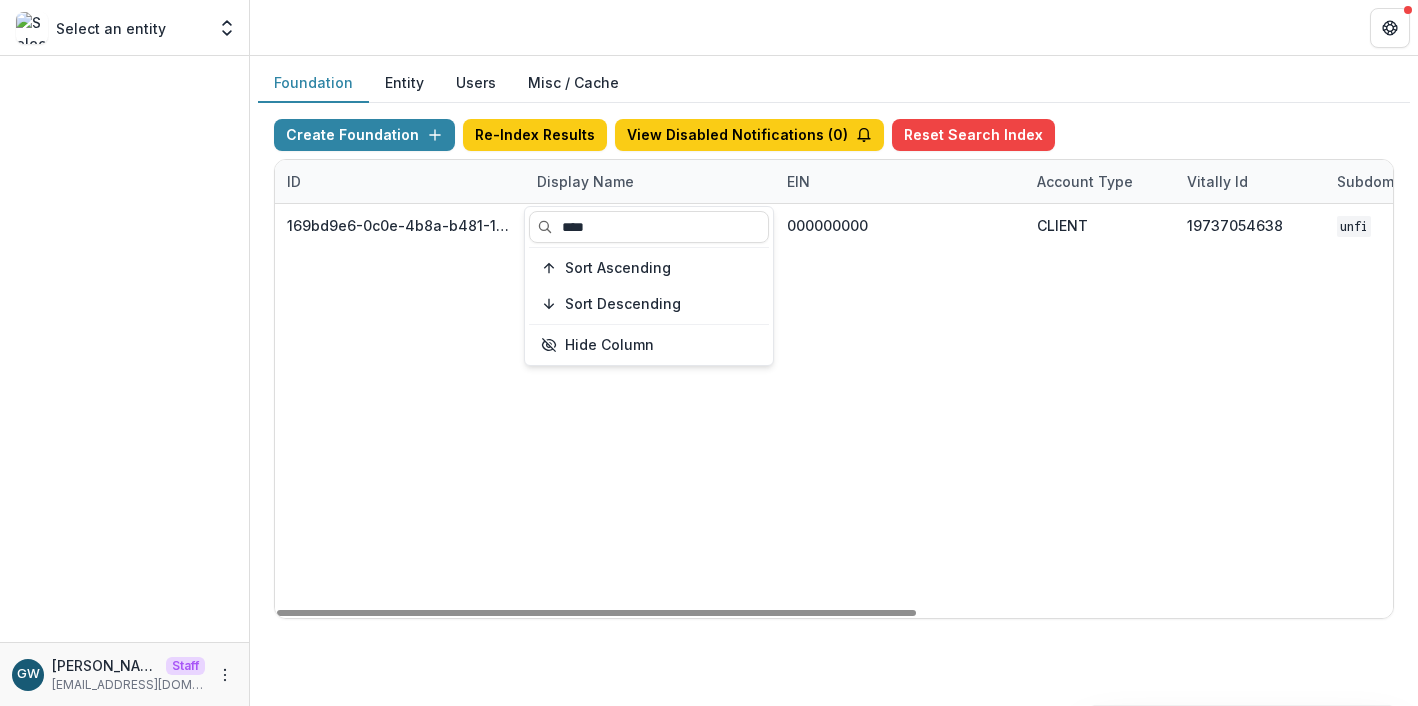 type on "****" 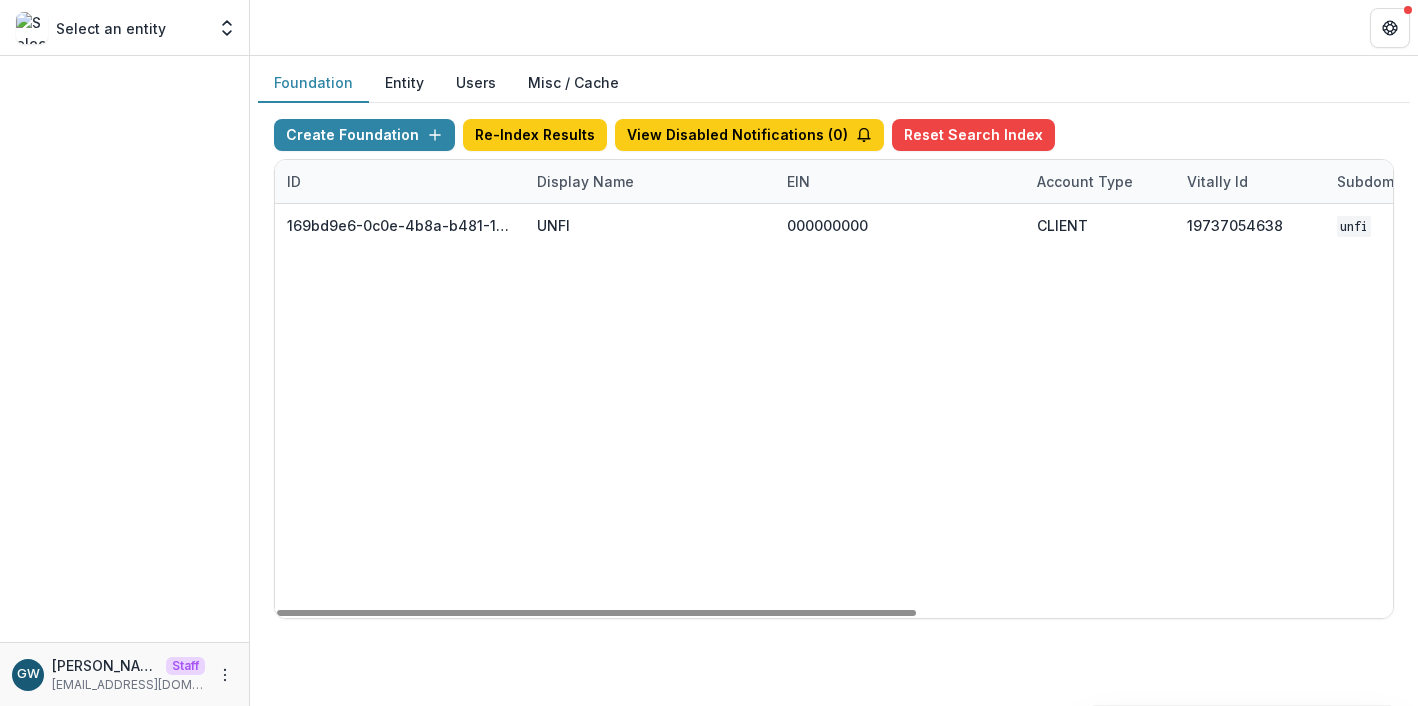 click on "Foundation Entity Users Misc / Cache" at bounding box center [834, 83] 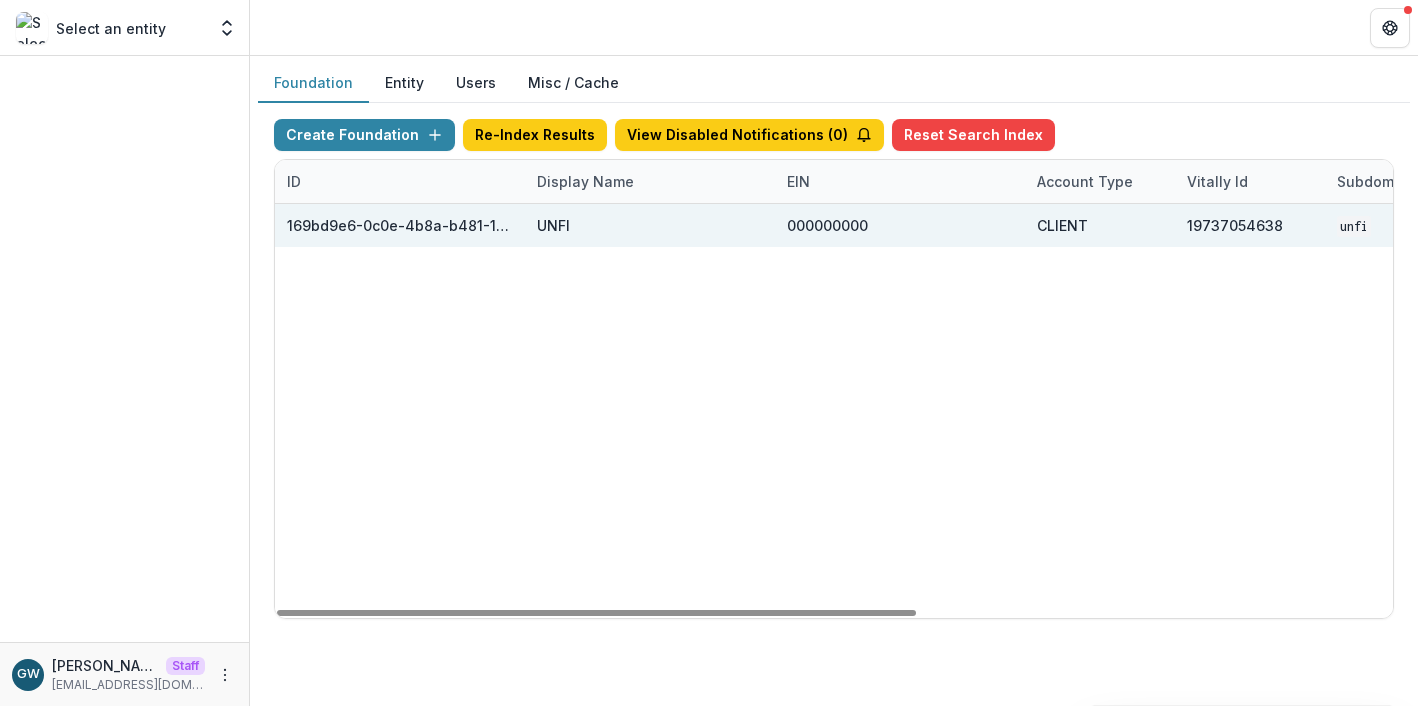 scroll, scrollTop: 0, scrollLeft: 832, axis: horizontal 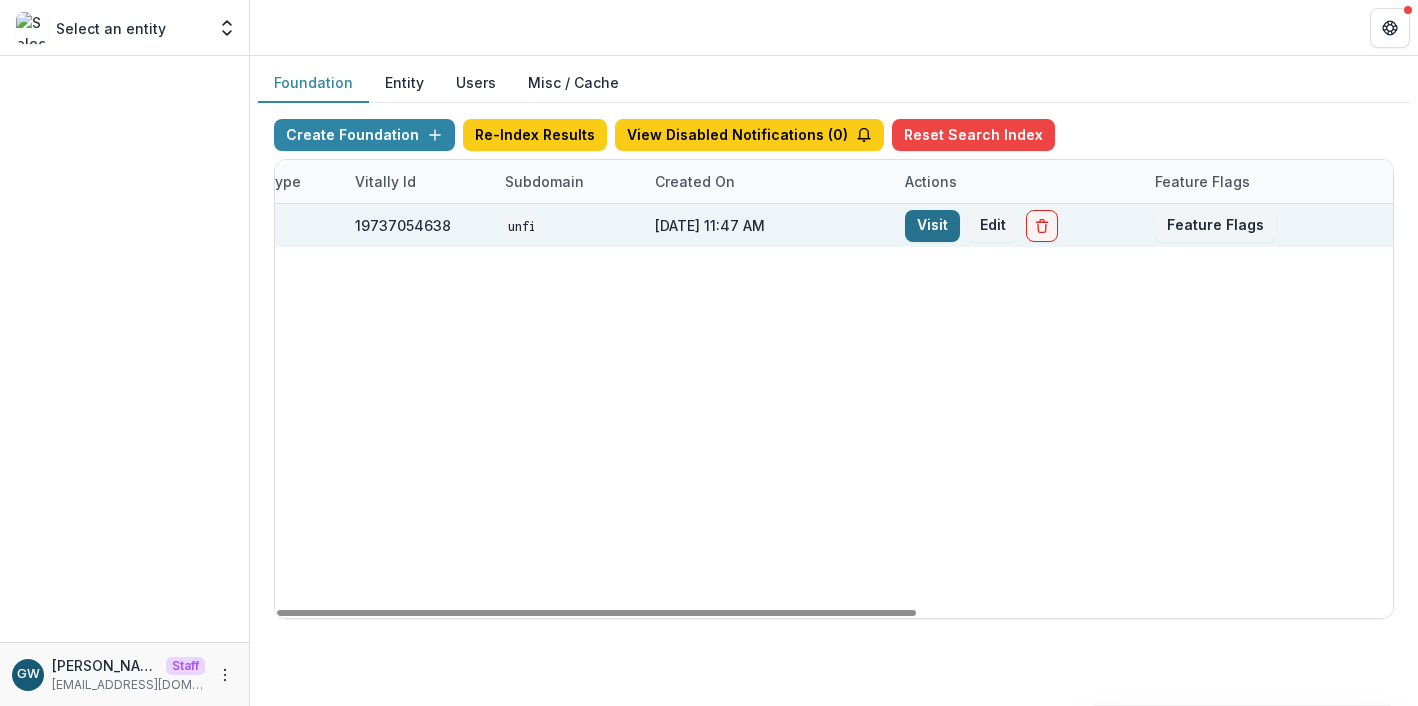 click on "Visit" at bounding box center (932, 226) 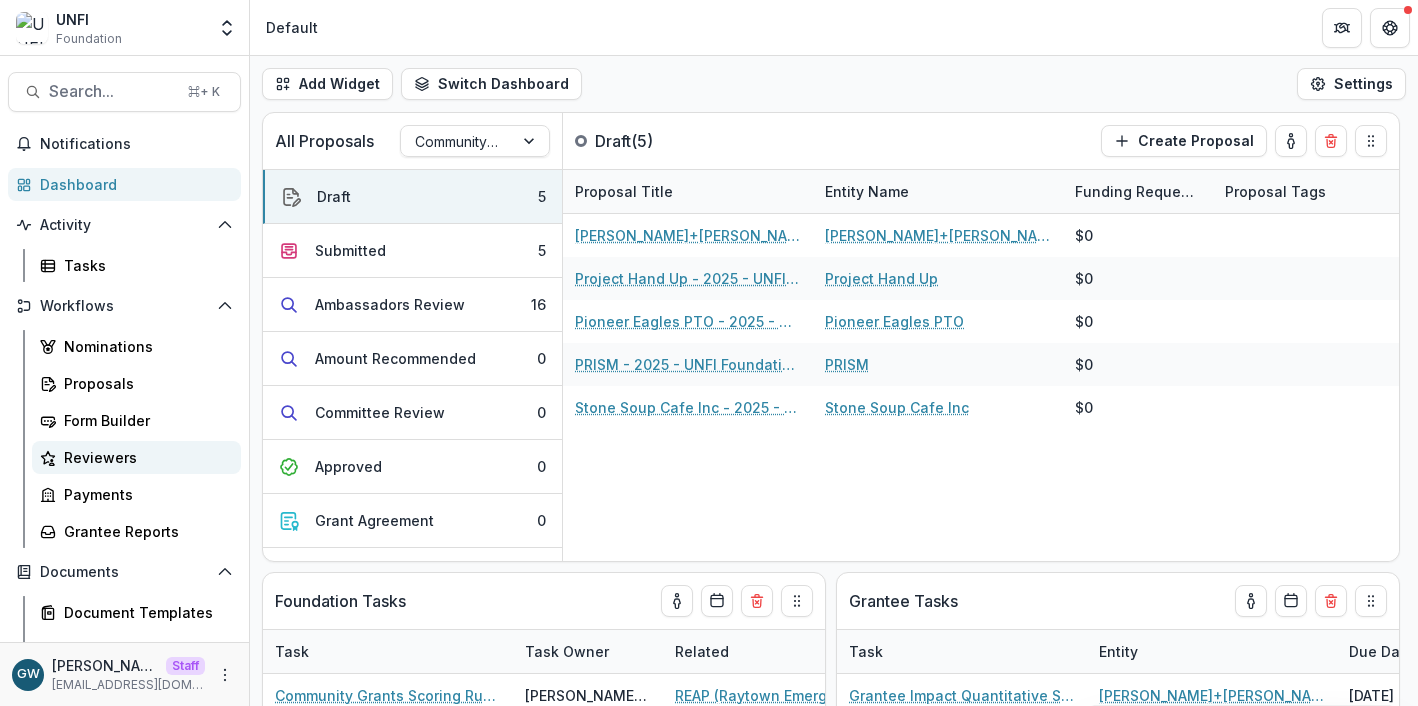 click on "Reviewers" at bounding box center [144, 457] 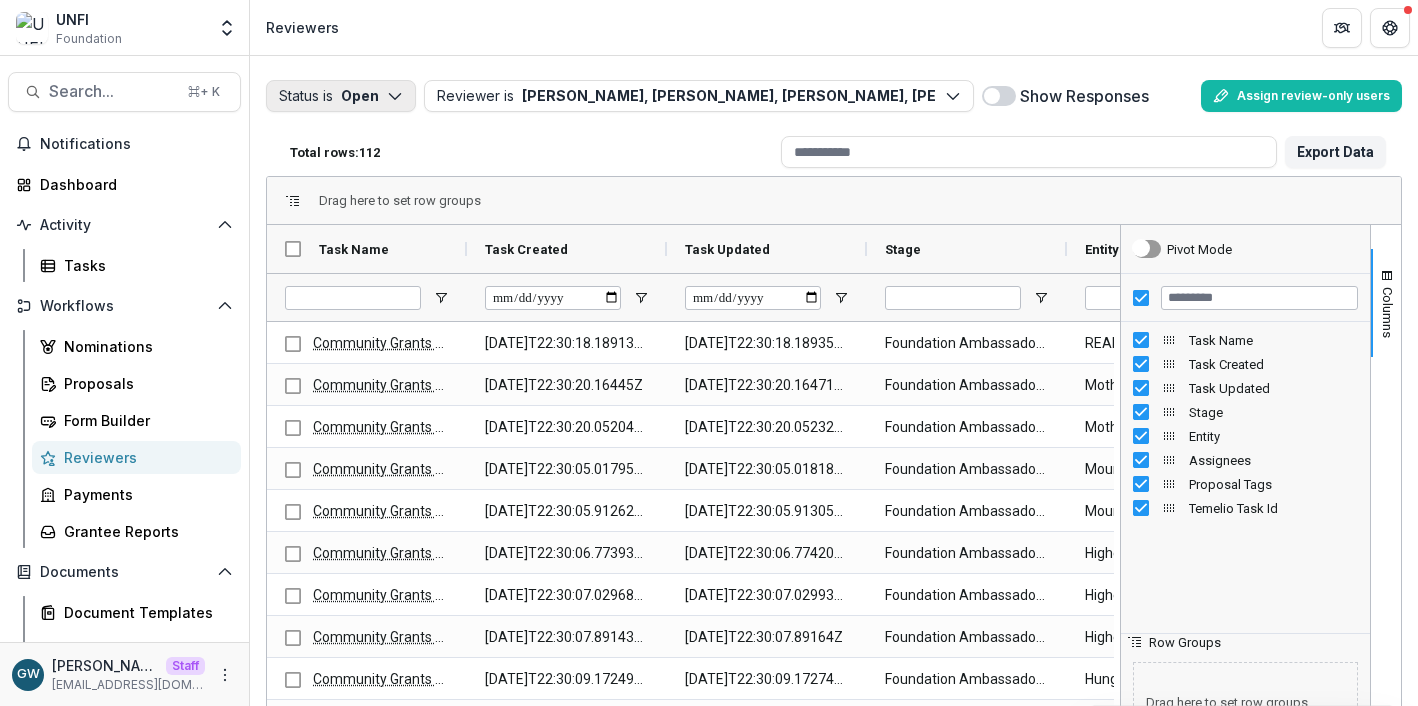 click 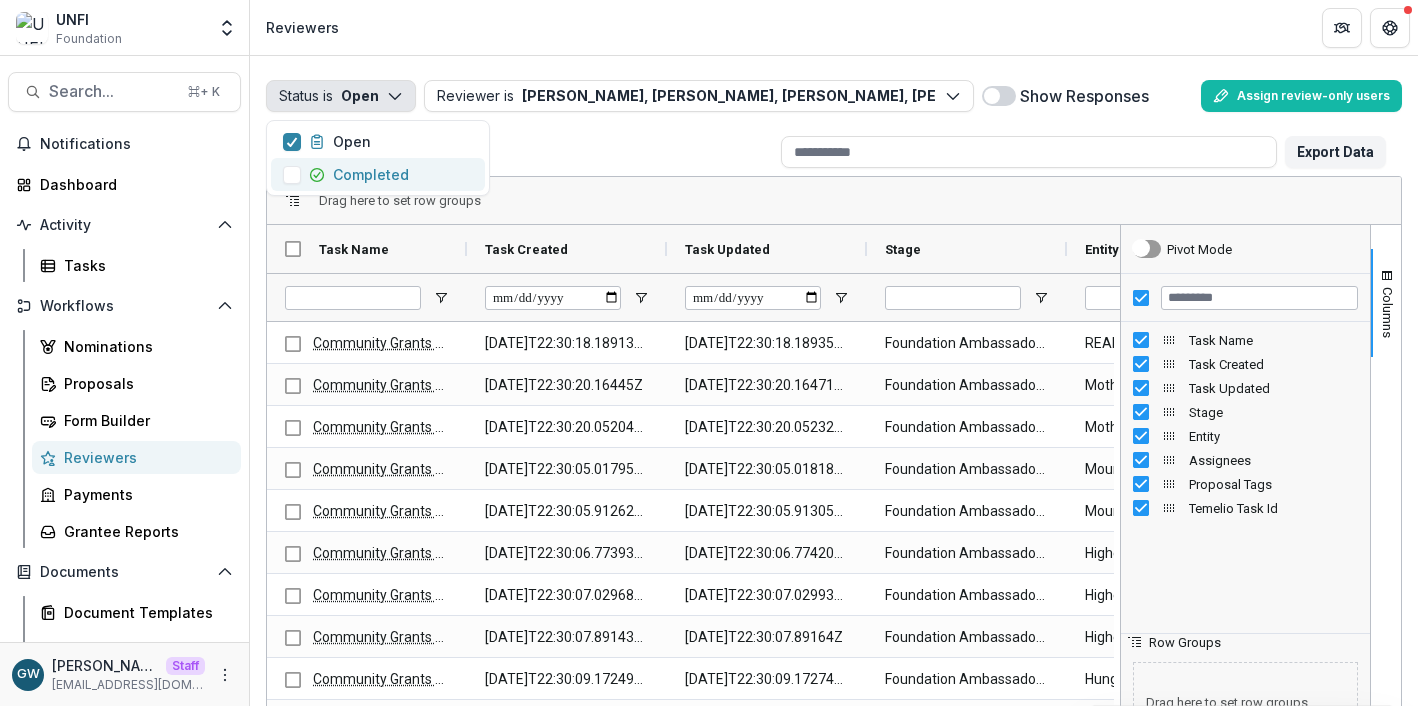 click on "Completed" at bounding box center [371, 174] 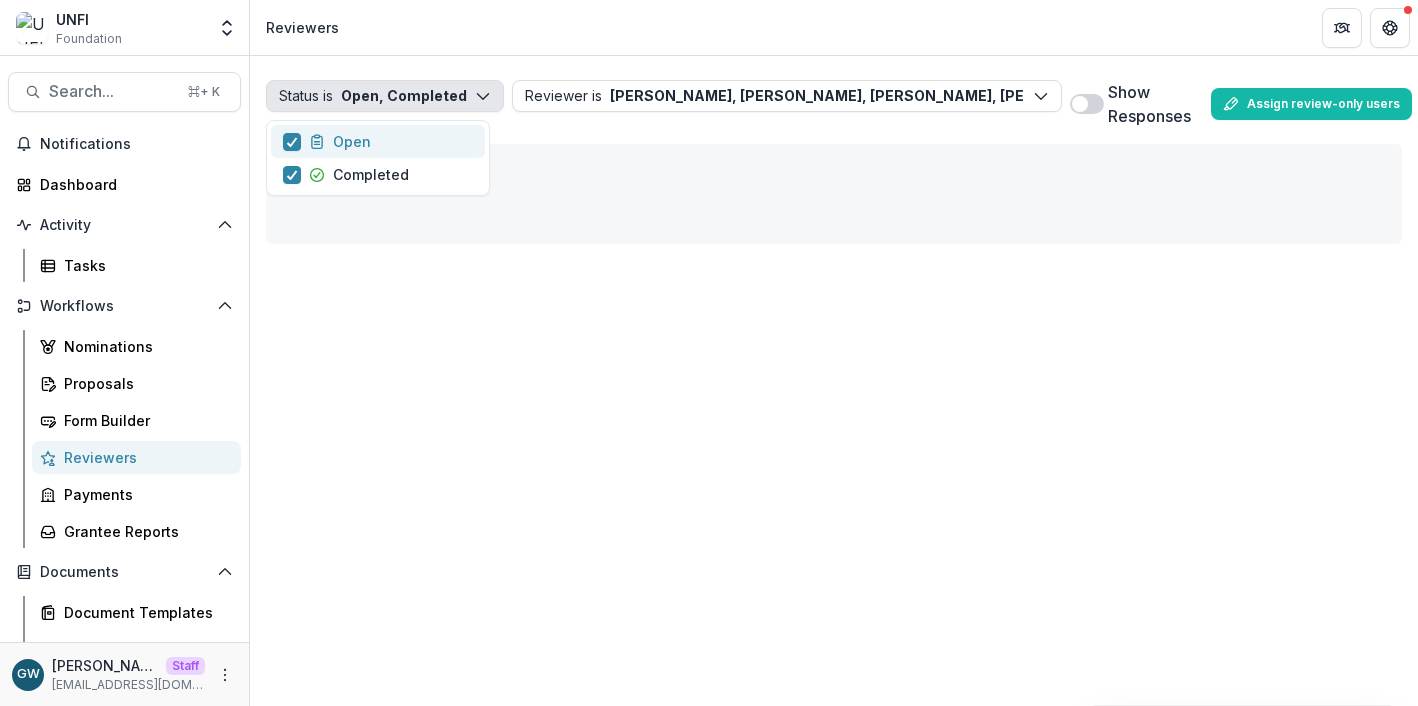 click on "Open" at bounding box center (378, 141) 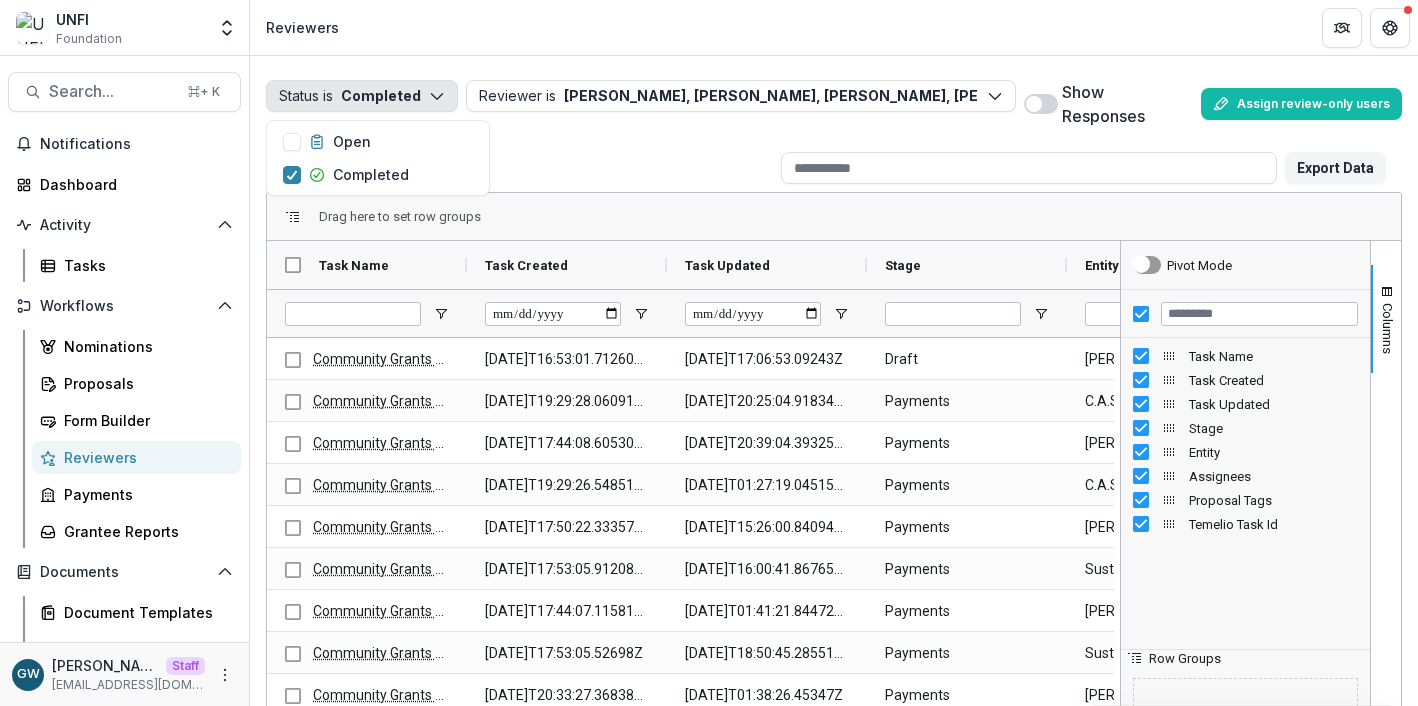 click at bounding box center [1034, 104] 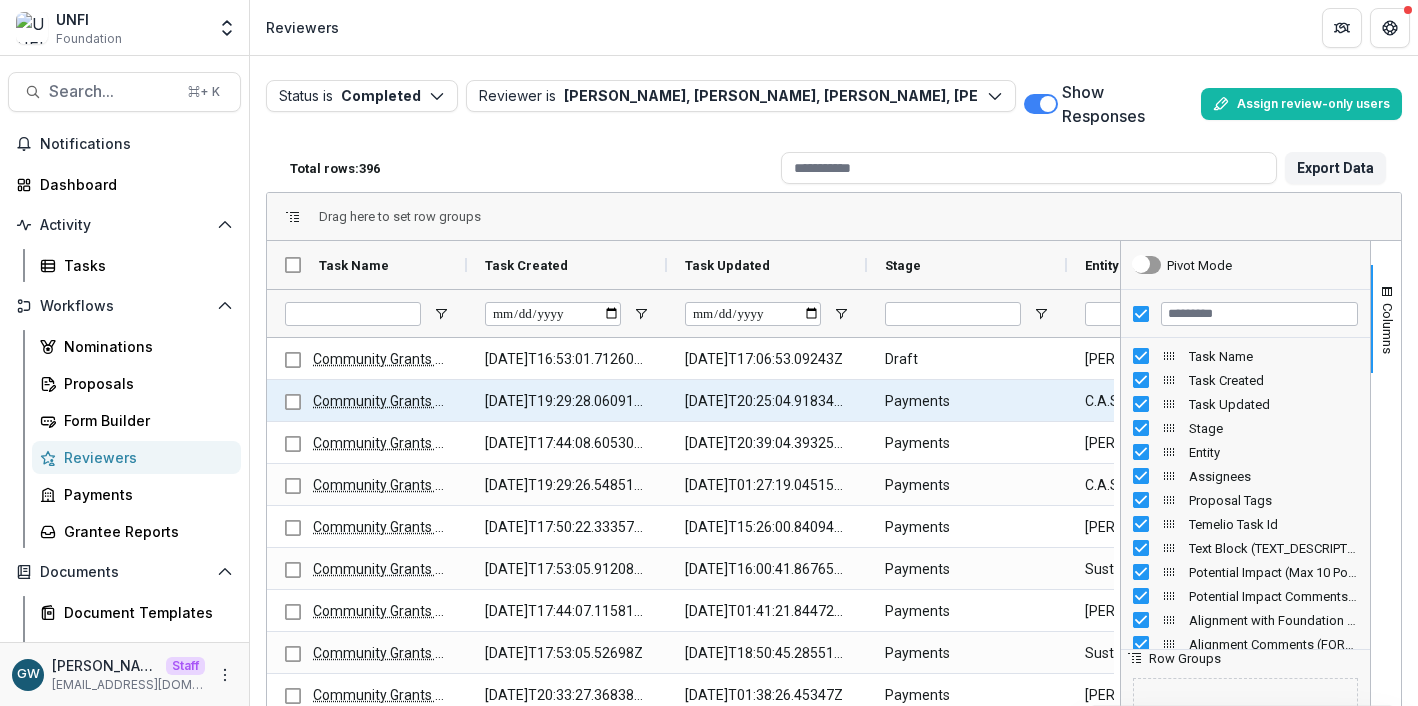 scroll, scrollTop: 0, scrollLeft: 11, axis: horizontal 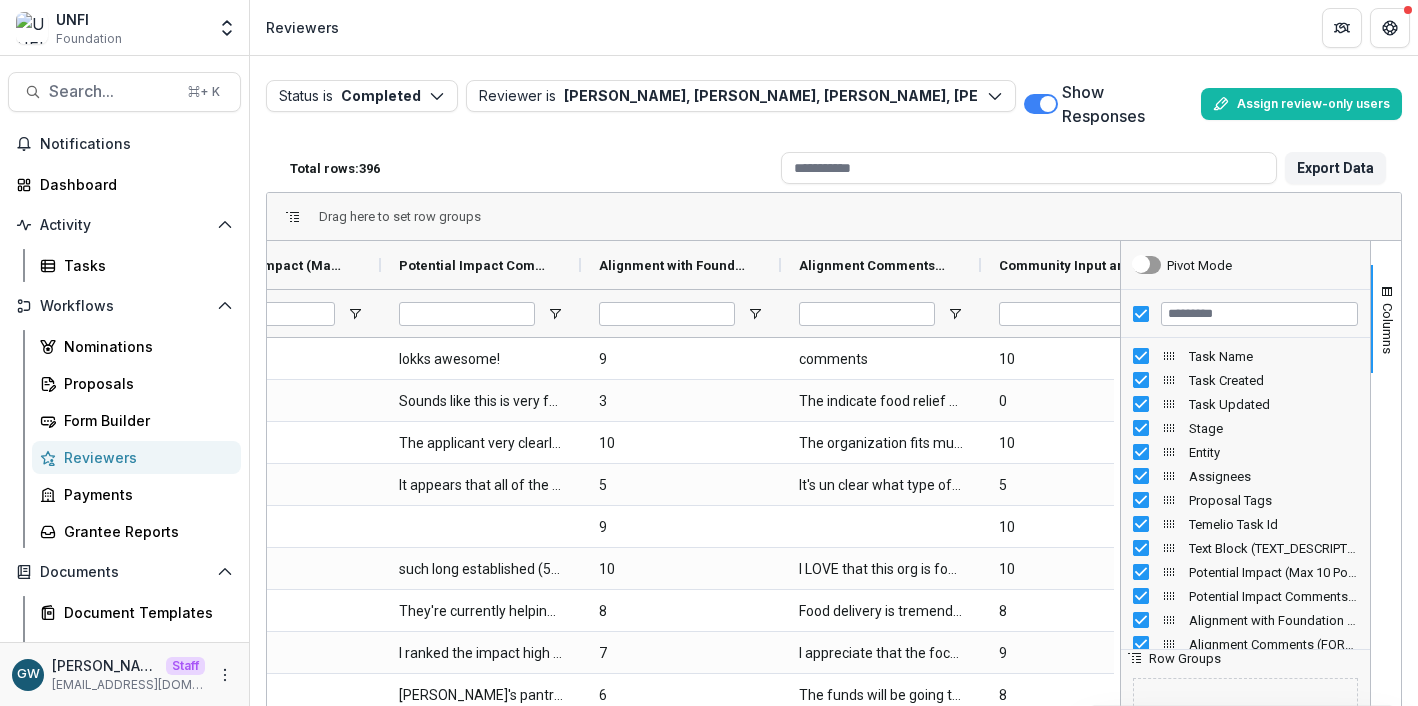 click on "Reviewers" at bounding box center (144, 457) 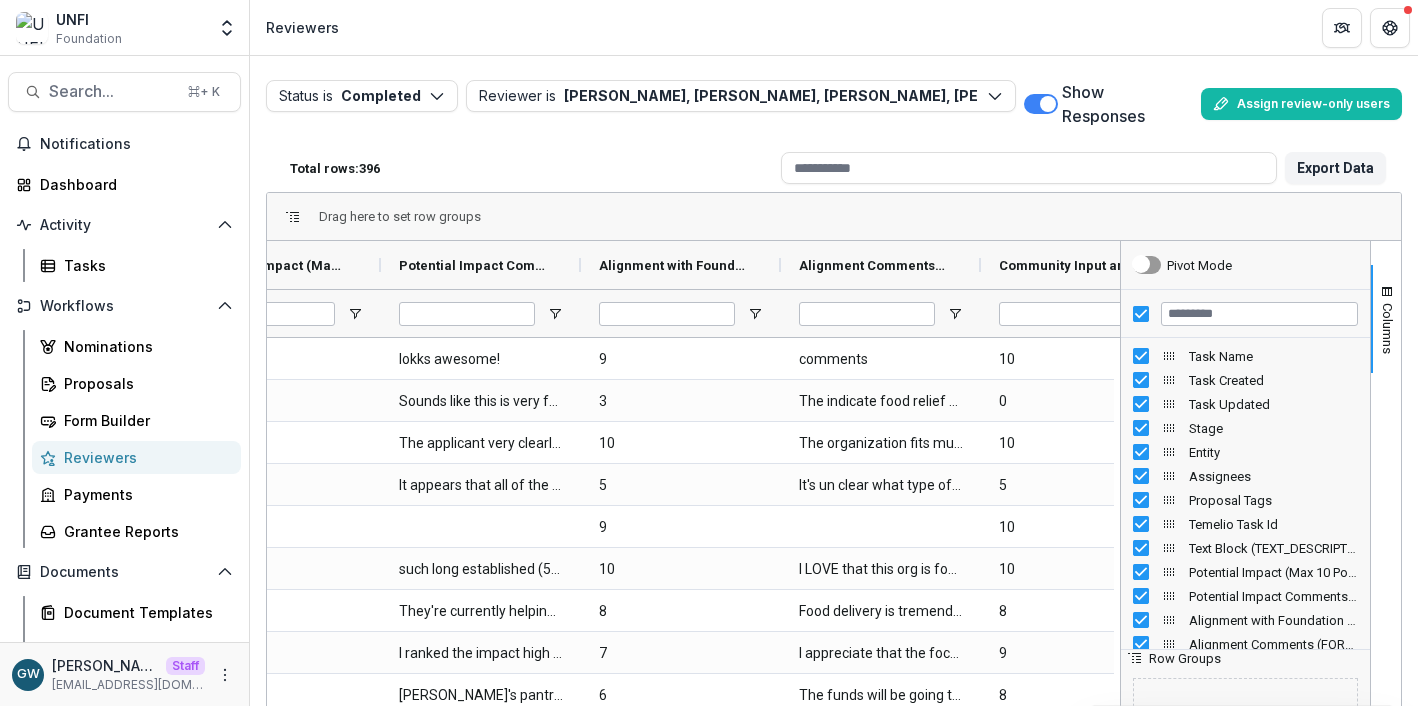 click on "Reviewers" at bounding box center [144, 457] 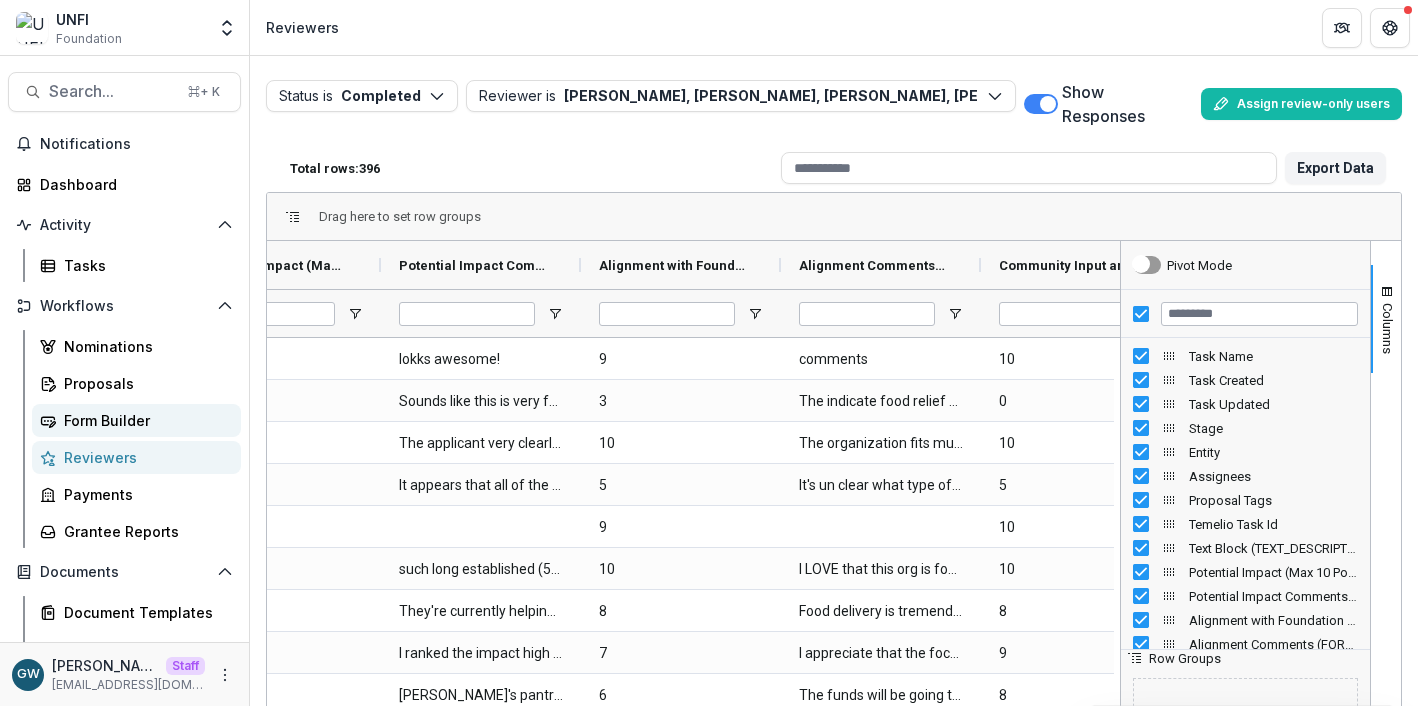 click on "Form Builder" at bounding box center [144, 420] 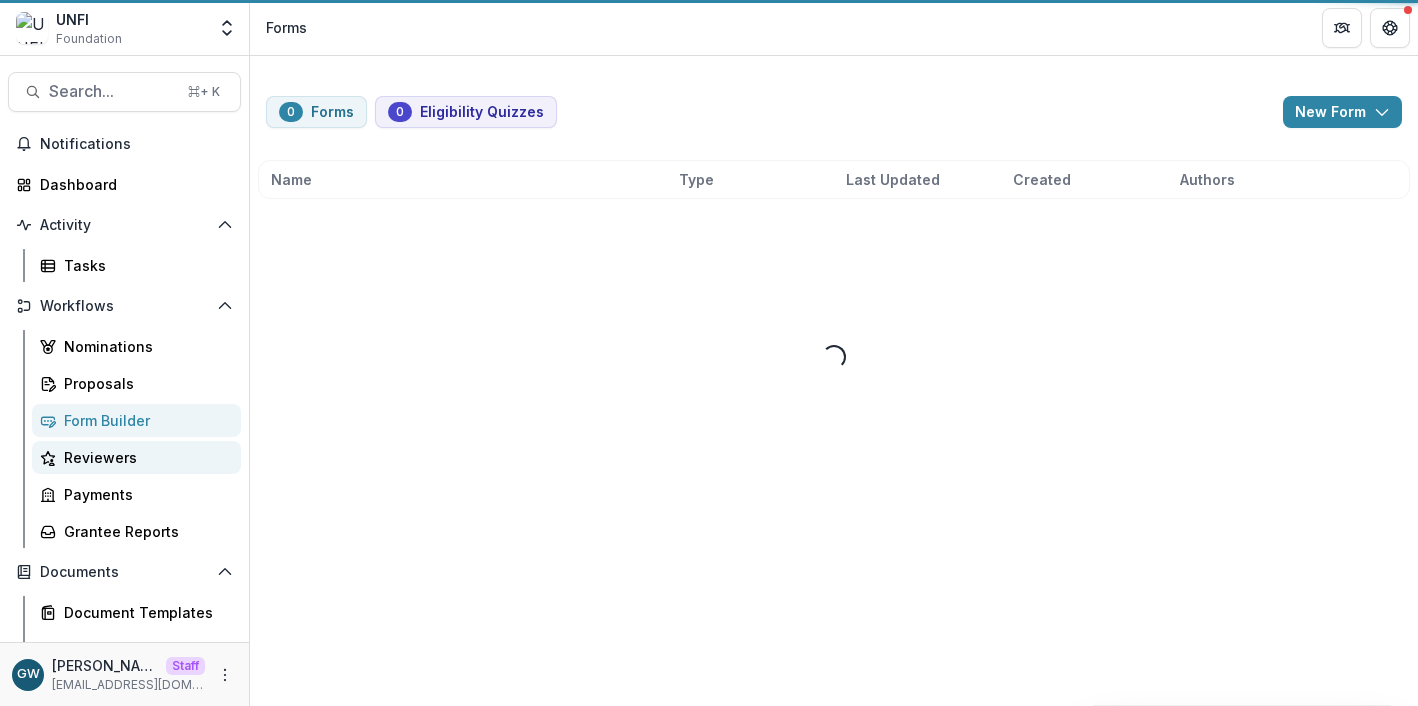click on "Reviewers" at bounding box center [144, 457] 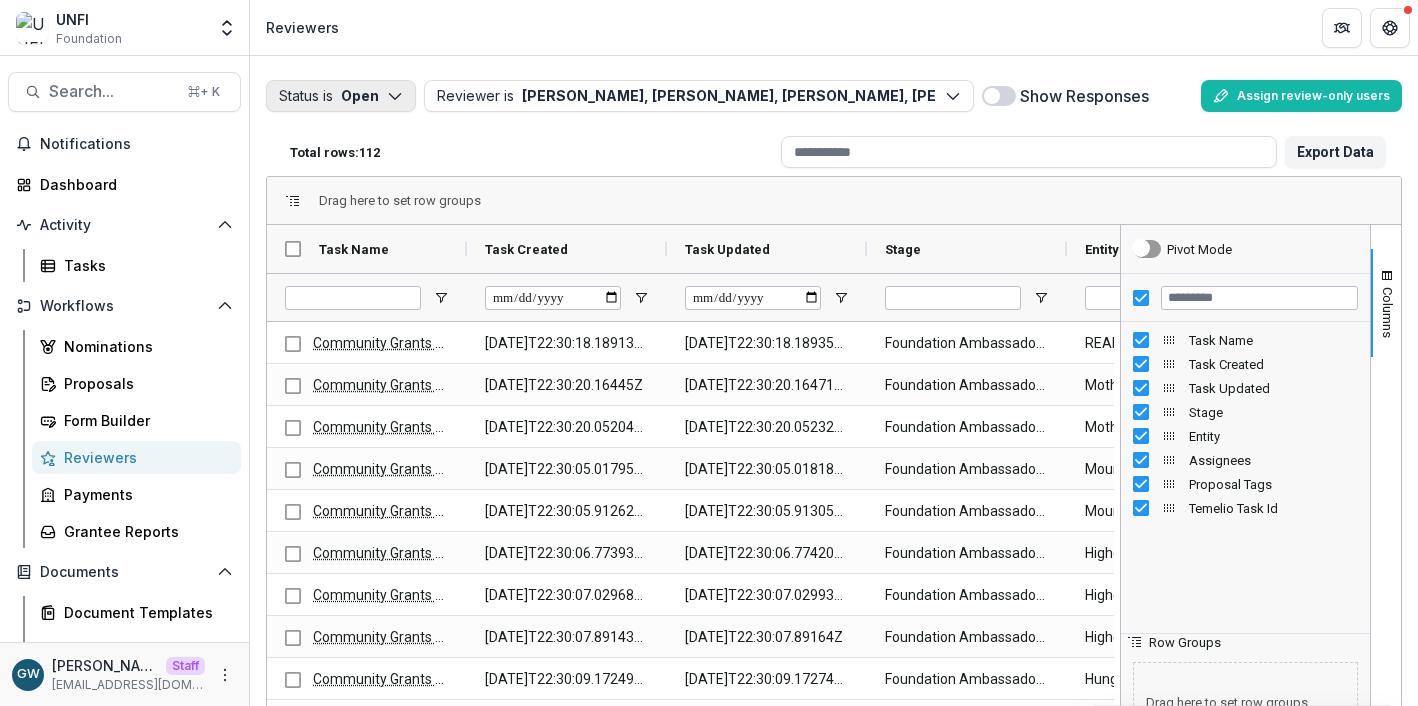 click on "Status is Open" at bounding box center [341, 96] 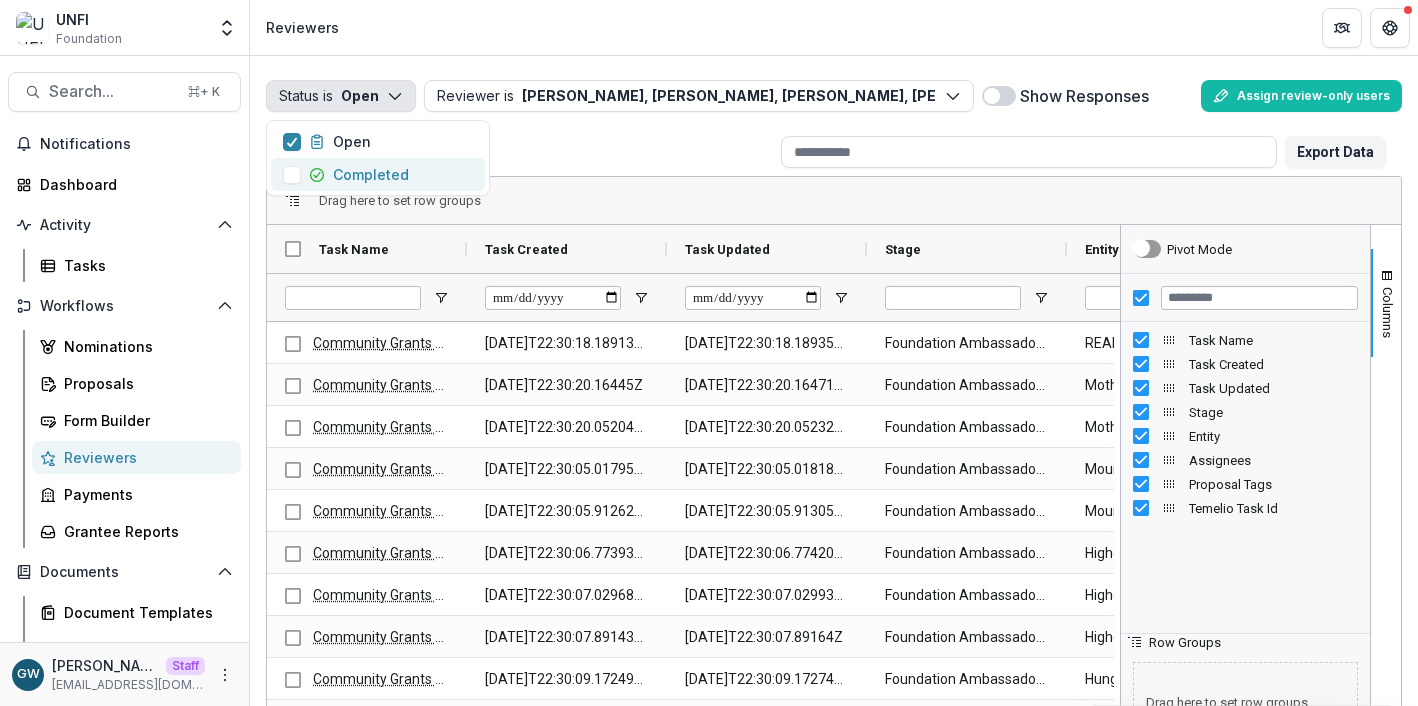 type 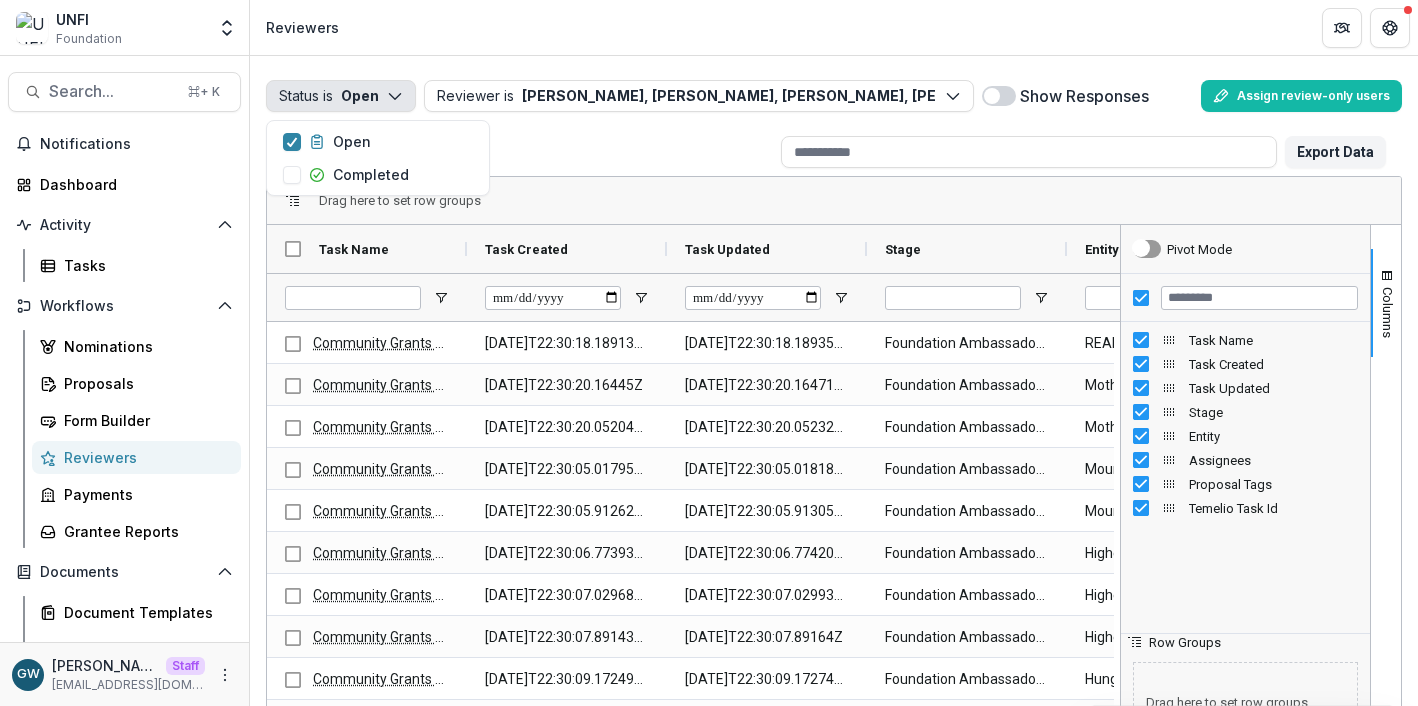 click at bounding box center (999, 96) 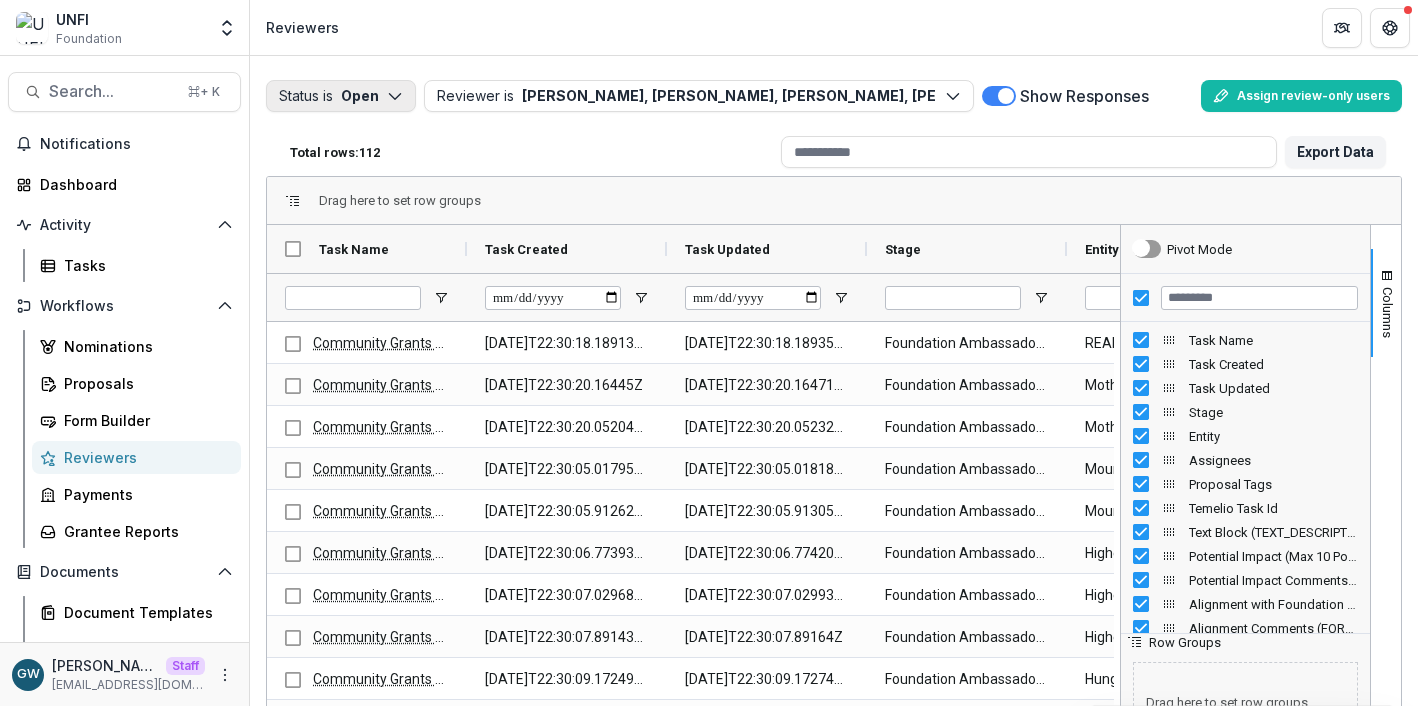 click 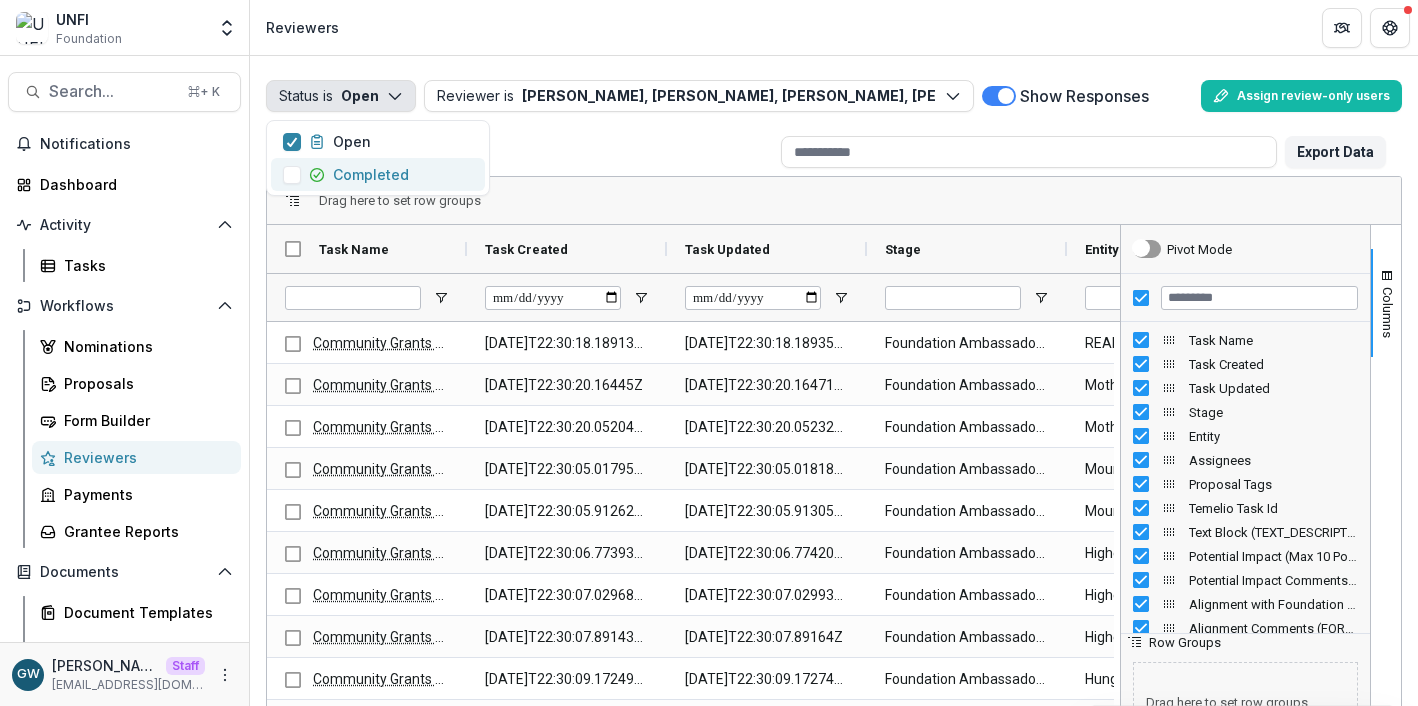 click on "Completed" at bounding box center (378, 174) 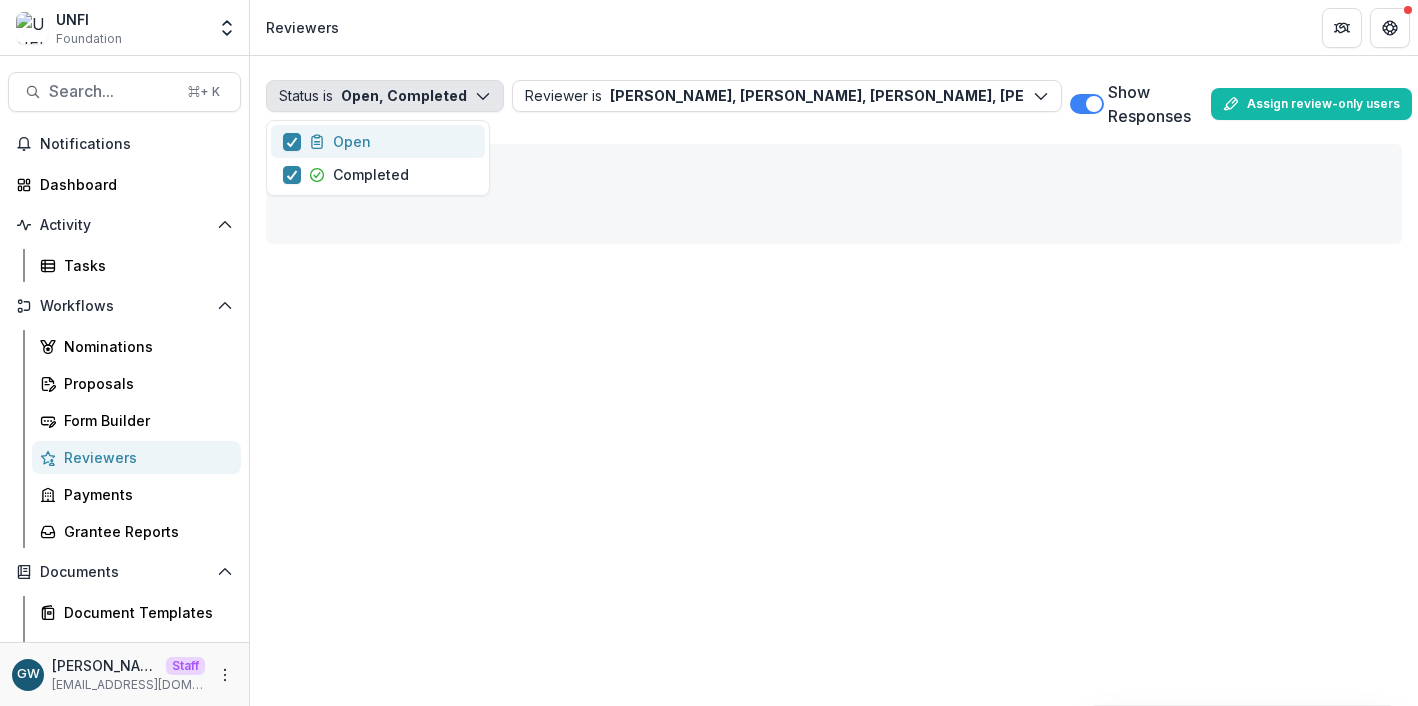 click on "Open" at bounding box center [378, 141] 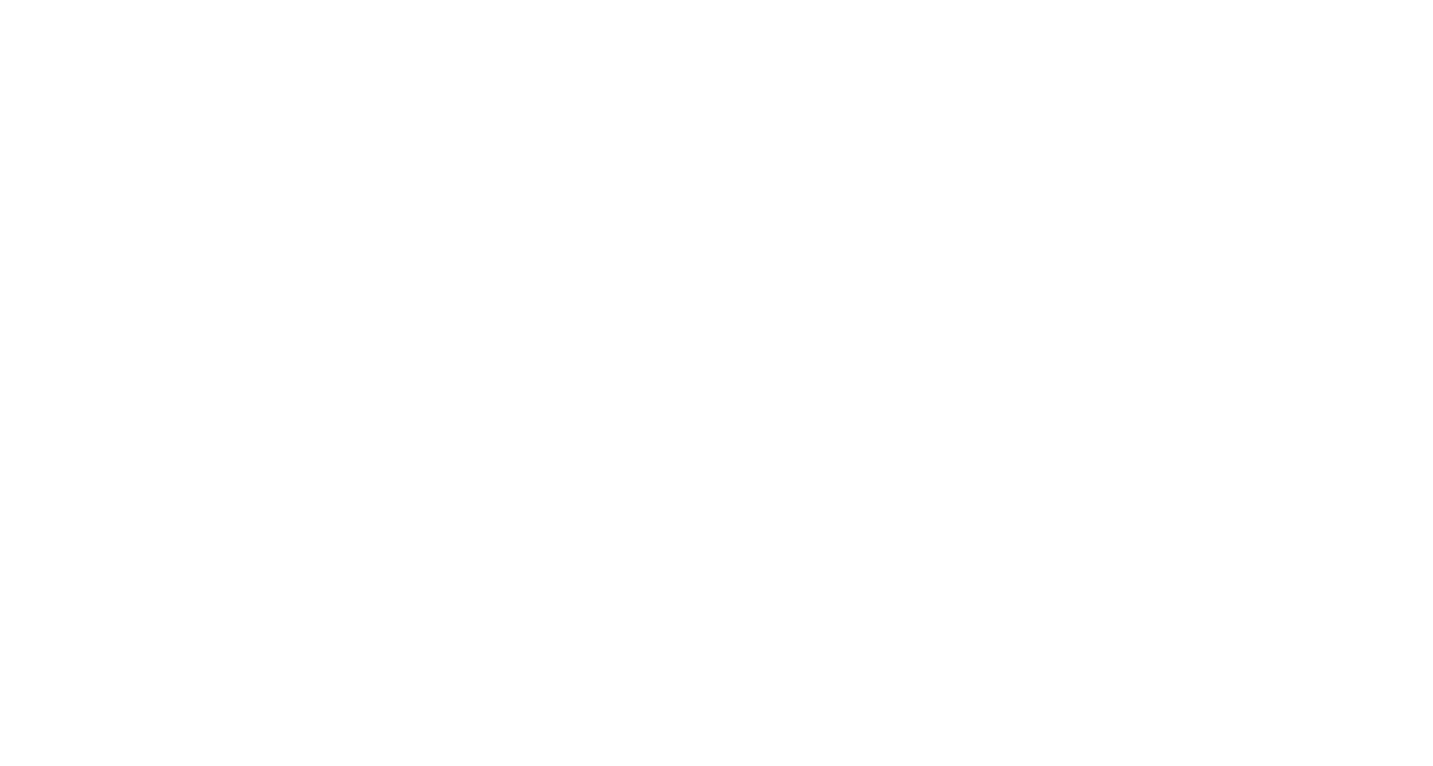 scroll, scrollTop: 0, scrollLeft: 0, axis: both 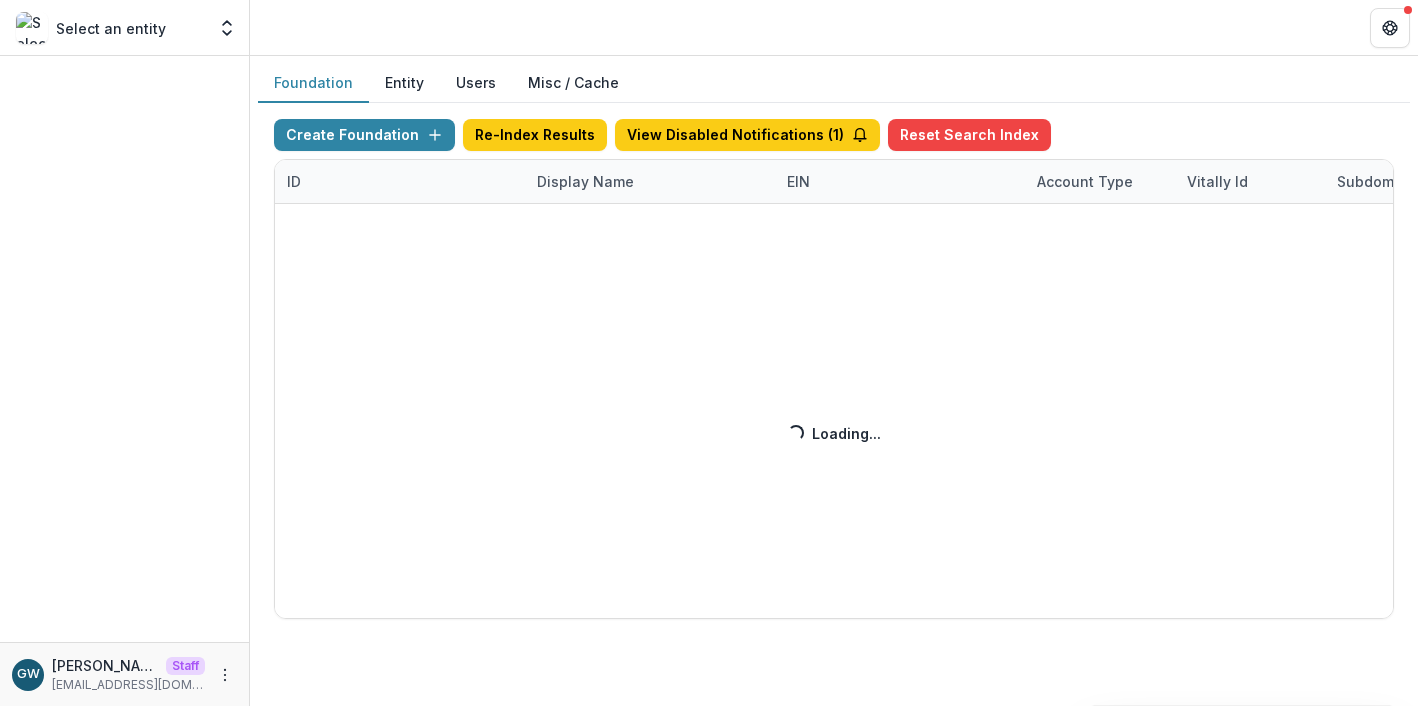 click on "Create Foundation Re-Index Results View Disabled Notifications ( 1 ) Reset Search Index ID Display Name EIN Account Type Vitally Id Subdomain Created on Actions Feature Flags Loading... Loading..." at bounding box center [834, 369] 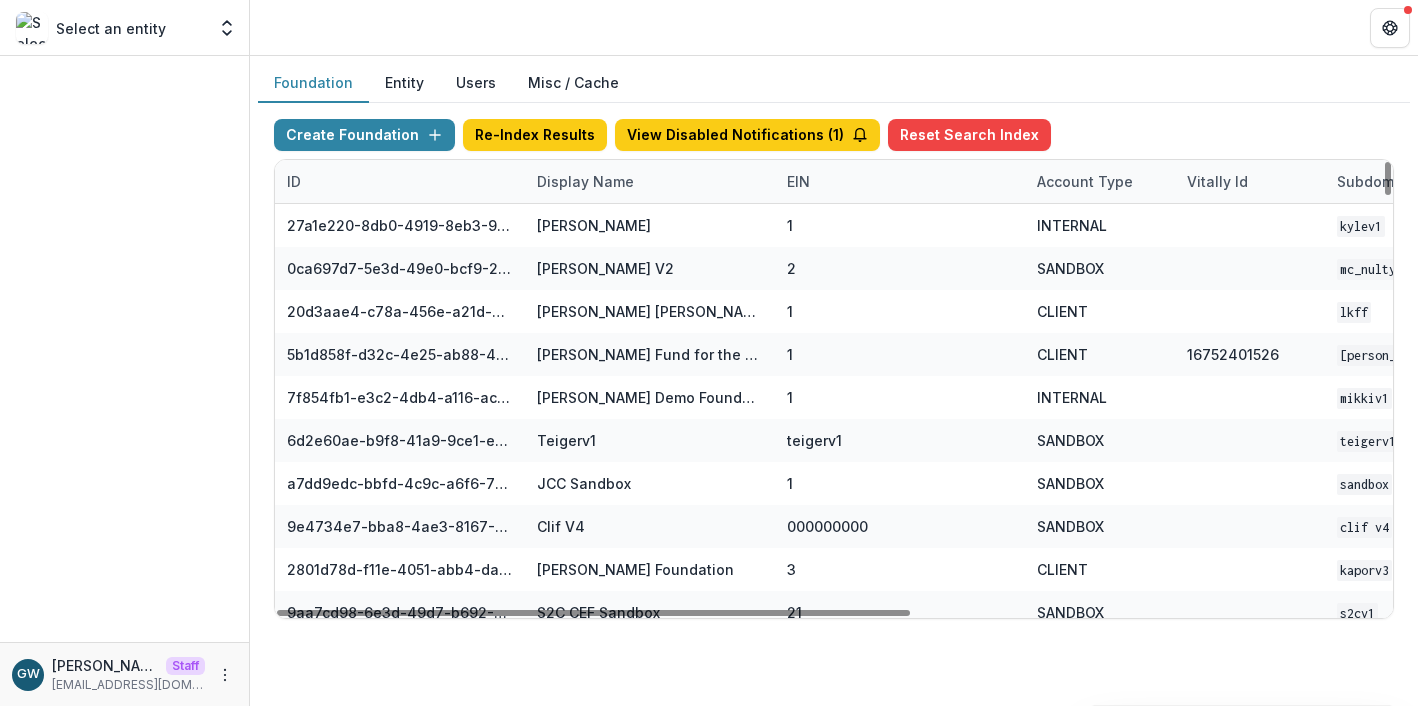 click on "Display Name" at bounding box center (585, 181) 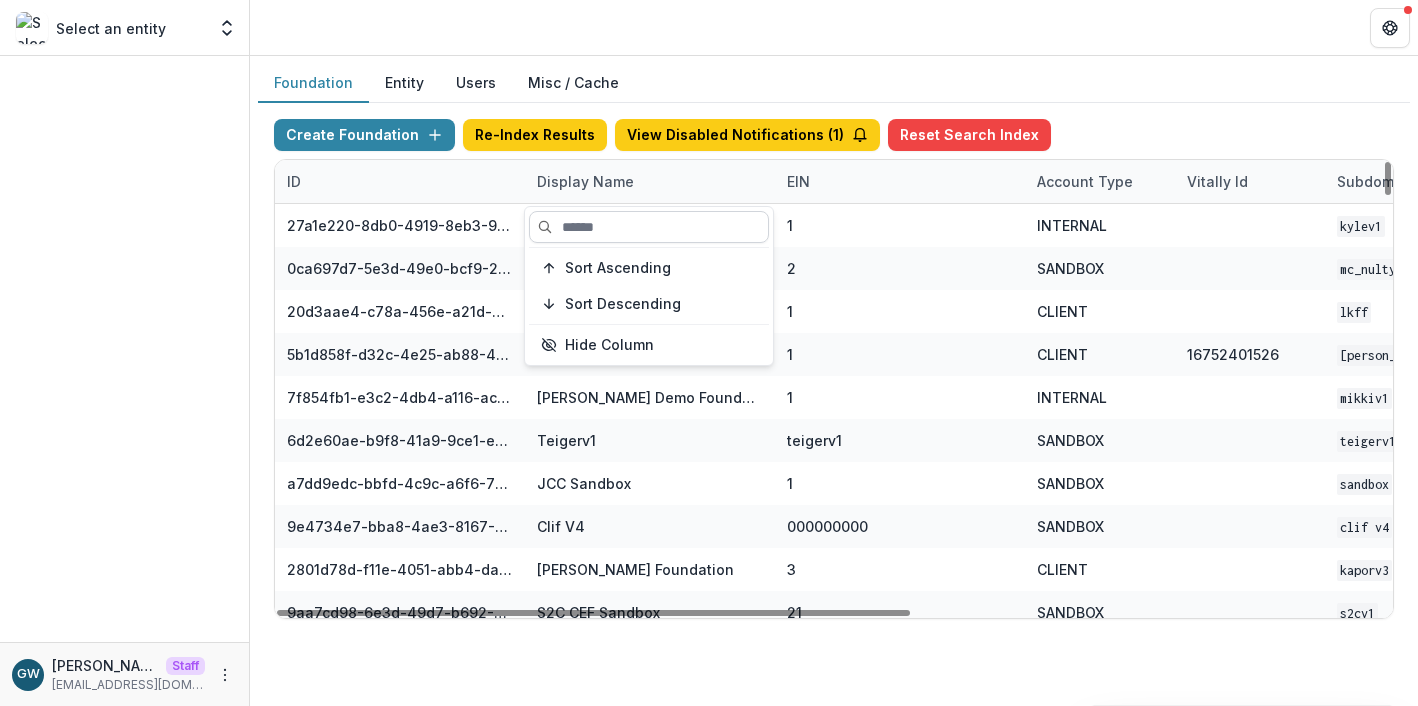 click at bounding box center (649, 227) 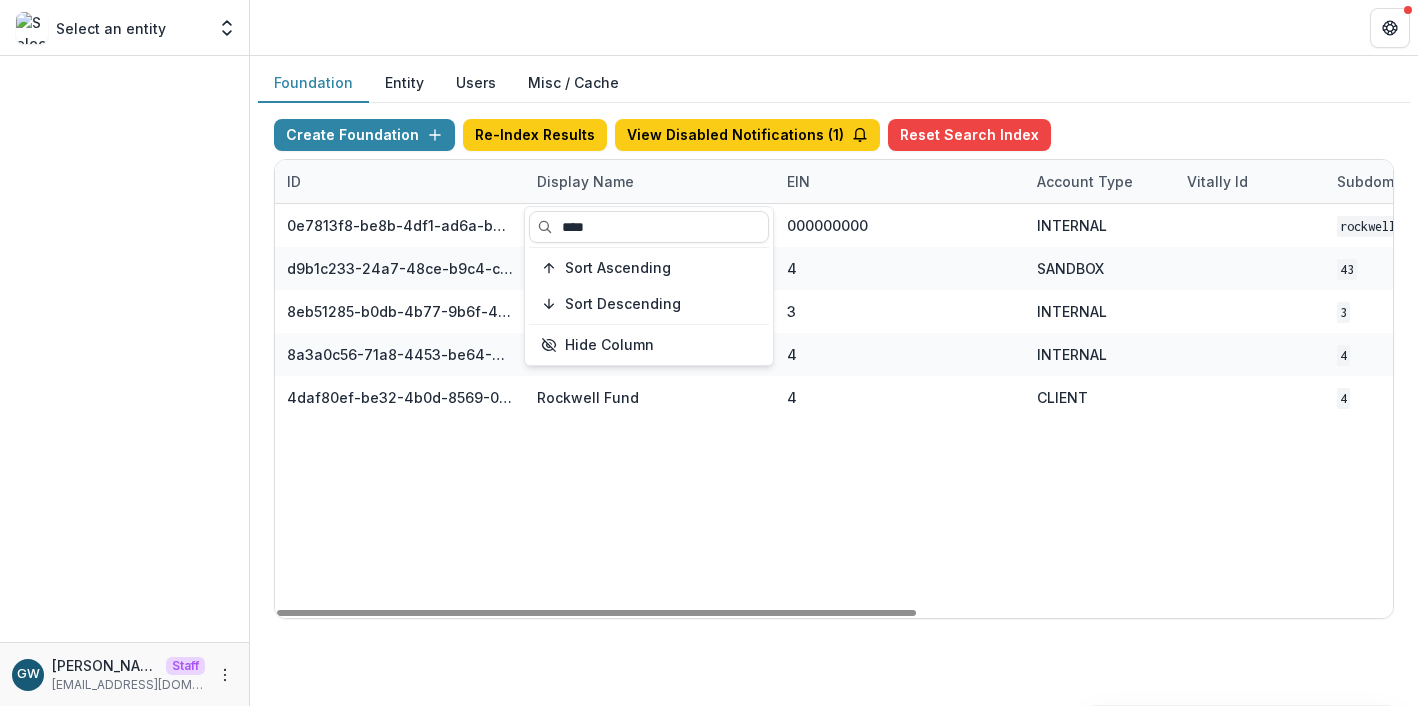 type on "****" 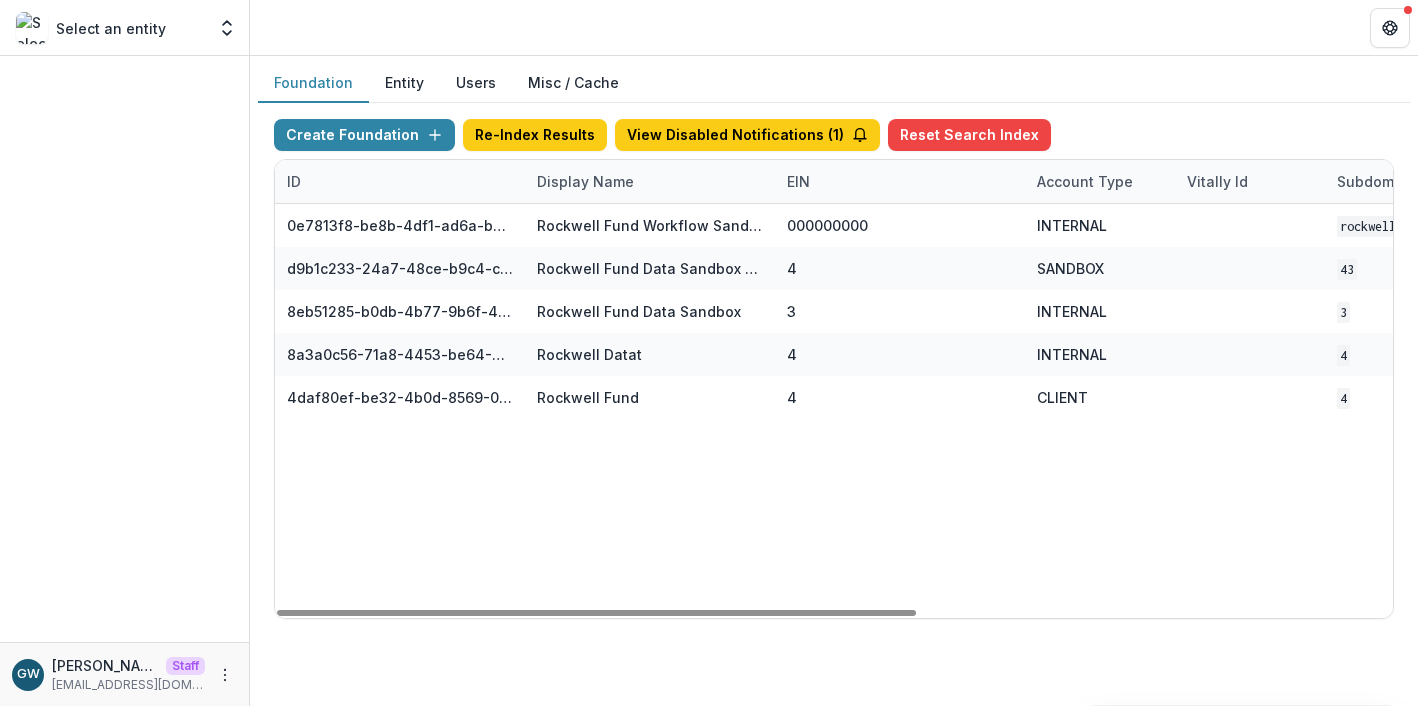 click on "Foundation Entity Users Misc / Cache" at bounding box center (834, 83) 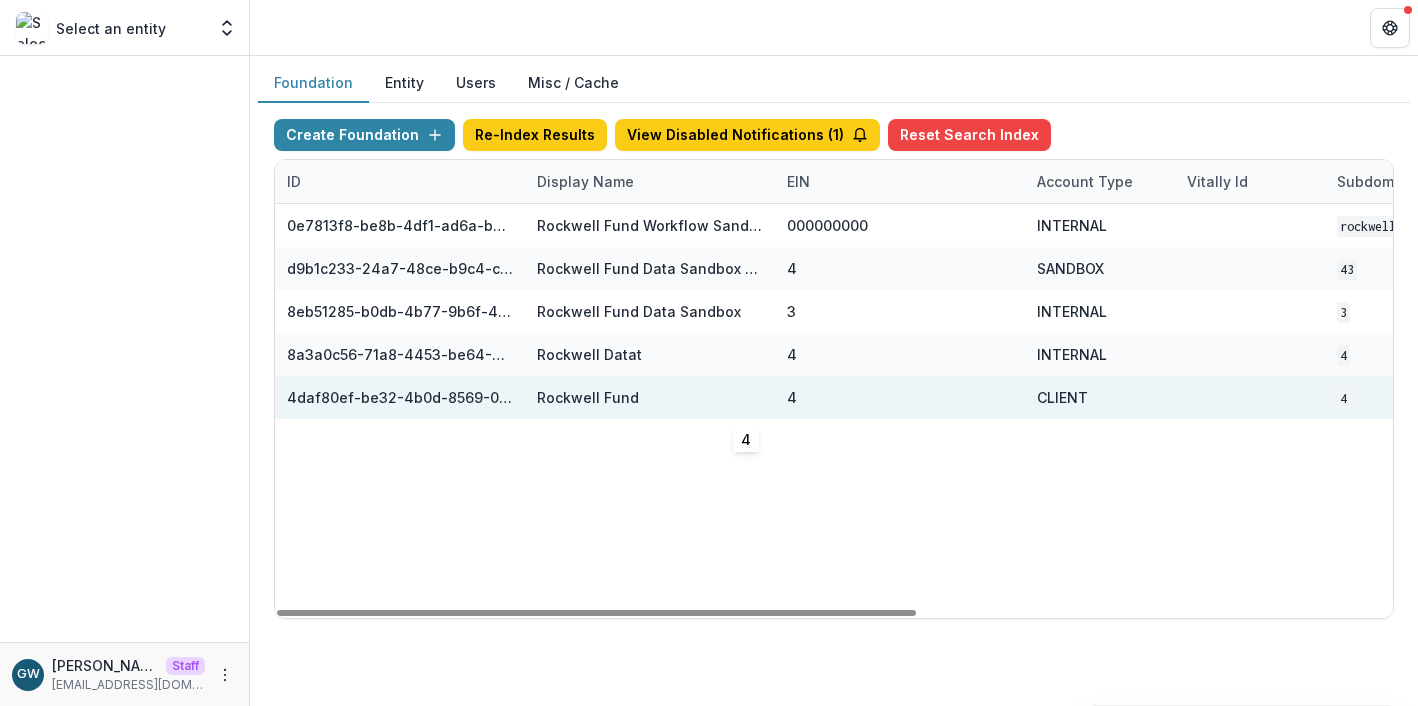 scroll, scrollTop: 0, scrollLeft: 832, axis: horizontal 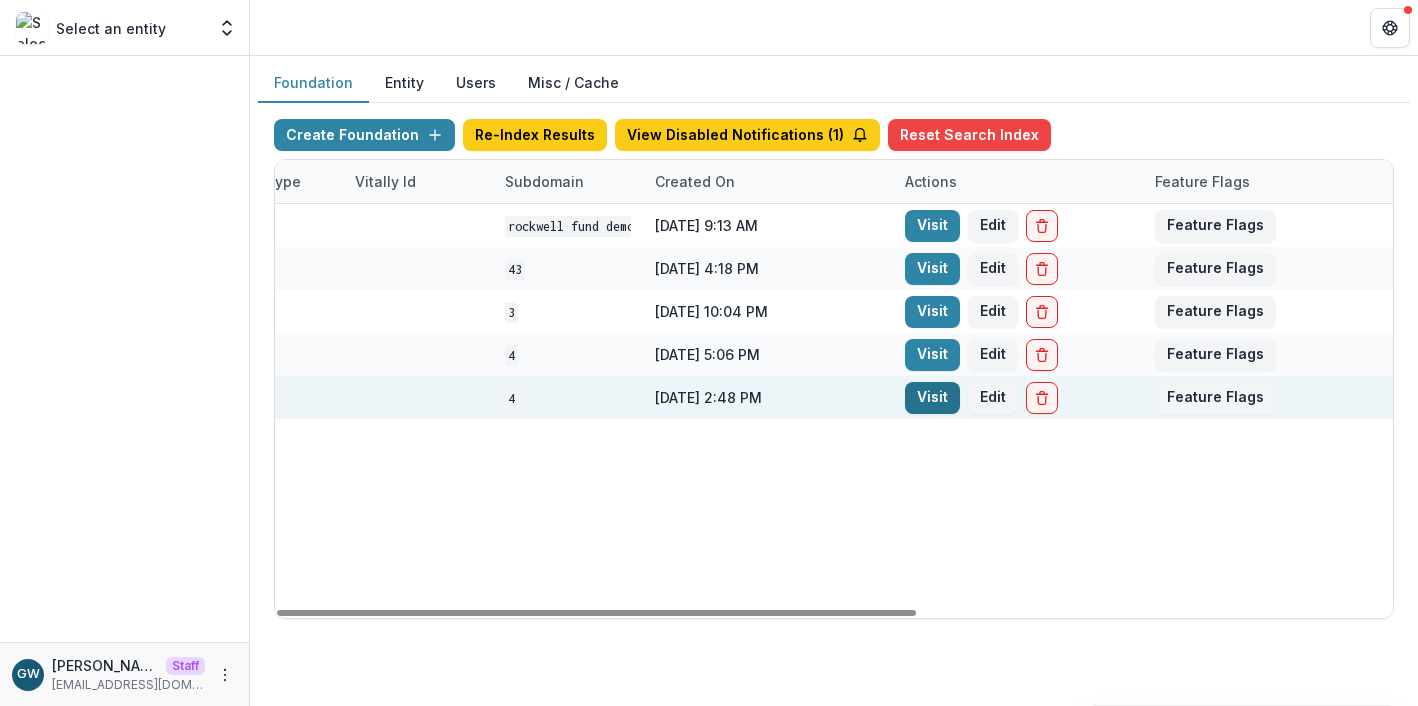 click on "Visit" at bounding box center [932, 398] 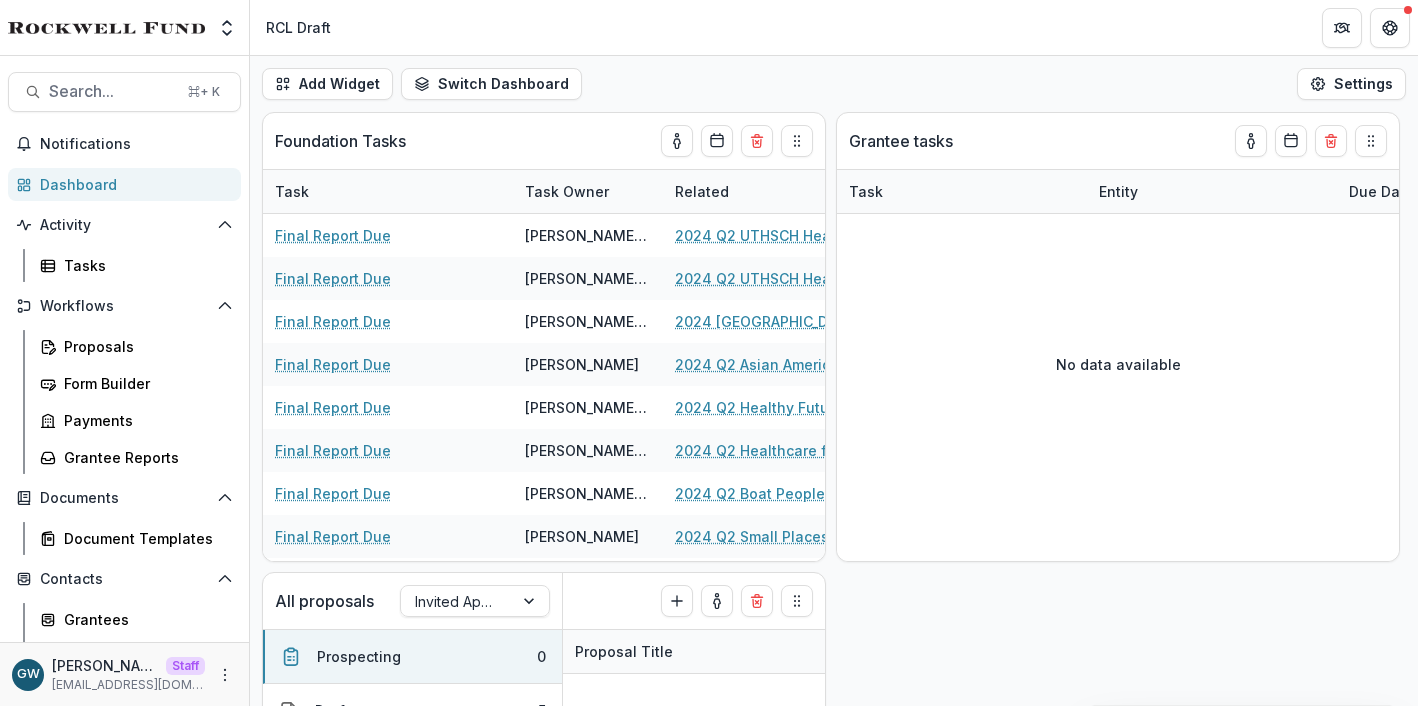 click on "Proposals Form Builder Payments Grantee Reports" at bounding box center [136, 402] 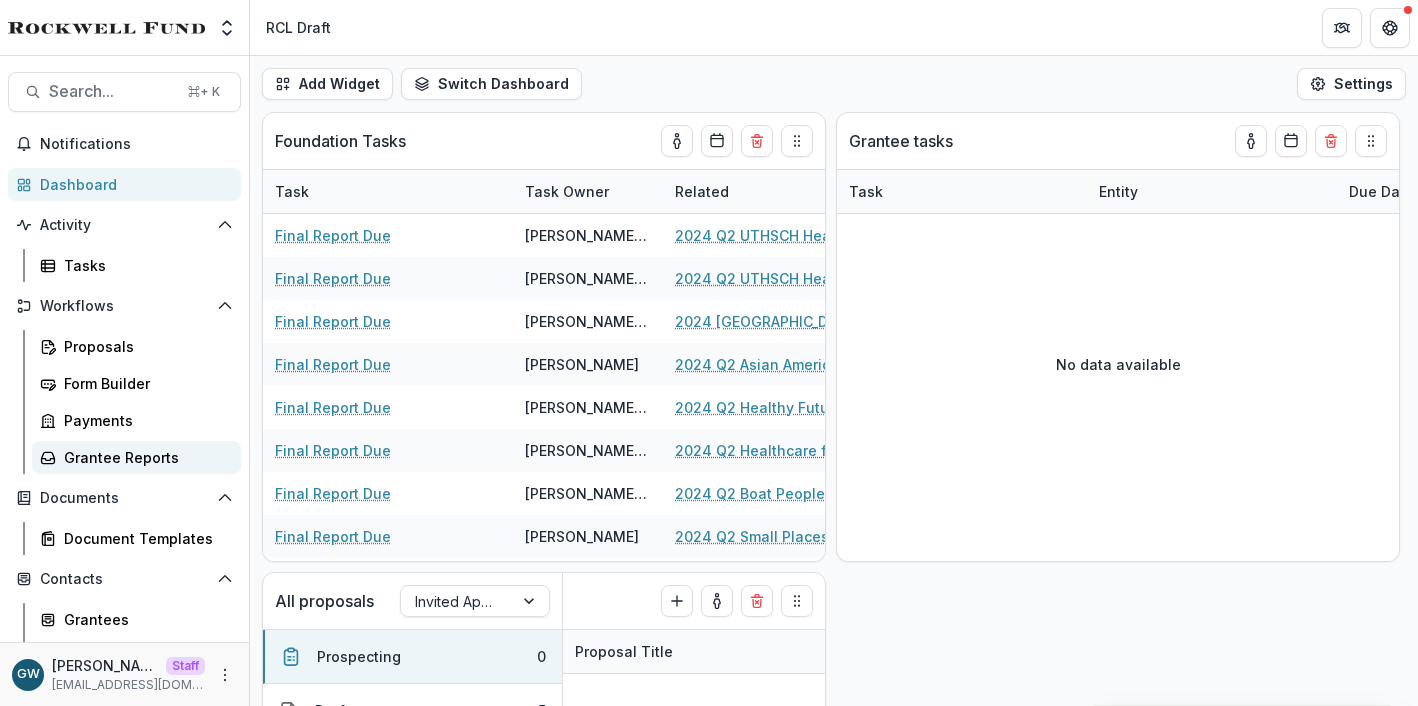 click on "Grantee Reports" at bounding box center (144, 457) 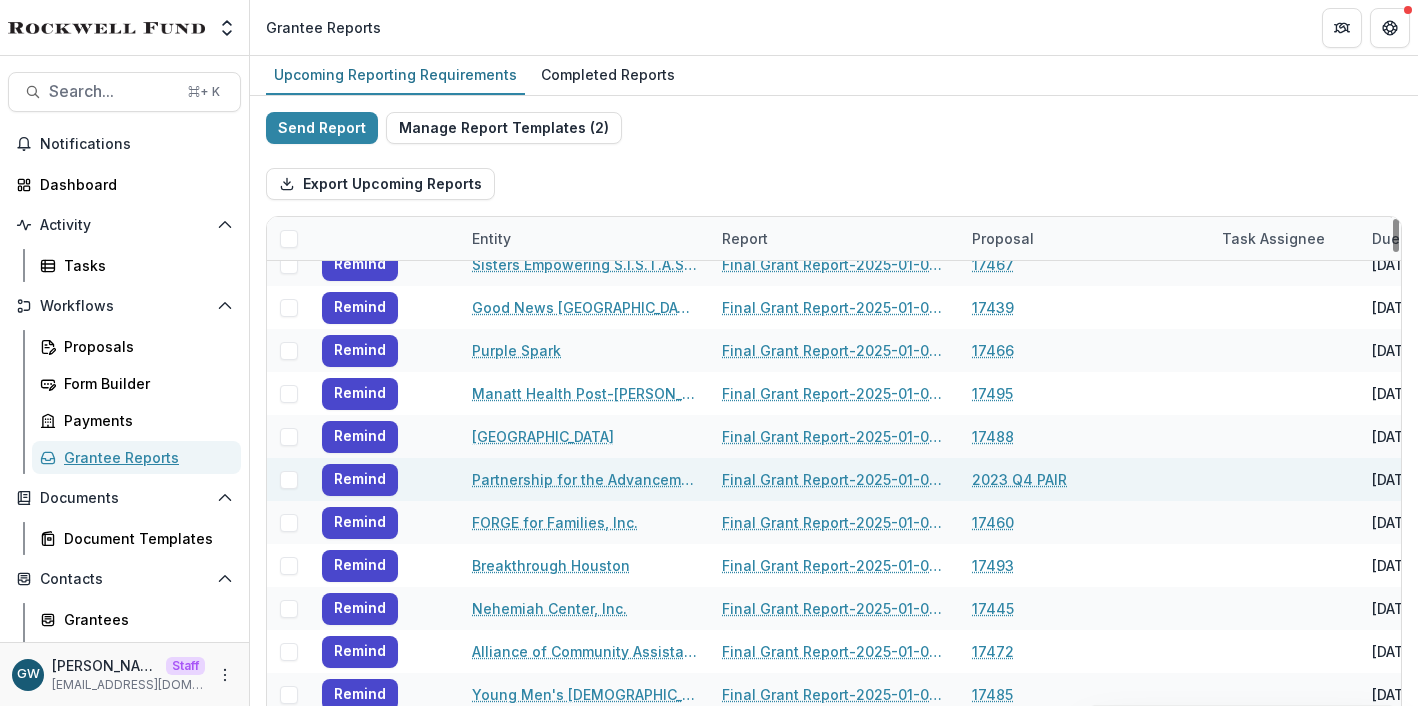 scroll, scrollTop: 7318, scrollLeft: 0, axis: vertical 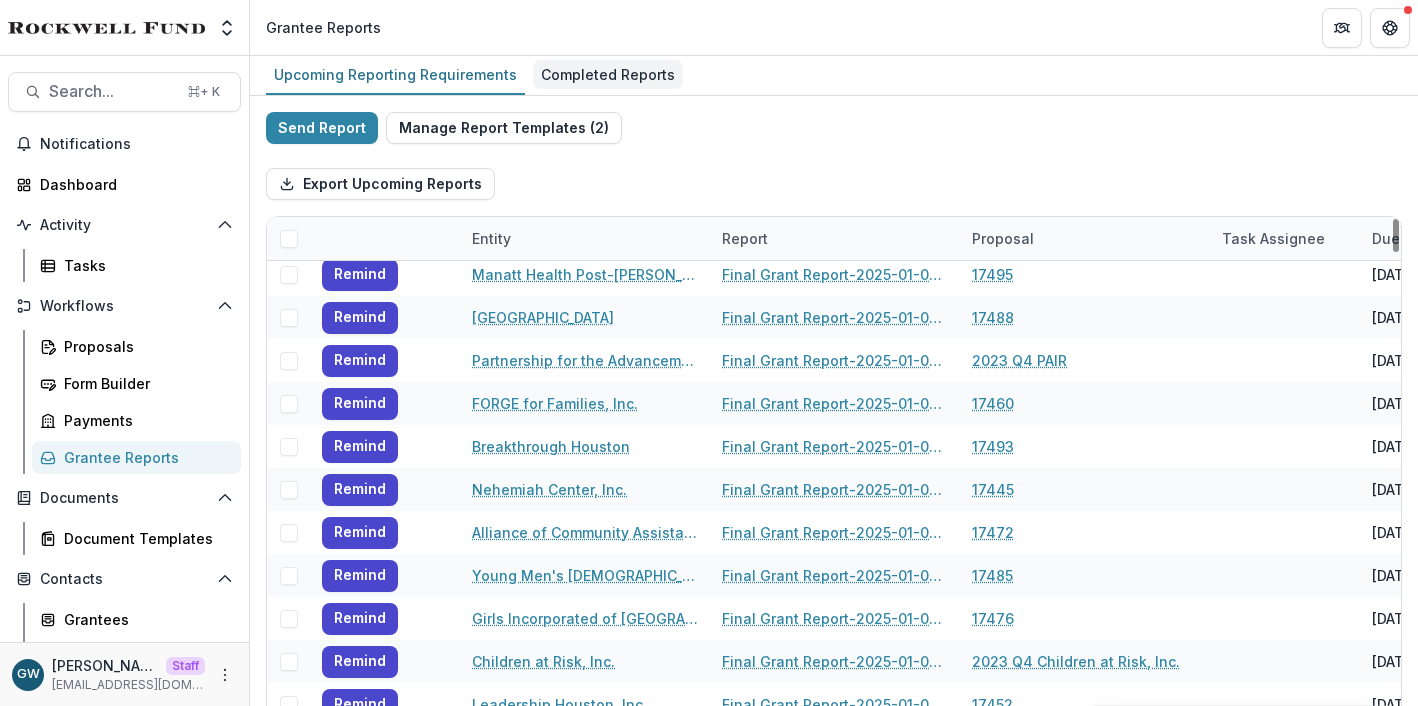 click on "Completed Reports" at bounding box center [608, 74] 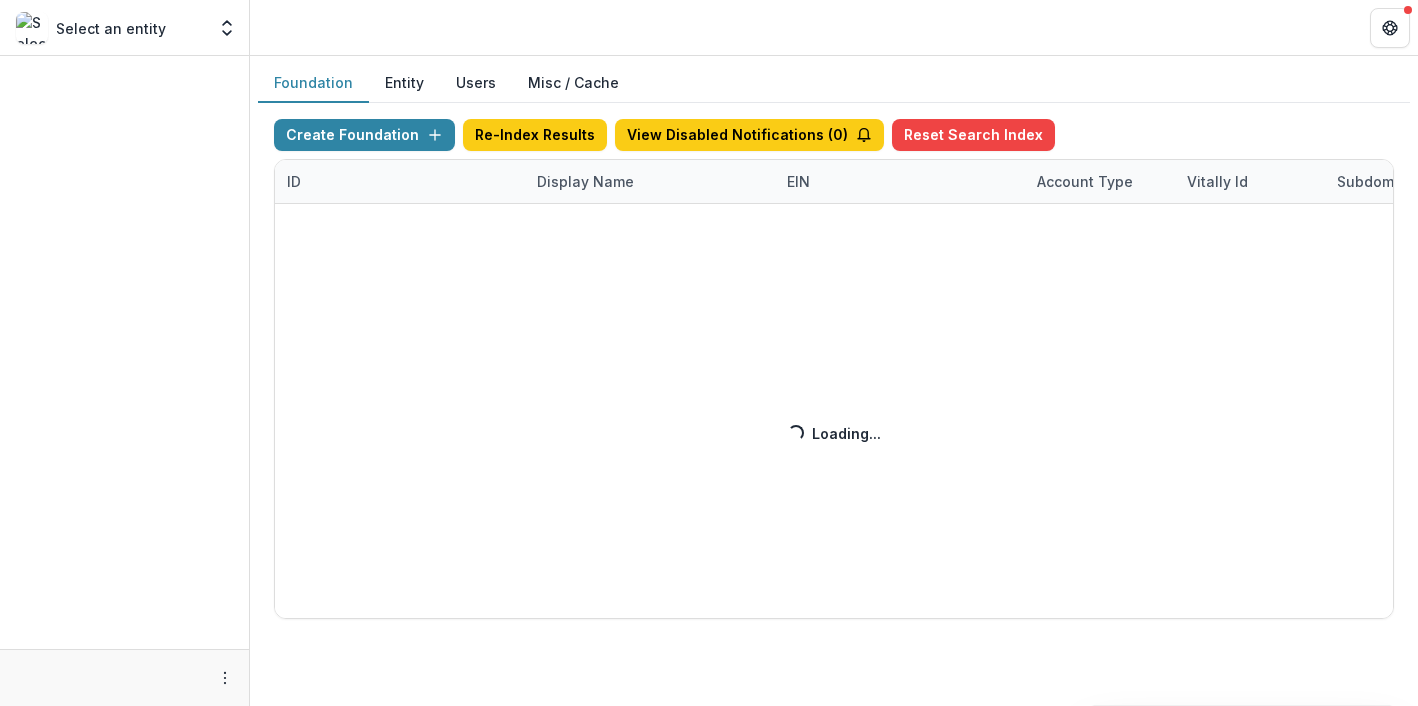 scroll, scrollTop: 0, scrollLeft: 0, axis: both 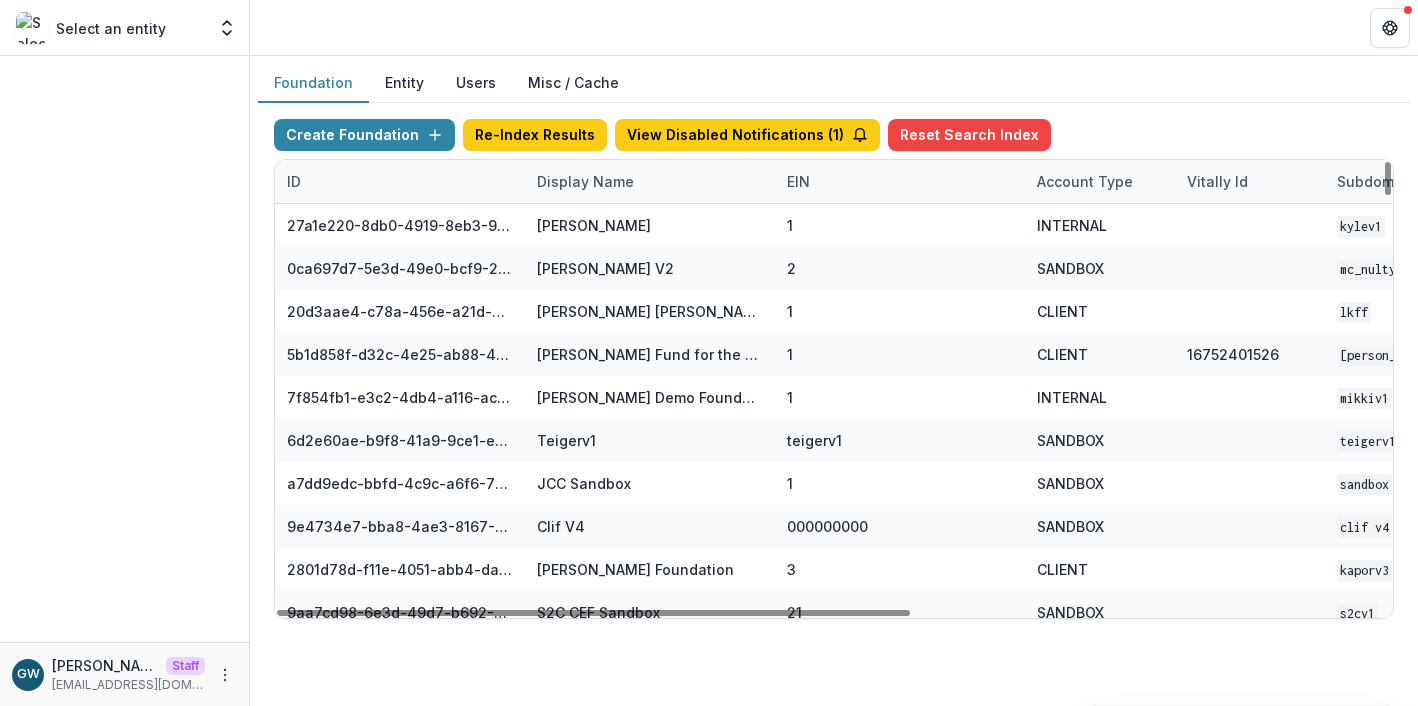 click on "Display Name" at bounding box center (585, 181) 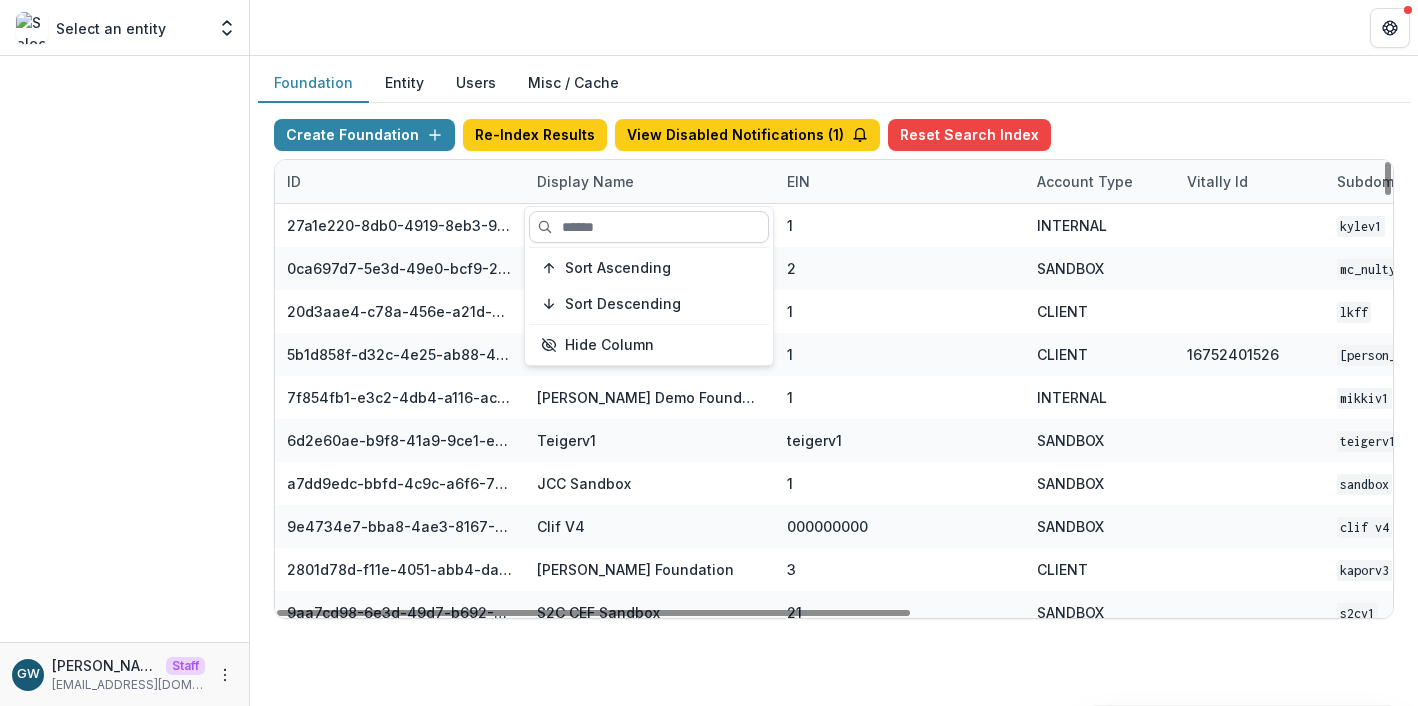 click at bounding box center [649, 227] 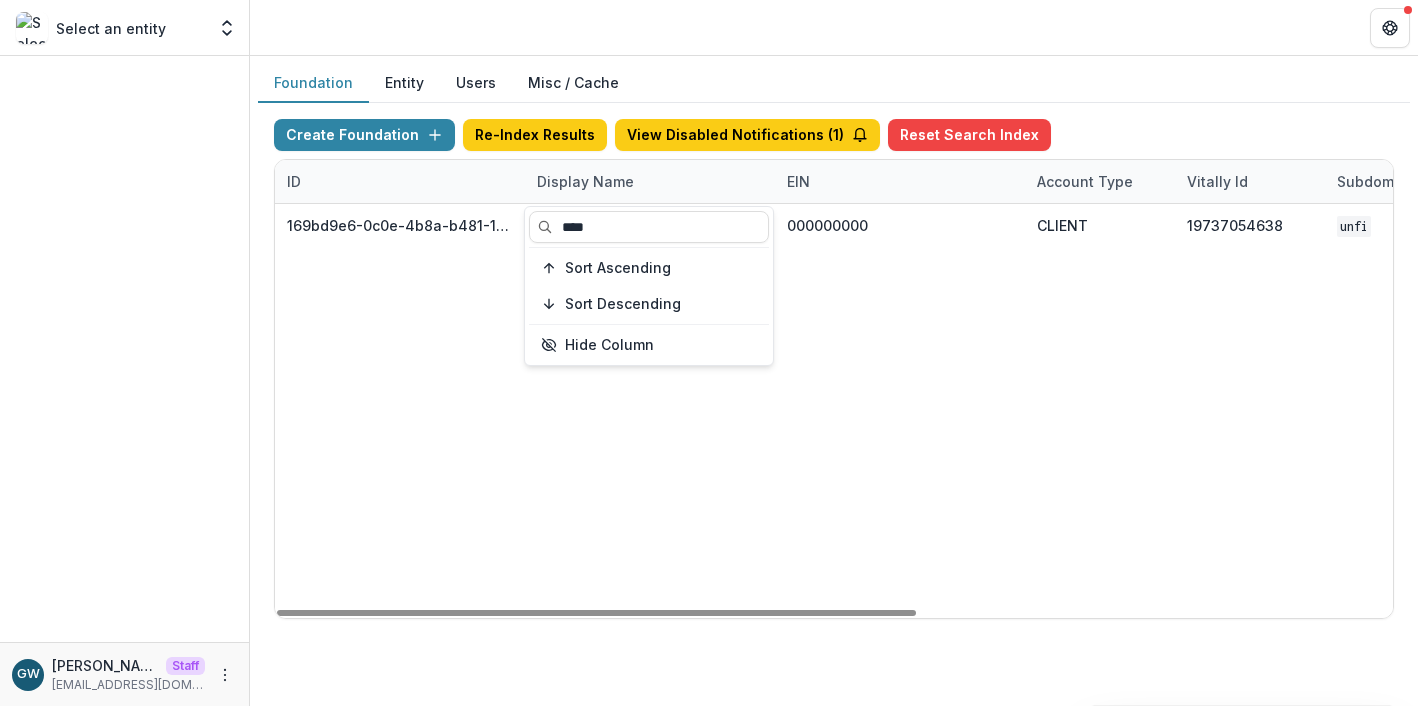 type on "****" 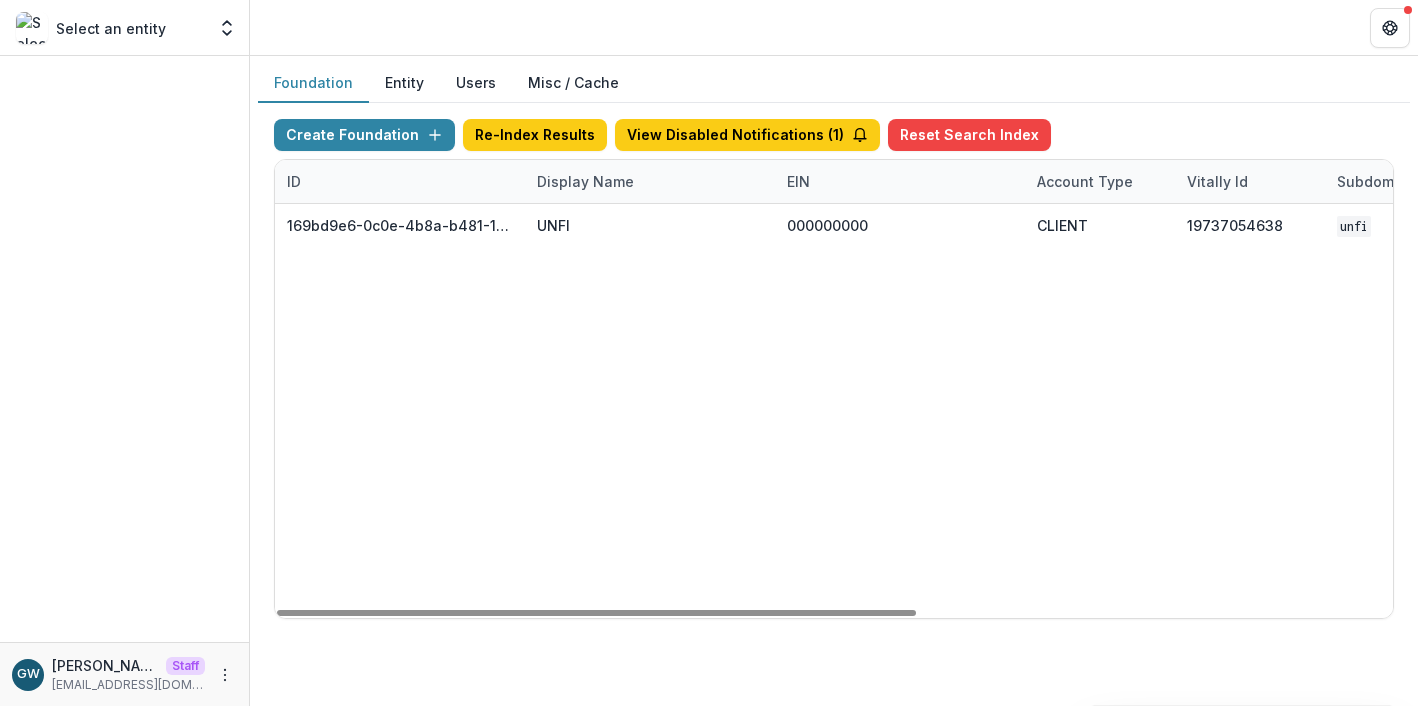 drag, startPoint x: 1217, startPoint y: 102, endPoint x: 1177, endPoint y: 109, distance: 40.60788 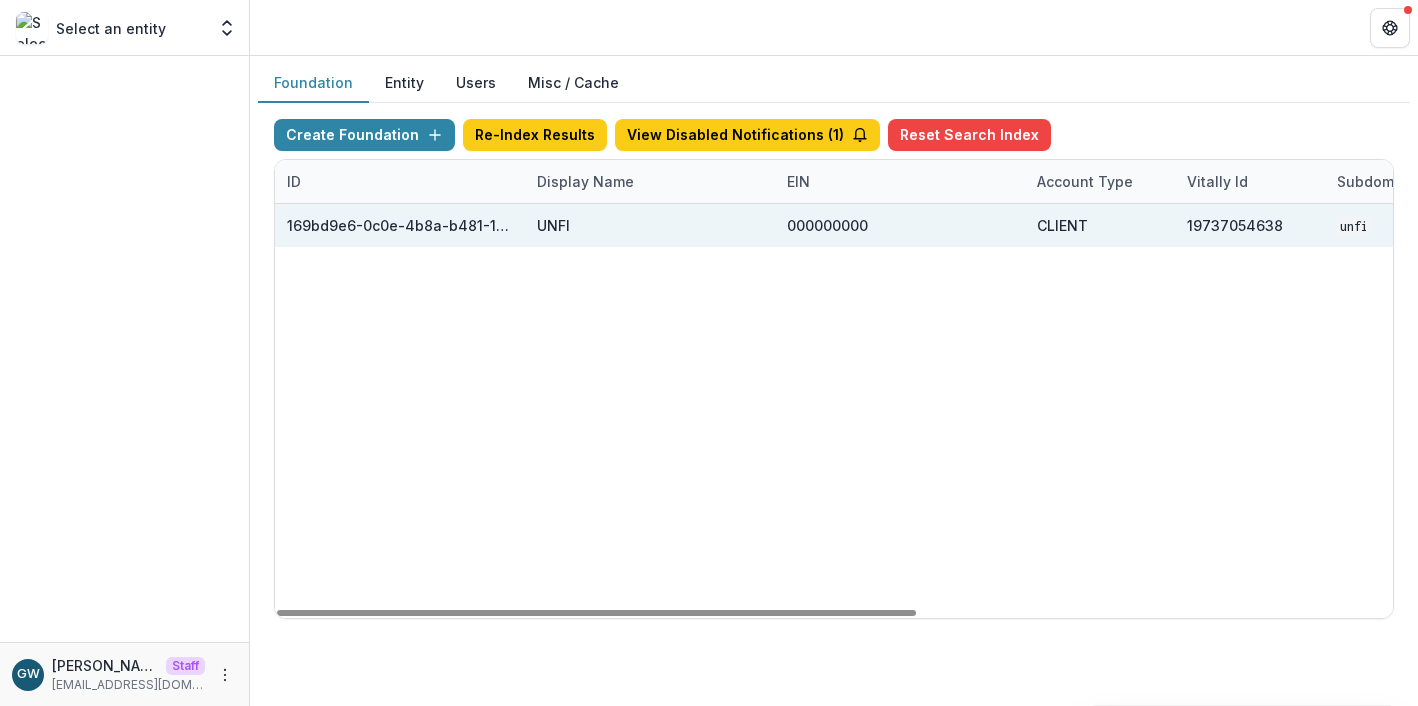 scroll, scrollTop: 0, scrollLeft: 832, axis: horizontal 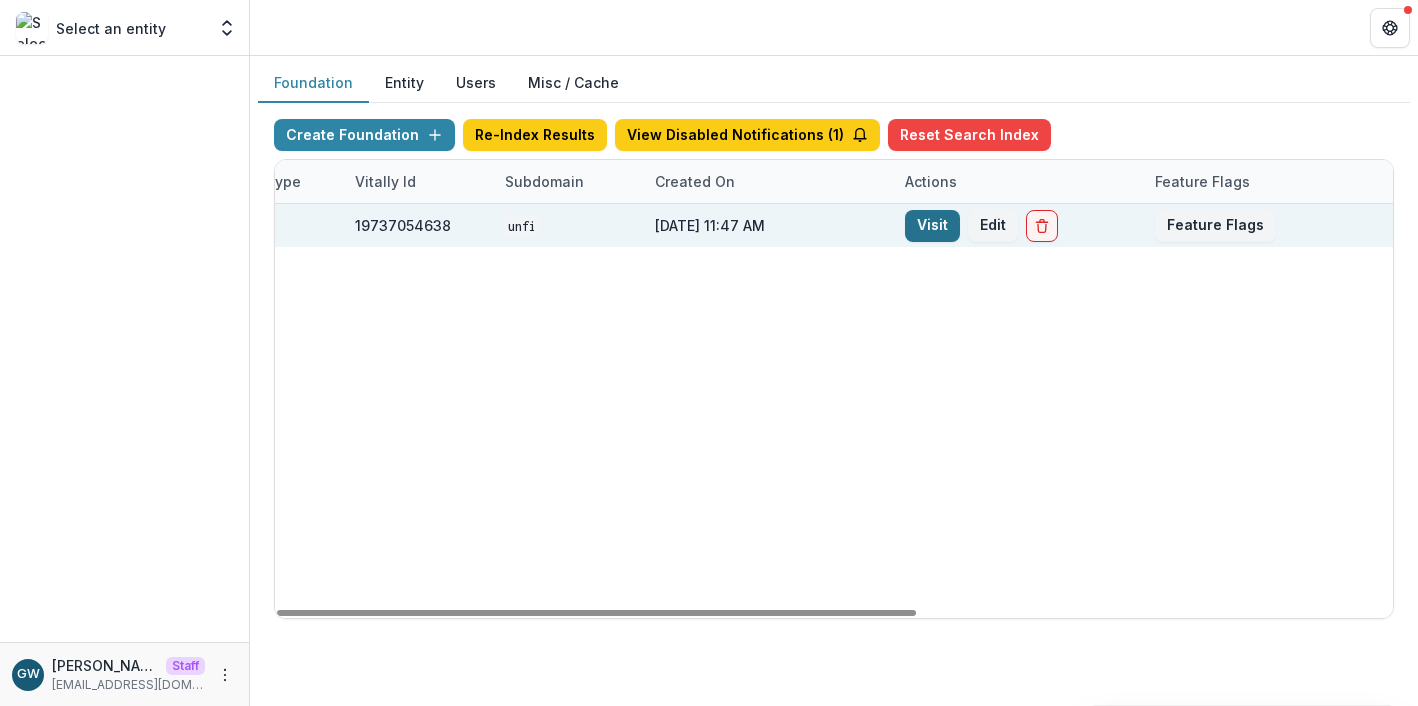 click on "Visit" at bounding box center [932, 226] 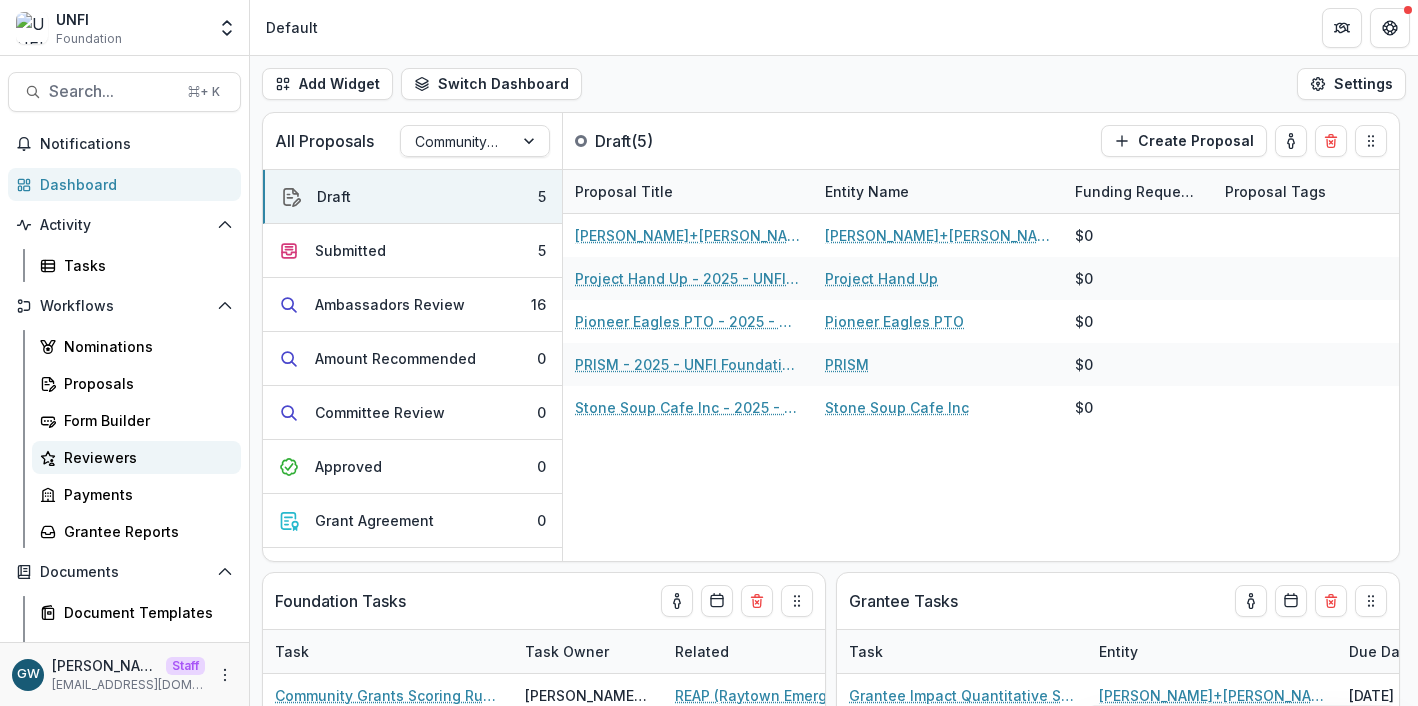 click on "Reviewers" at bounding box center [144, 457] 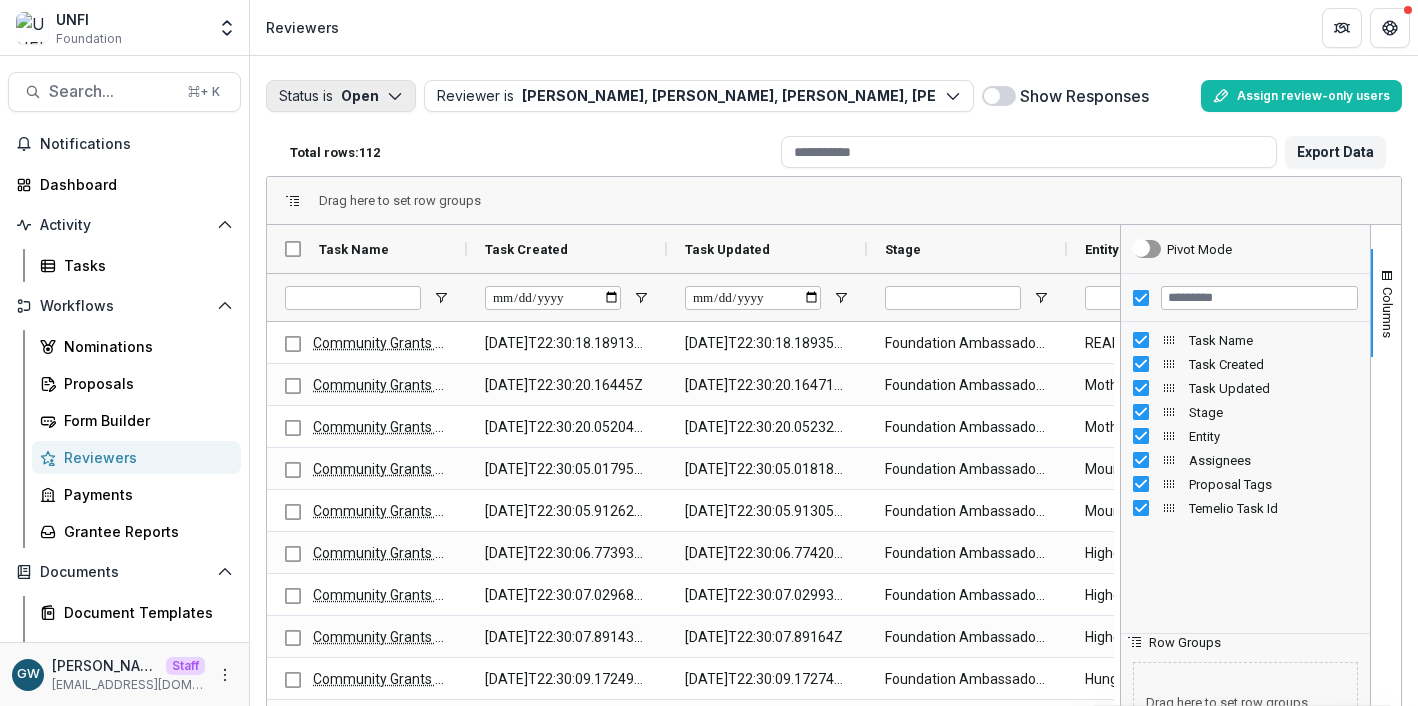 click 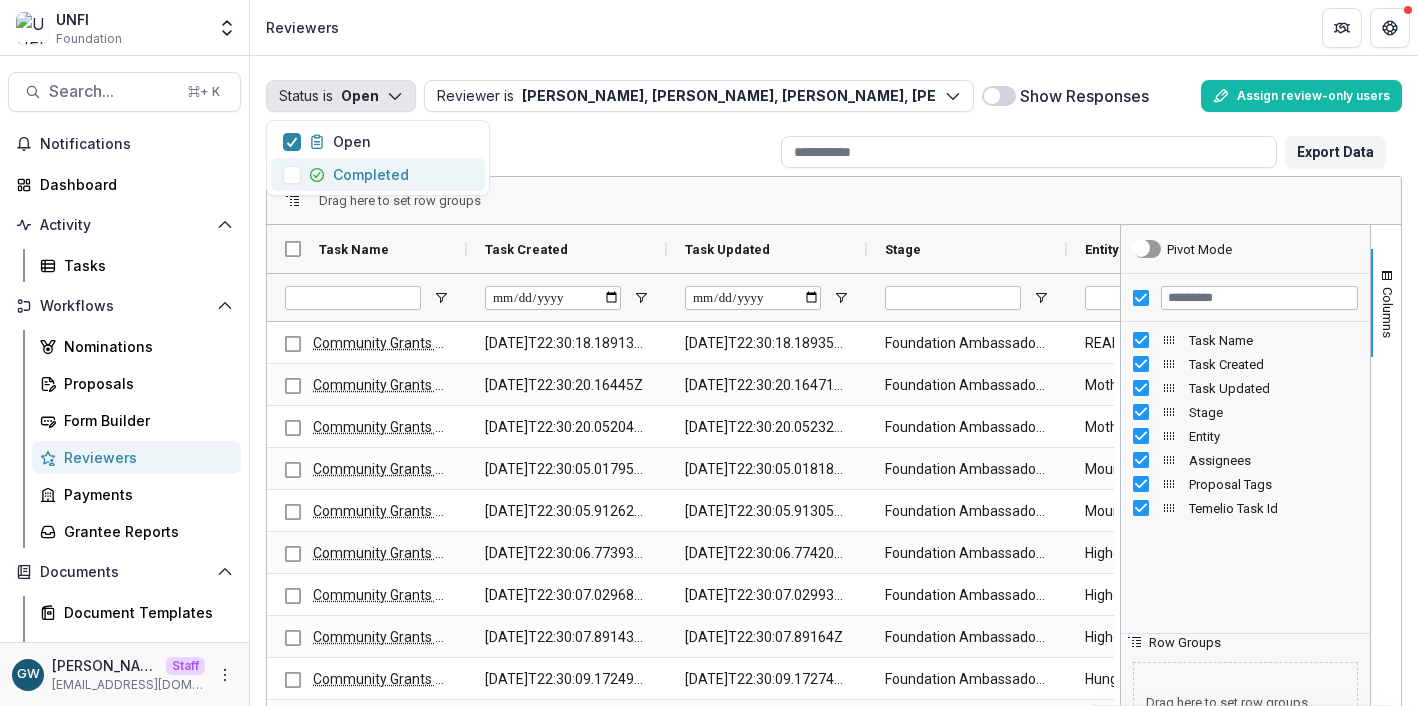 click on "Completed" at bounding box center [371, 174] 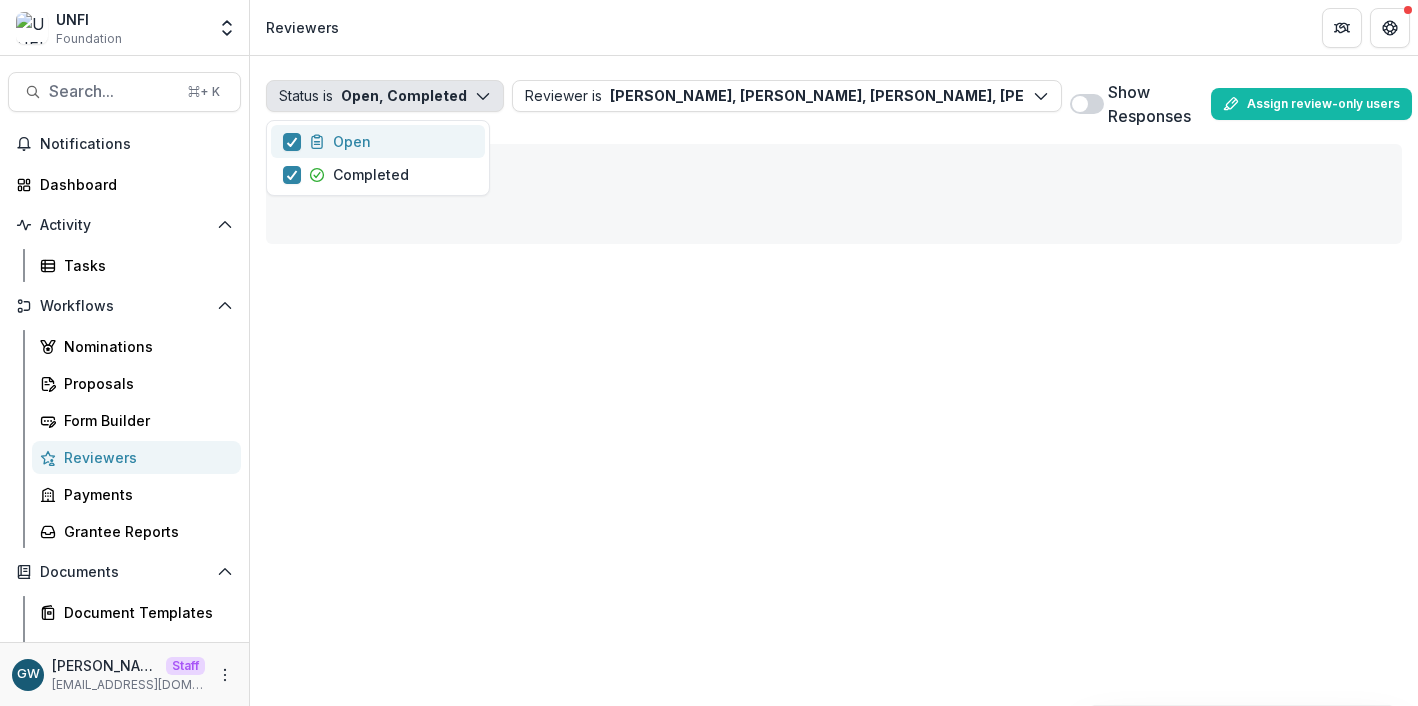 click on "Open" at bounding box center [378, 141] 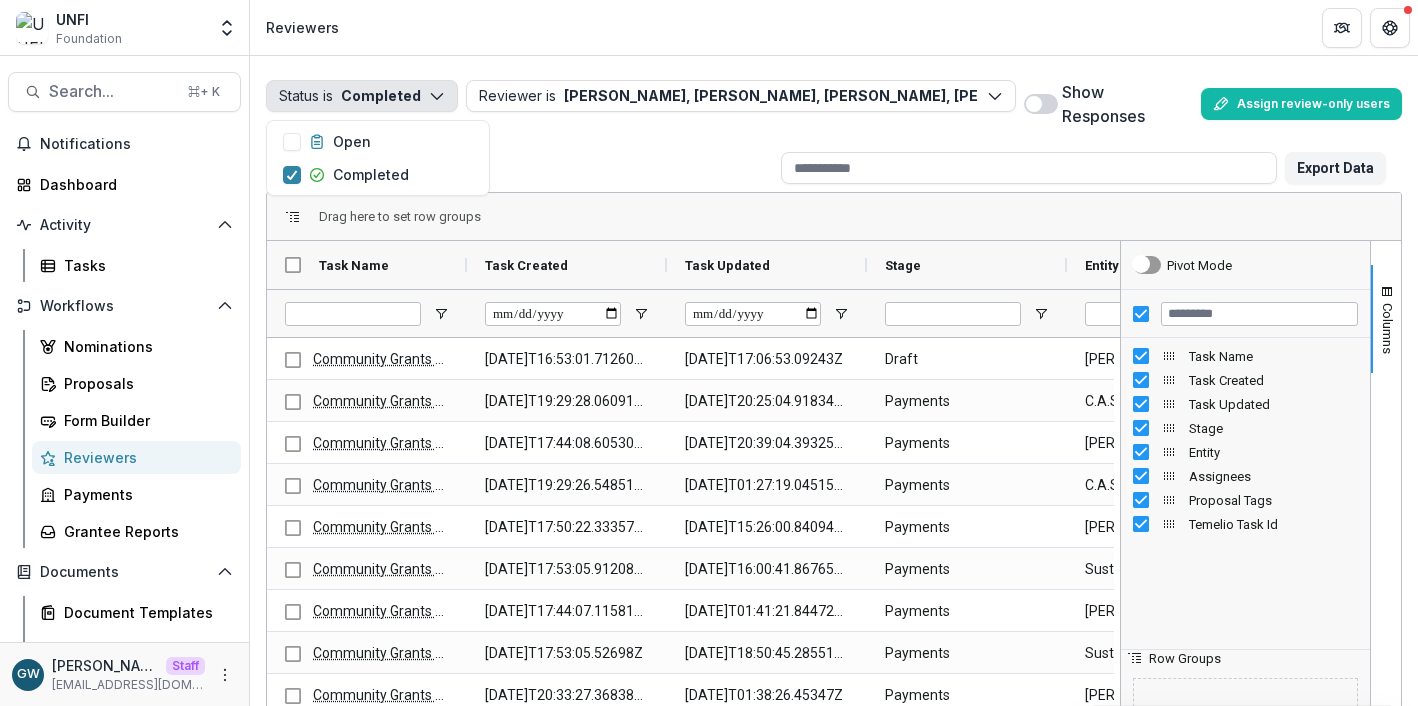 click on "Status is Completed Open Completed  Reviewer is Michael Carranza, Johnna Moniz, Isaac Rebhahn, Rachel Reese, Jesse Hall, Michael Anthony, Tammy Nollen, Traci Gamble, Iesha Fleming, maddieglouner@gmail.com, Annalina, Kristine Creveling, Tara Adolph, Alisha Real, Emily Johnson, Michael Mazzoni, Waiken Sullivan, Patricia Bellum, Jennifer Curry, Jessica Renaud, Joshua Tavares, lori.rodriques@unfi.com, benjamin.bartley@unfi.com, Leah Lamorte, ria.gray@unfi.com, megan.fox@unfi.com, Adam Leubke Michael Carranza  ( mcarranza@unfi.com ) Johnna Moniz  ( johnna.moniz@unfi.com ) Isaac Rebhahn  ( irebhahn@unfi.com ) Rachel Reese  ( rachel.reese@unfi.com ) Jesse Hall  ( jhall@unfi.com ) Michael Anthony  ( michael.f.anthony@unfi.com ) Tammy Nollen  ( tammy.j.nollen@unfi.com ) Traci Gamble  ( tgamble@unfi.com ) Iesha Fleming  ( iesha.fleming@unfi.com ) maddieglouner@gmail.com  ( maddieglouner@gmail.com ) Annalina  ( annalina.kazickas@unfi.com ) Kristine Creveling  ( kristine.creveling@unfi.com ) Tara Adolph  ( ) Alisha Real" at bounding box center (834, 104) 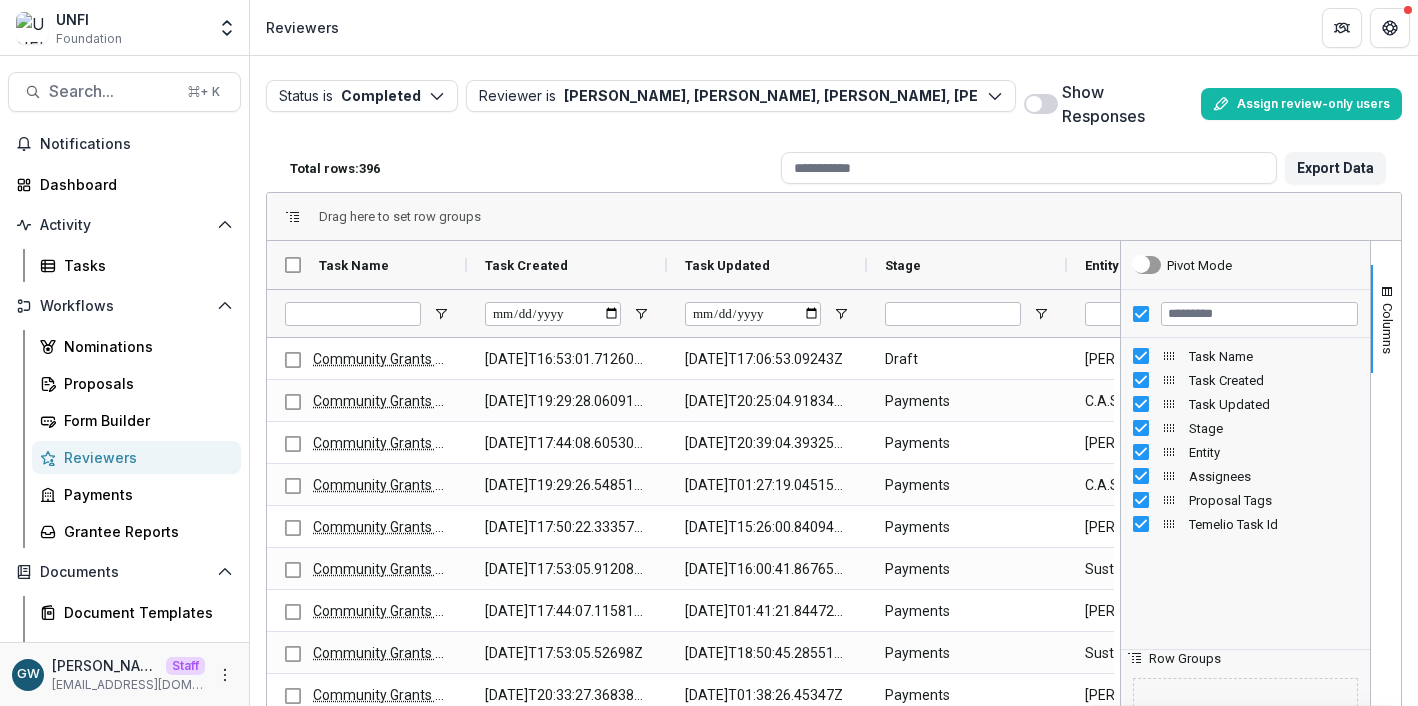 click at bounding box center (1041, 104) 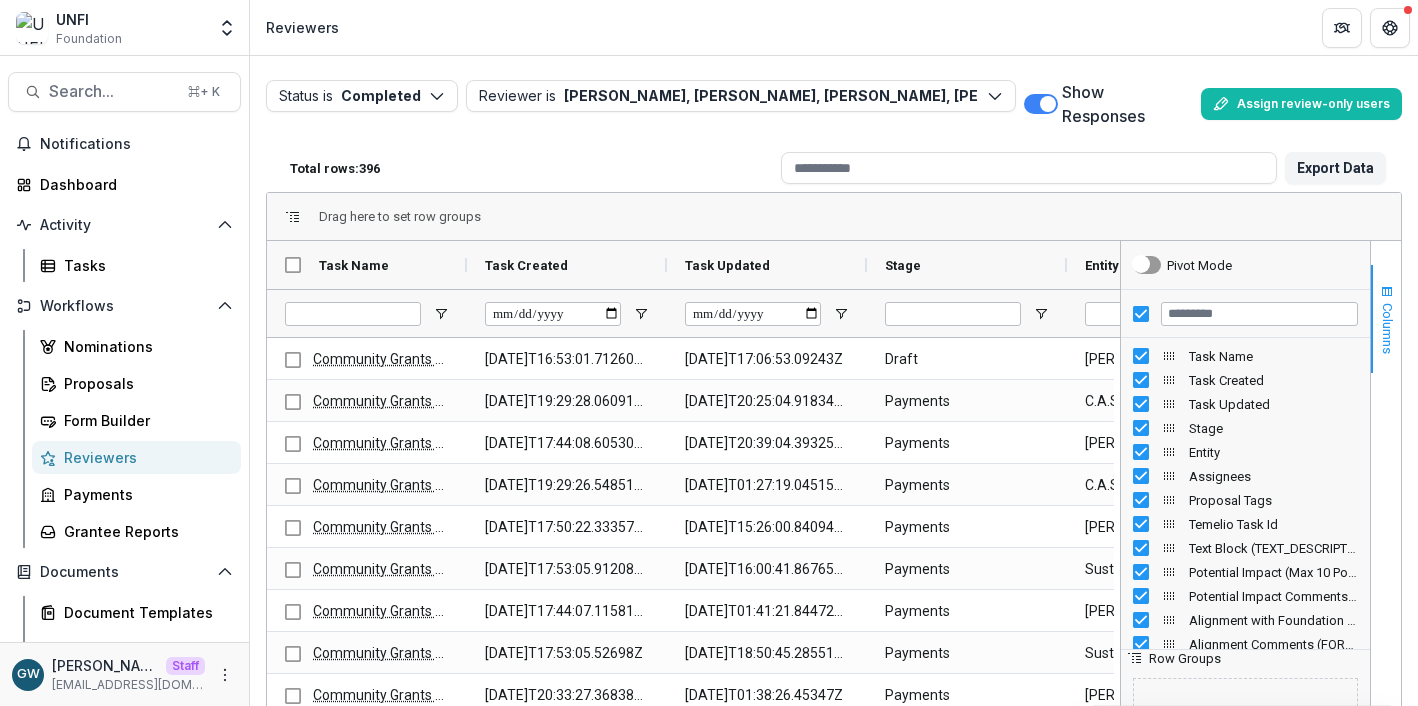click on "Columns" at bounding box center (1386, 319) 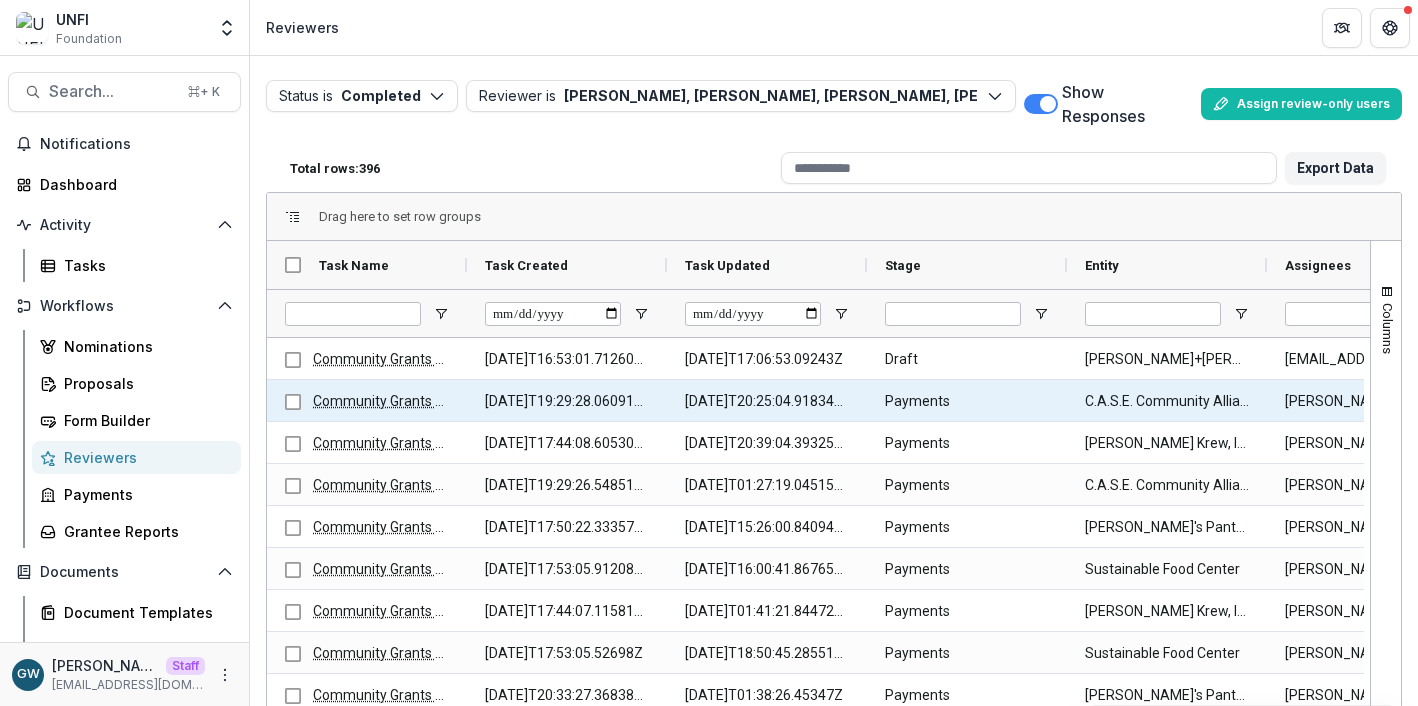 scroll, scrollTop: 0, scrollLeft: 298, axis: horizontal 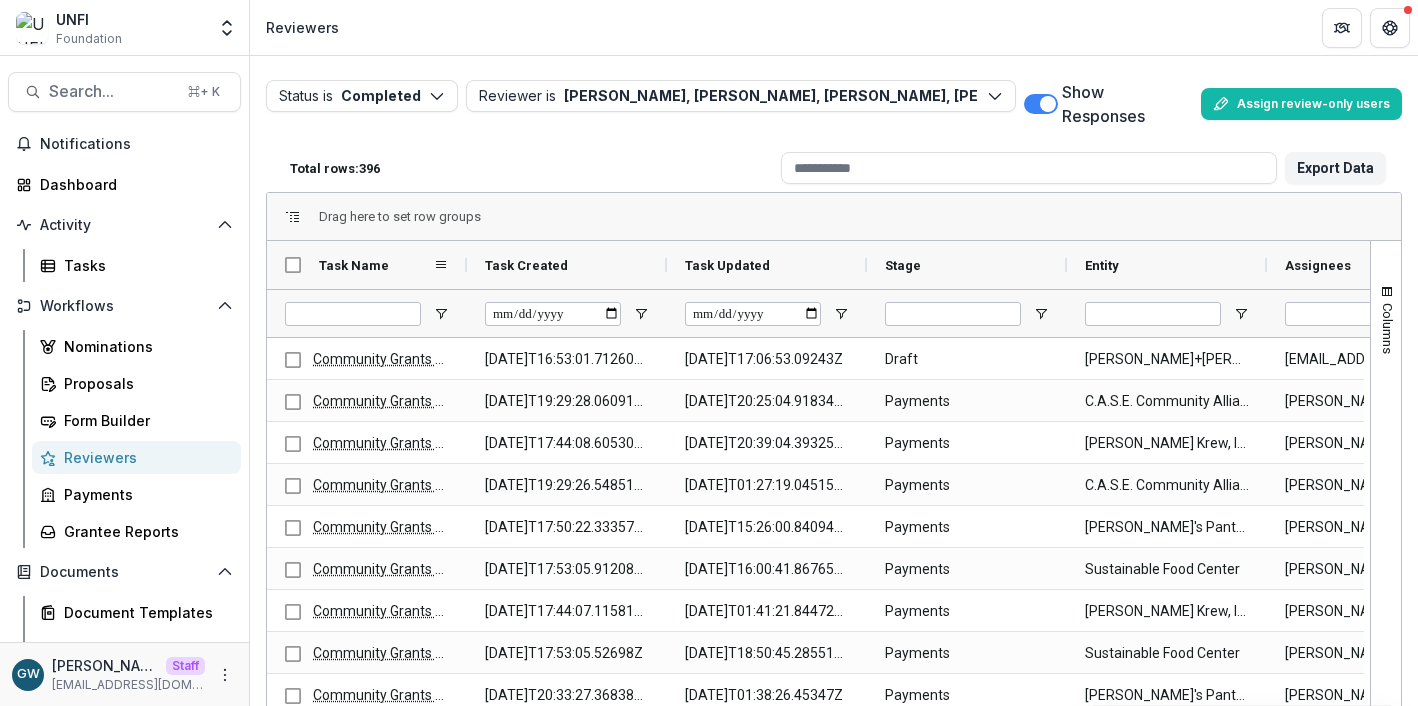 click on "Task Name" at bounding box center (376, 265) 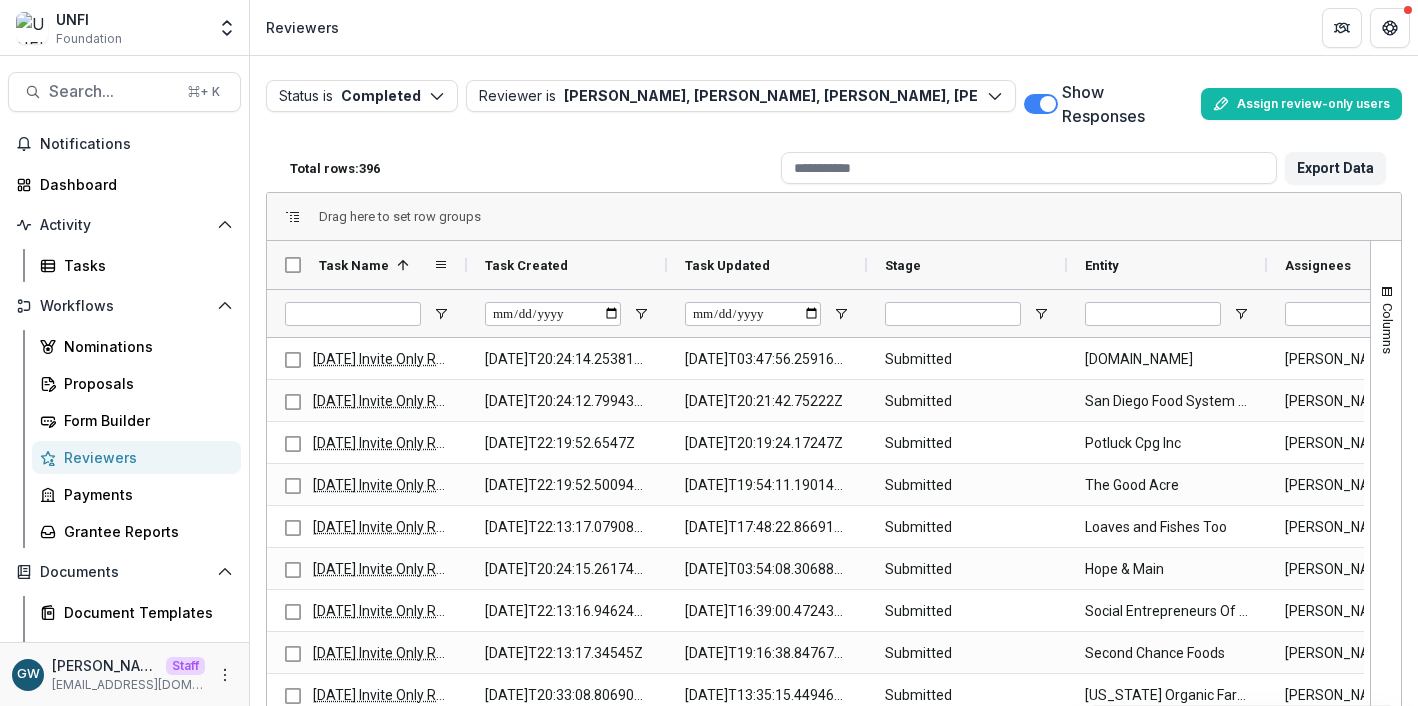 click at bounding box center (403, 265) 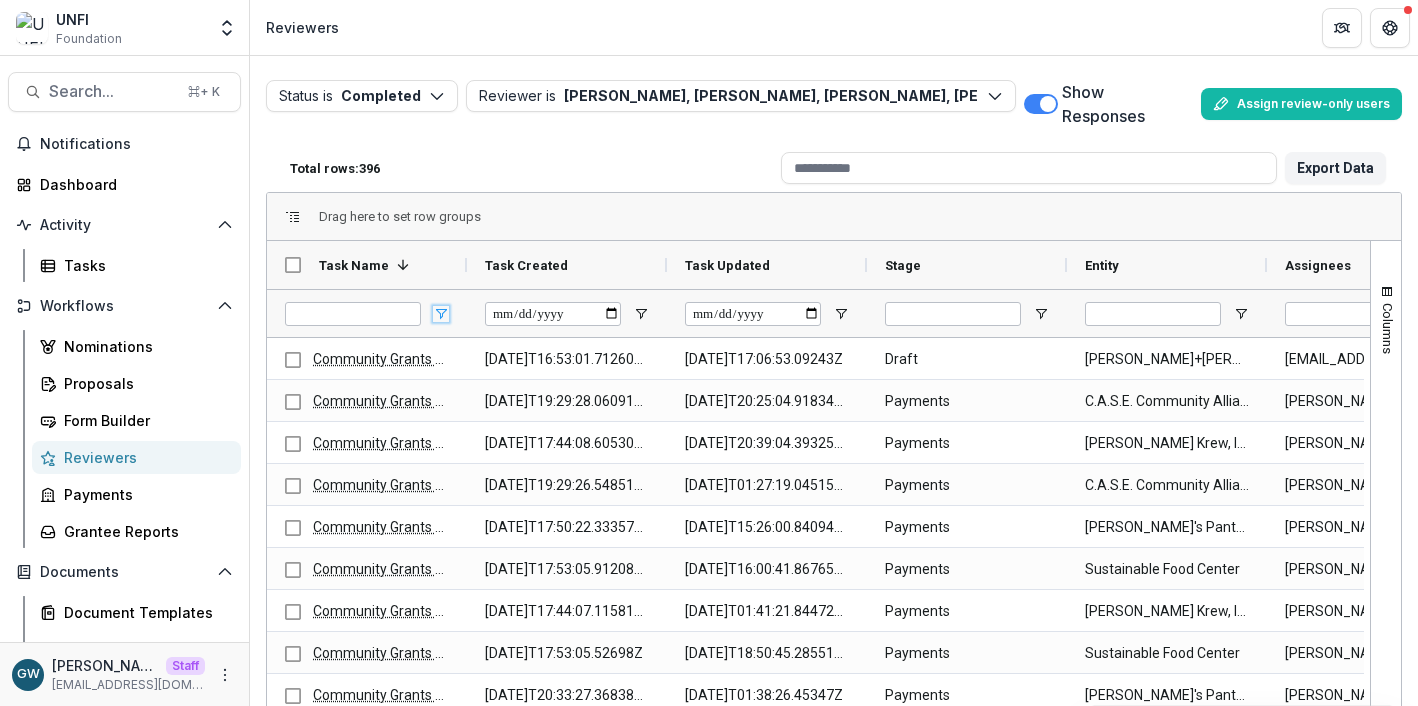 click at bounding box center [441, 314] 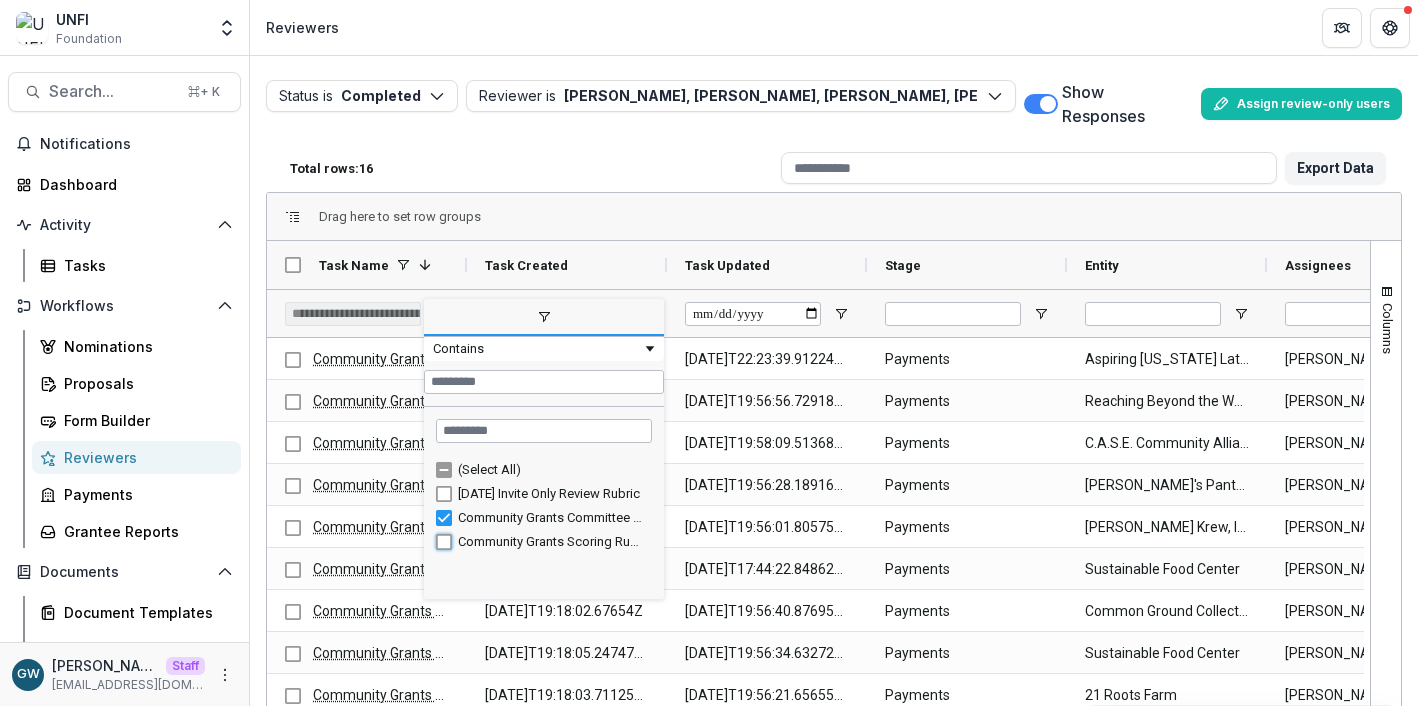 type on "**********" 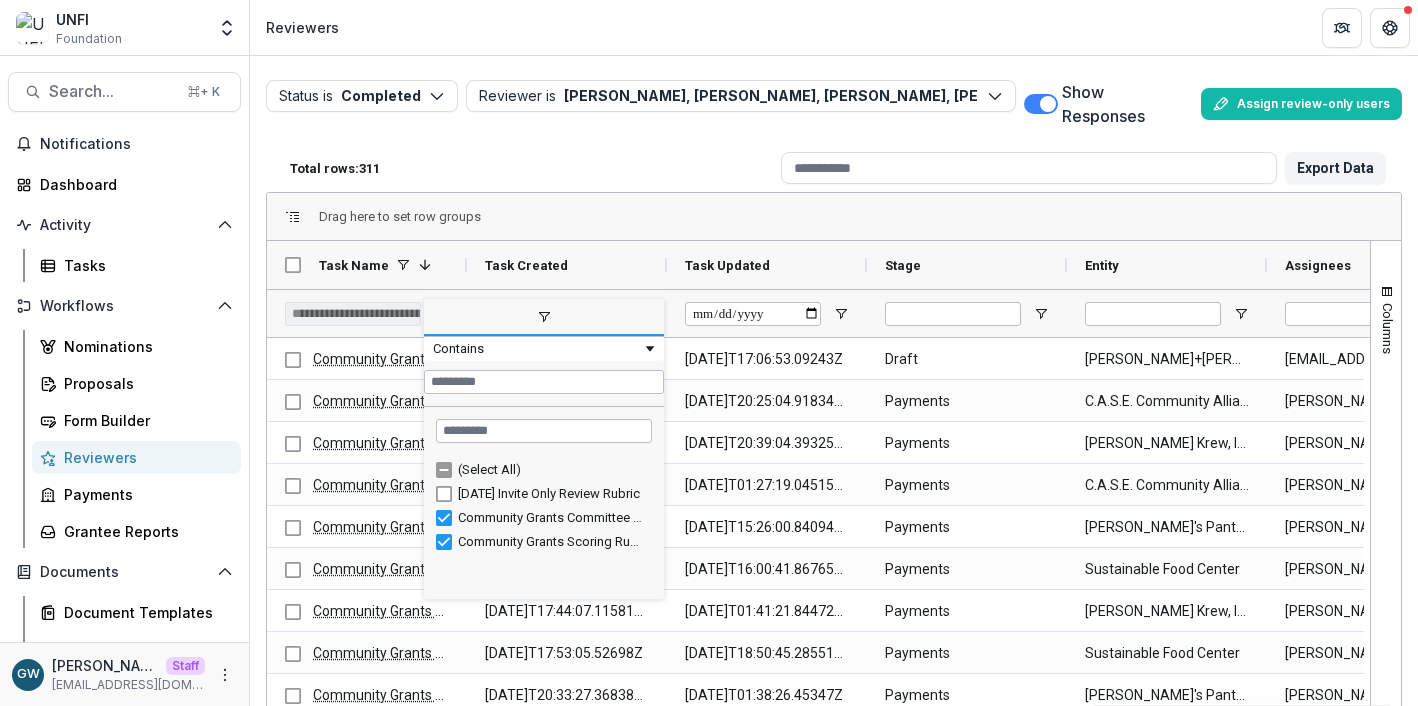 click on "Total rows:  311" at bounding box center (527, 168) 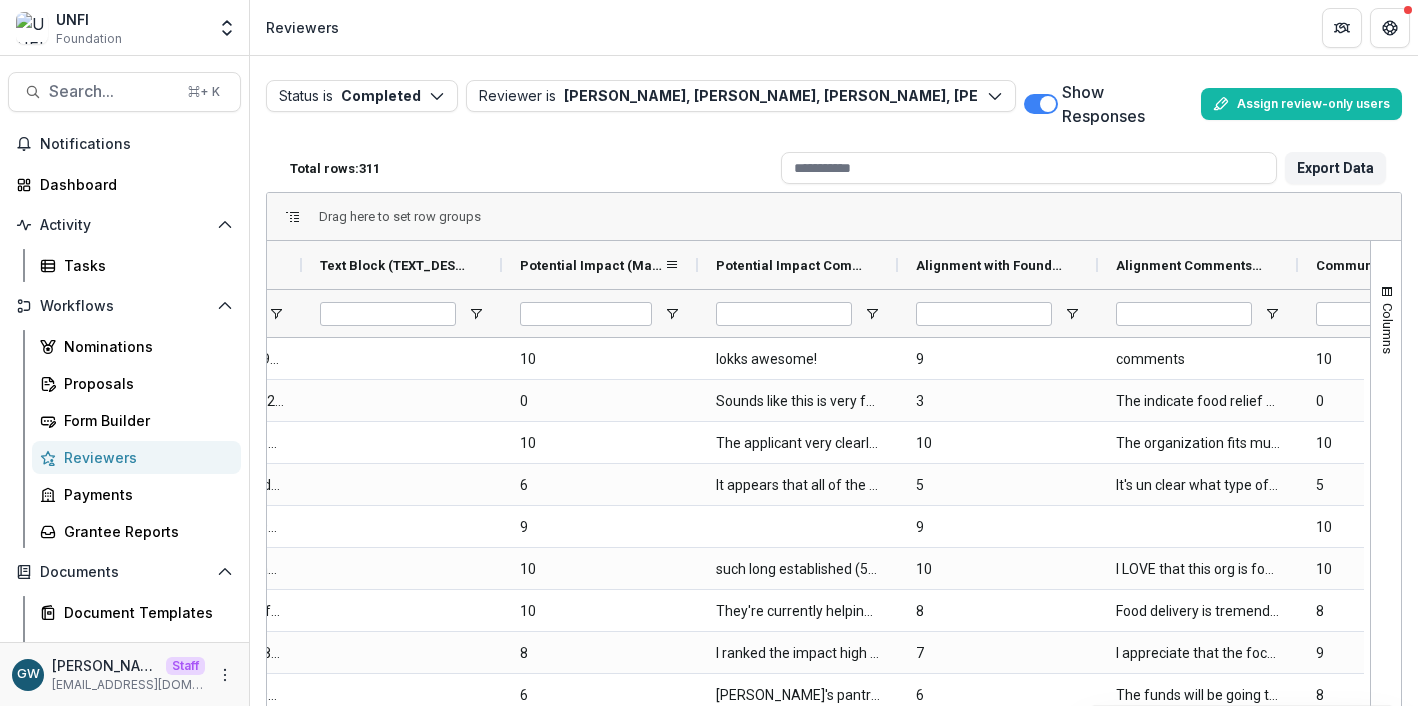 click at bounding box center [698, 265] 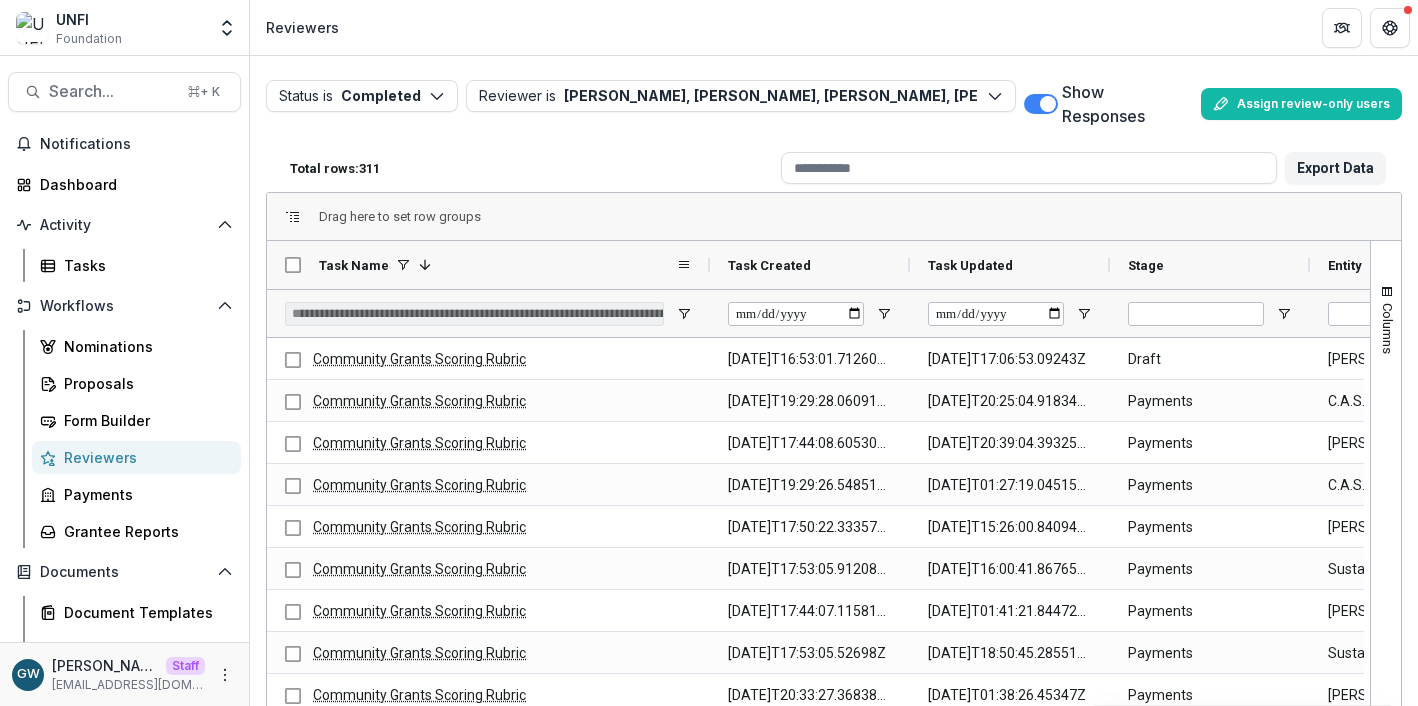 drag, startPoint x: 464, startPoint y: 261, endPoint x: 696, endPoint y: 255, distance: 232.07758 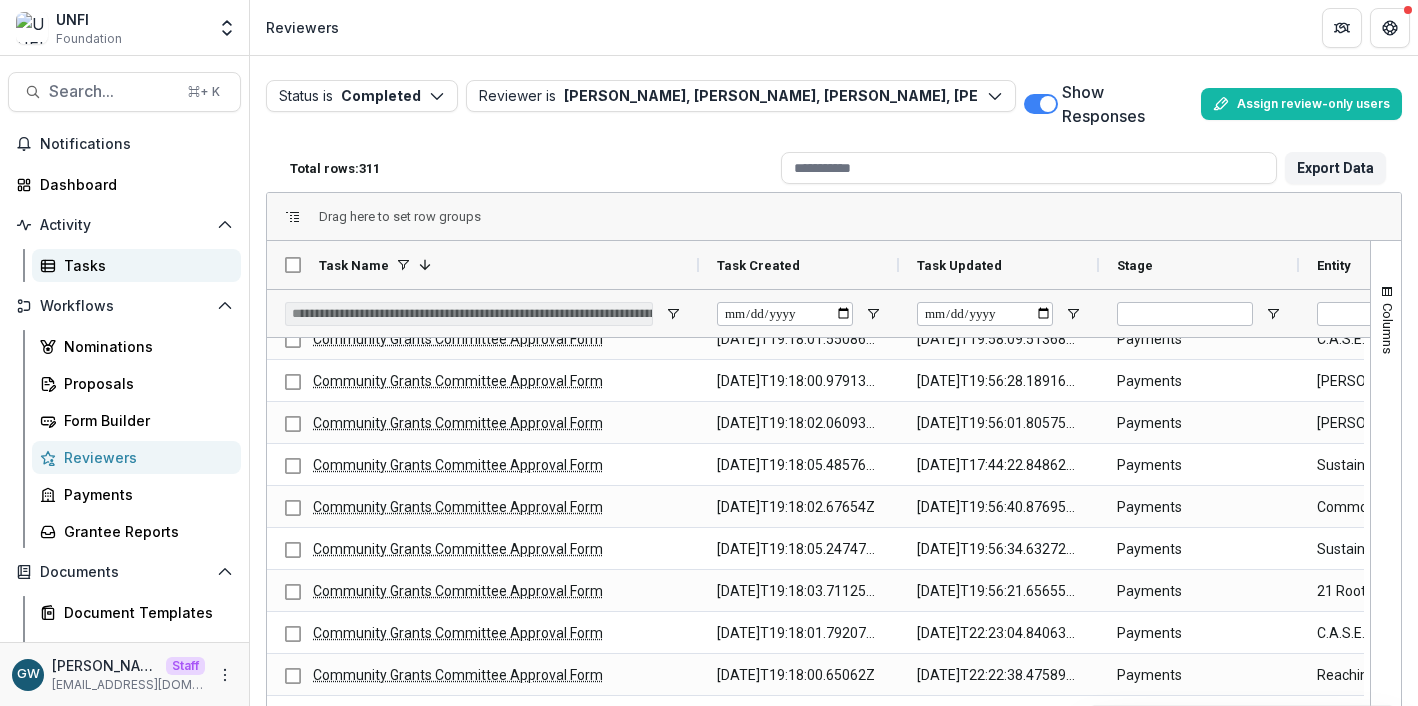 click on "Tasks" at bounding box center (144, 265) 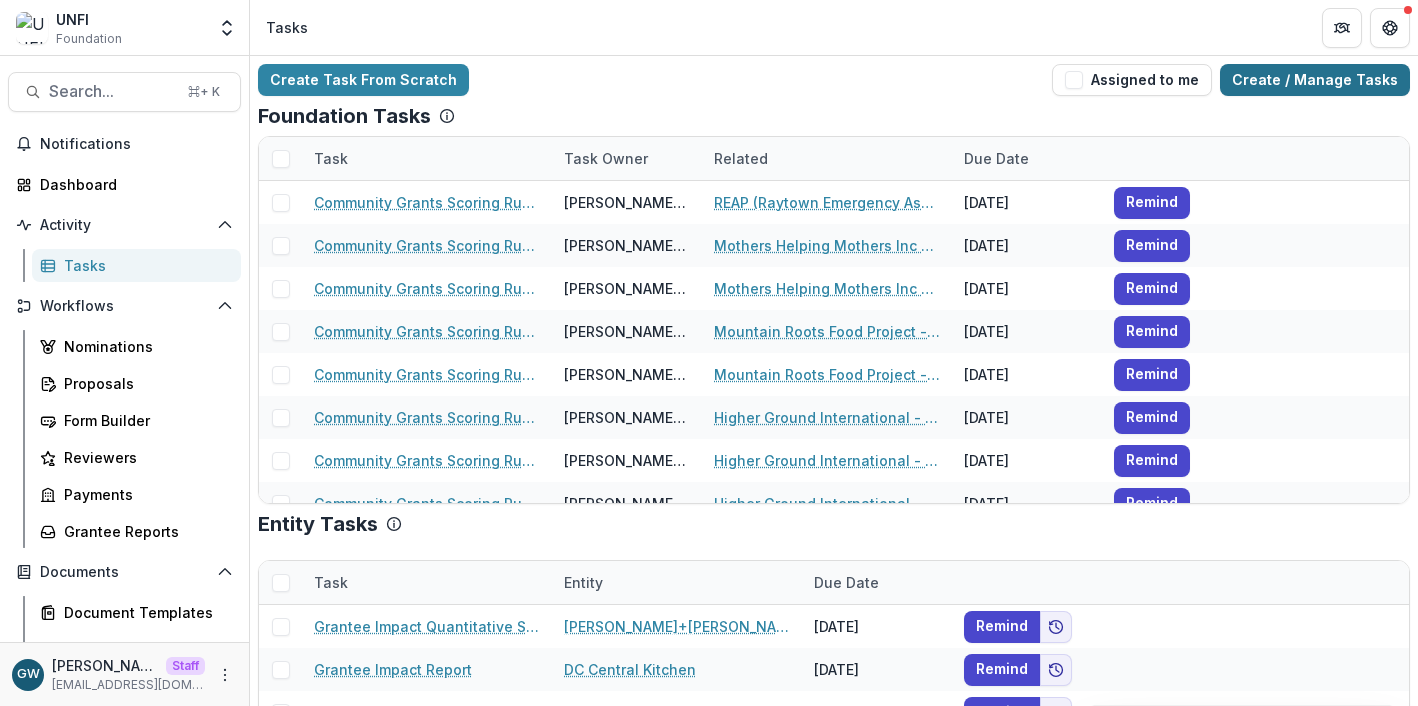 click on "Create / Manage Tasks" at bounding box center [1315, 80] 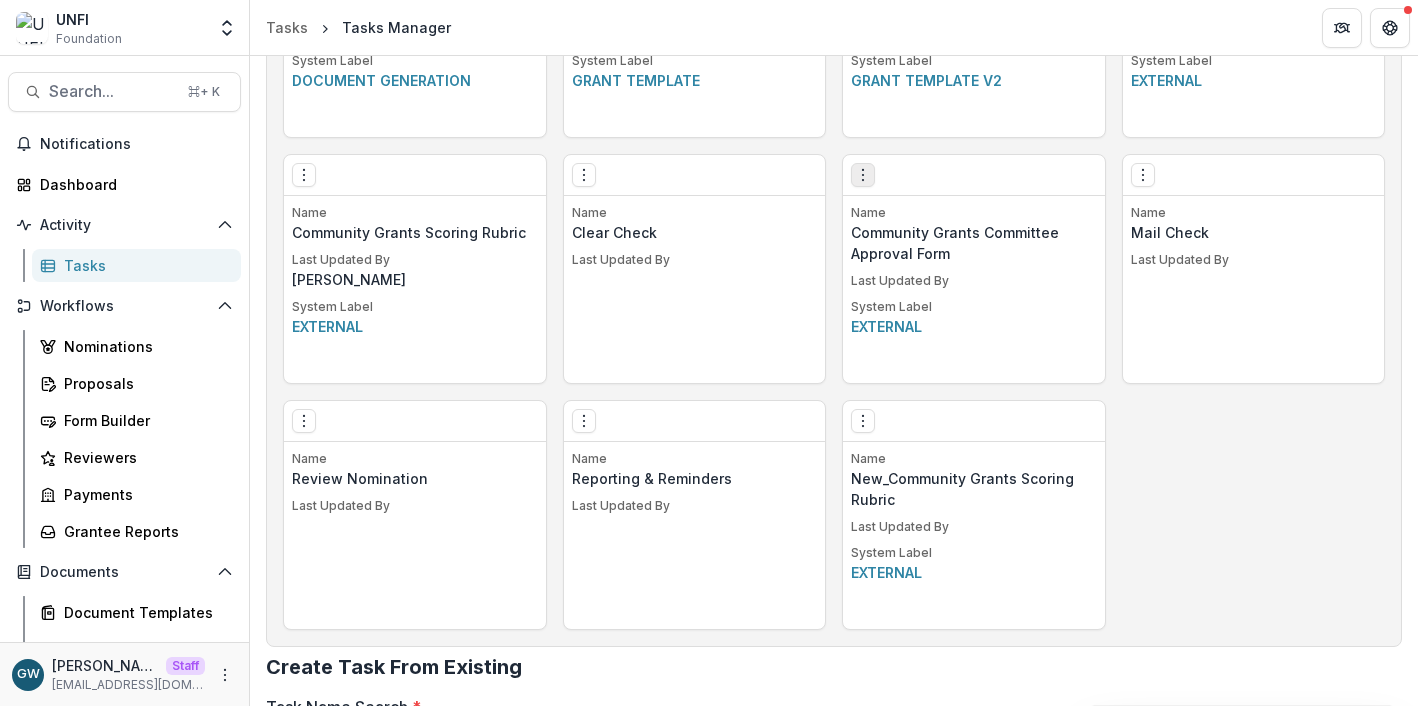 click 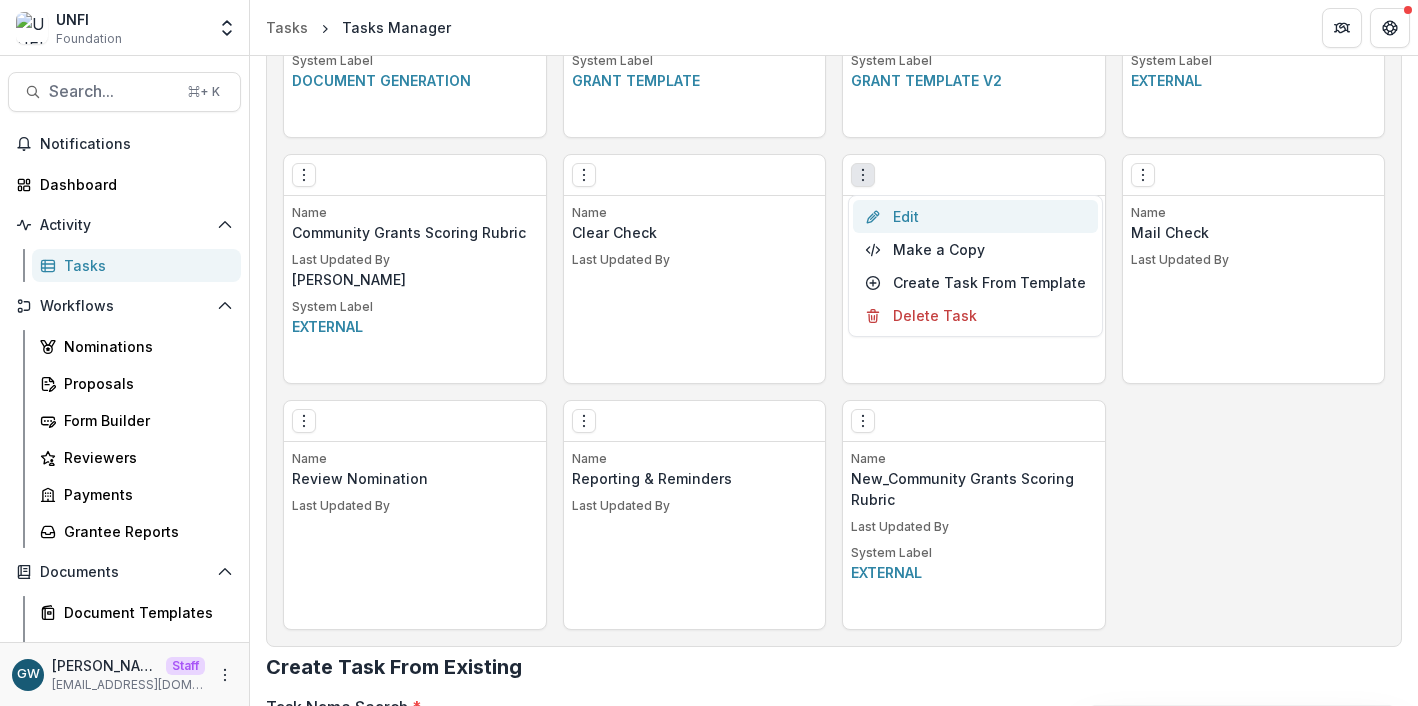 click on "Edit" at bounding box center [975, 216] 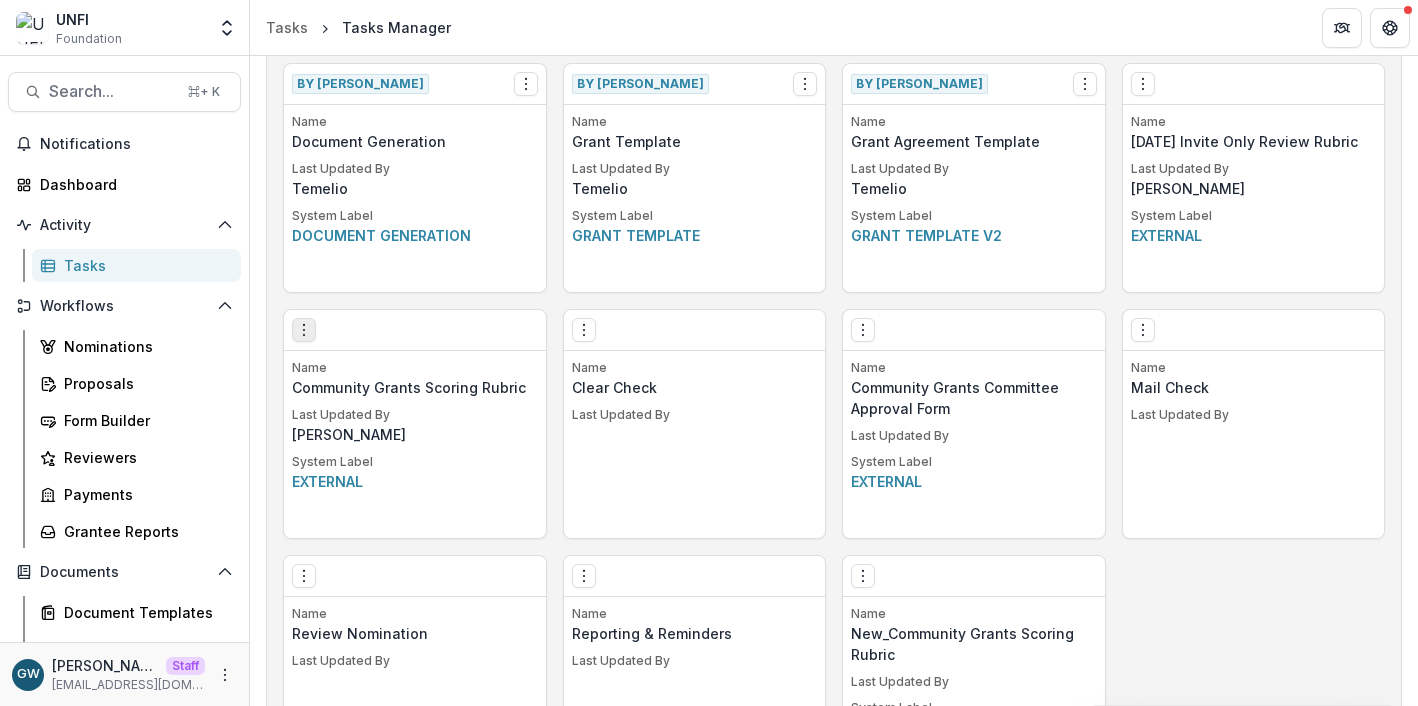 click 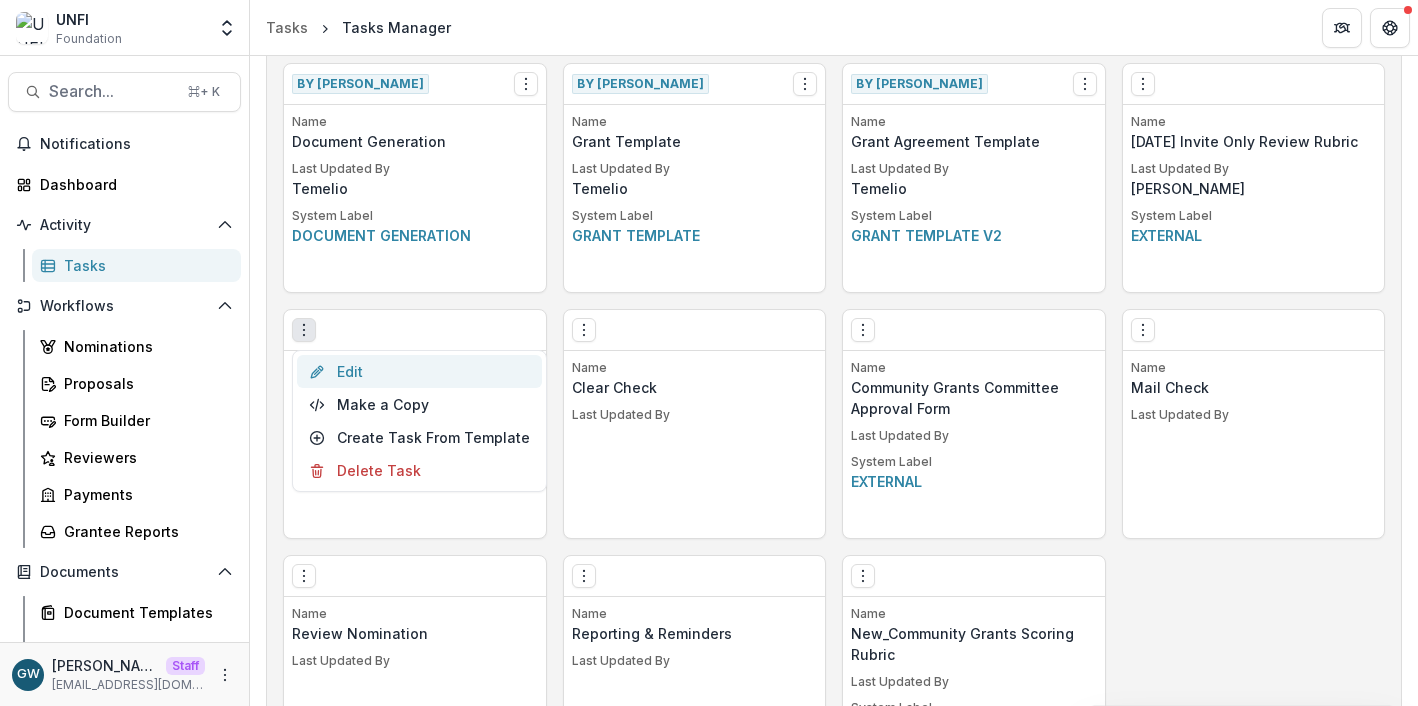 click on "Edit" at bounding box center [419, 371] 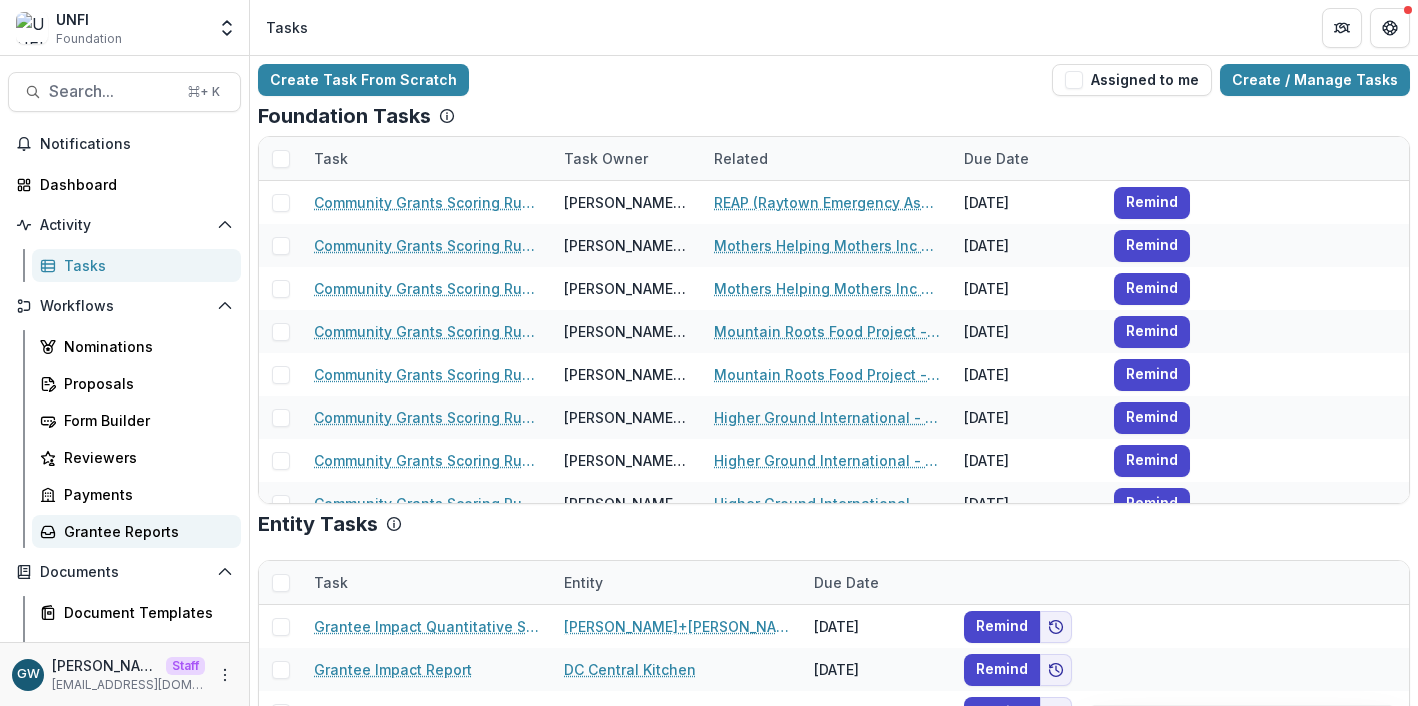 click on "Grantee Reports" at bounding box center (144, 531) 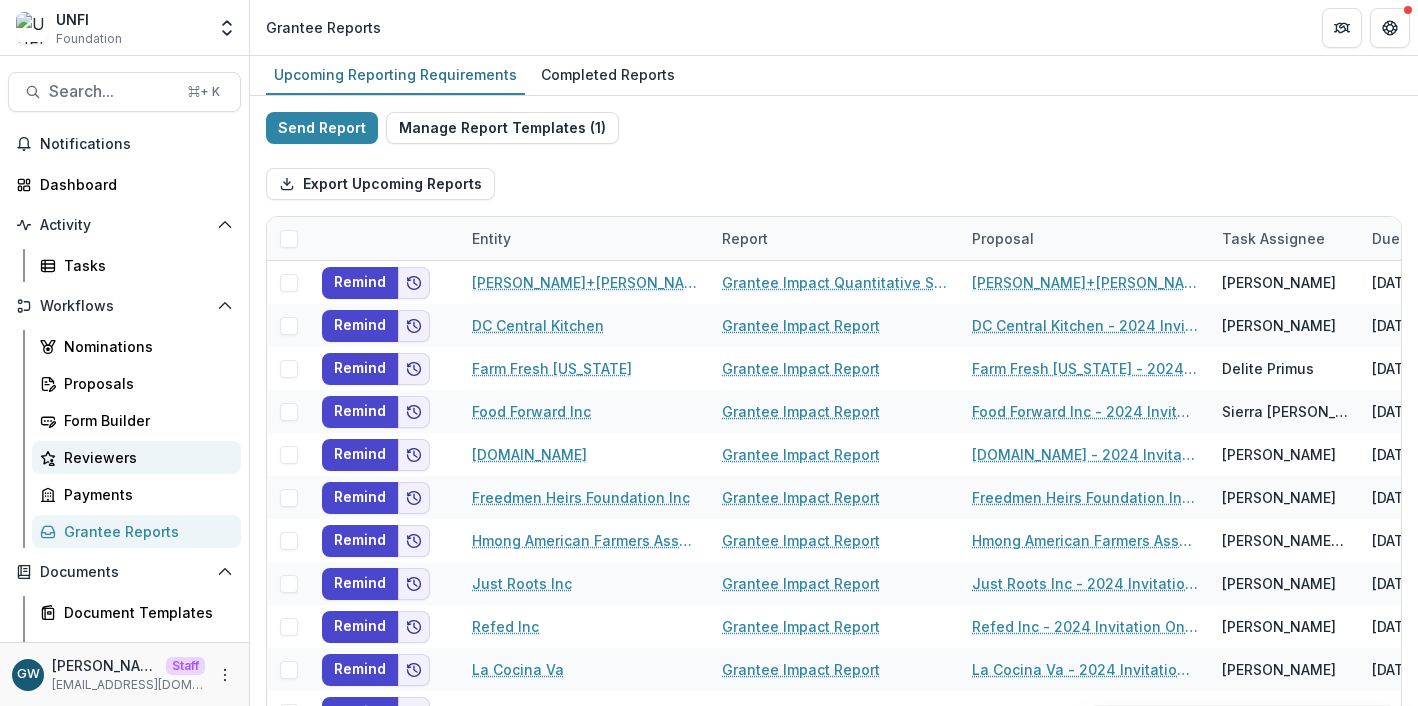 click on "Reviewers" at bounding box center [144, 457] 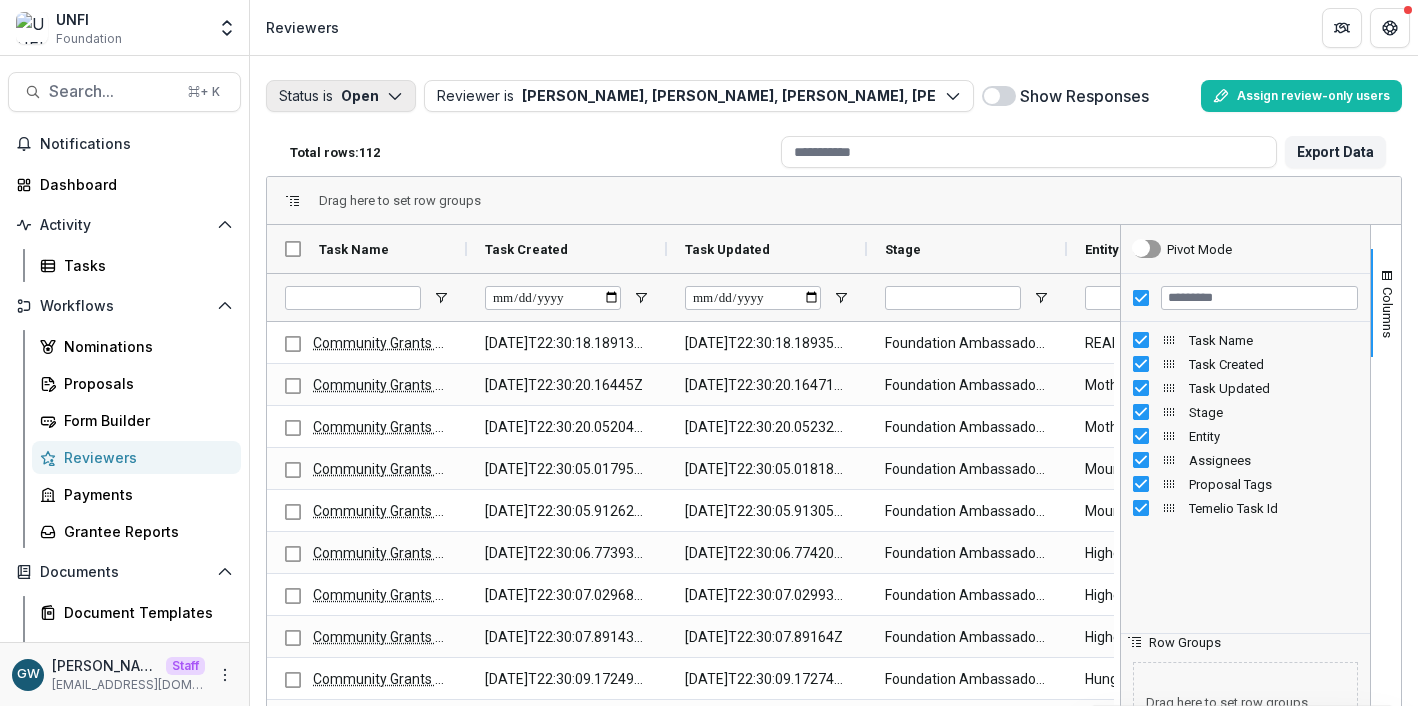 click 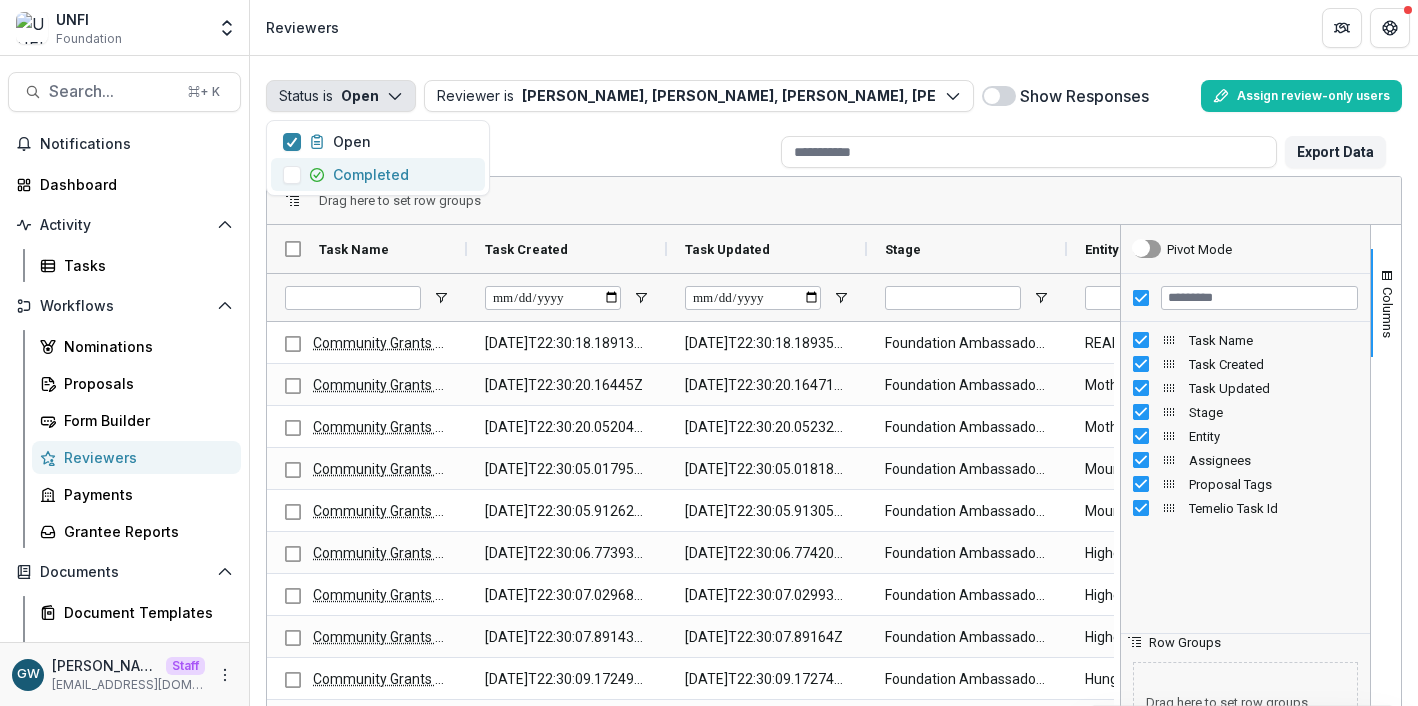 click on "Completed" at bounding box center (378, 174) 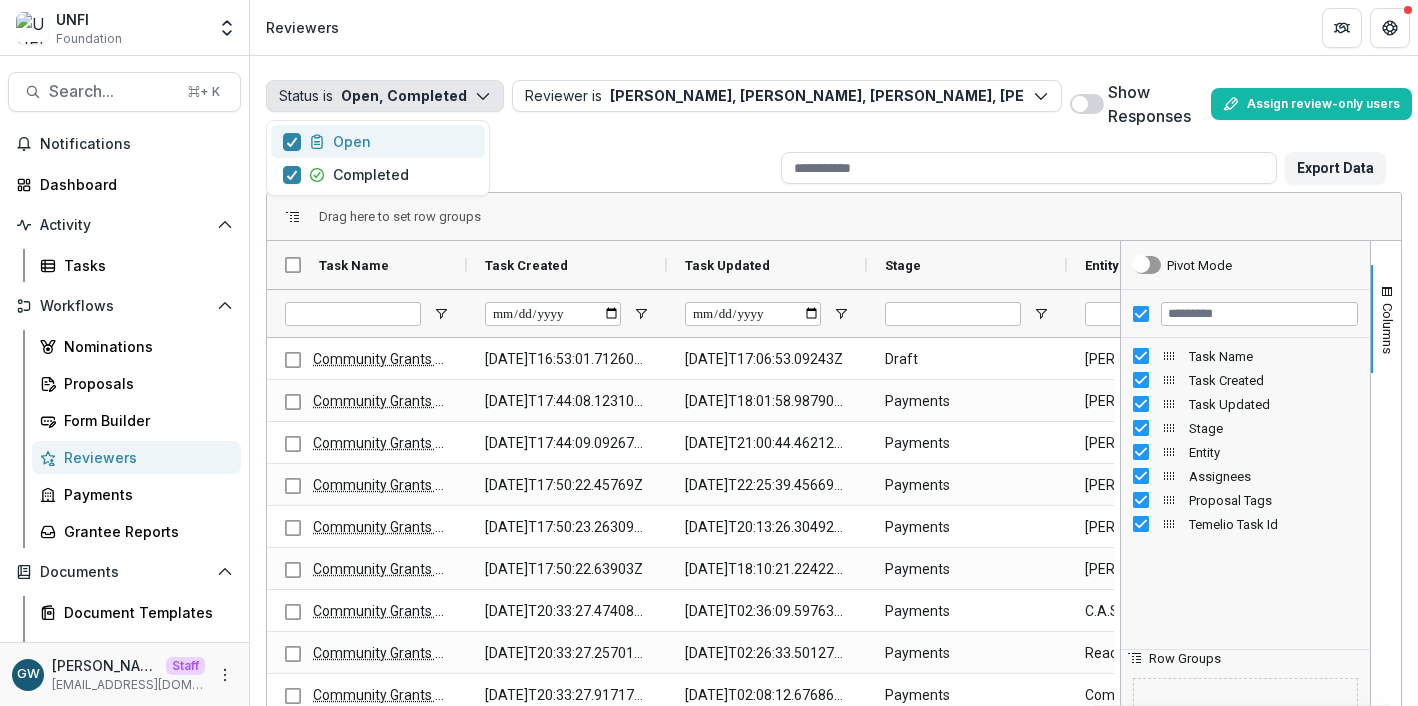 drag, startPoint x: 395, startPoint y: 140, endPoint x: 462, endPoint y: 134, distance: 67.26812 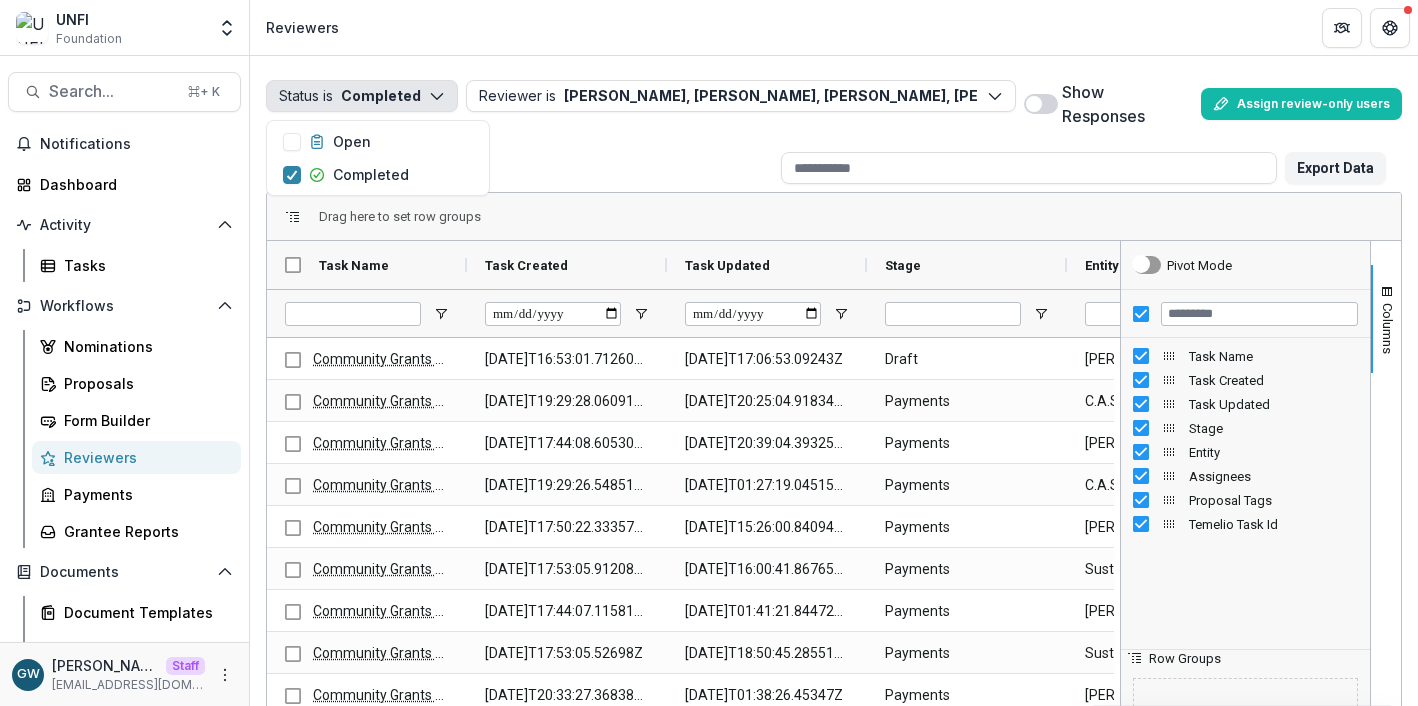 click at bounding box center [1041, 104] 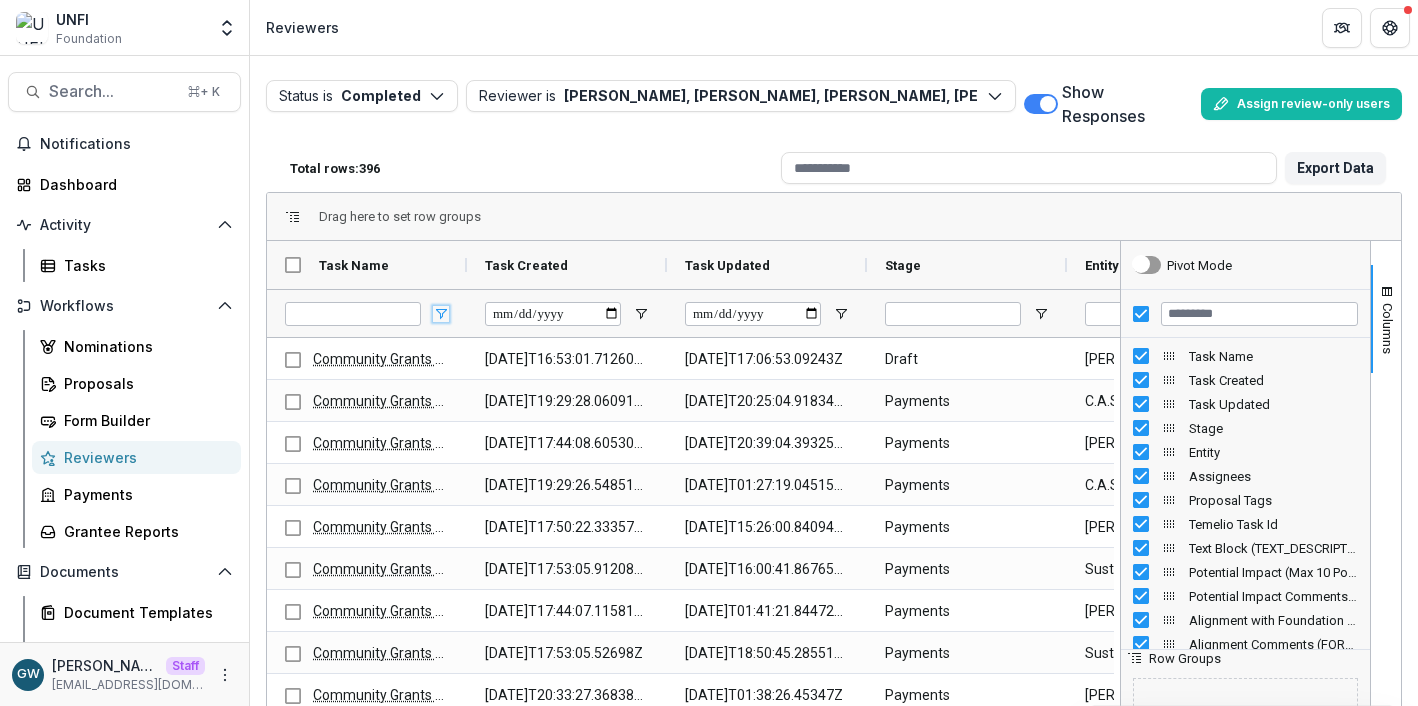 click at bounding box center [441, 314] 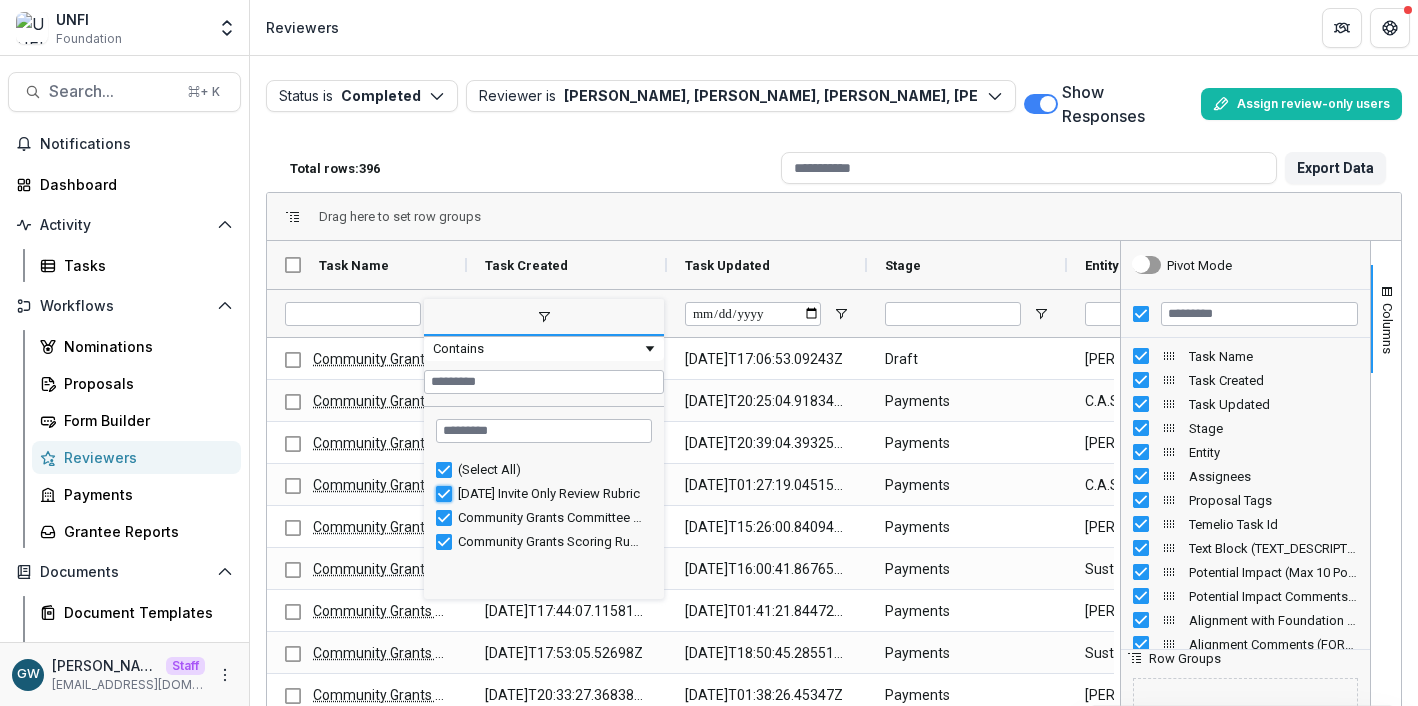 type on "**********" 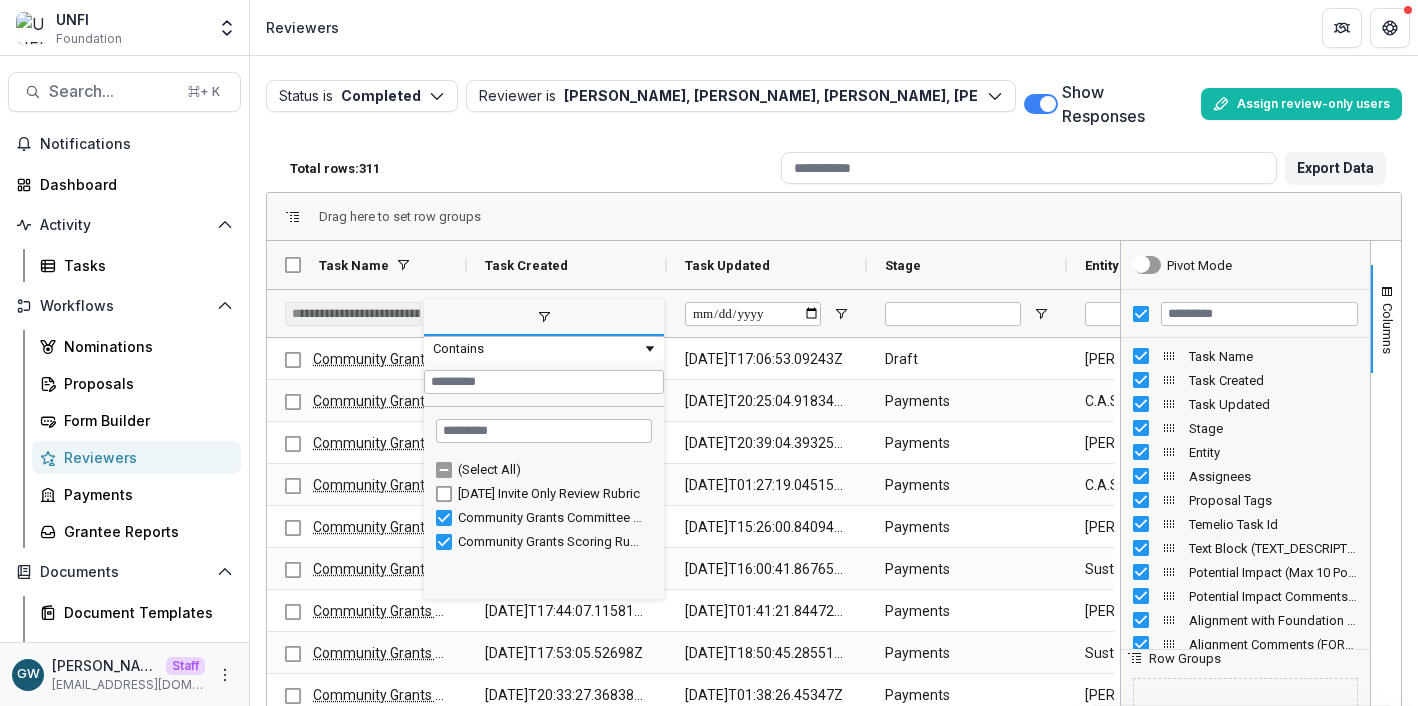 click on "Status is Completed Open Completed  Reviewer is Michael Carranza, Johnna Moniz, Isaac Rebhahn, Rachel Reese, Jesse Hall, Michael Anthony, Tammy Nollen, Traci Gamble, Iesha Fleming, maddieglouner@gmail.com, Annalina, Kristine Creveling, Tara Adolph, Alisha Real, Emily Johnson, Michael Mazzoni, Waiken Sullivan, Patricia Bellum, Jennifer Curry, Jessica Renaud, Joshua Tavares, lori.rodriques@unfi.com, benjamin.bartley@unfi.com, Leah Lamorte, ria.gray@unfi.com, megan.fox@unfi.com, Adam Leubke Michael Carranza  ( mcarranza@unfi.com ) Johnna Moniz  ( johnna.moniz@unfi.com ) Isaac Rebhahn  ( irebhahn@unfi.com ) Rachel Reese  ( rachel.reese@unfi.com ) Jesse Hall  ( jhall@unfi.com ) Michael Anthony  ( michael.f.anthony@unfi.com ) Tammy Nollen  ( tammy.j.nollen@unfi.com ) Traci Gamble  ( tgamble@unfi.com ) Iesha Fleming  ( iesha.fleming@unfi.com ) maddieglouner@gmail.com  ( maddieglouner@gmail.com ) Annalina  ( annalina.kazickas@unfi.com ) Kristine Creveling  ( kristine.creveling@unfi.com ) Tara Adolph  ( ) Alisha Real" at bounding box center [834, 158] 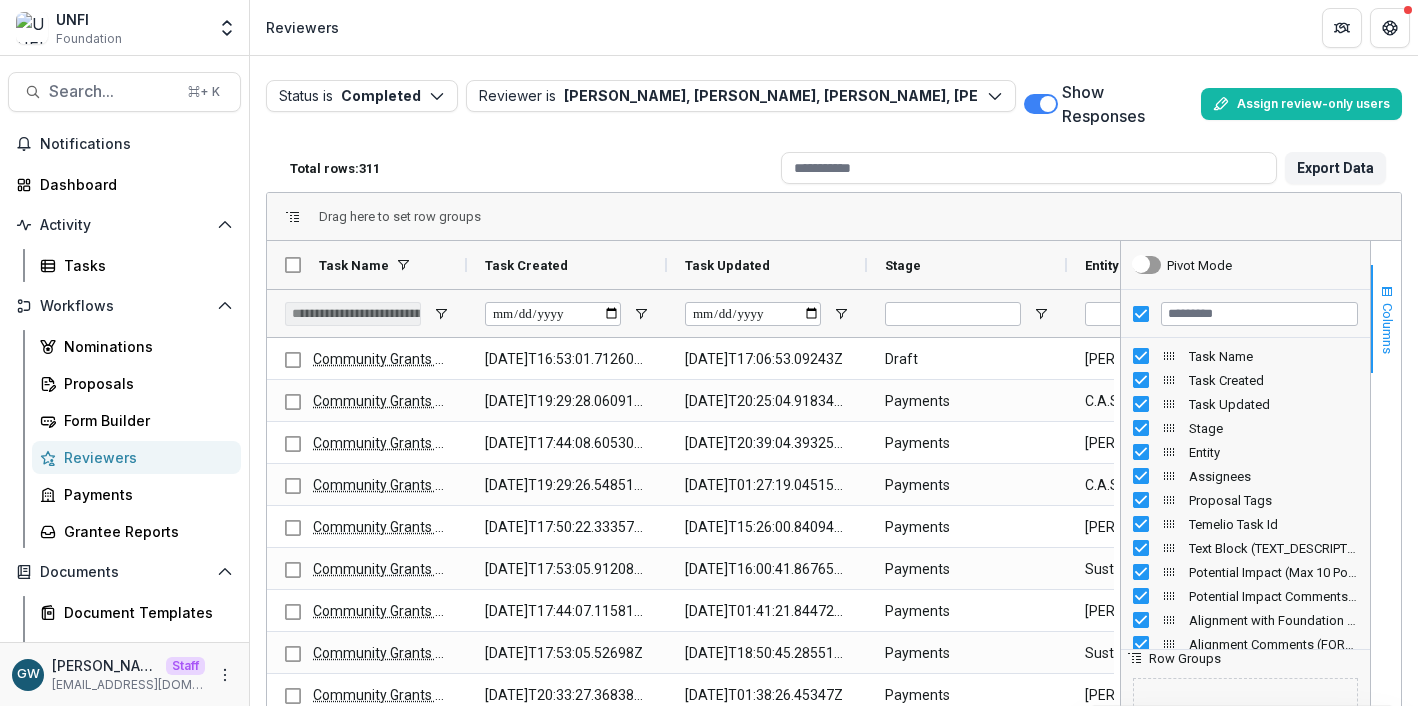 click on "Columns" at bounding box center [1387, 328] 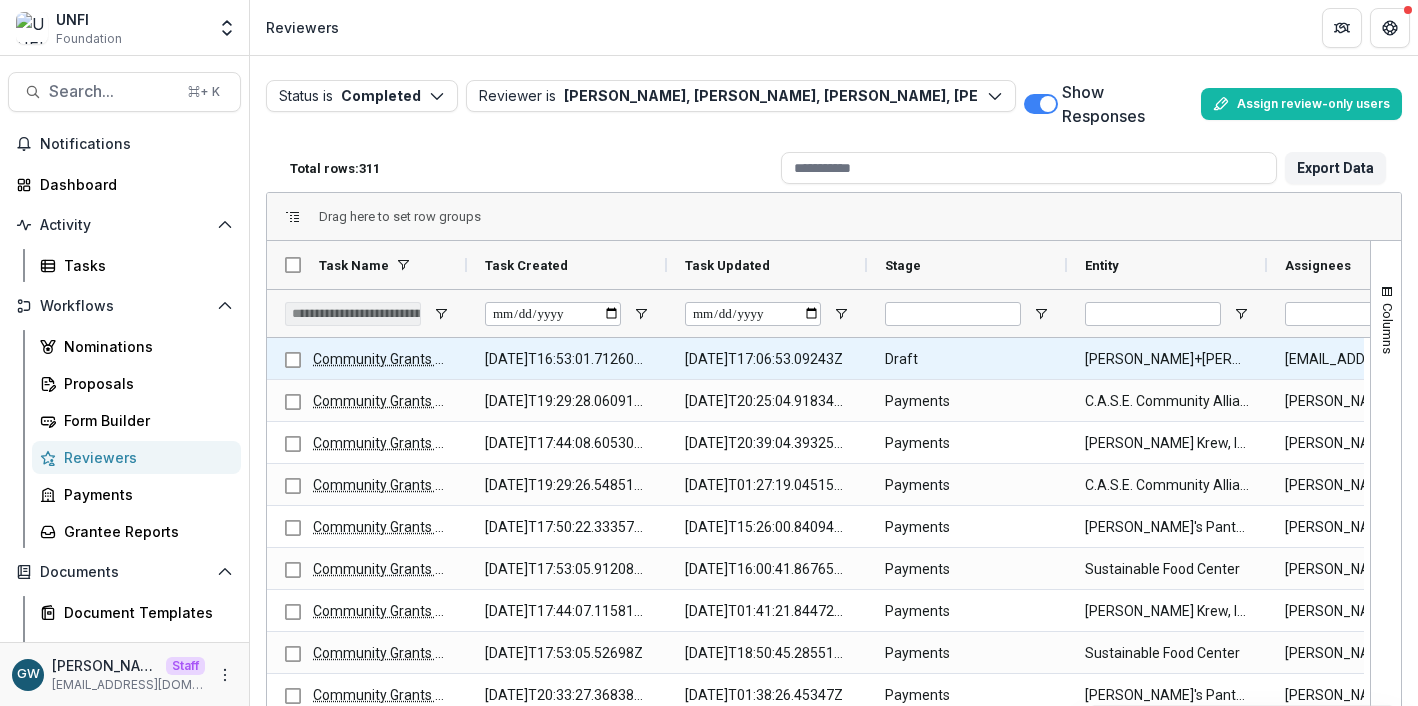 scroll, scrollTop: 0, scrollLeft: 509, axis: horizontal 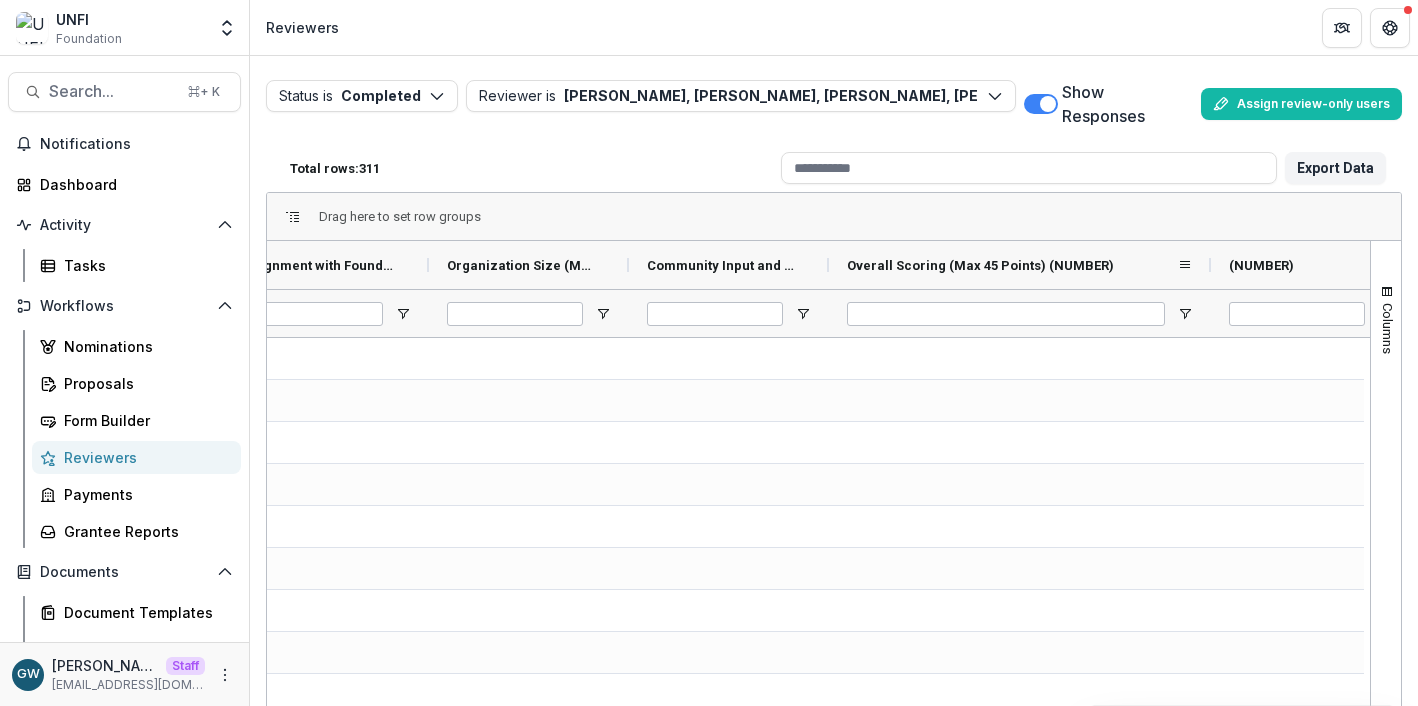 drag, startPoint x: 1031, startPoint y: 266, endPoint x: 1213, endPoint y: 247, distance: 182.98907 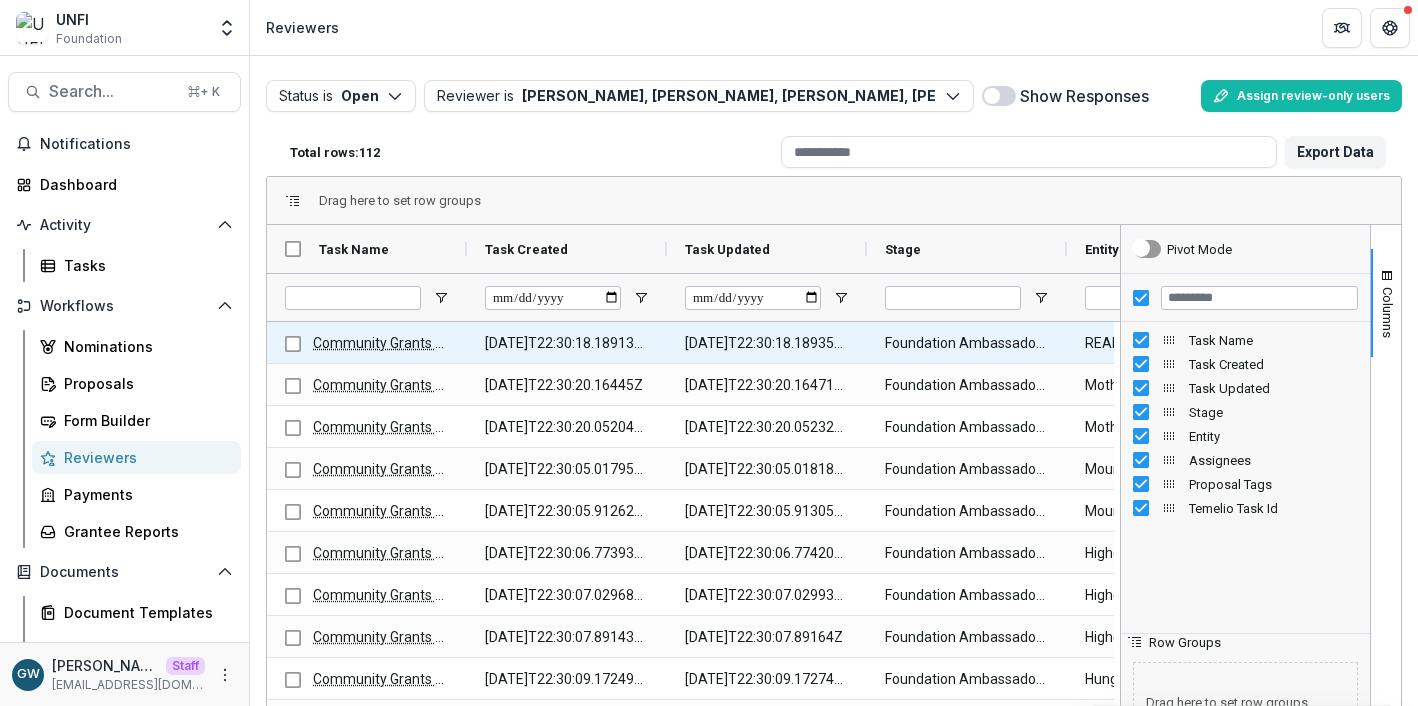 click on "Community Grants Scoring Rubric" at bounding box center (419, 343) 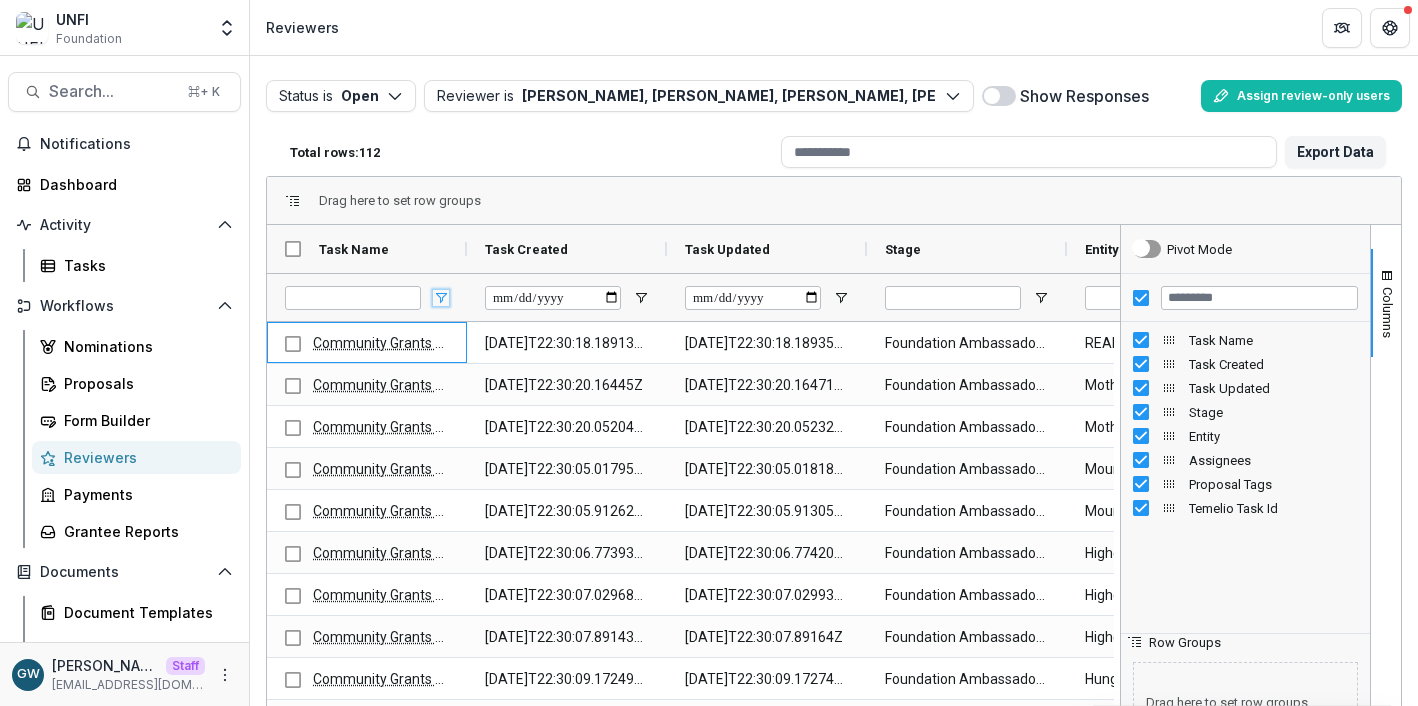 click at bounding box center [441, 298] 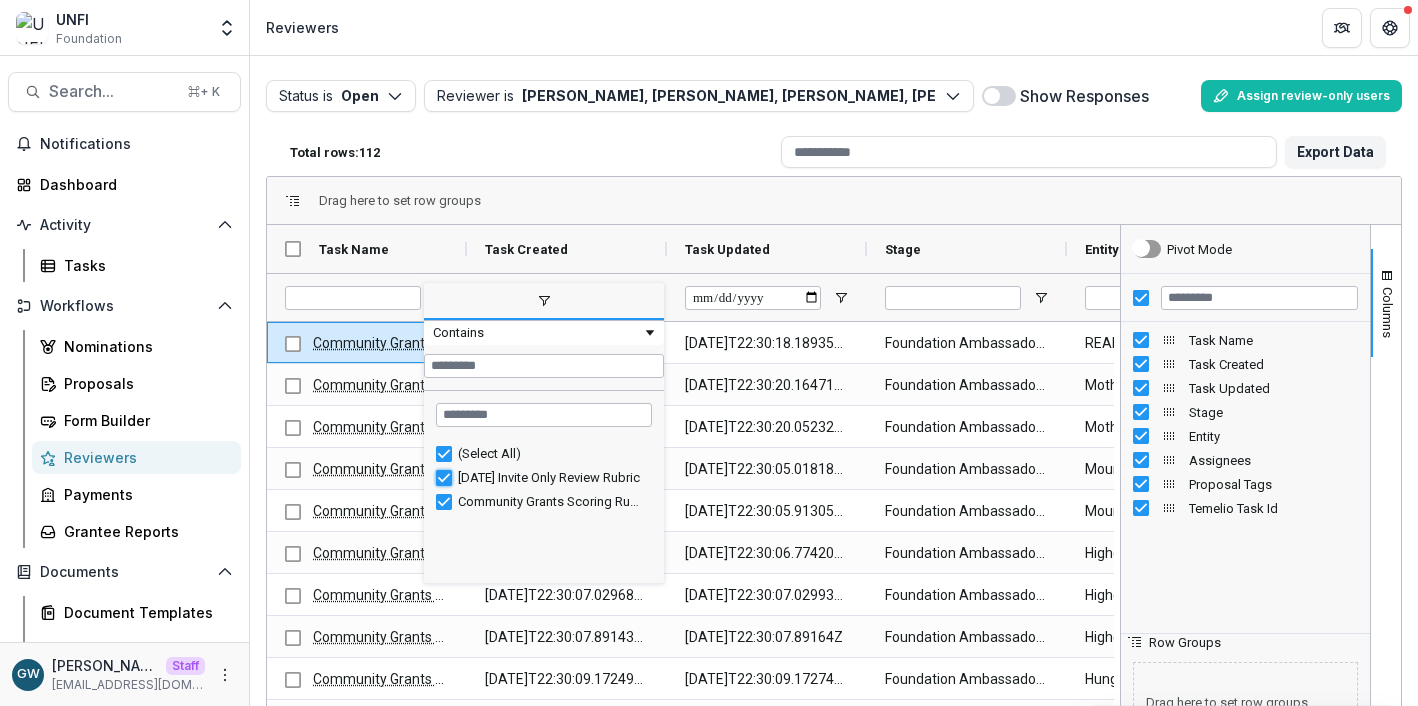 type on "**********" 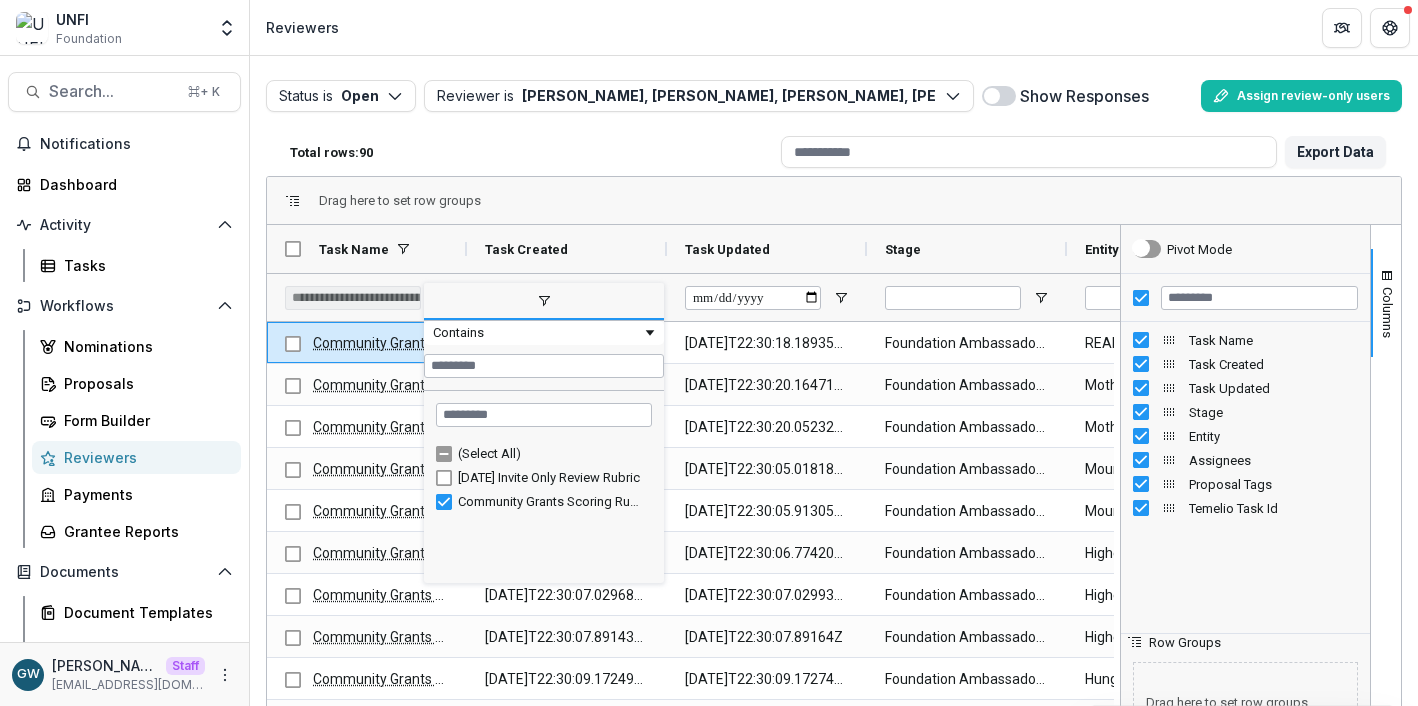 click on "Total rows:  90" at bounding box center (527, 152) 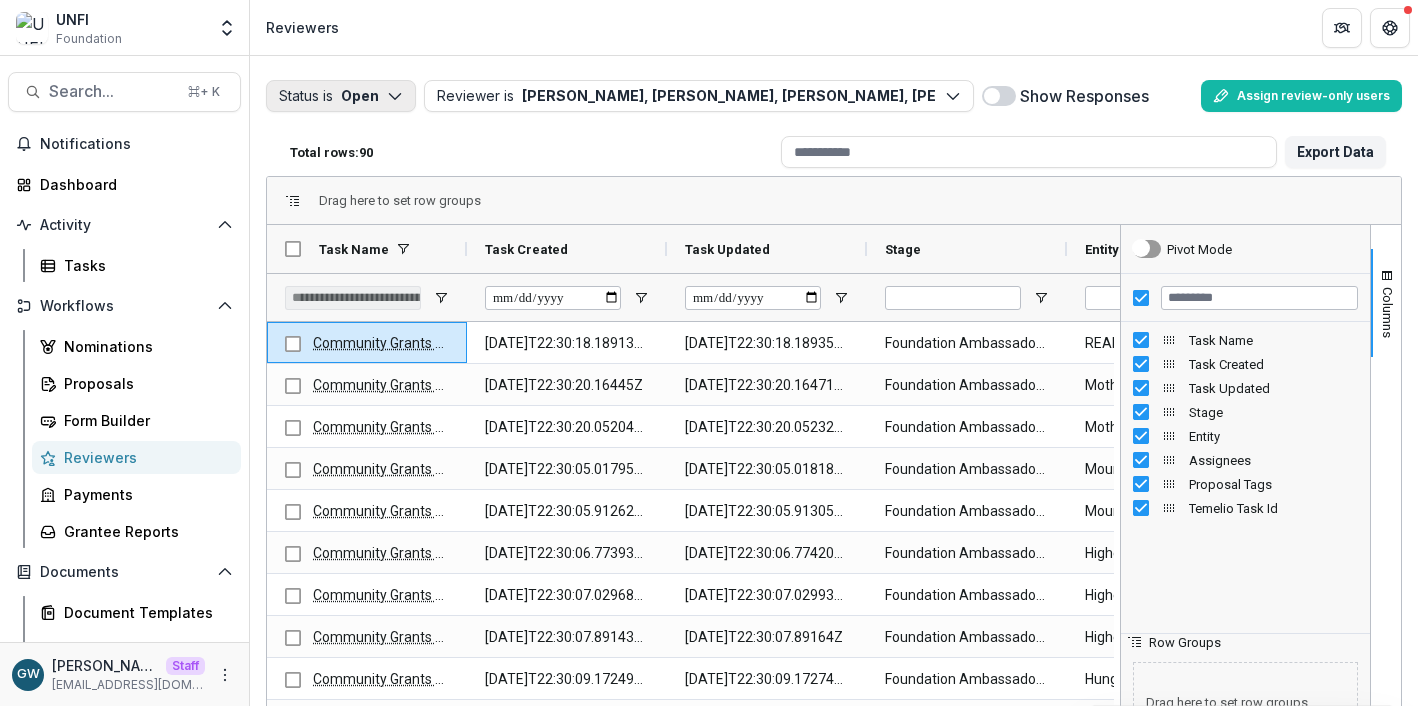 click on "Status is Open" at bounding box center [341, 96] 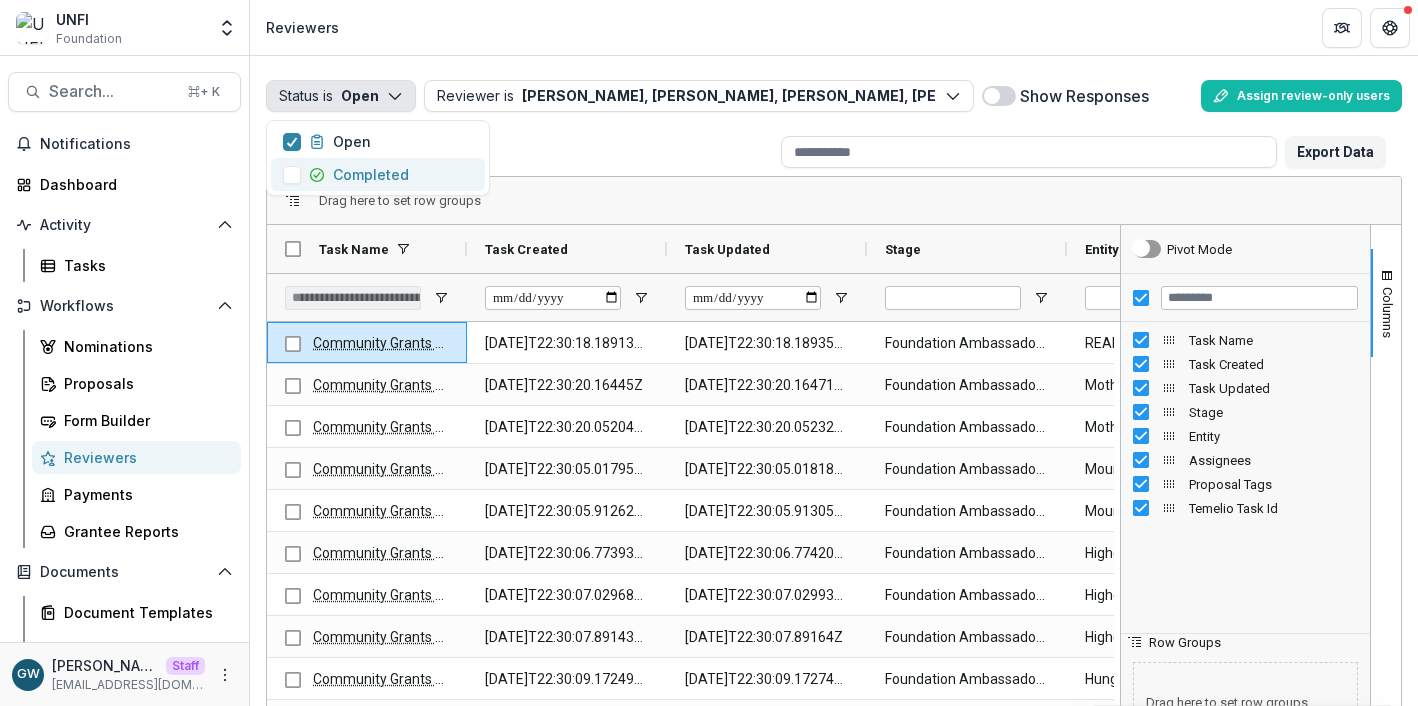 click on "Completed" at bounding box center (371, 174) 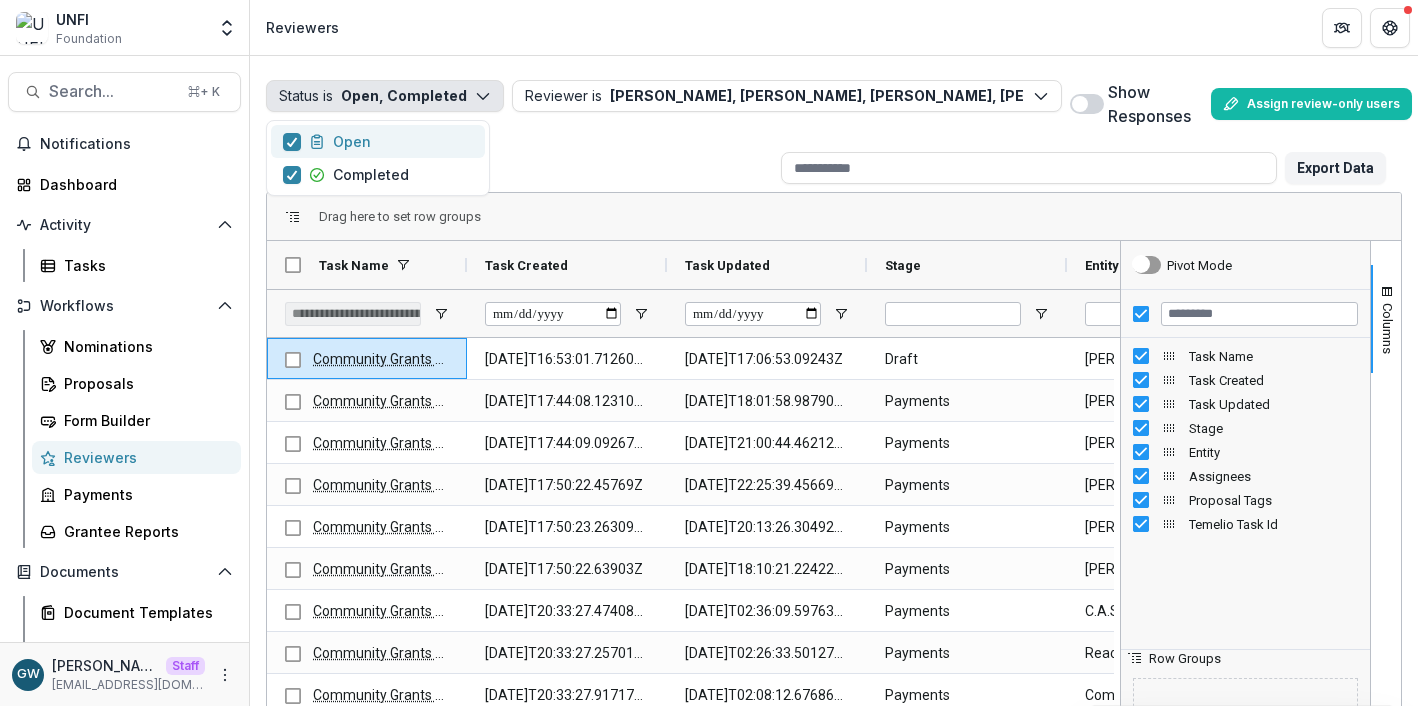click on "Open" at bounding box center (352, 141) 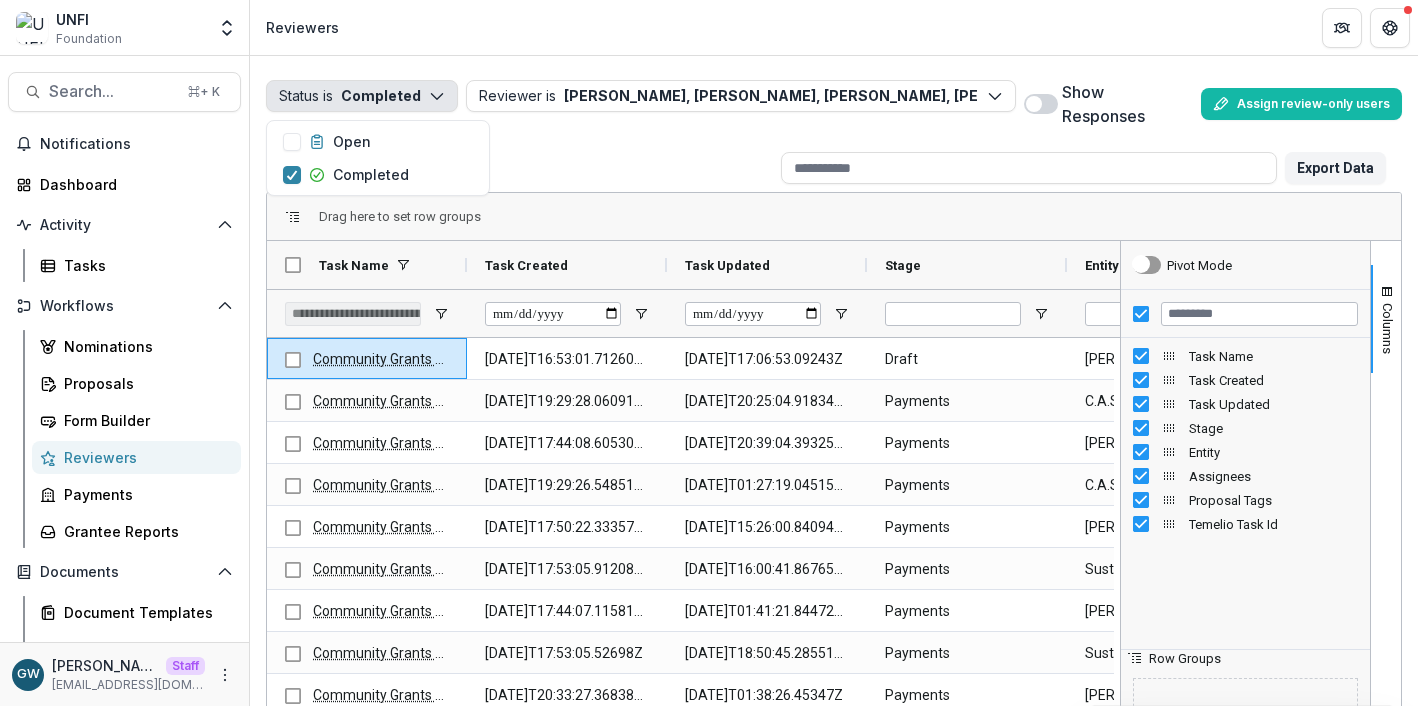 click at bounding box center [1034, 104] 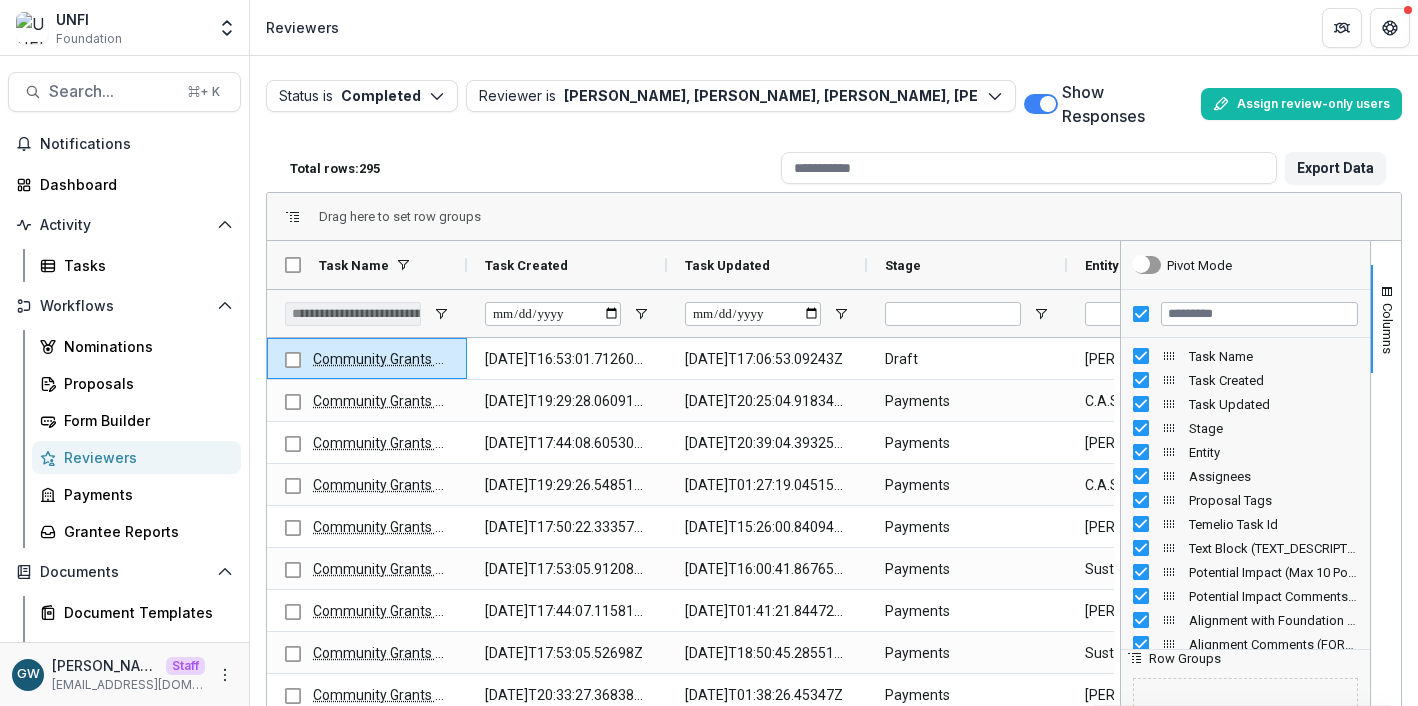 click on "Total rows:  295" at bounding box center [527, 168] 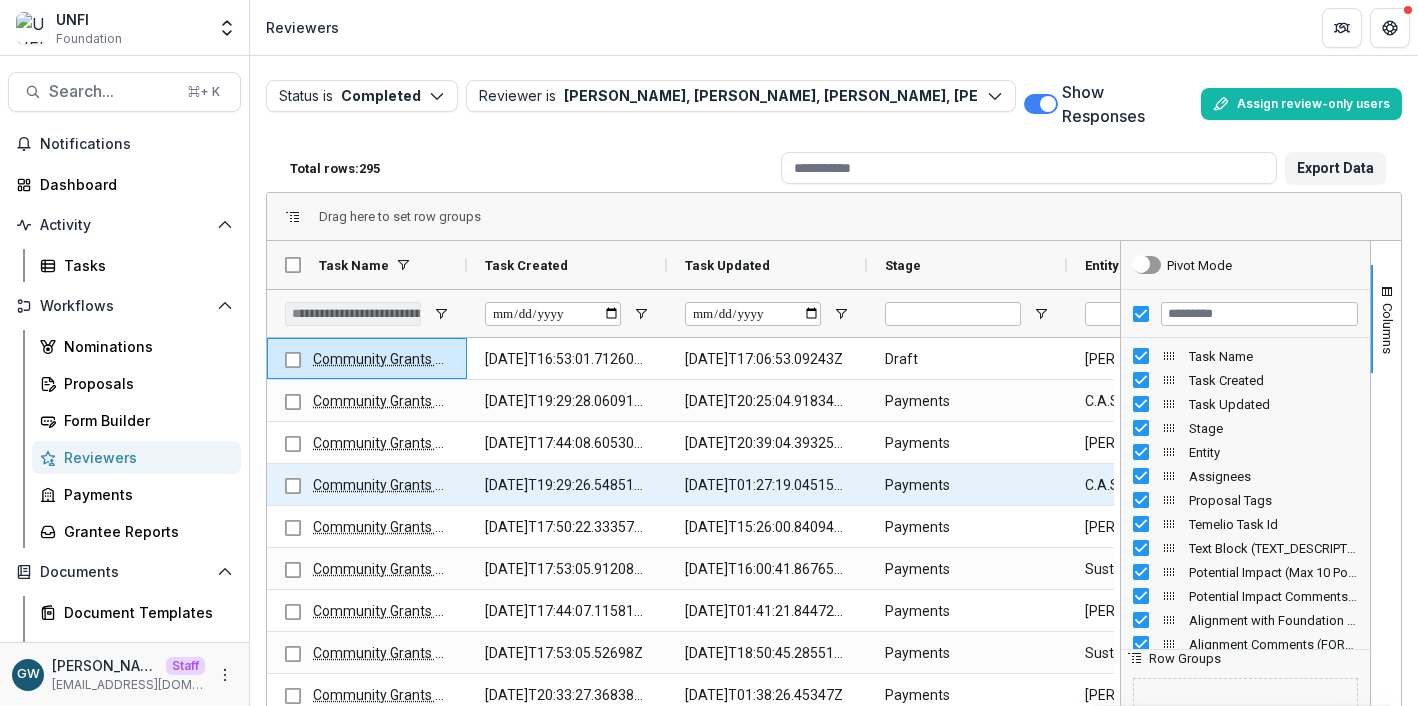 click on "Community Grants Scoring Rubric" at bounding box center [419, 485] 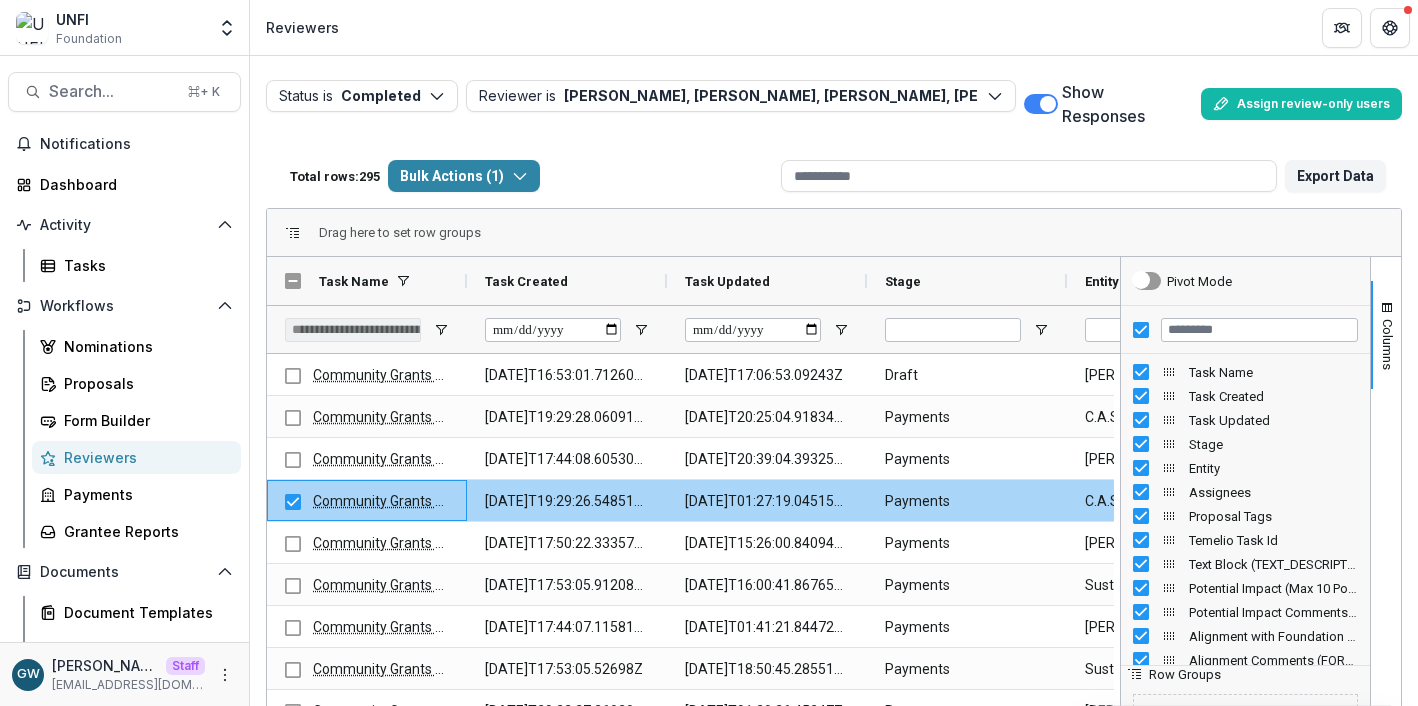 scroll, scrollTop: 0, scrollLeft: 112, axis: horizontal 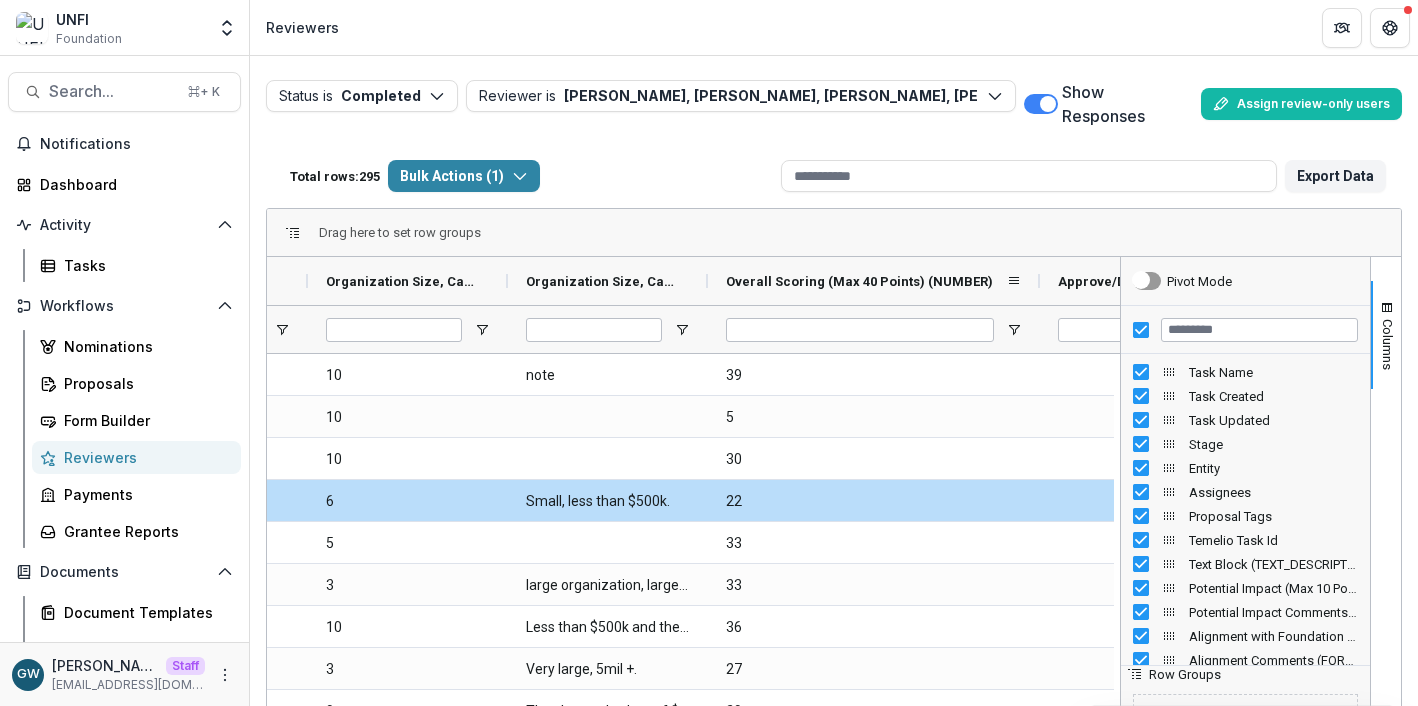 drag, startPoint x: 907, startPoint y: 278, endPoint x: 1039, endPoint y: 277, distance: 132.00378 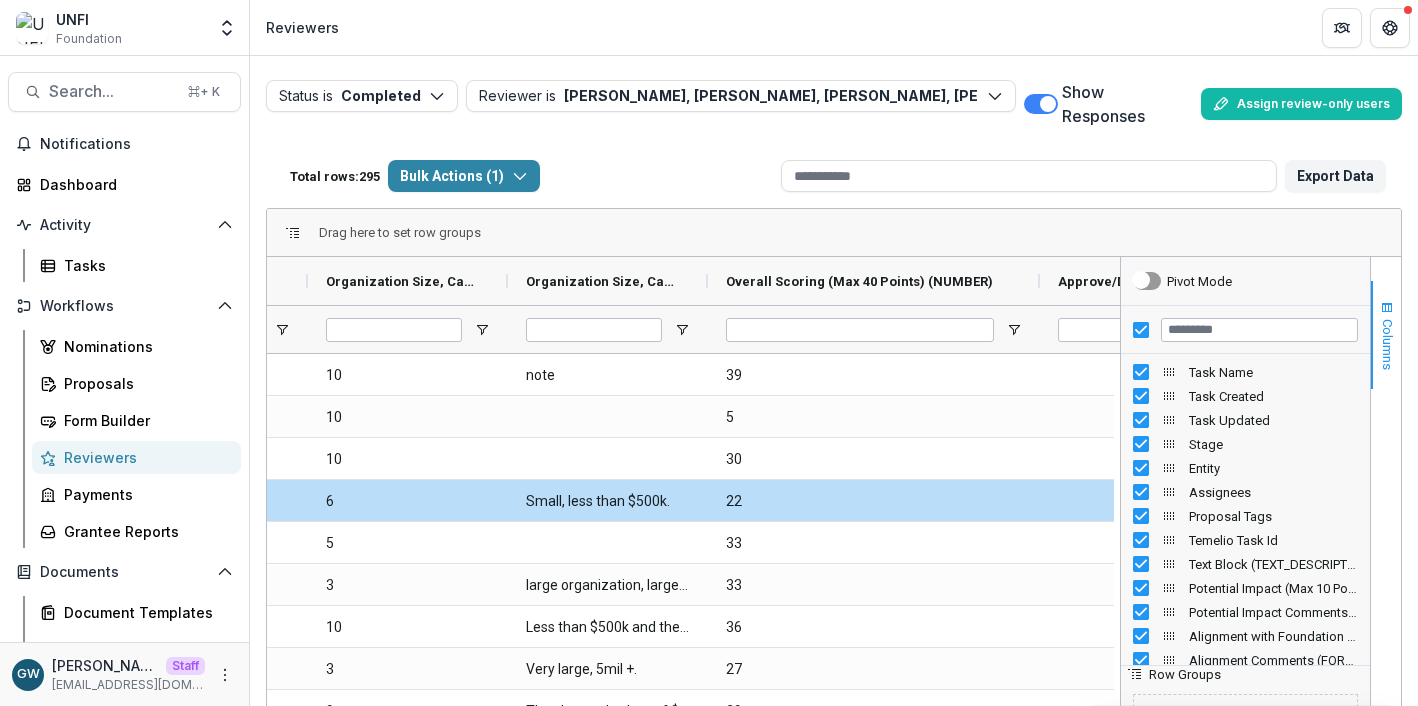 click at bounding box center (1387, 308) 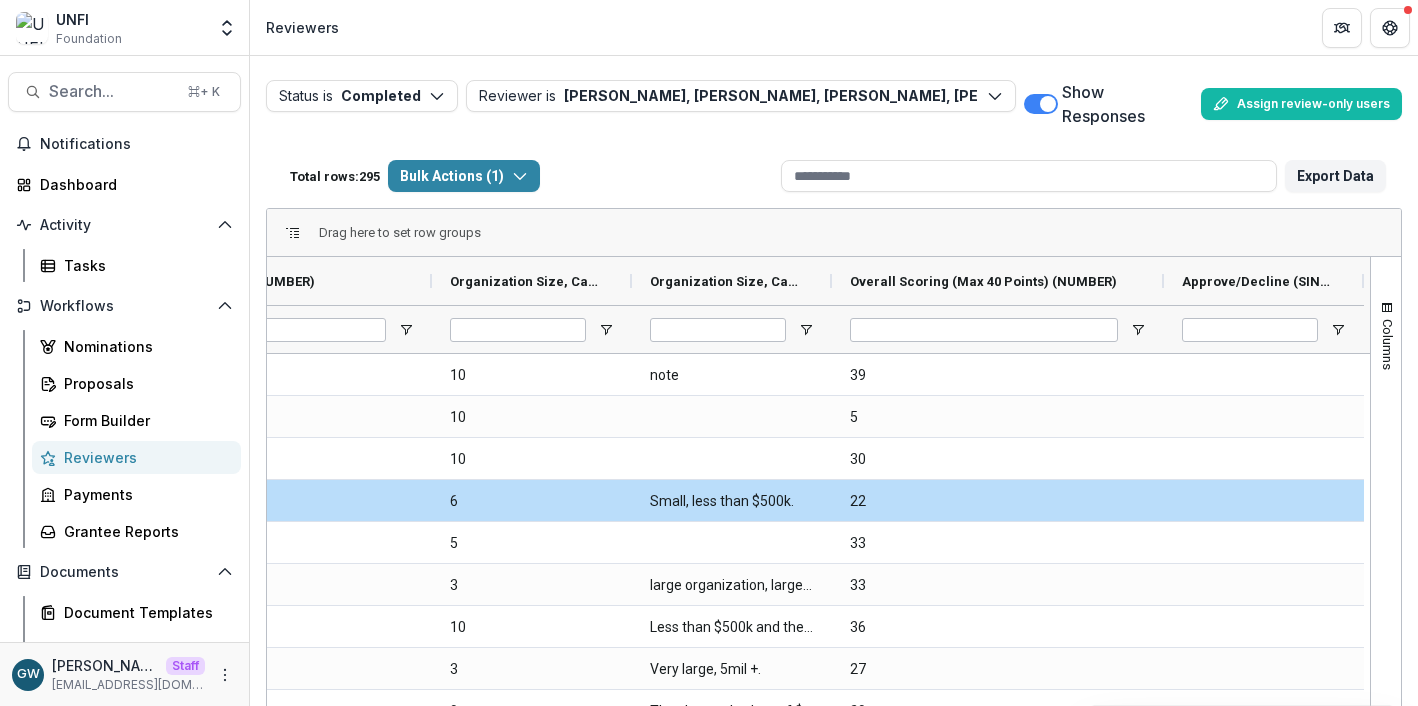 type 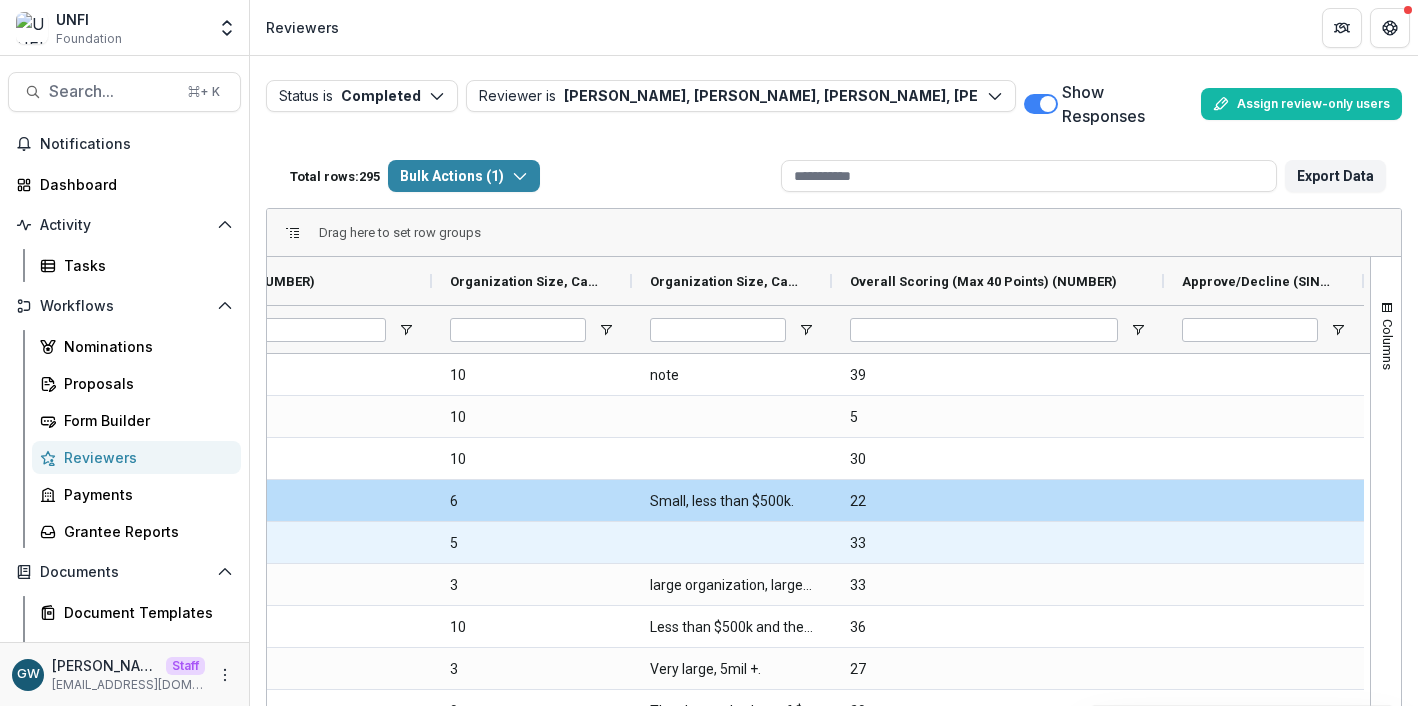scroll, scrollTop: 12, scrollLeft: 0, axis: vertical 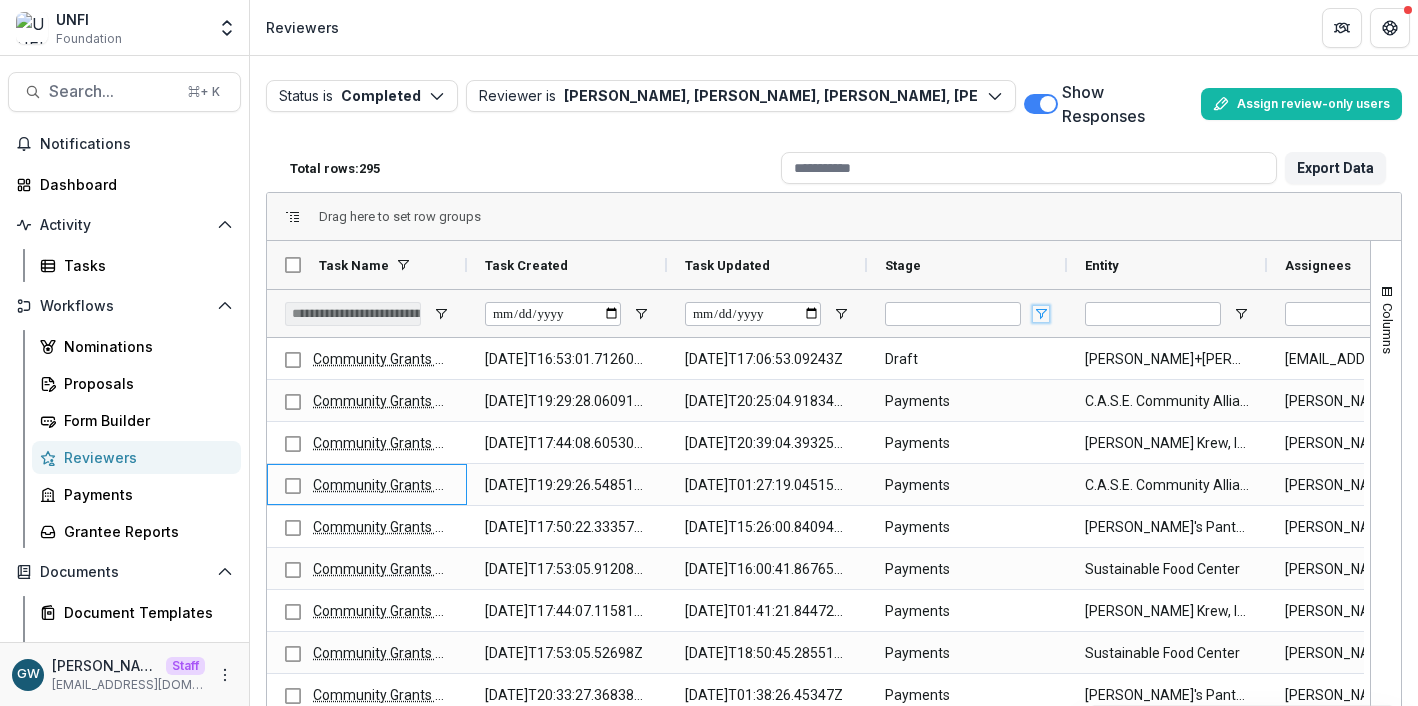 click at bounding box center [1041, 314] 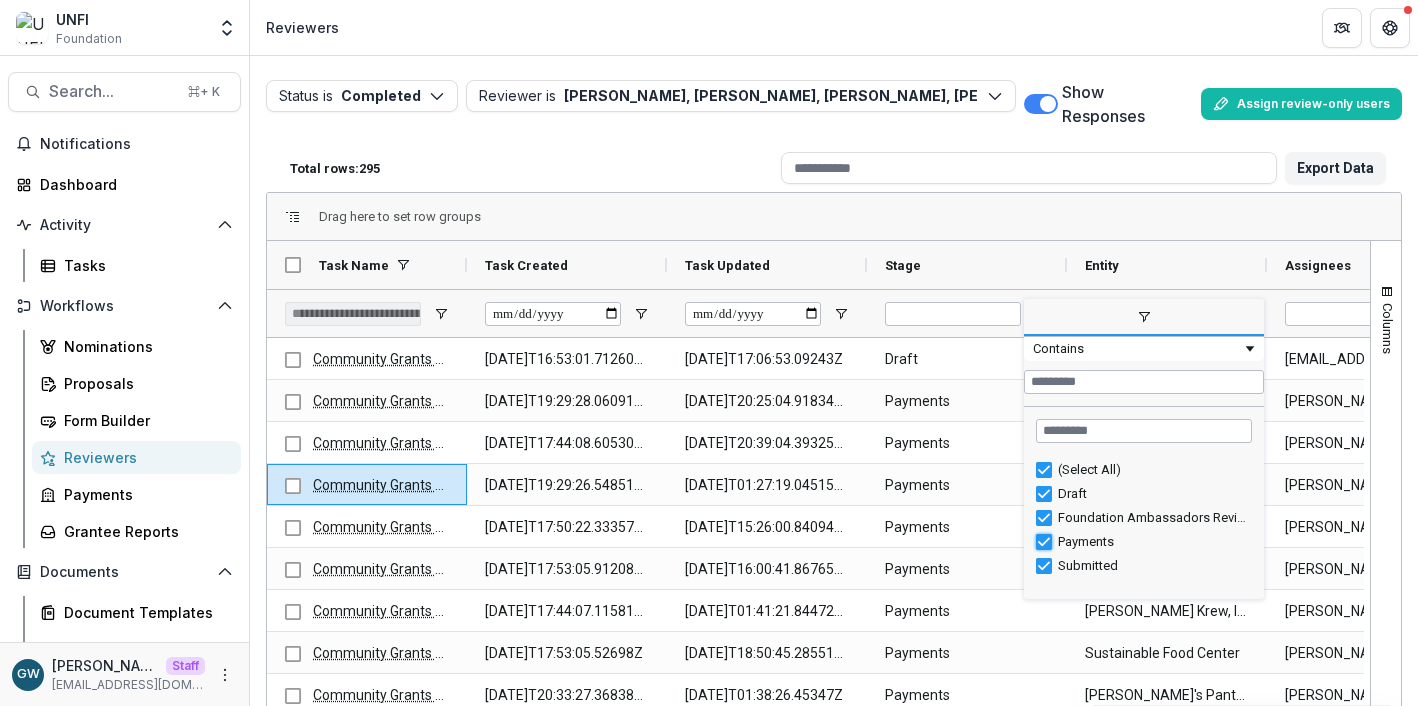 type on "**********" 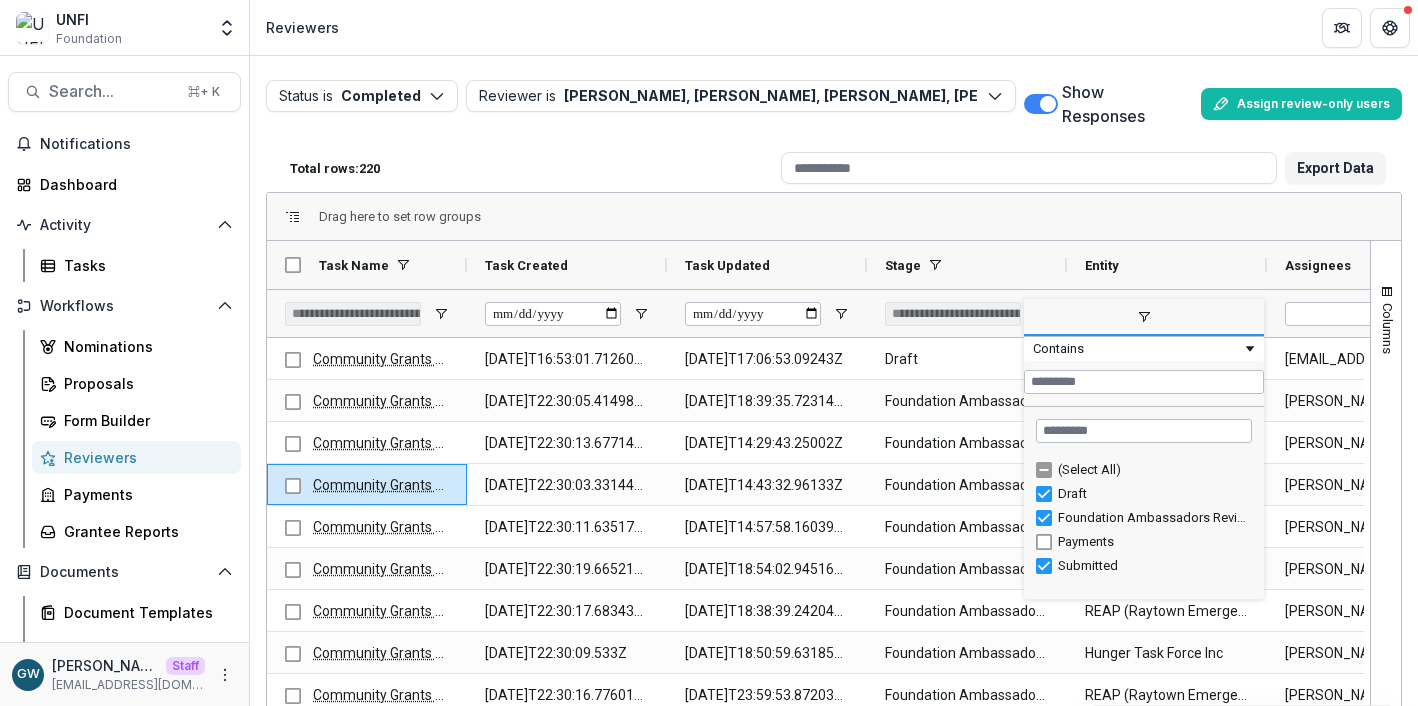 click on "Total rows:  220" at bounding box center [527, 168] 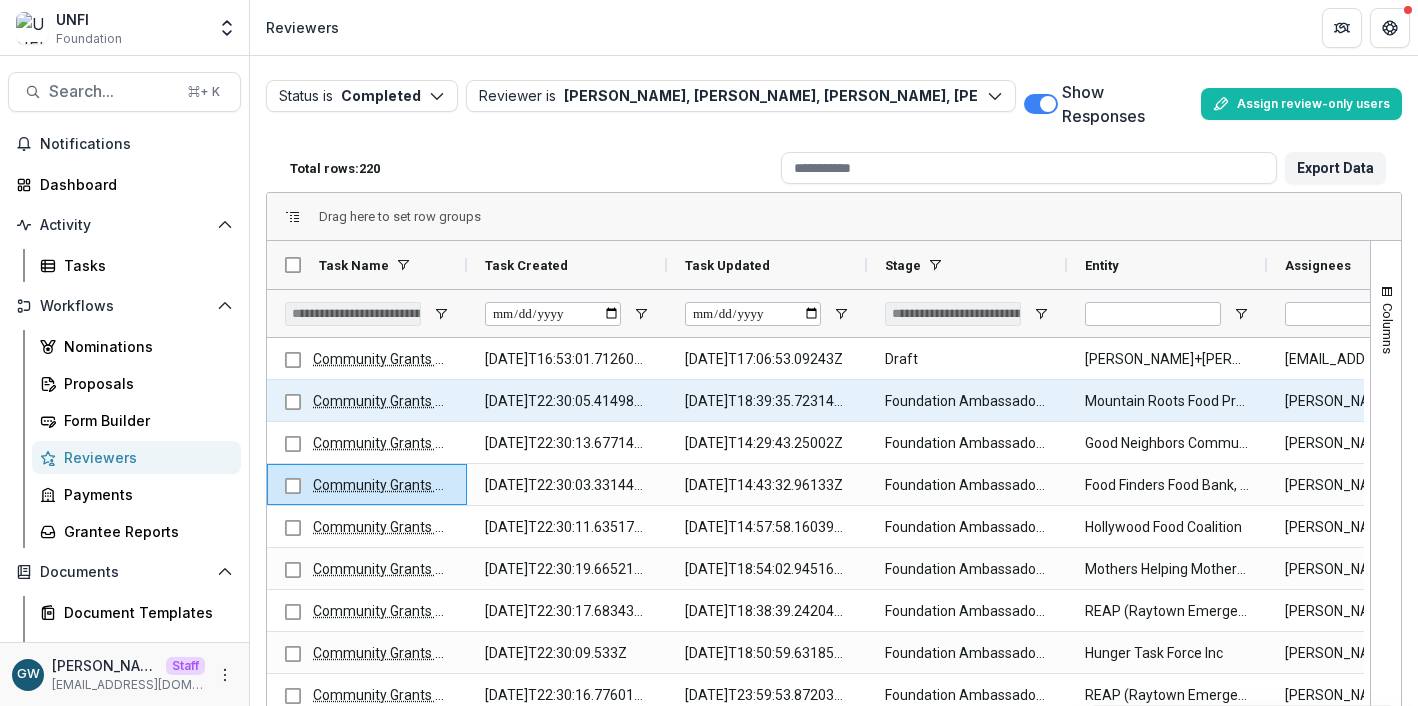 click on "Community Grants Scoring Rubric" at bounding box center [419, 401] 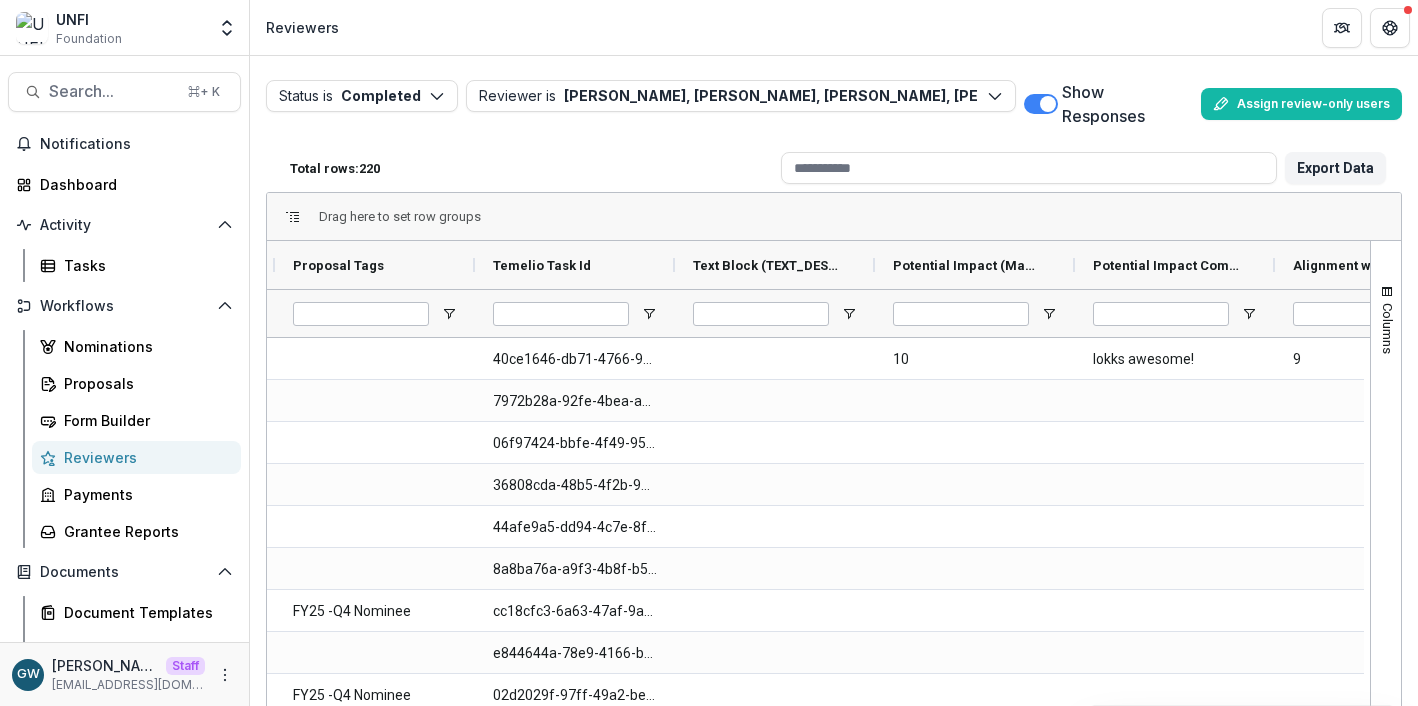 scroll, scrollTop: 0, scrollLeft: 128, axis: horizontal 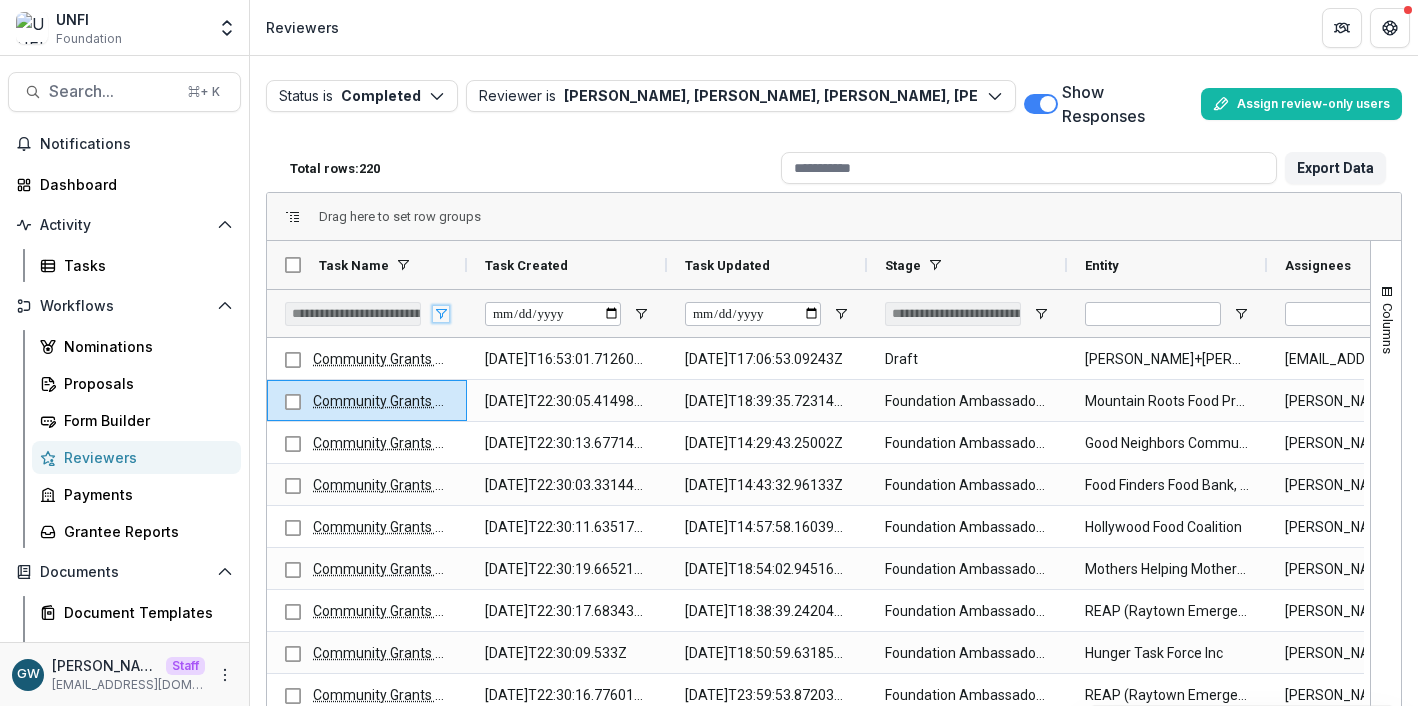 click at bounding box center (441, 314) 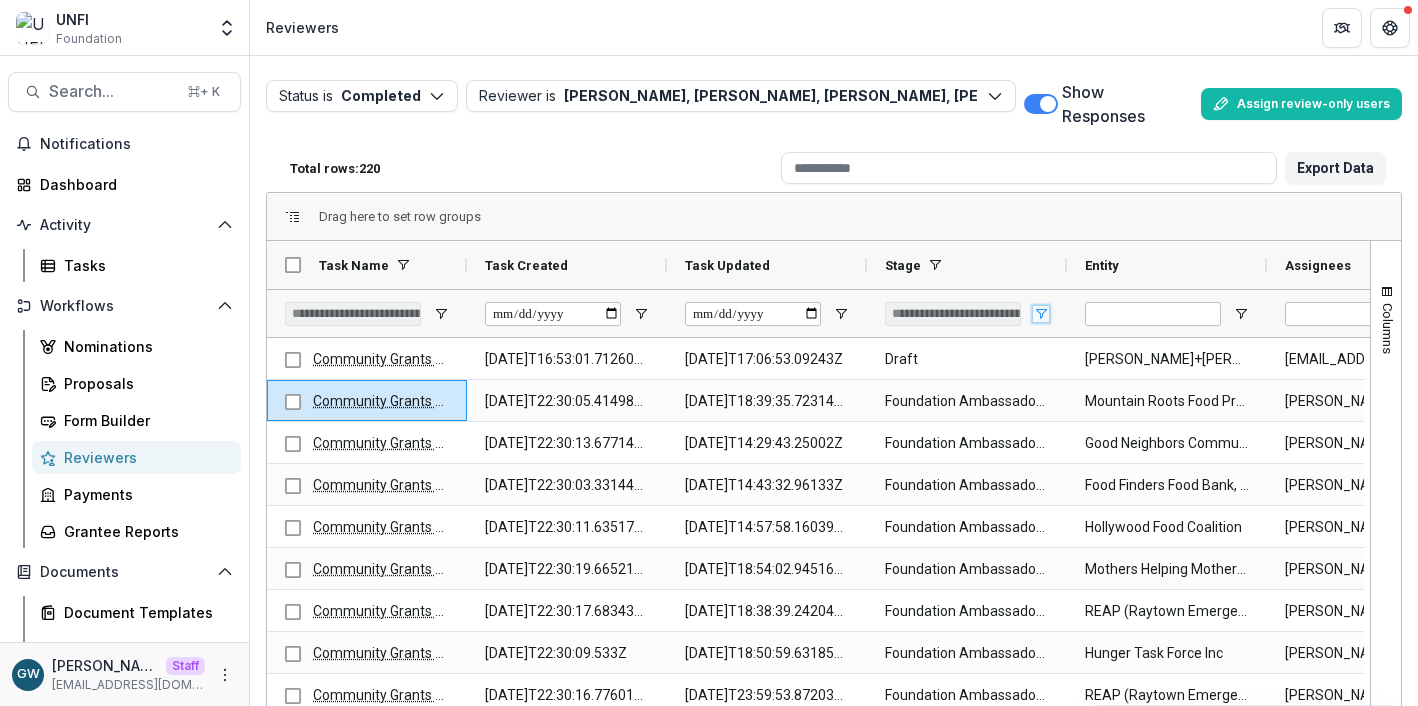 click at bounding box center [1041, 314] 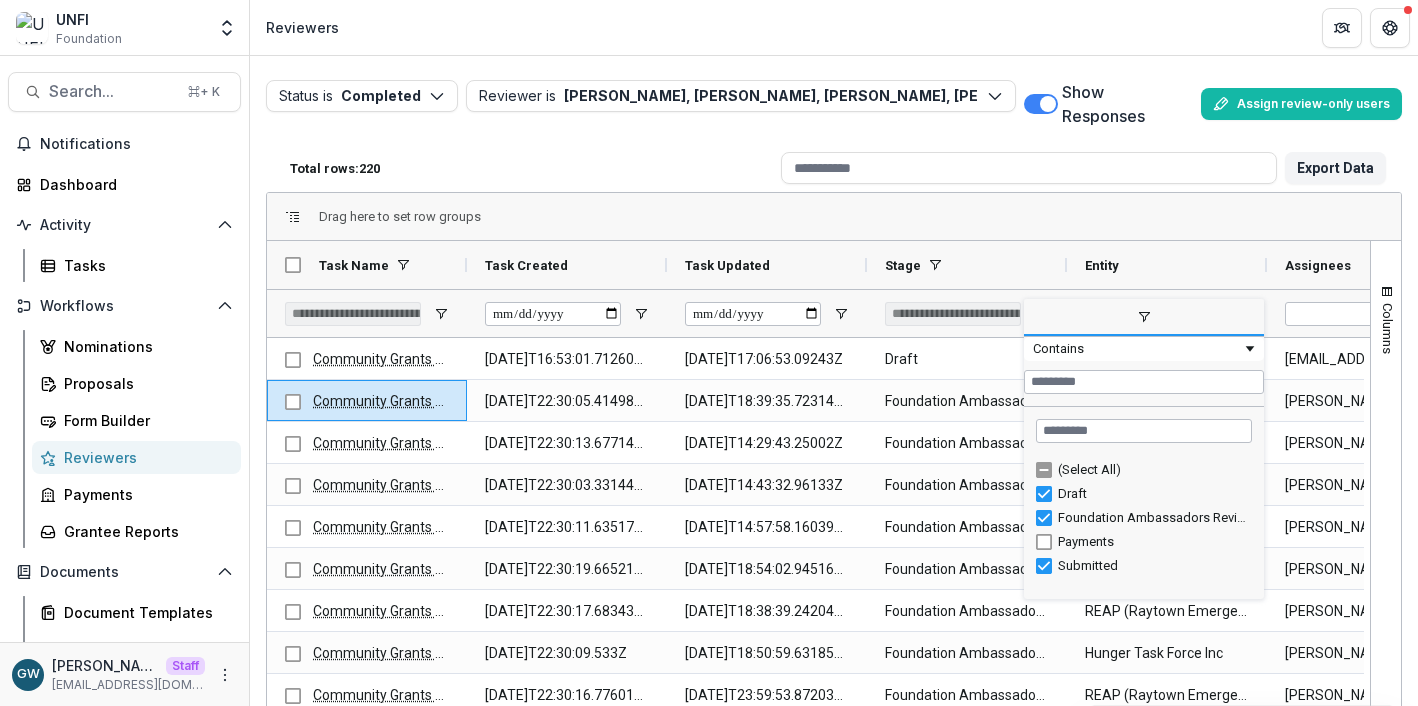 click on "Total rows:  220" at bounding box center [527, 168] 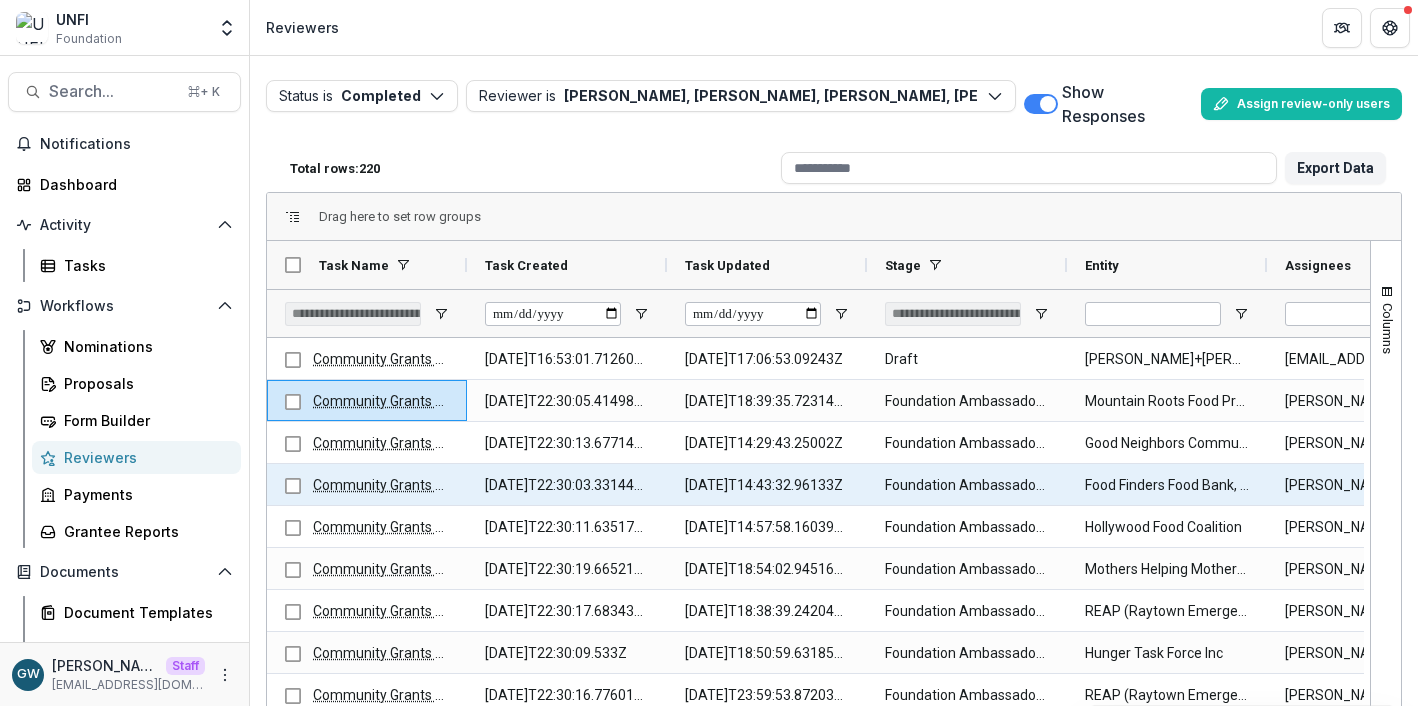 scroll, scrollTop: 0, scrollLeft: 253, axis: horizontal 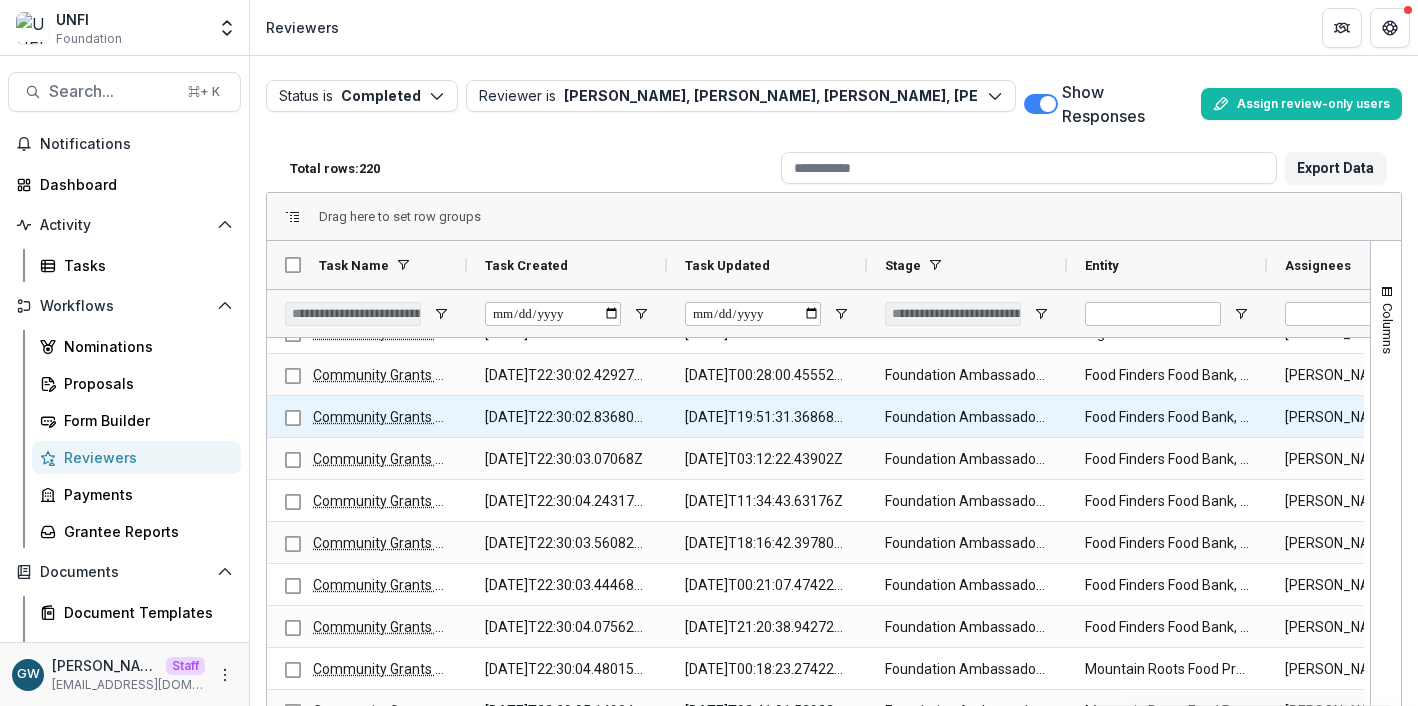 click on "Community Grants Scoring Rubric" at bounding box center [419, 417] 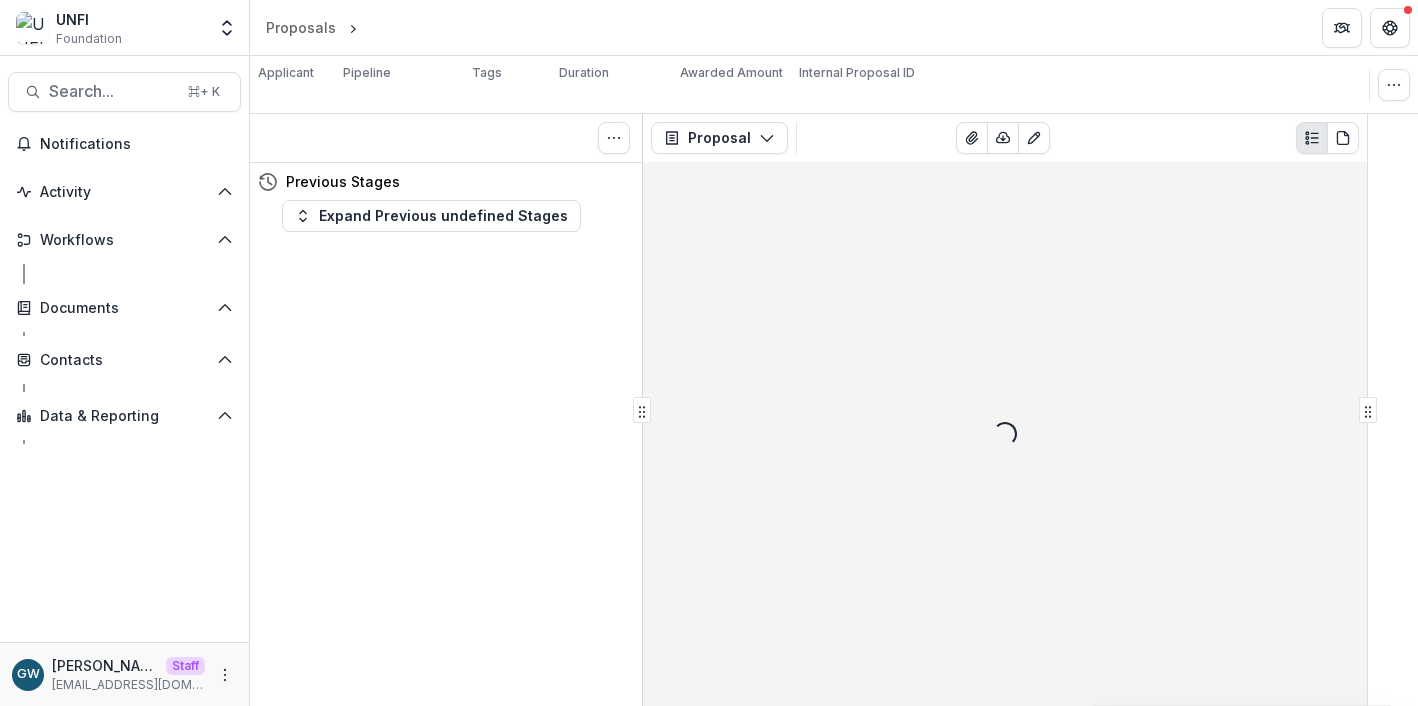 scroll, scrollTop: 0, scrollLeft: 0, axis: both 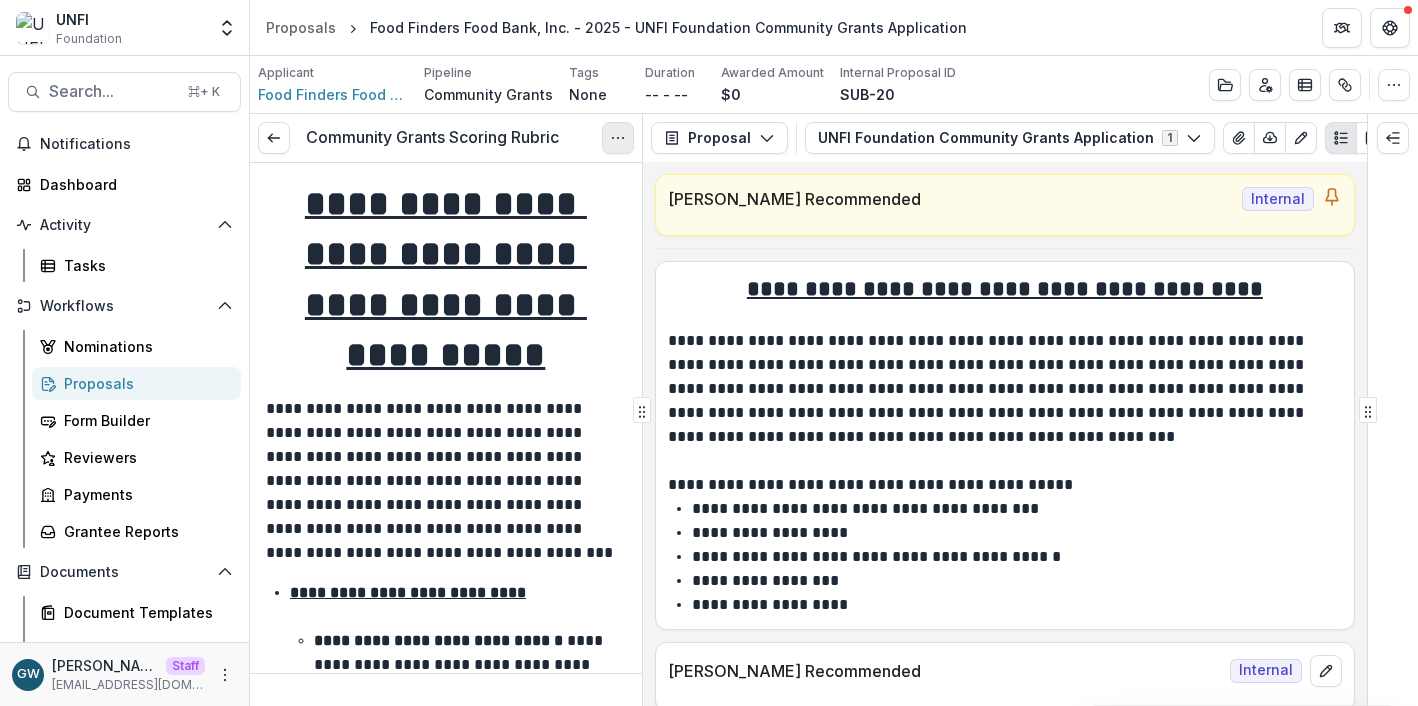 click at bounding box center (618, 138) 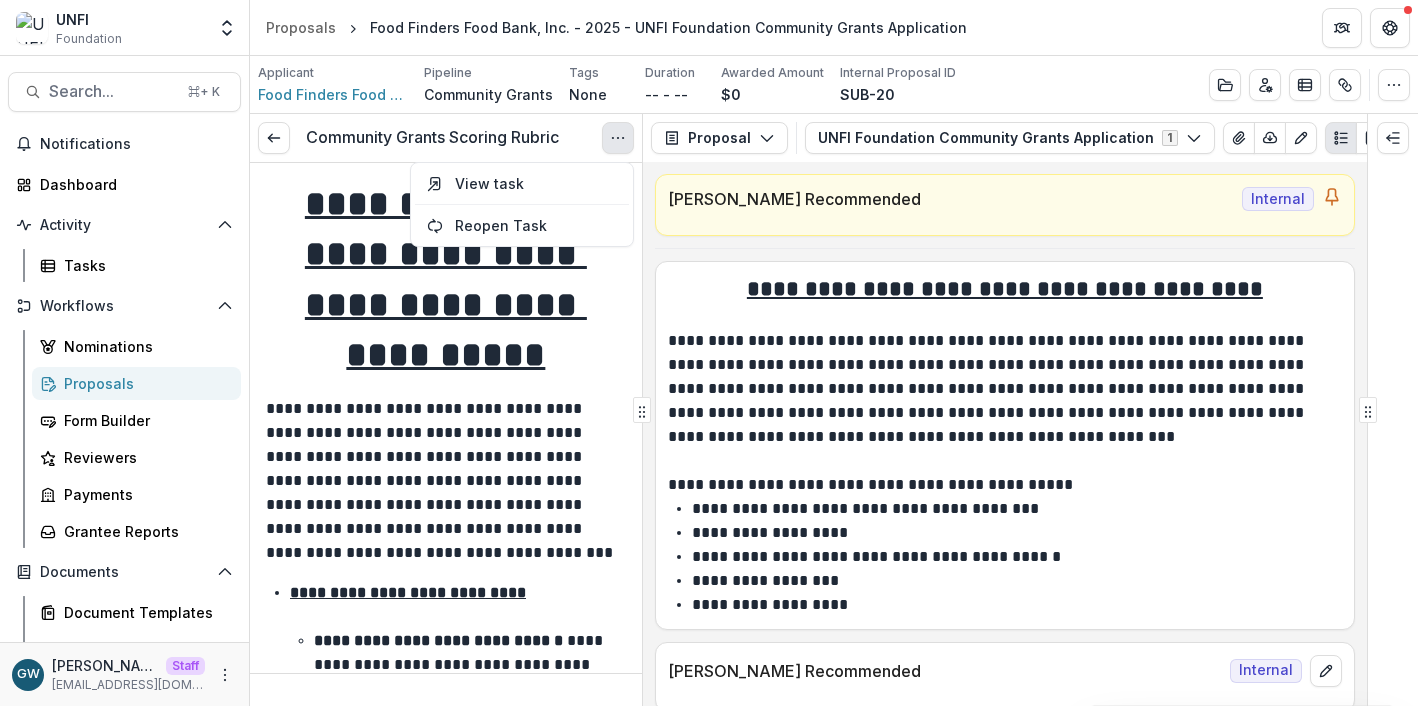 click on "**********" at bounding box center (446, 2801) 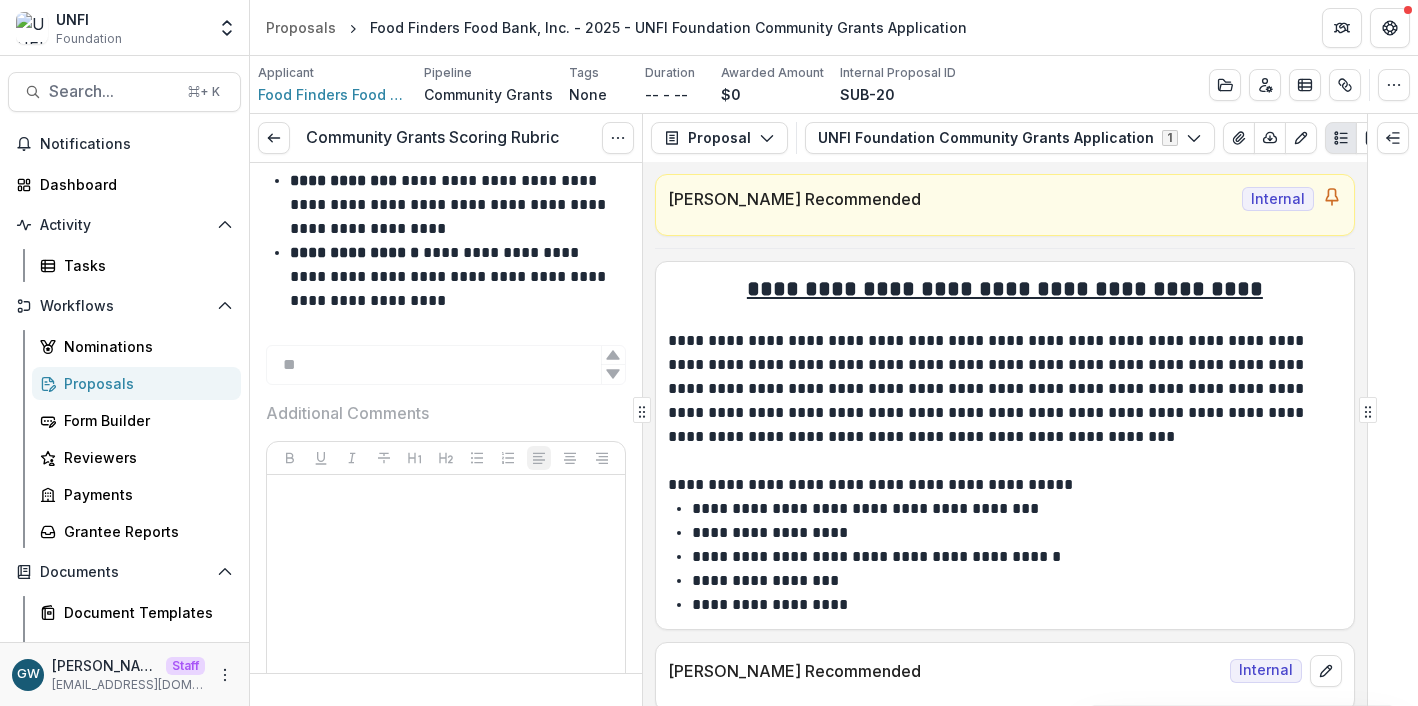scroll, scrollTop: 4653, scrollLeft: 0, axis: vertical 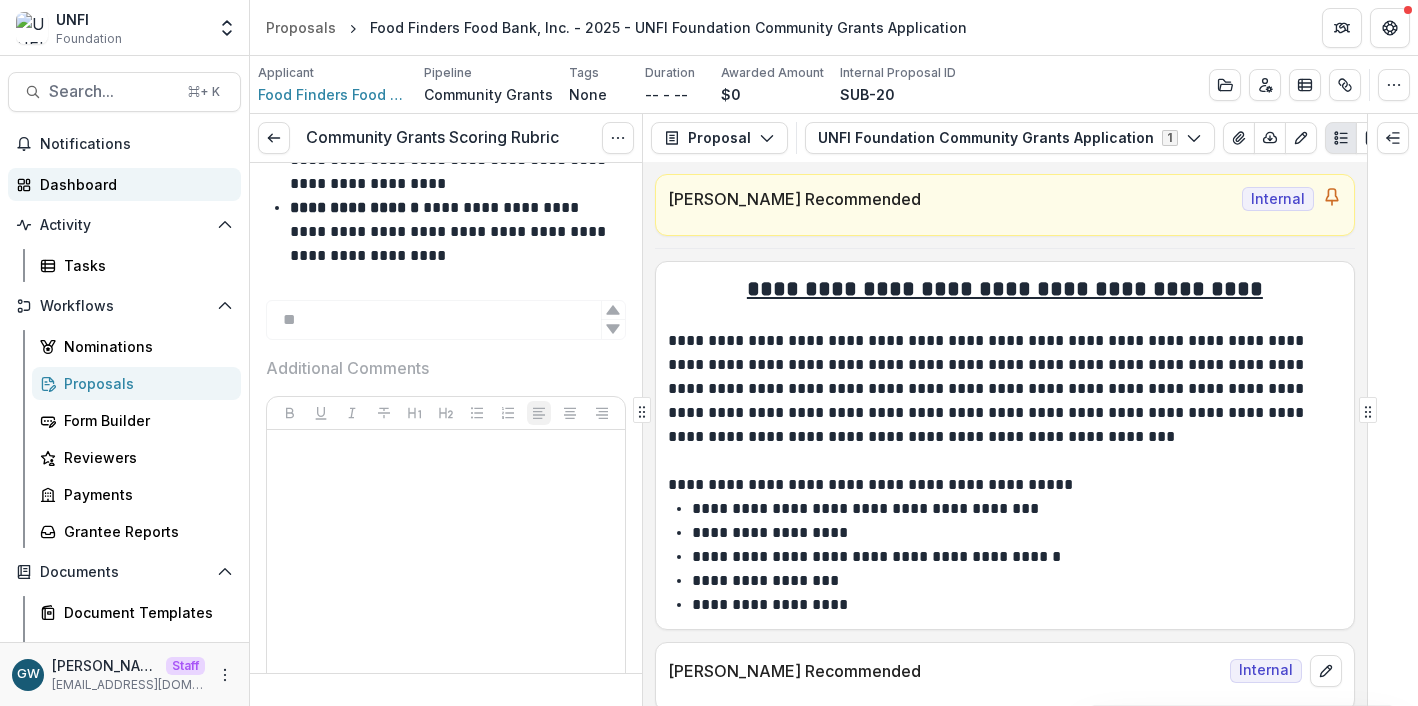 click on "Dashboard" at bounding box center (132, 184) 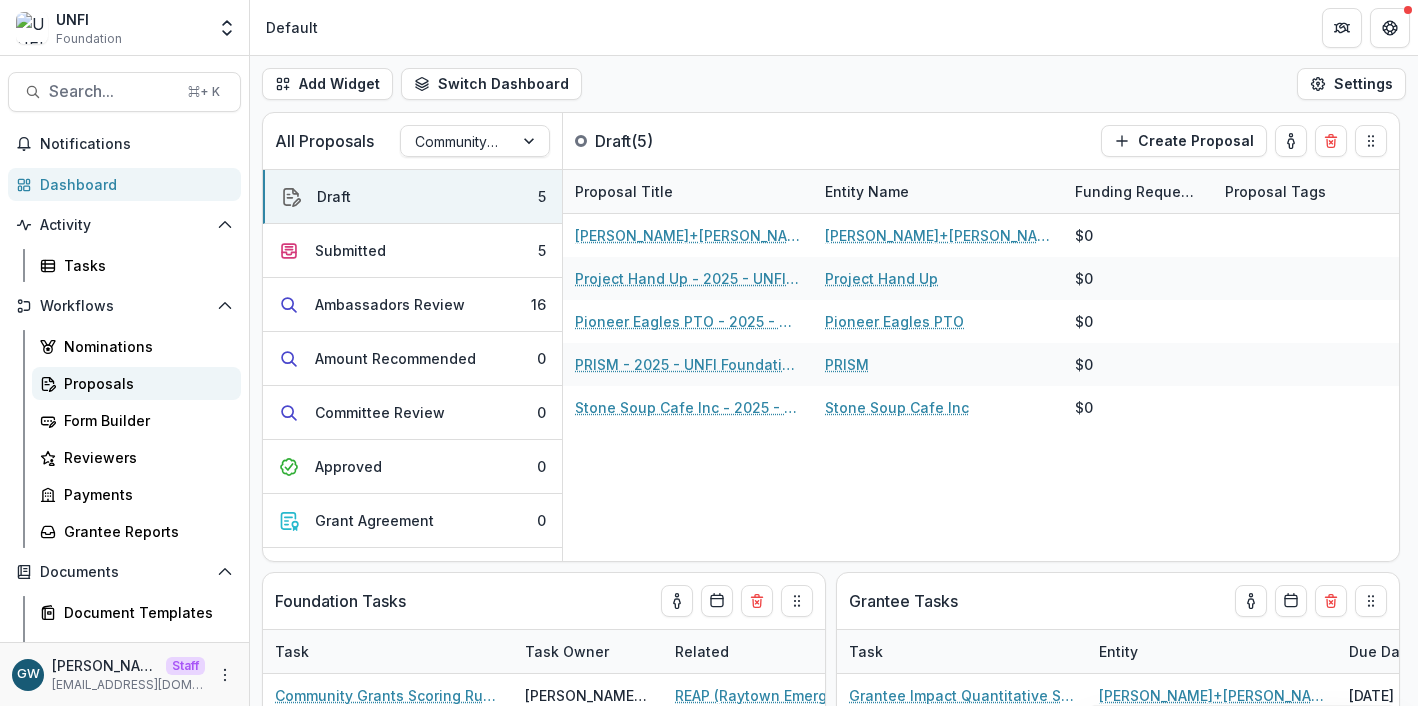 click on "Proposals" at bounding box center (144, 383) 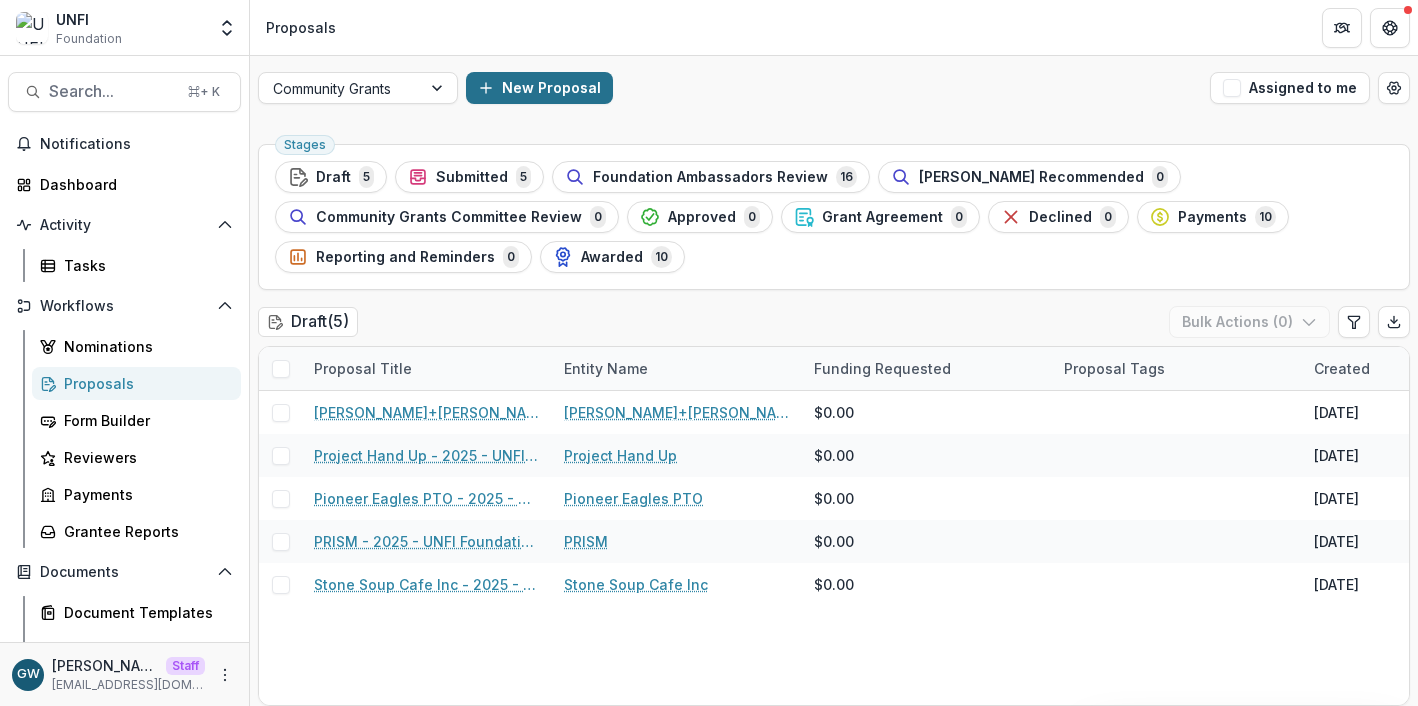click on "New Proposal" at bounding box center (539, 88) 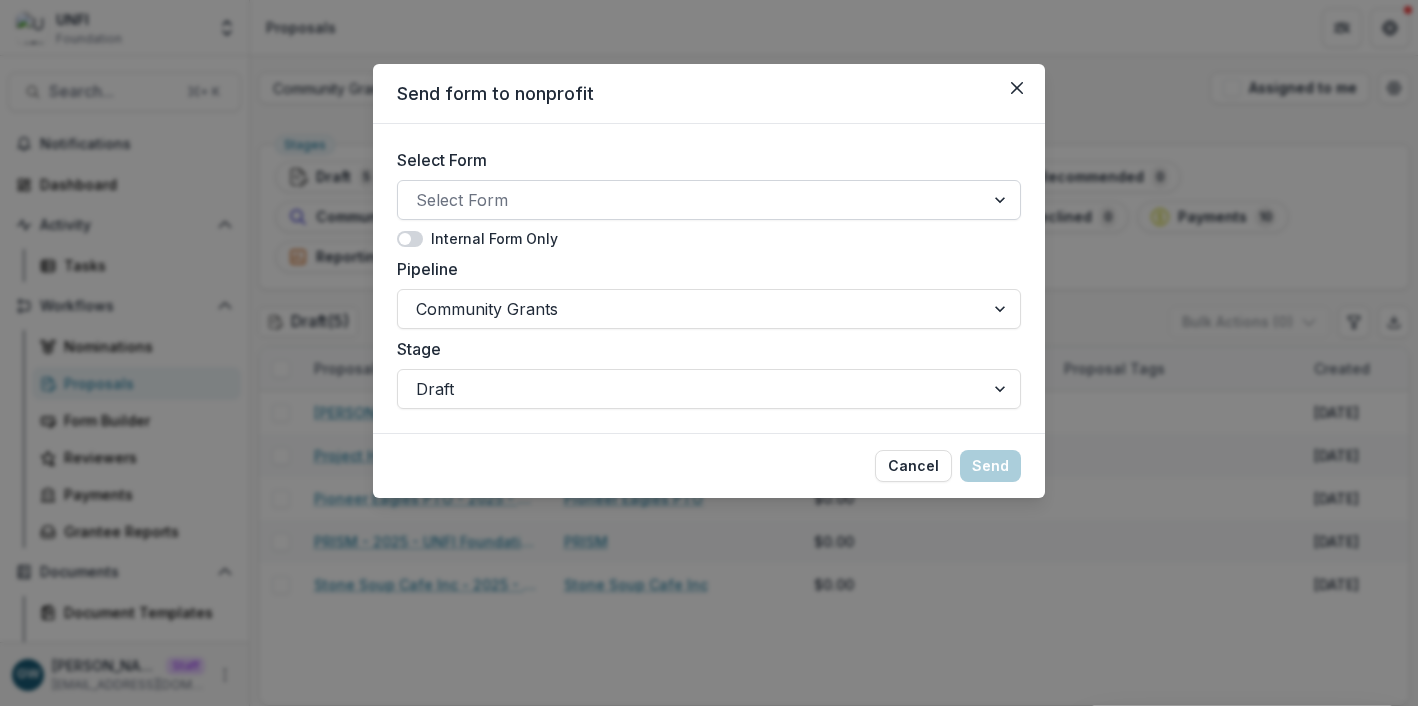 click at bounding box center [691, 200] 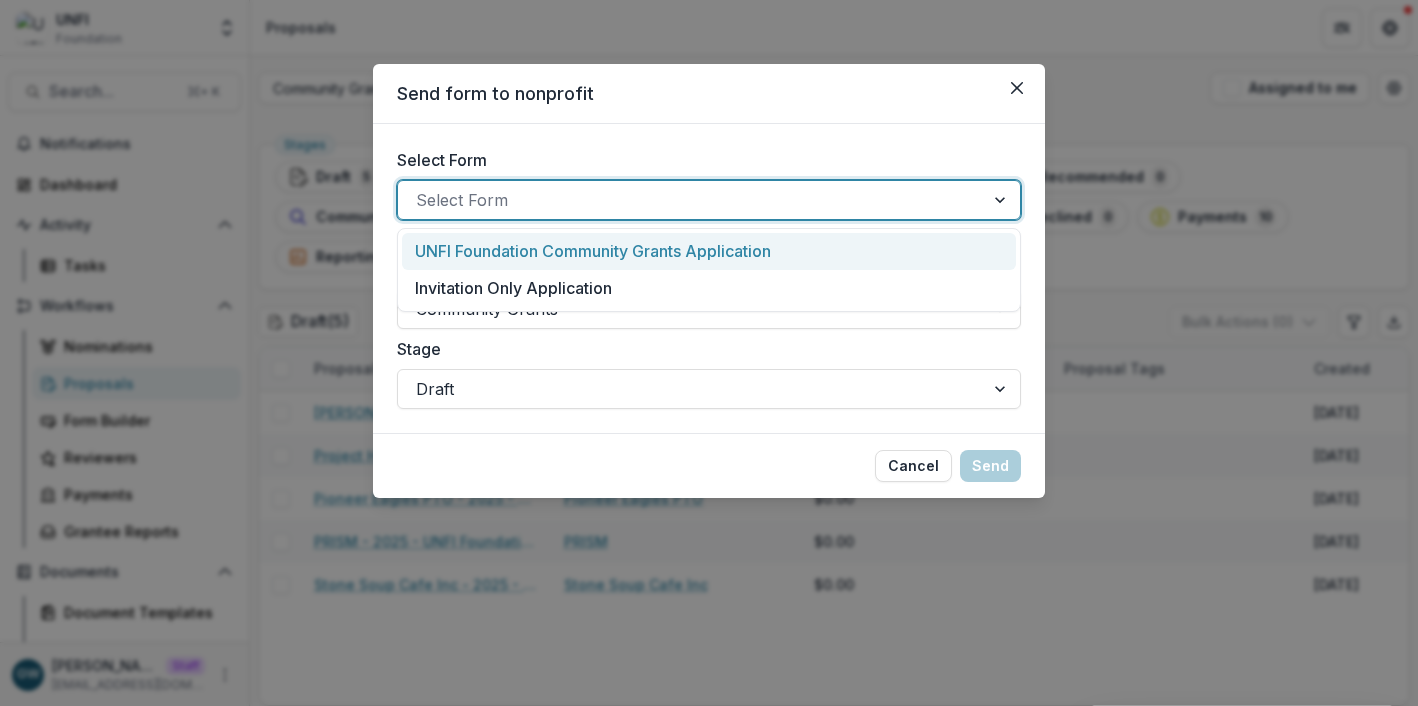 click on "Send form to nonprofit" at bounding box center (709, 94) 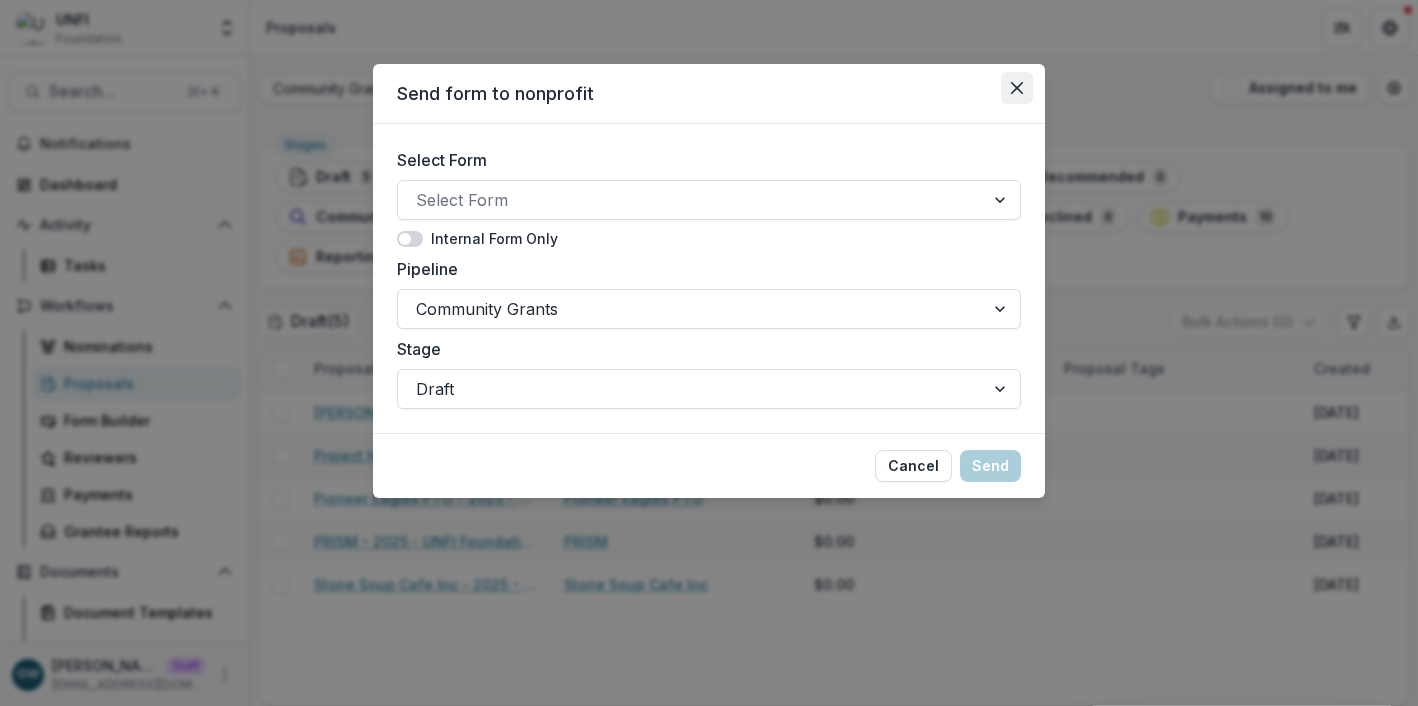 click at bounding box center [1017, 88] 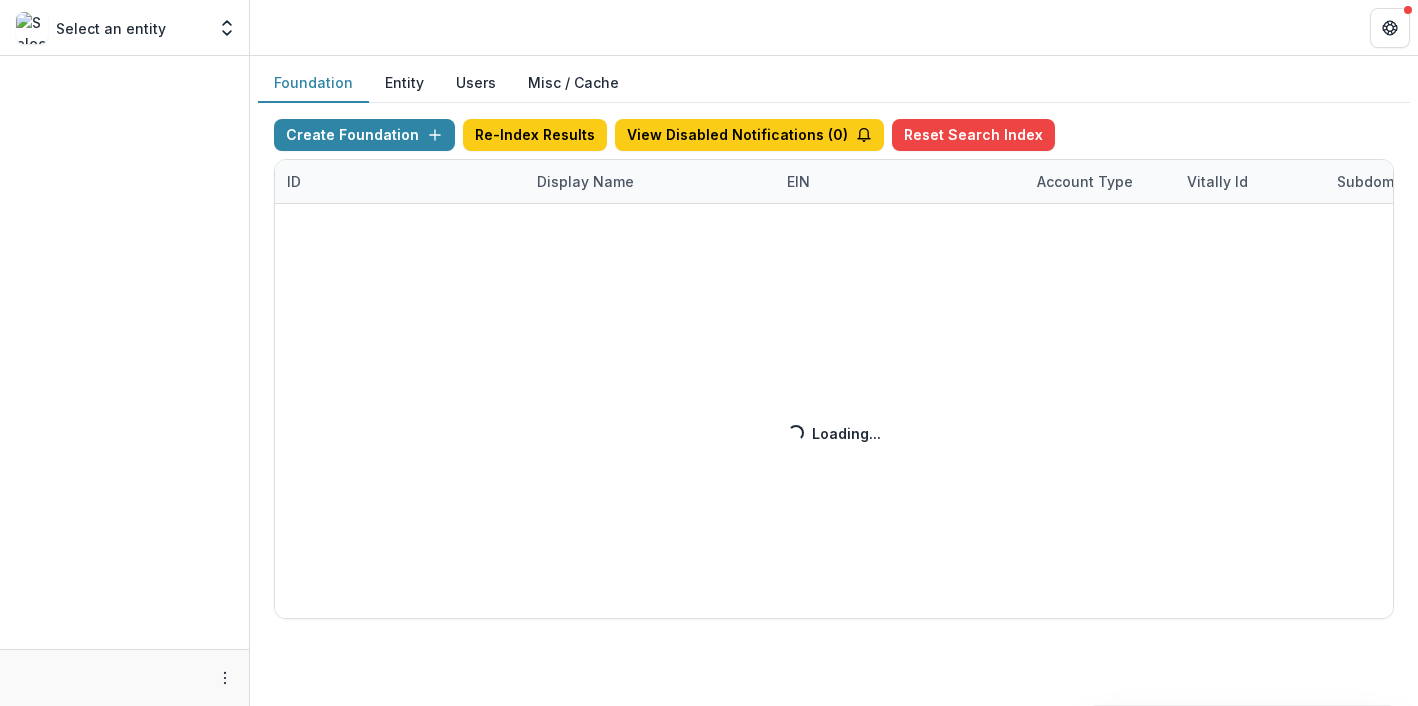 scroll, scrollTop: 0, scrollLeft: 0, axis: both 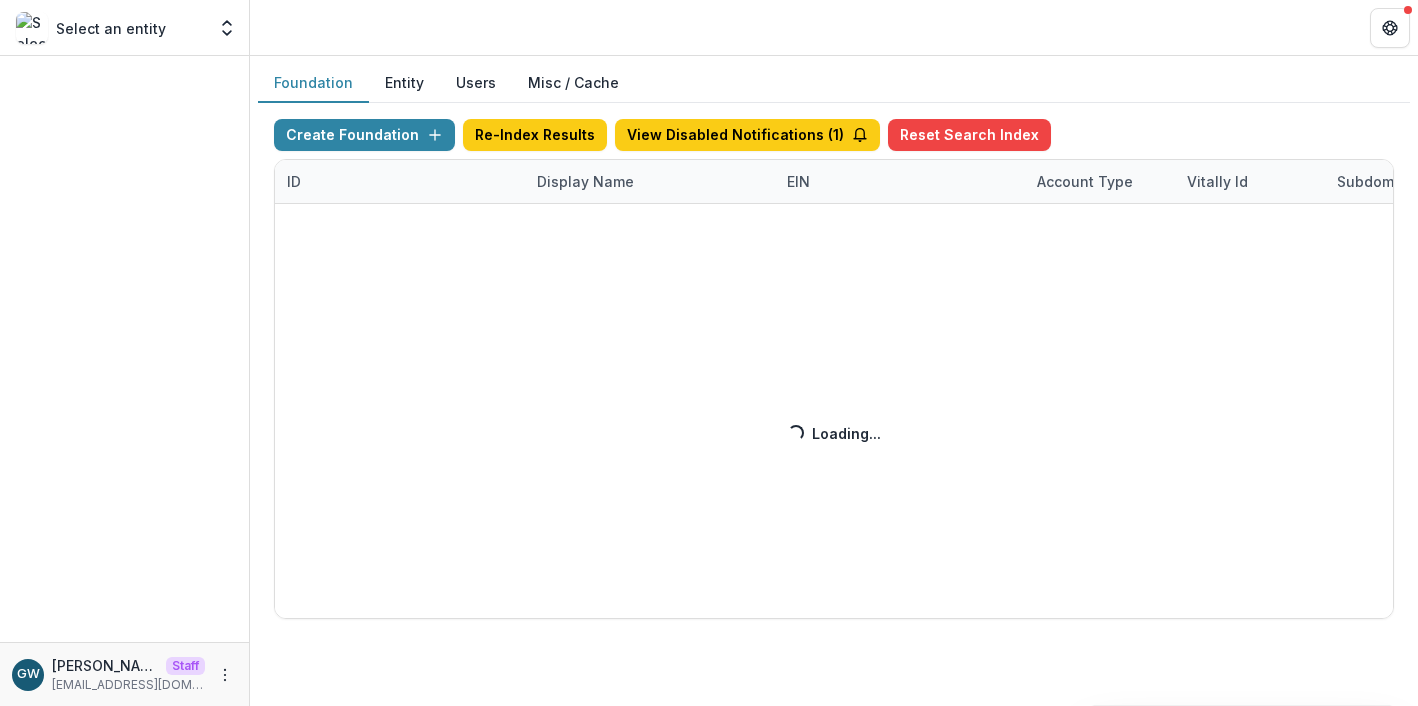 click on "Create Foundation Re-Index Results View Disabled Notifications ( 1 ) Reset Search Index ID Display Name EIN Account Type Vitally Id Subdomain Created on Actions Feature Flags Loading... Loading..." at bounding box center (834, 369) 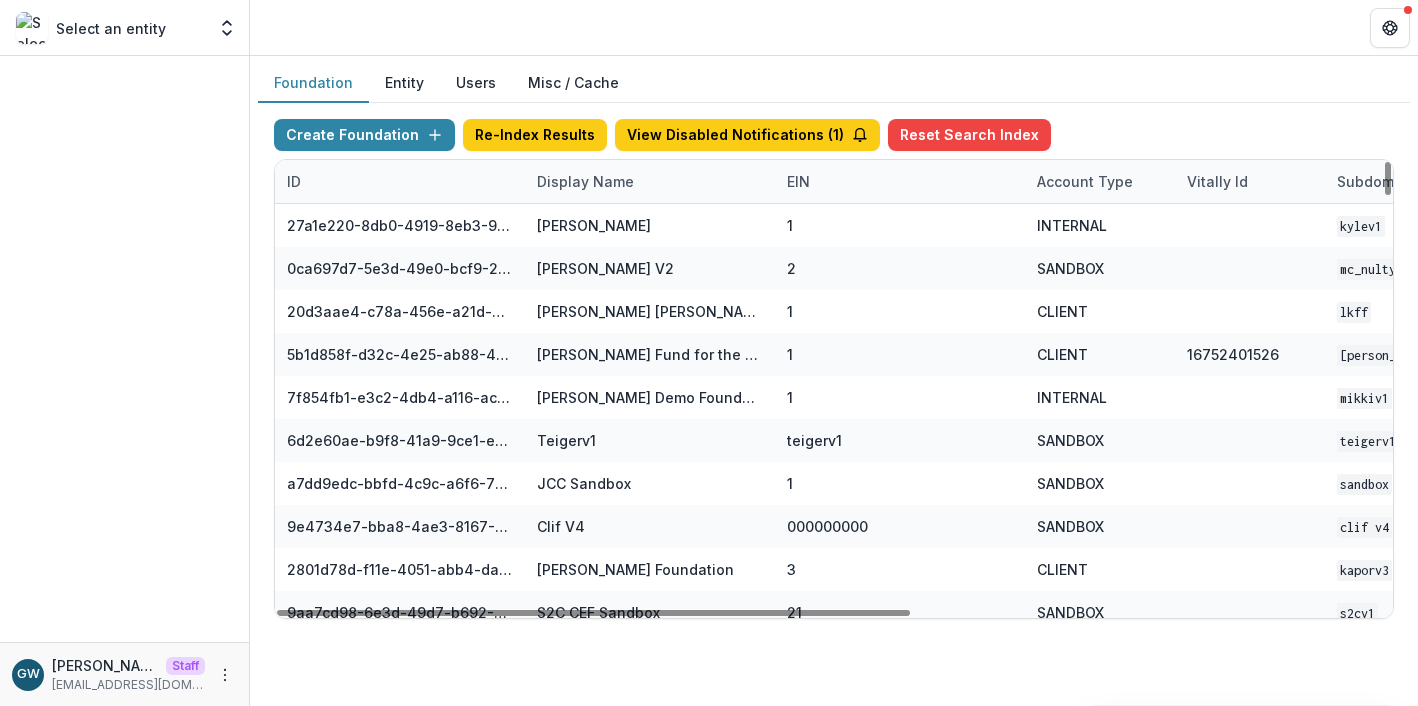 click on "Display Name" at bounding box center [585, 181] 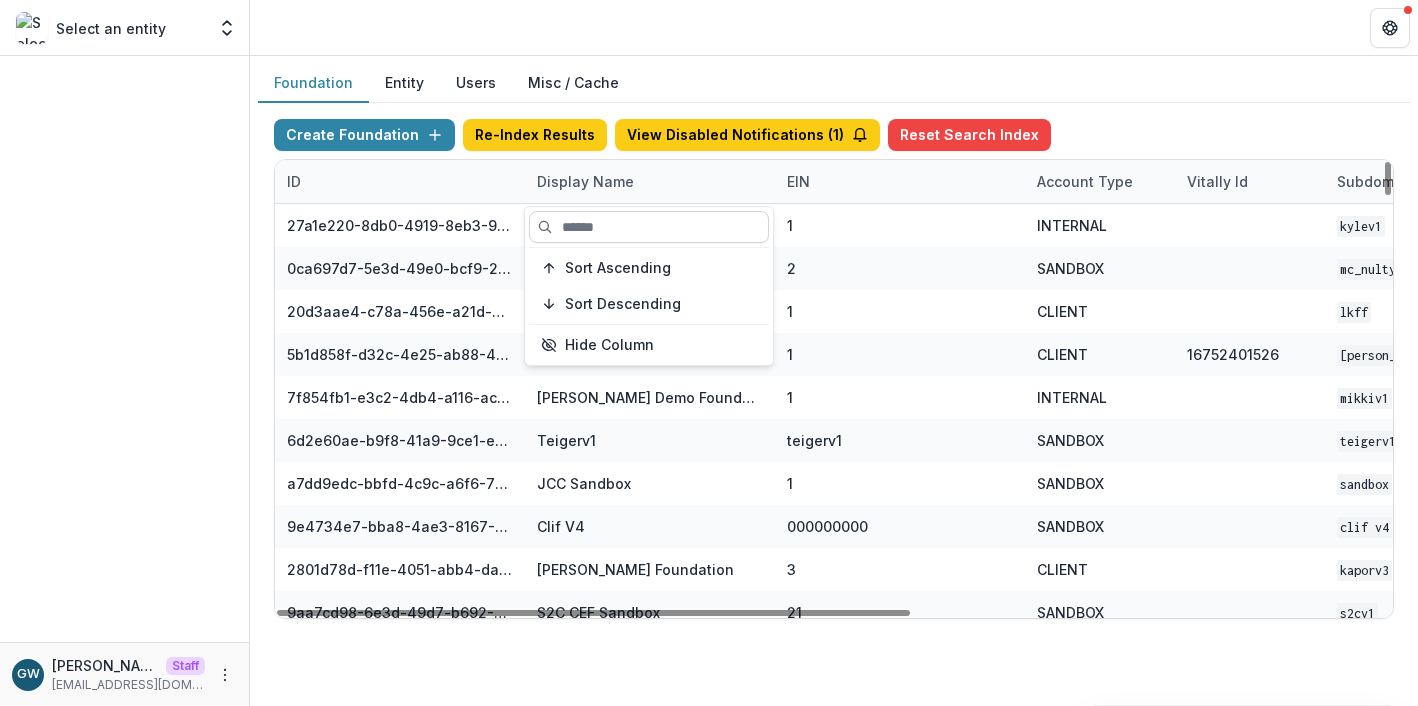 click at bounding box center [649, 227] 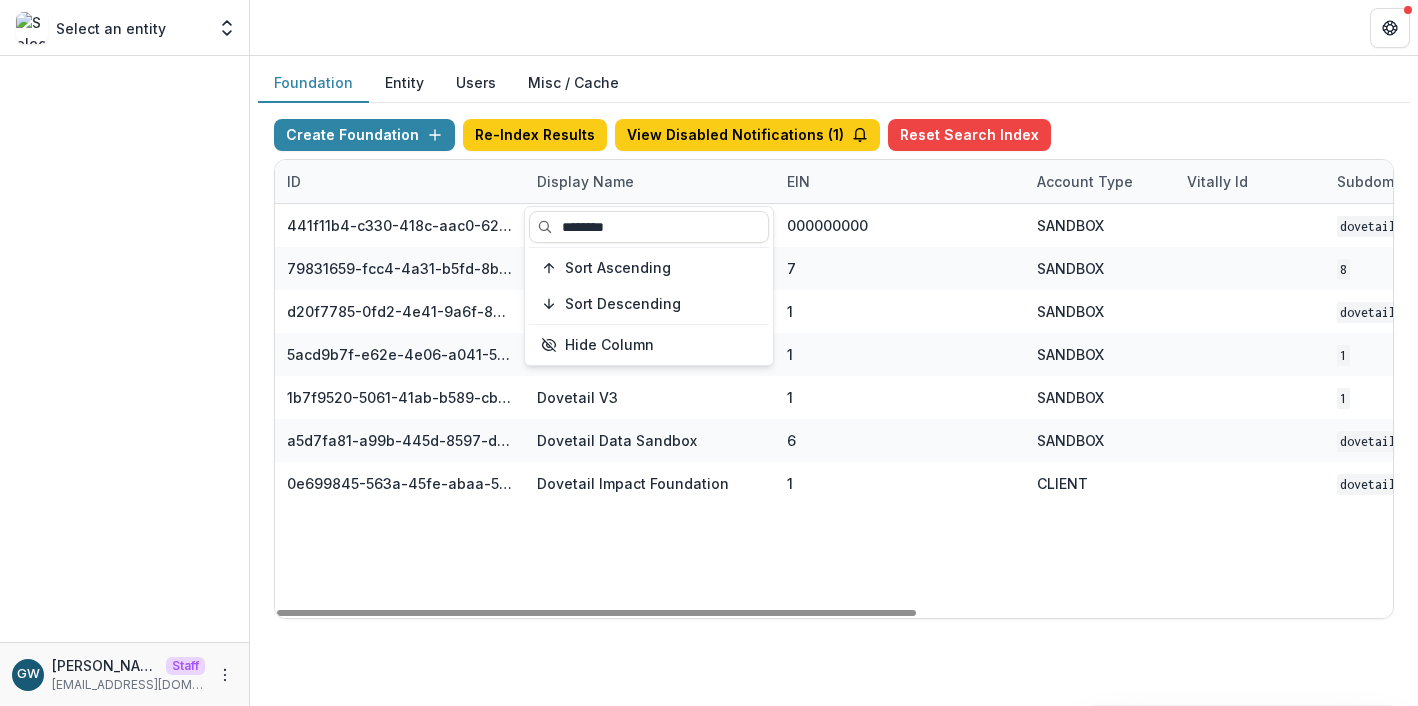 type on "********" 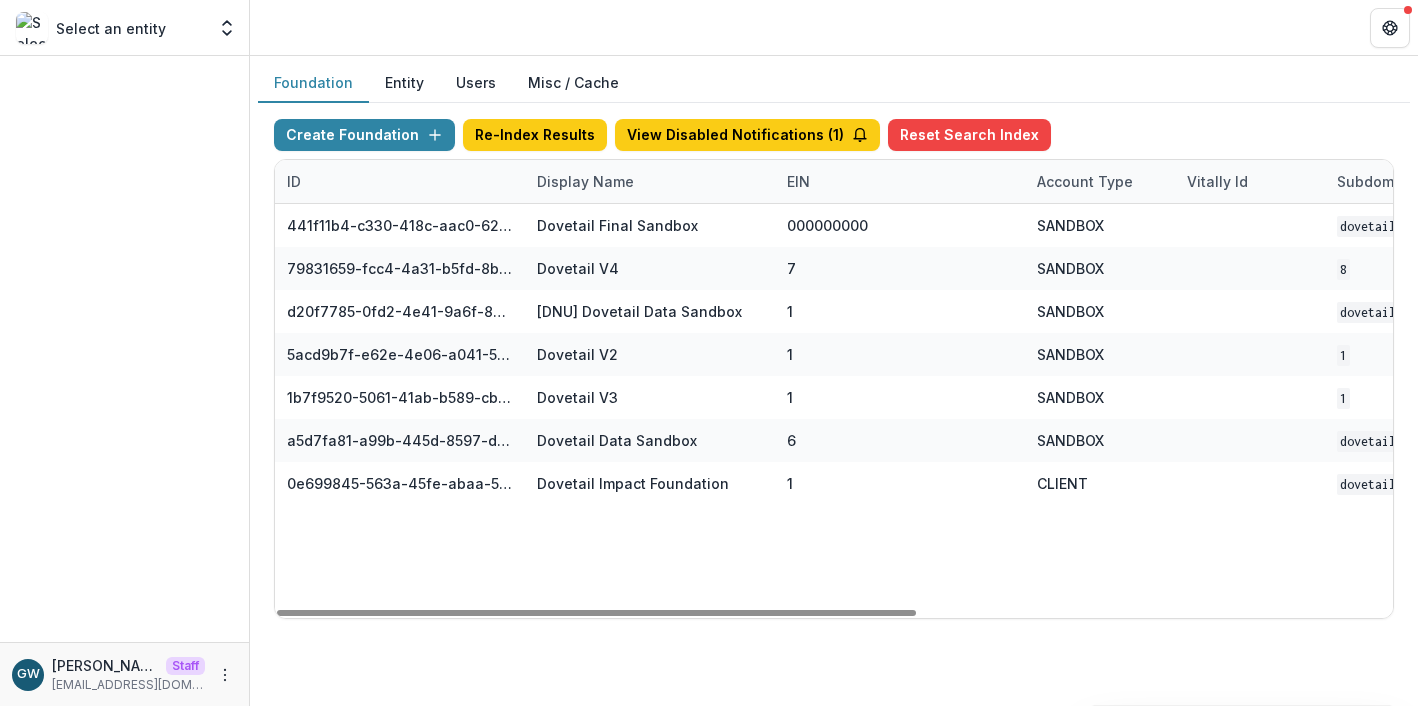 click on "Foundation Entity Users Misc / Cache" at bounding box center (834, 83) 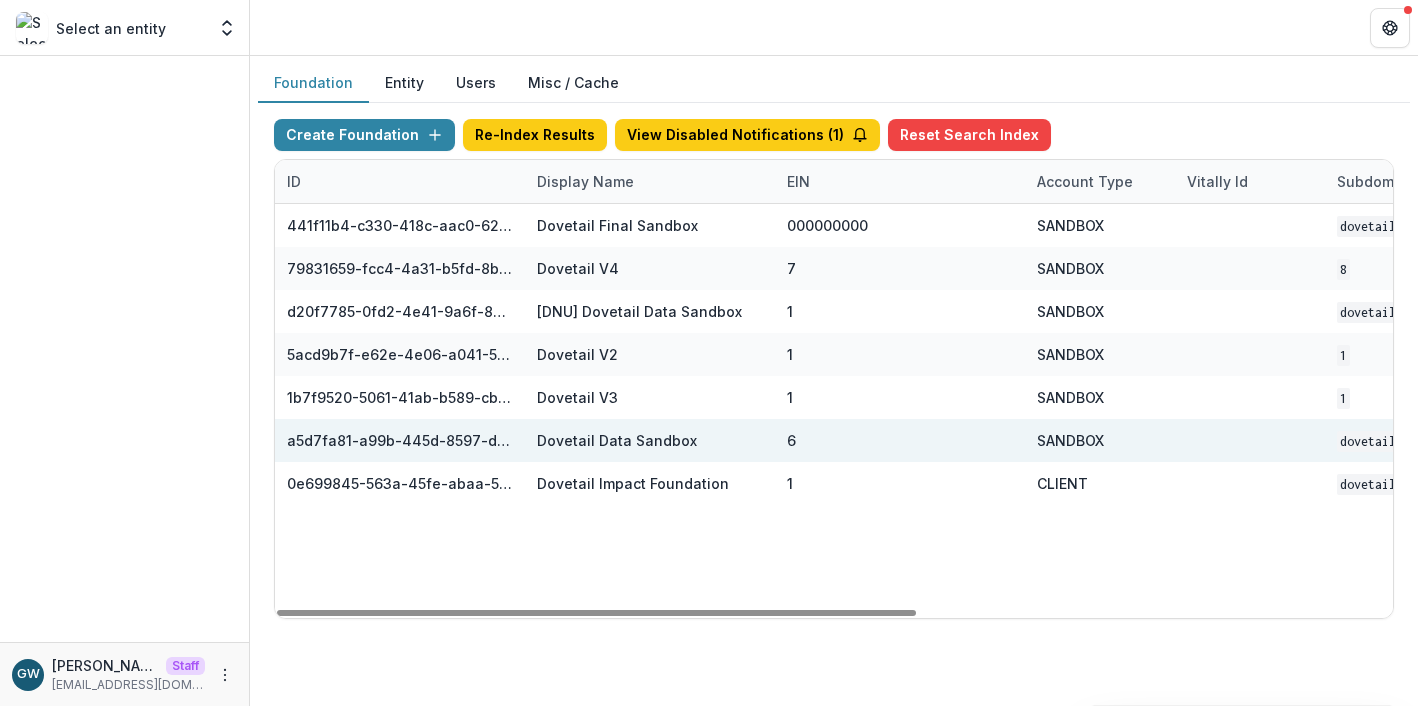 scroll, scrollTop: 0, scrollLeft: 832, axis: horizontal 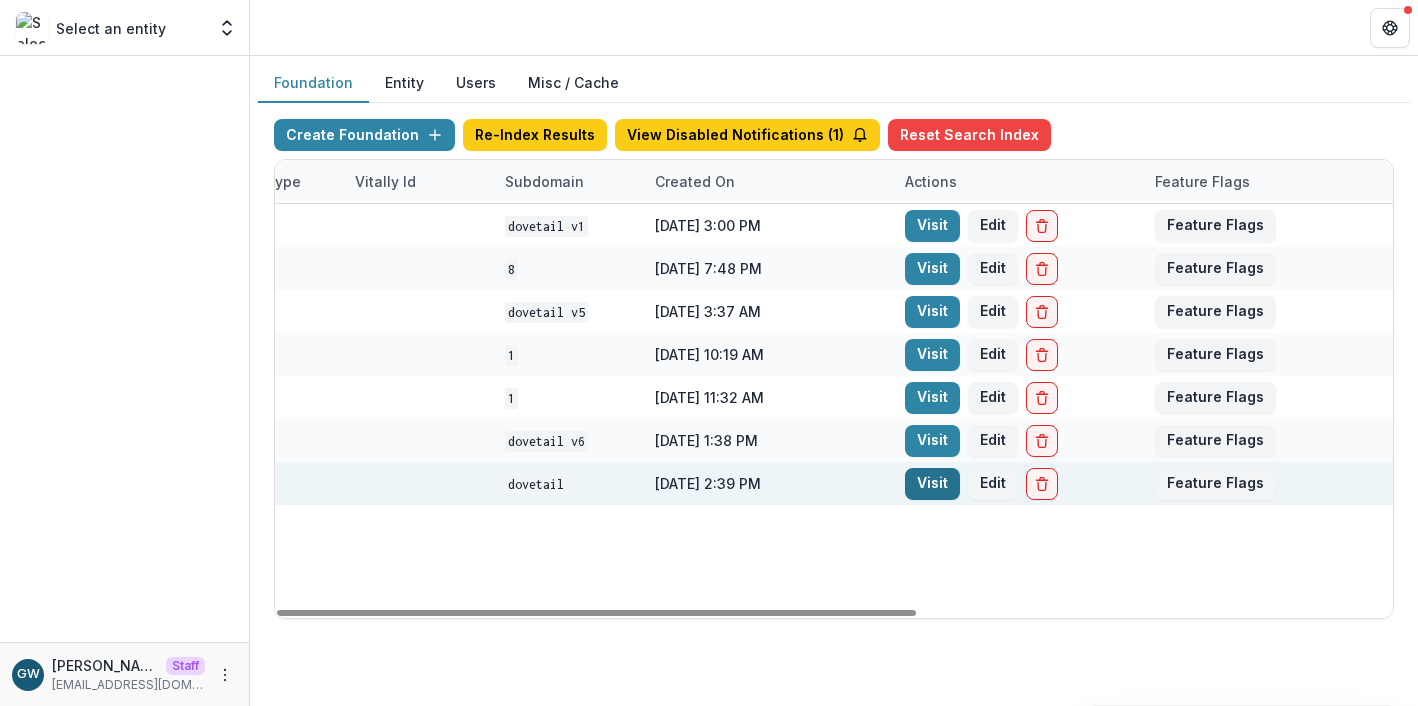 click on "Visit" at bounding box center [932, 484] 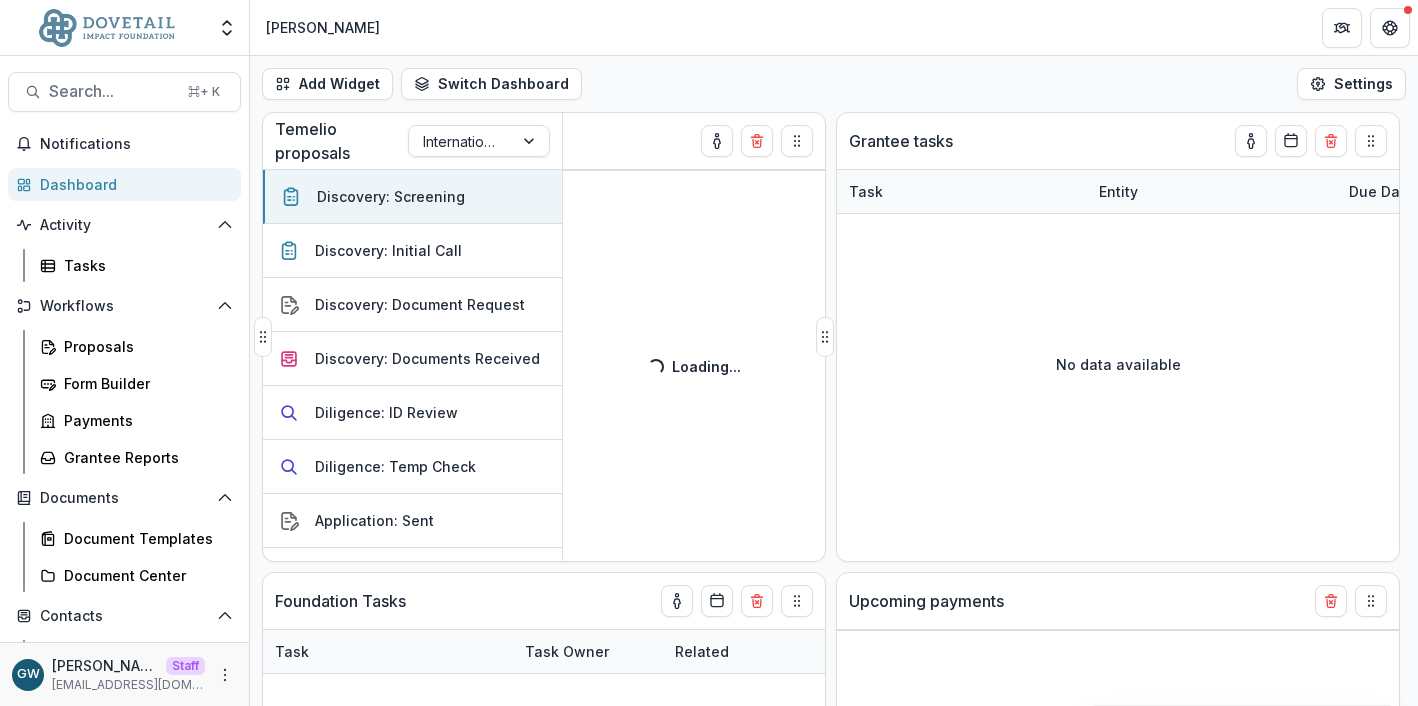 select on "******" 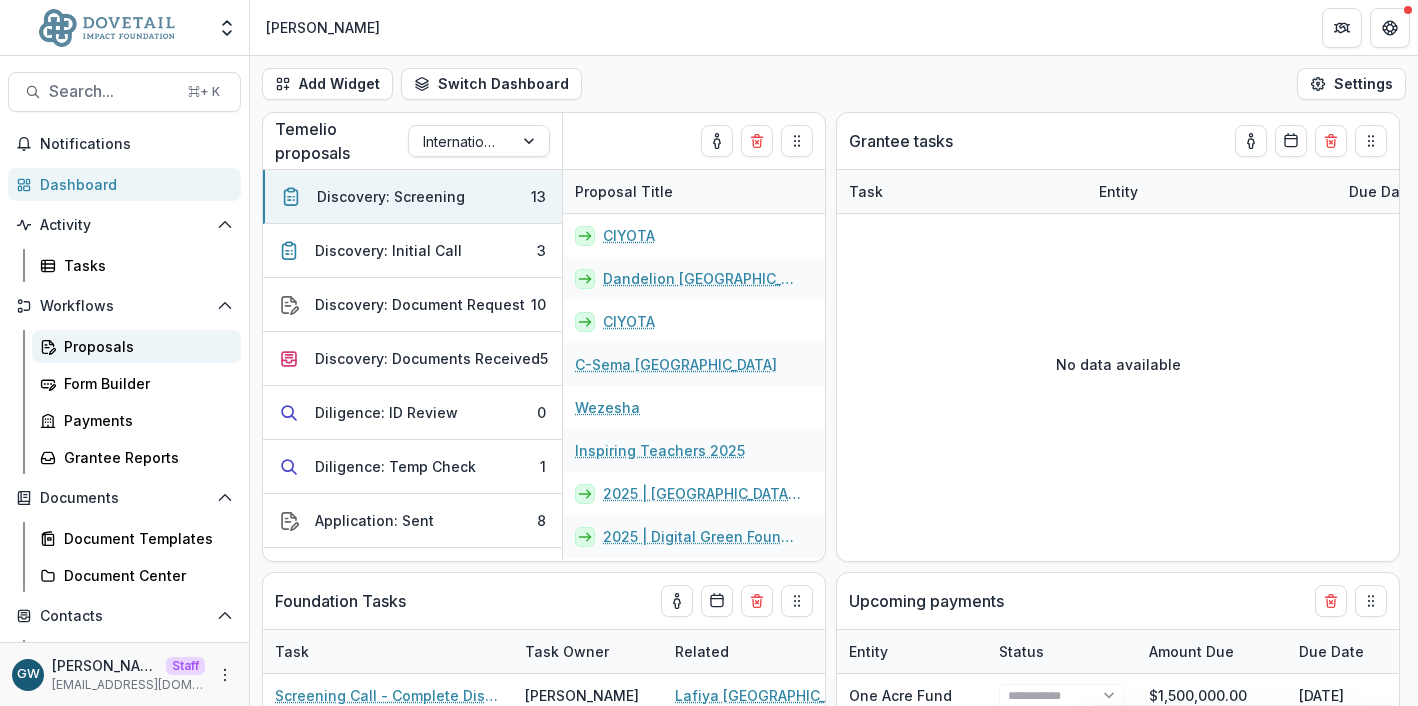 click on "Proposals" at bounding box center (144, 346) 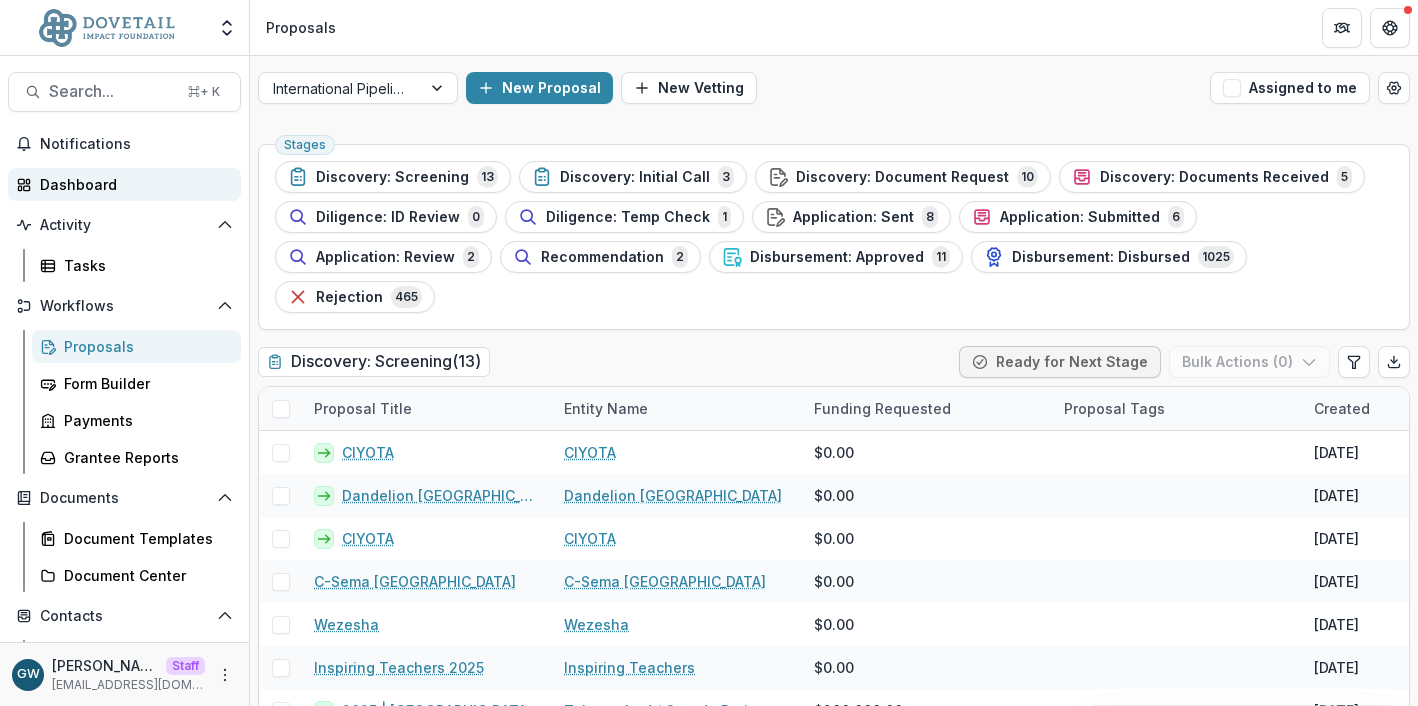 click on "Dashboard" at bounding box center (132, 184) 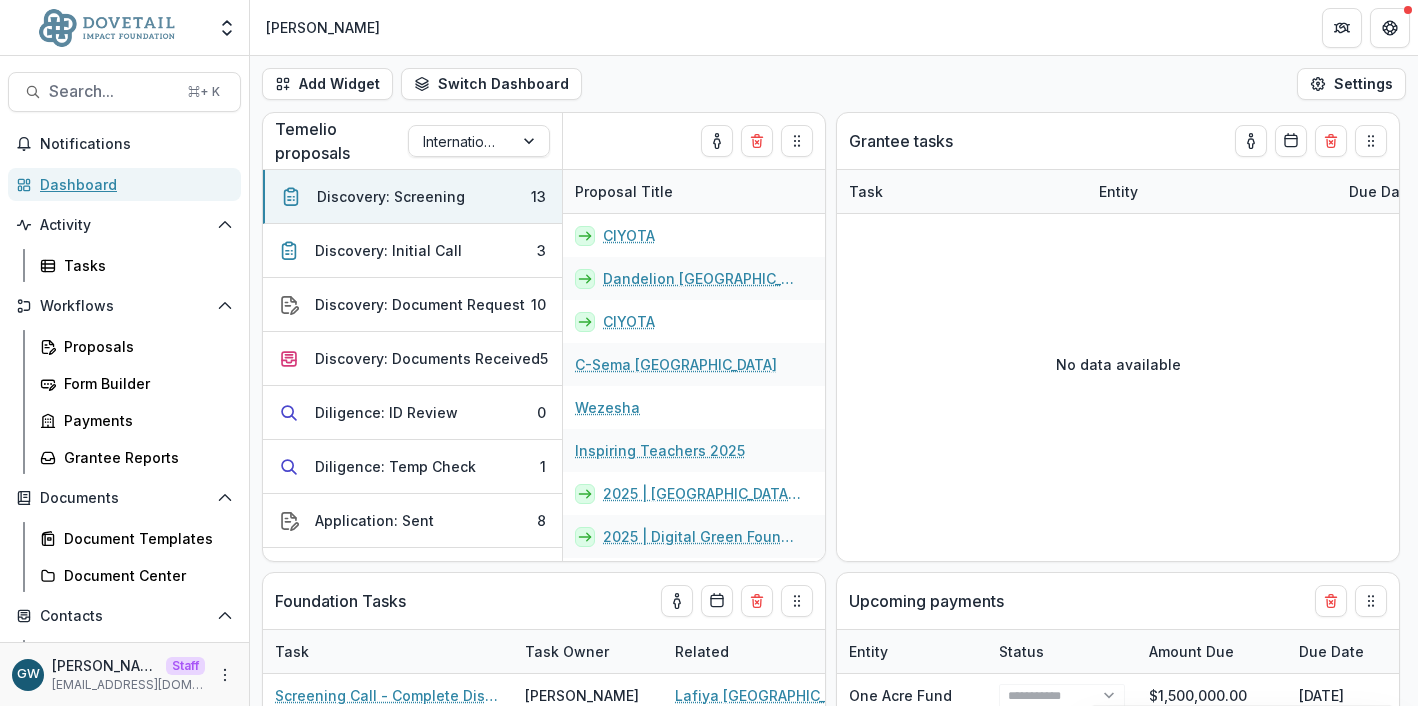 select on "******" 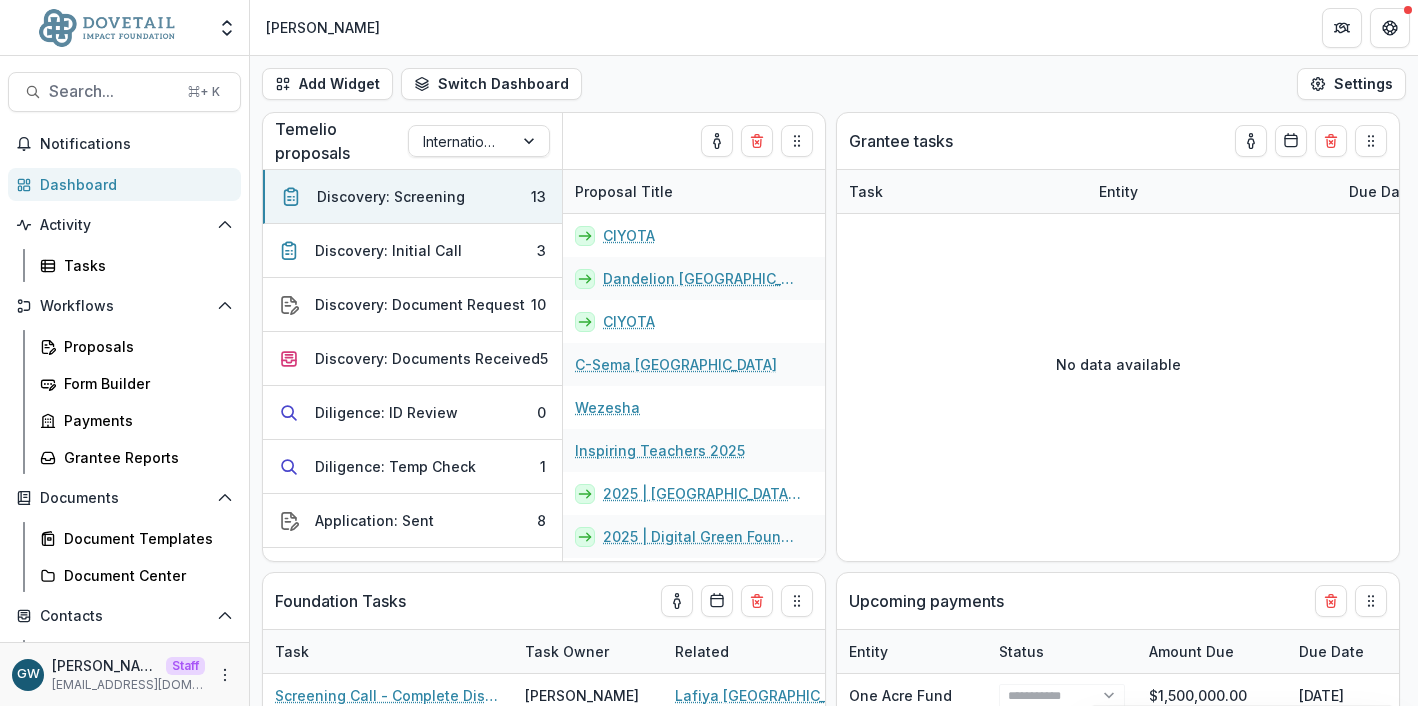 click on "[PERSON_NAME]" at bounding box center [323, 27] 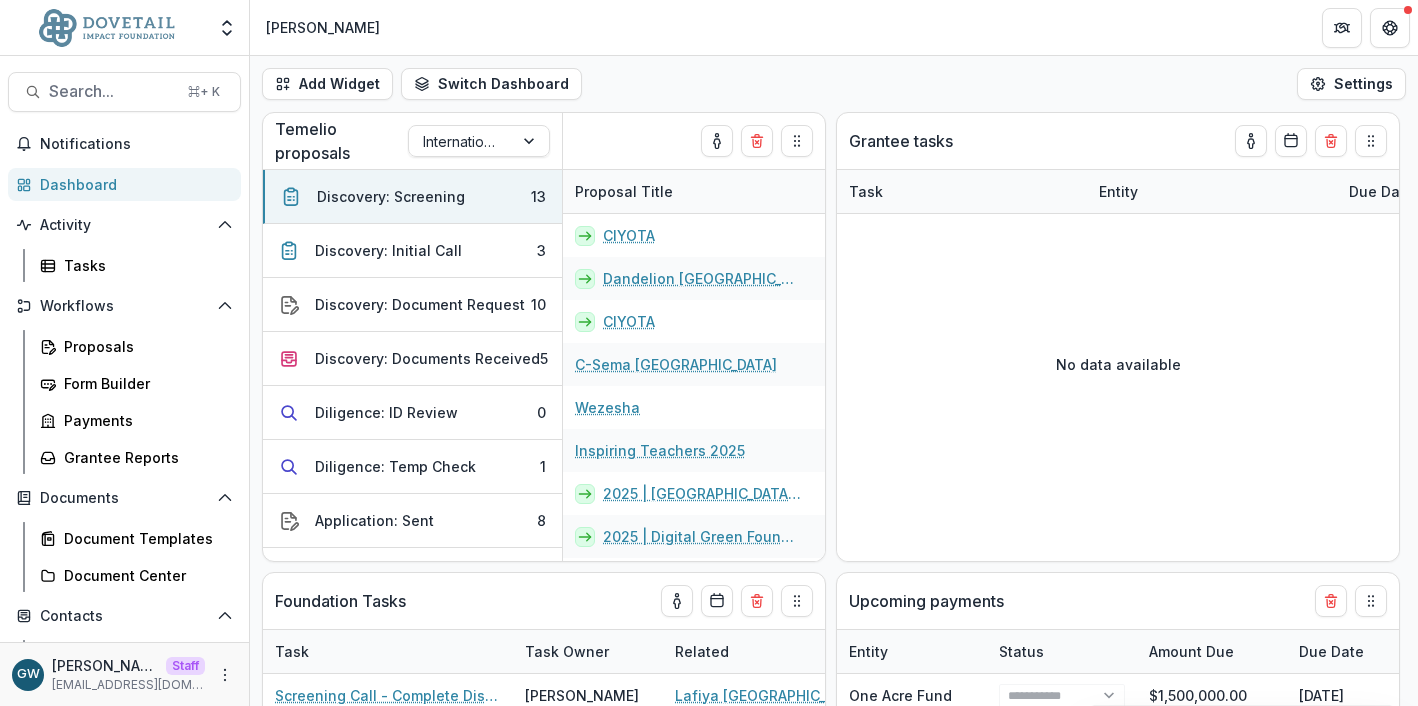 select on "******" 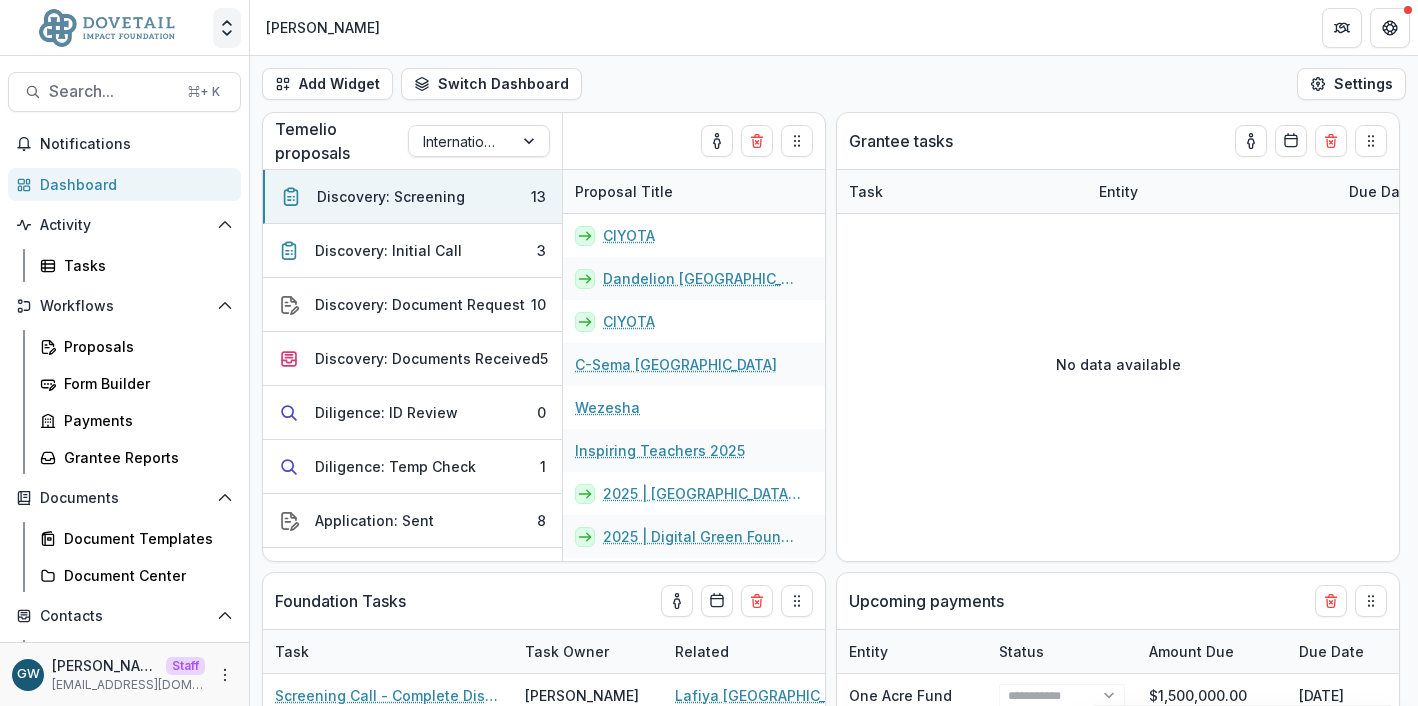 click 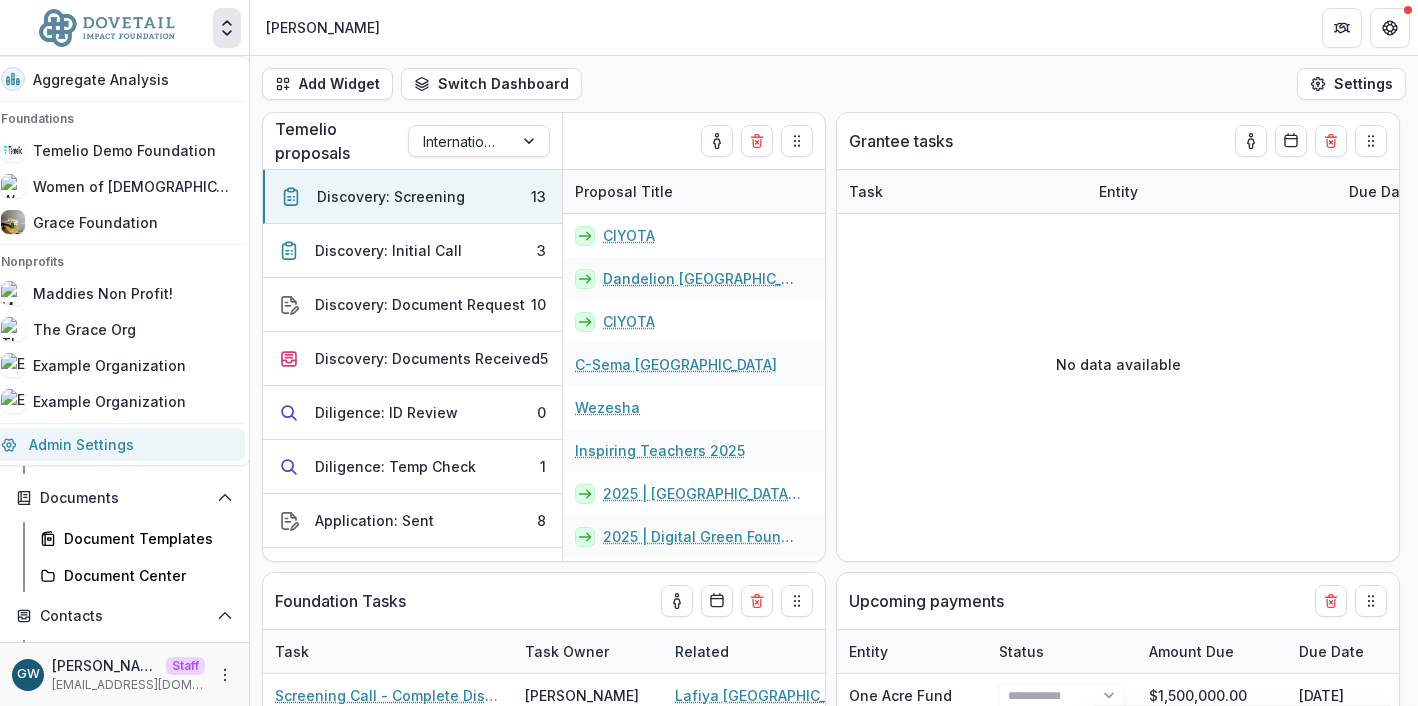 click on "Admin Settings" at bounding box center [117, 444] 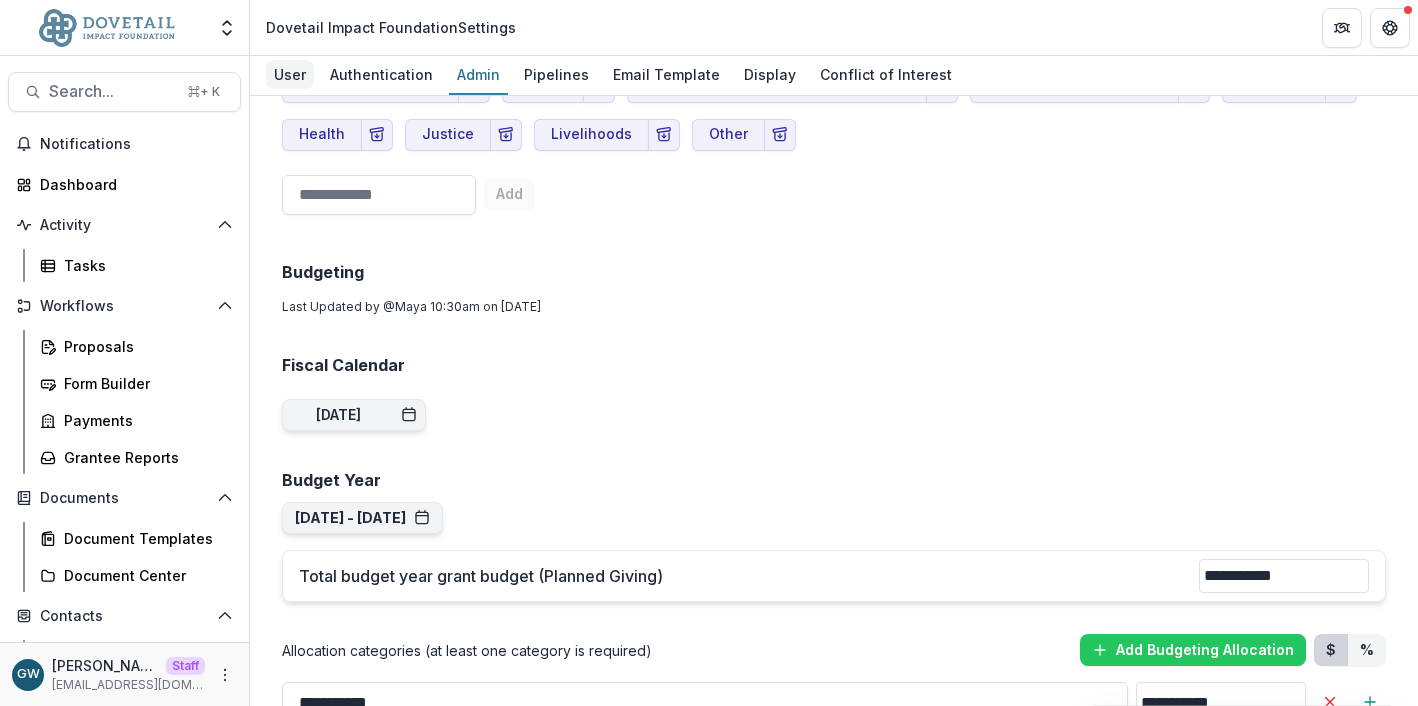 click on "User" at bounding box center (290, 74) 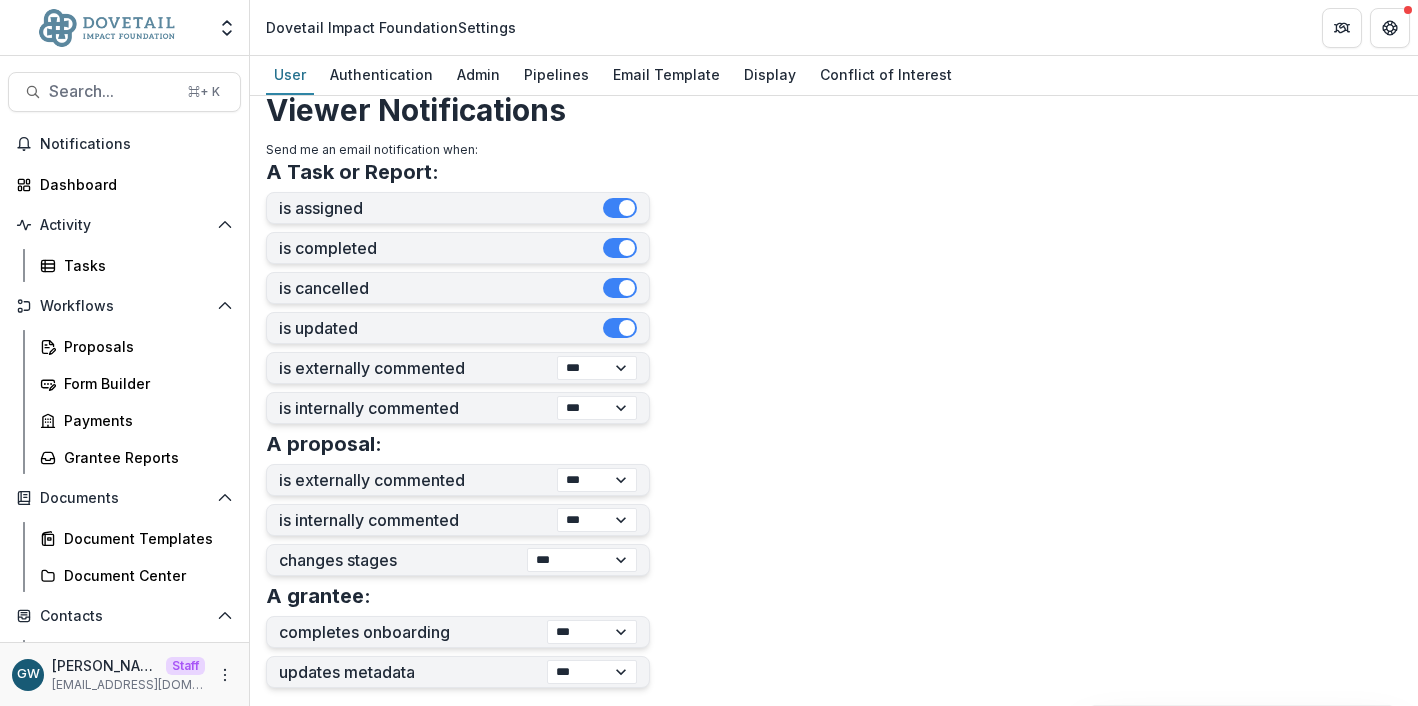scroll, scrollTop: 0, scrollLeft: 0, axis: both 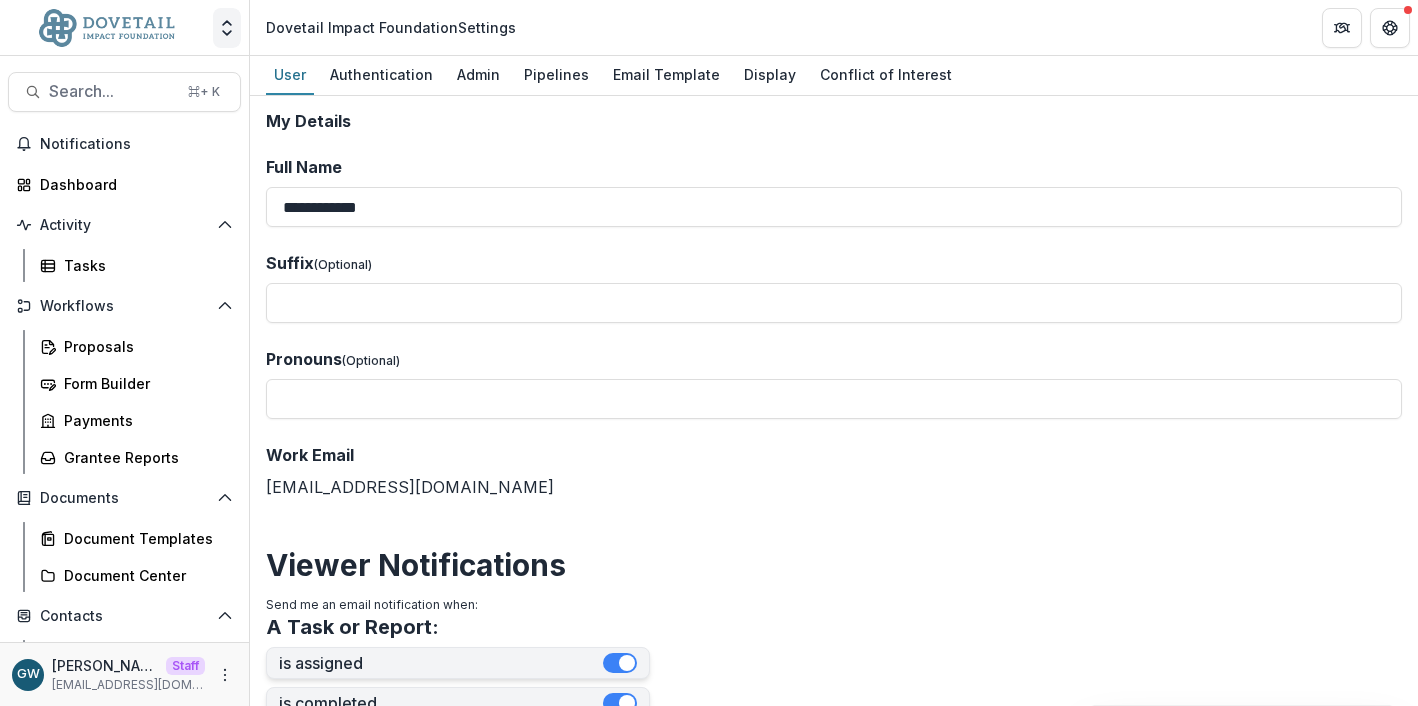 click 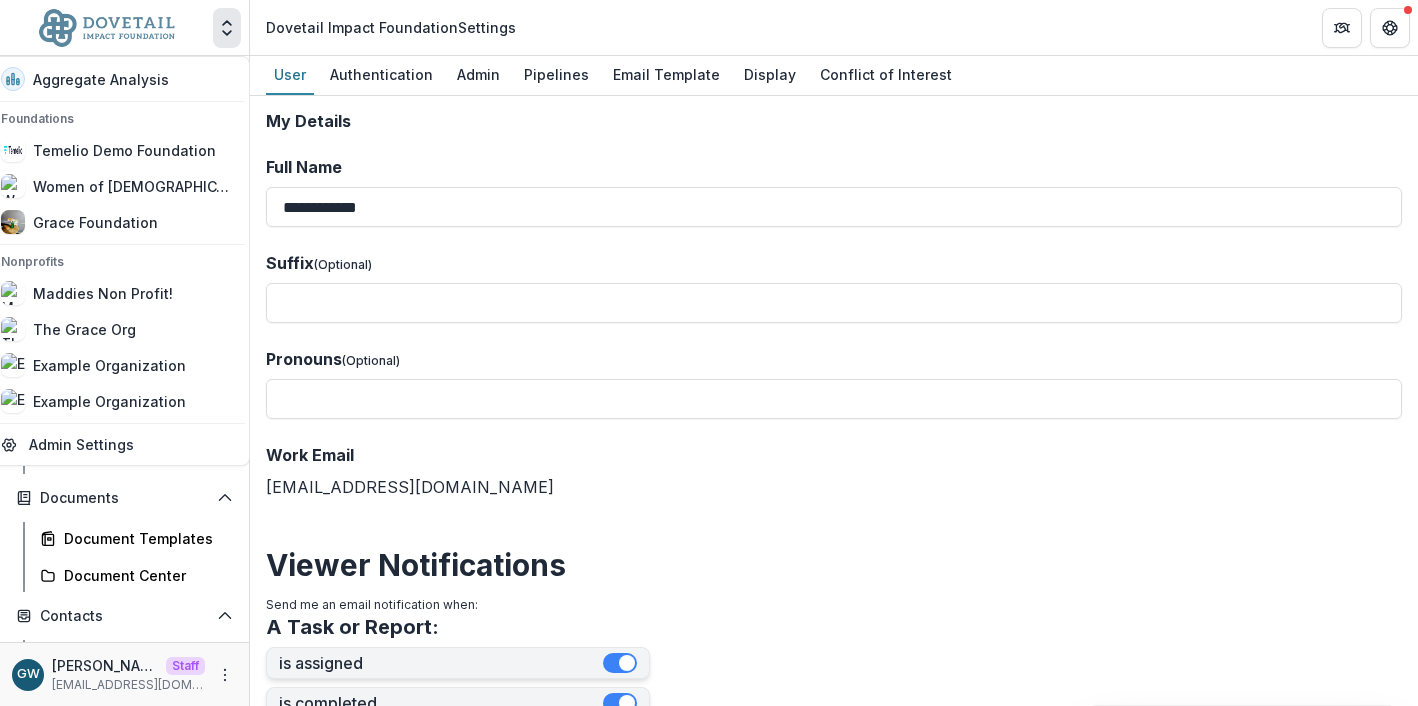 click on "Work Email" at bounding box center (828, 455) 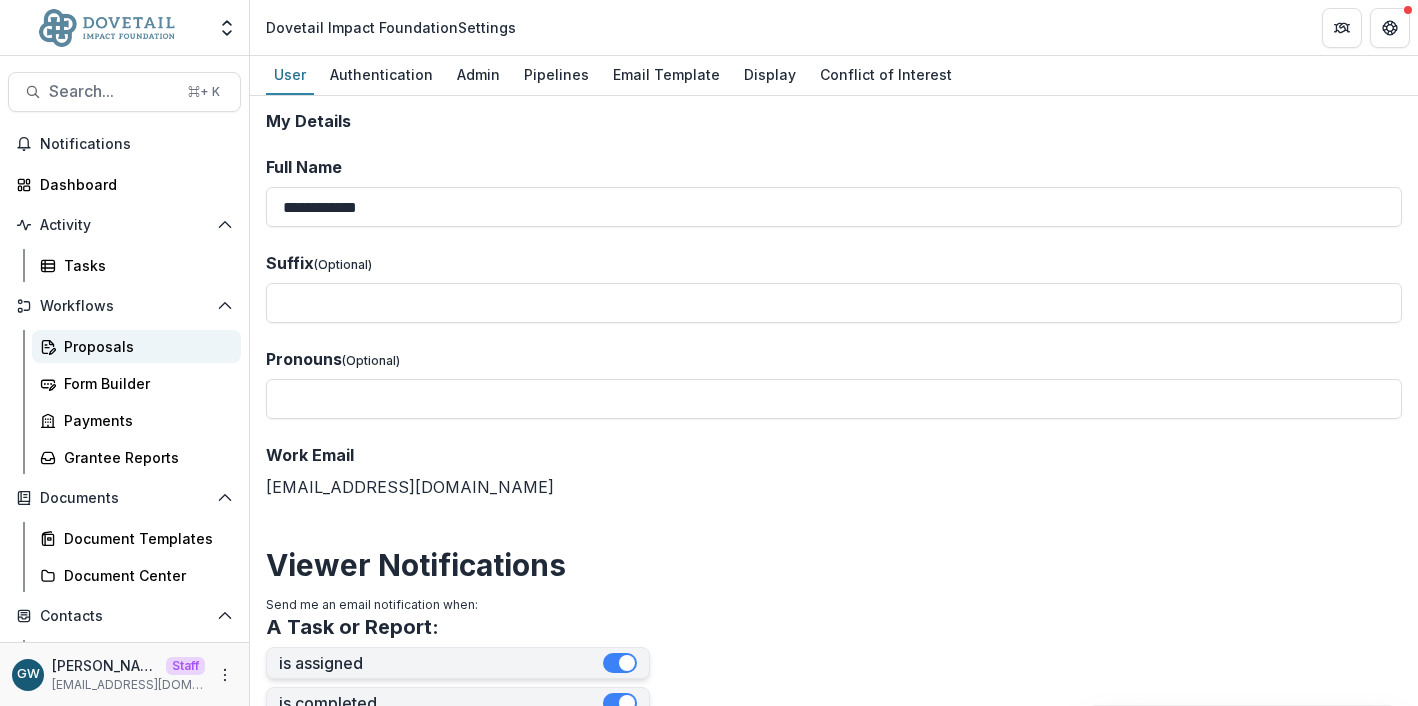 click on "Proposals" at bounding box center (144, 346) 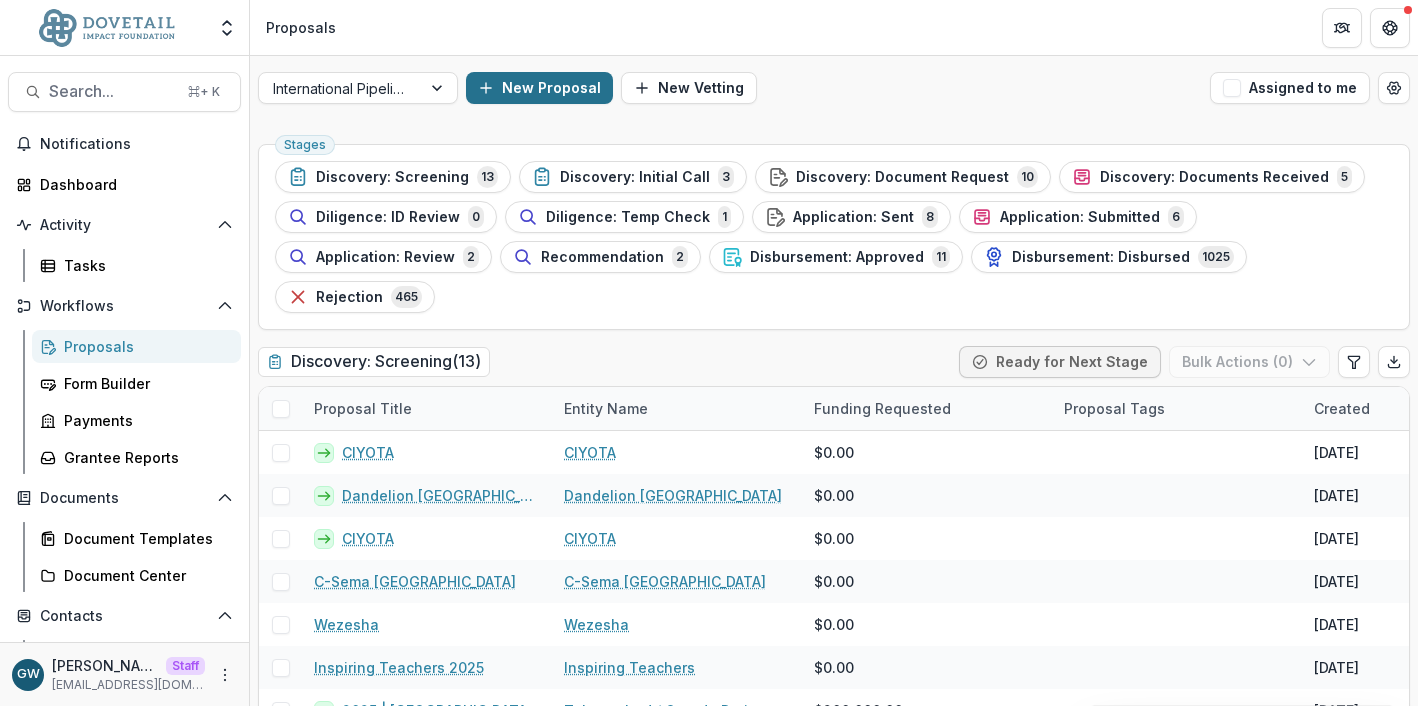 click on "New Proposal" at bounding box center [539, 88] 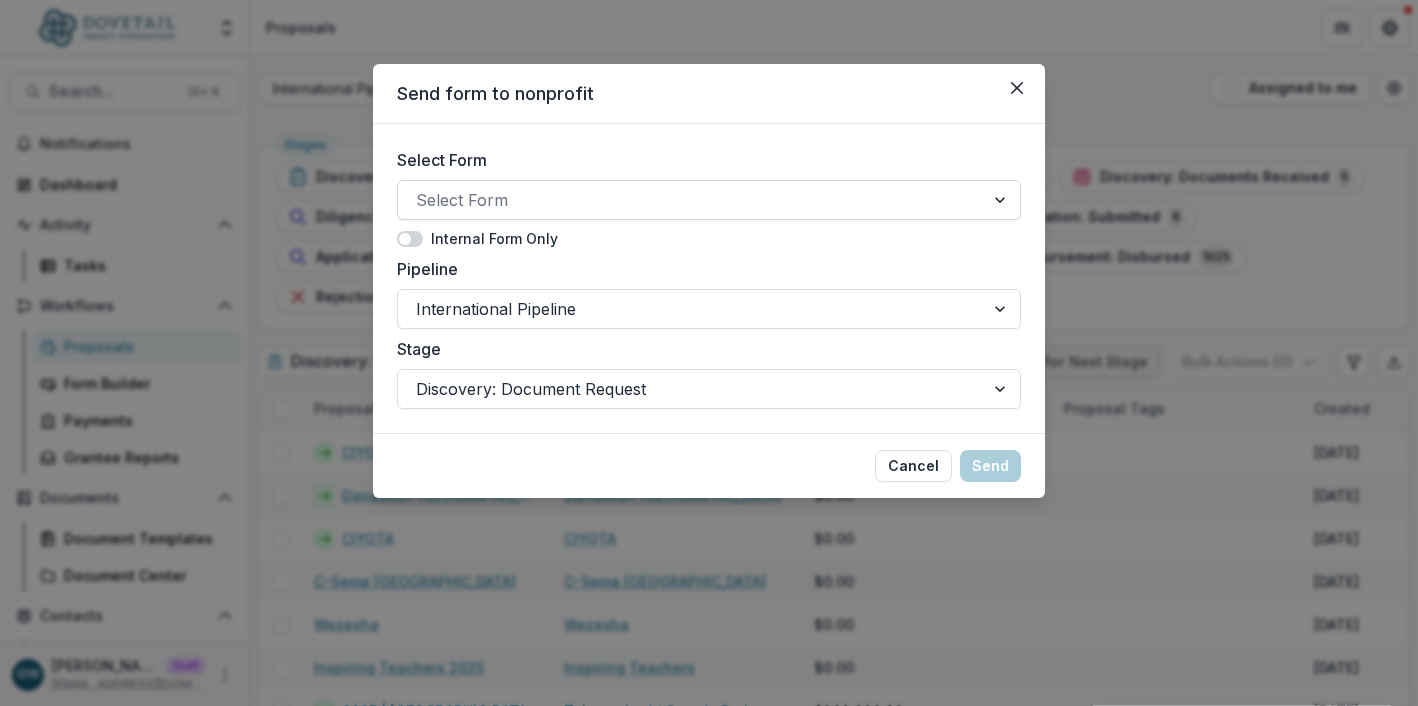 click at bounding box center [691, 200] 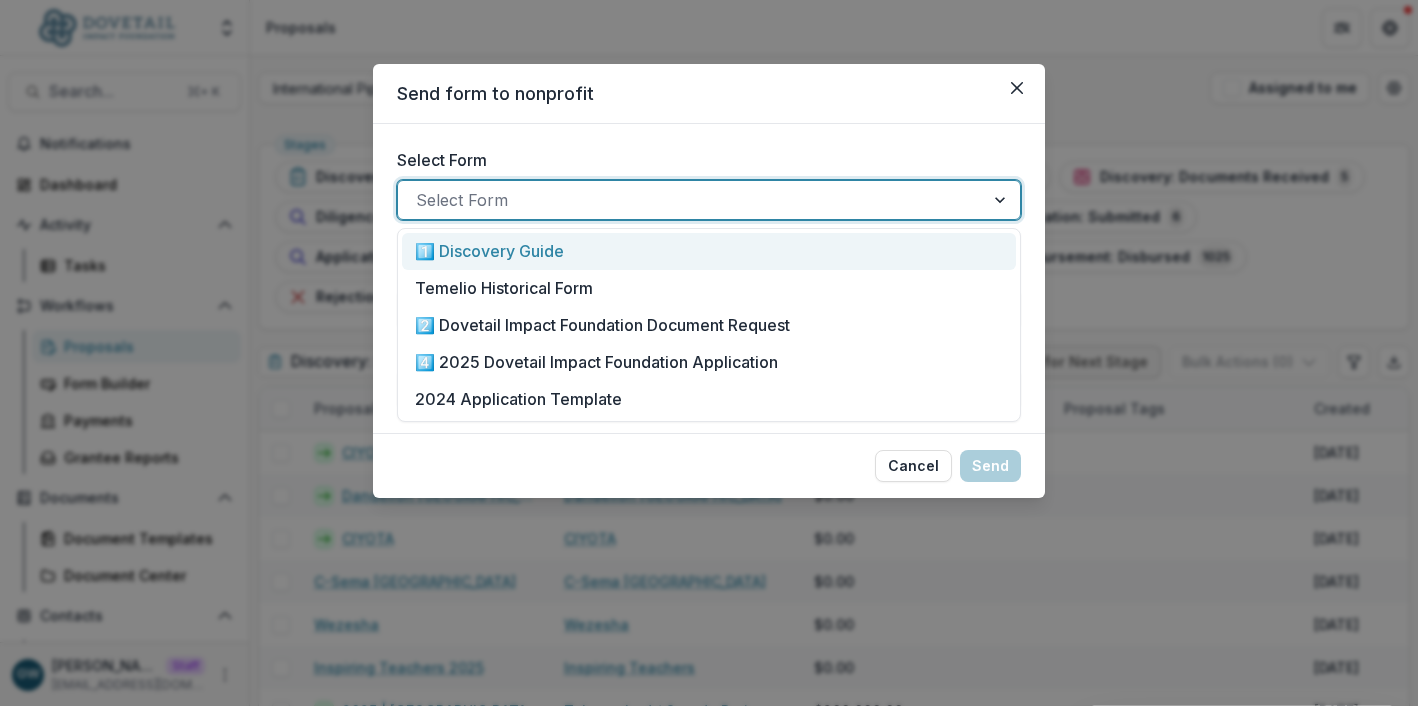 click on "1️⃣ Discovery Guide" at bounding box center [489, 251] 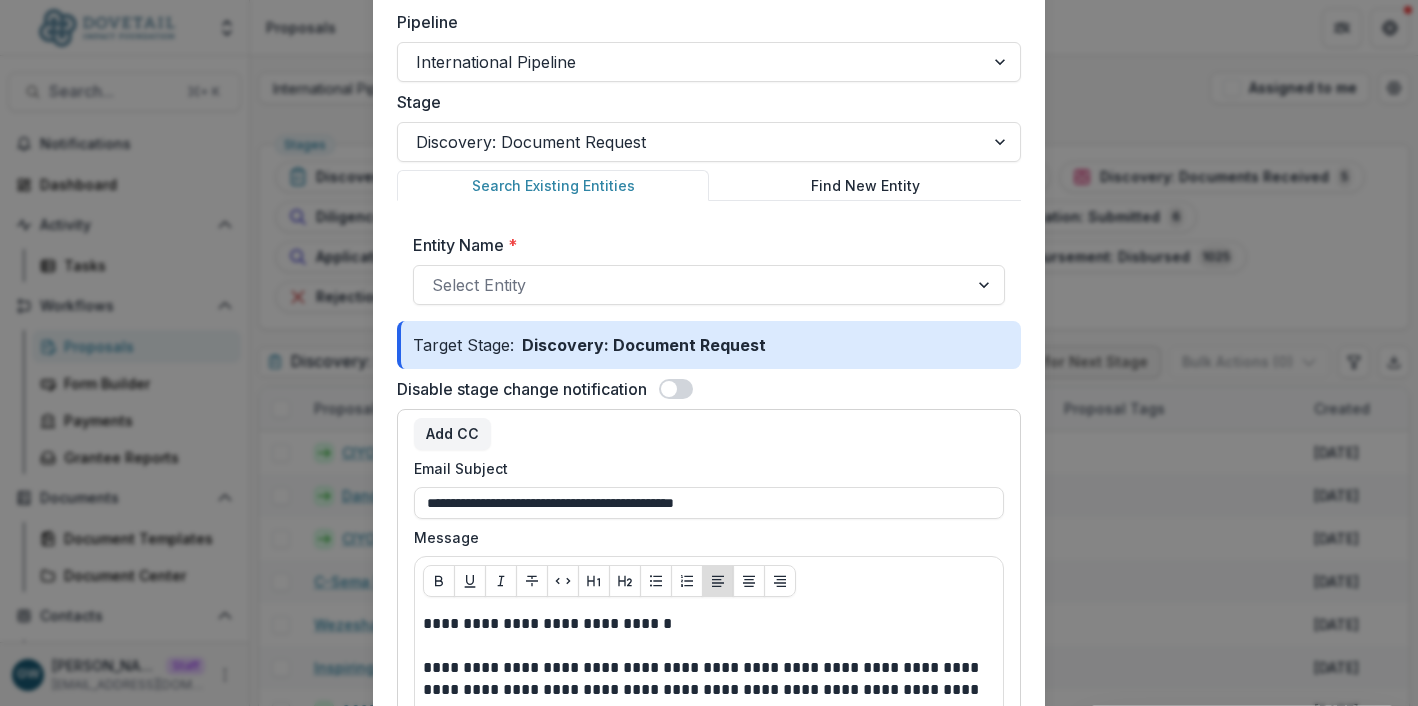 scroll, scrollTop: 139, scrollLeft: 0, axis: vertical 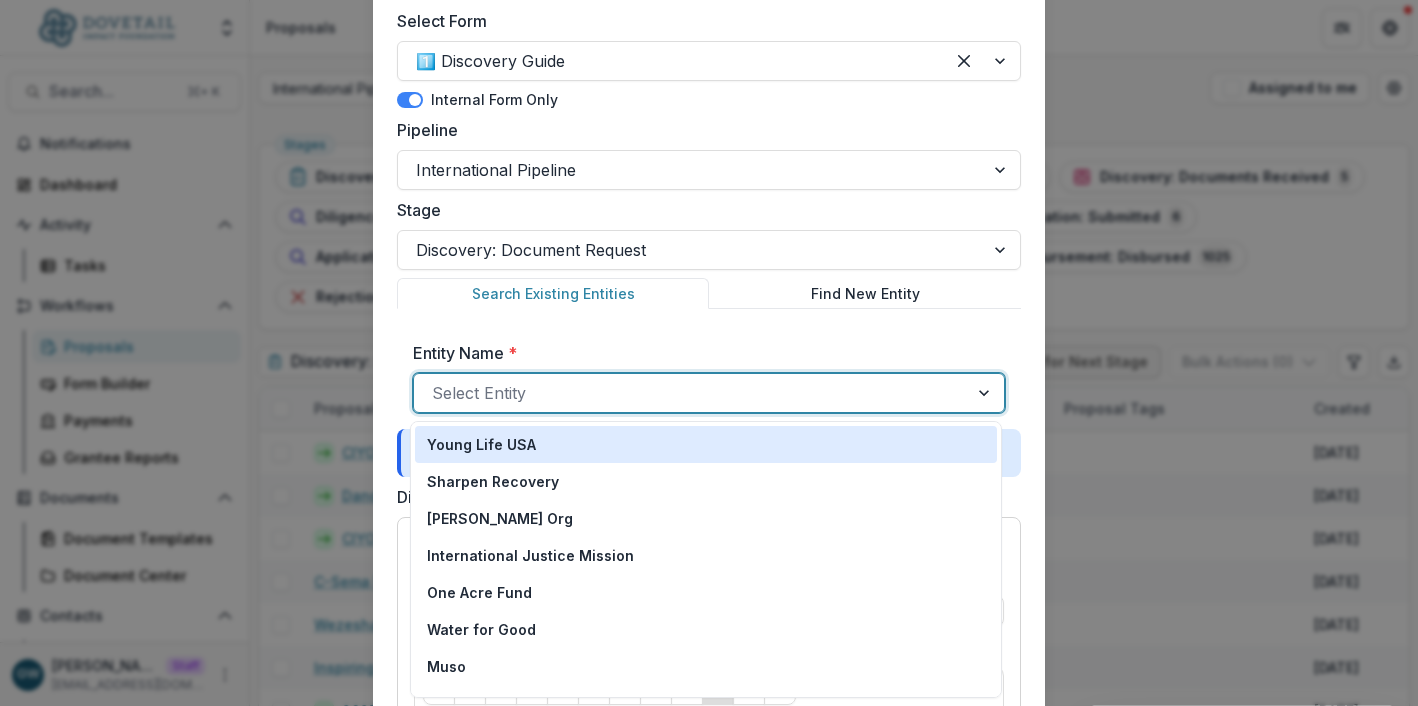 click at bounding box center (691, 393) 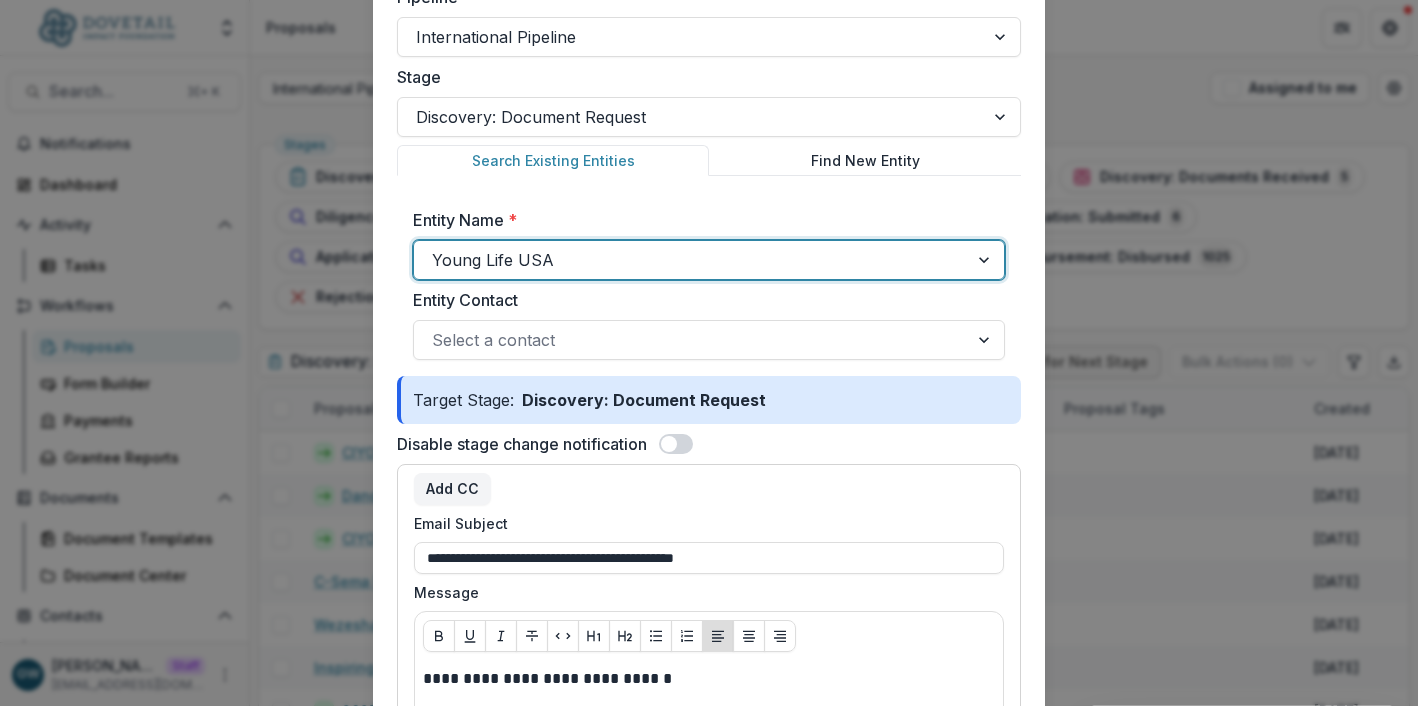 scroll, scrollTop: 281, scrollLeft: 0, axis: vertical 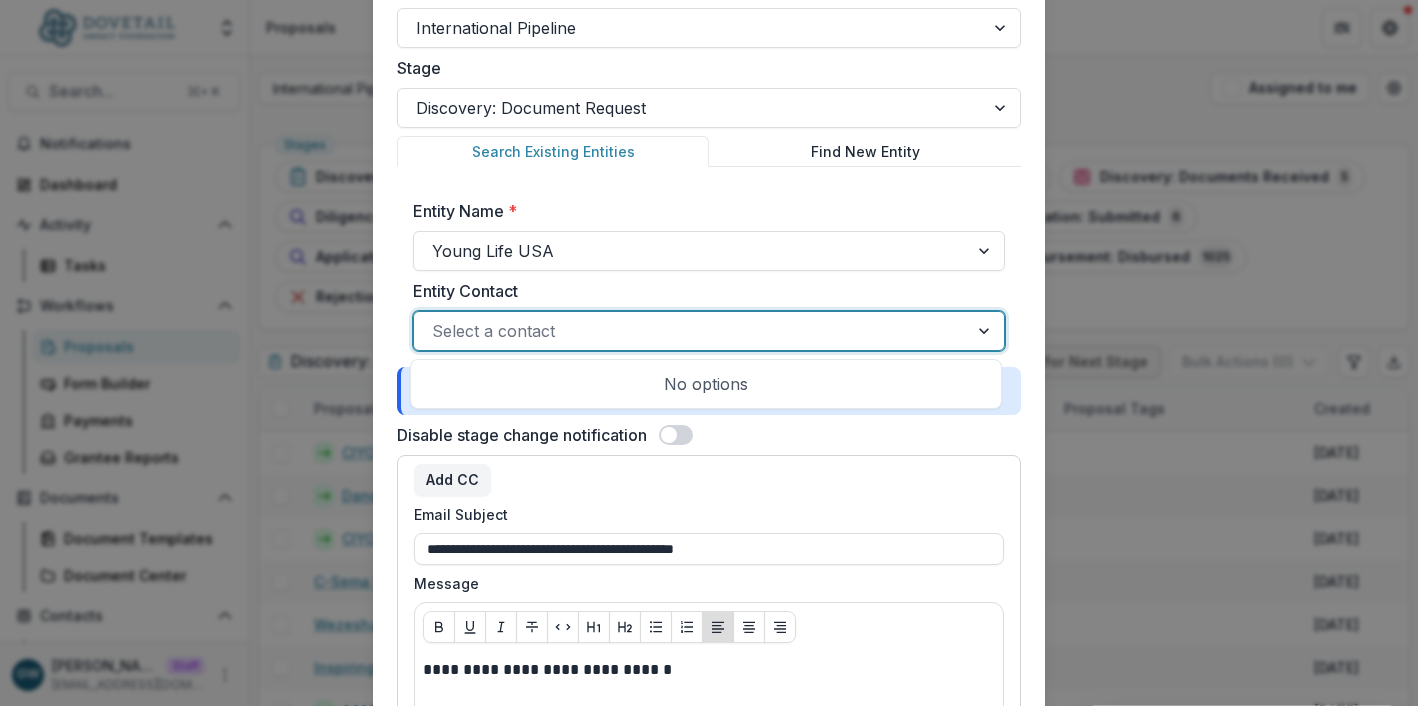click at bounding box center (691, 331) 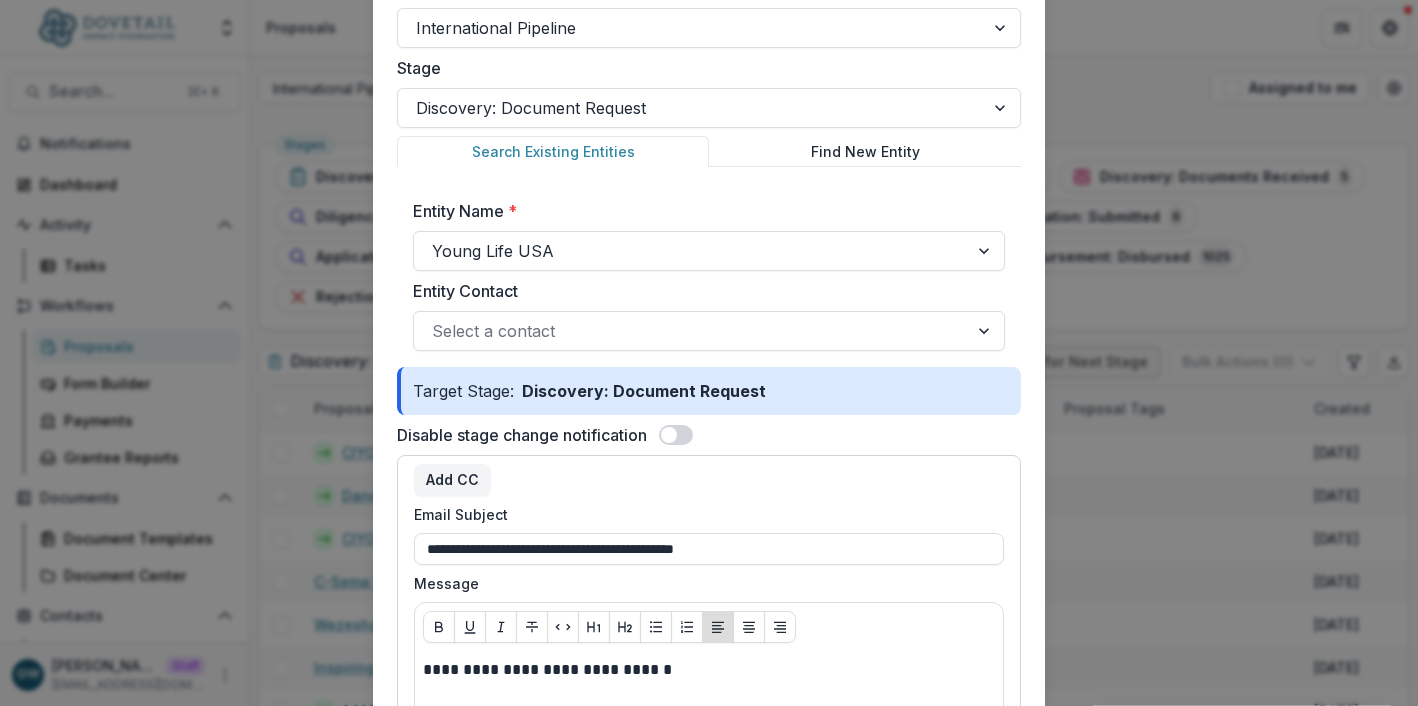 click on "Entity Name *" at bounding box center [703, 211] 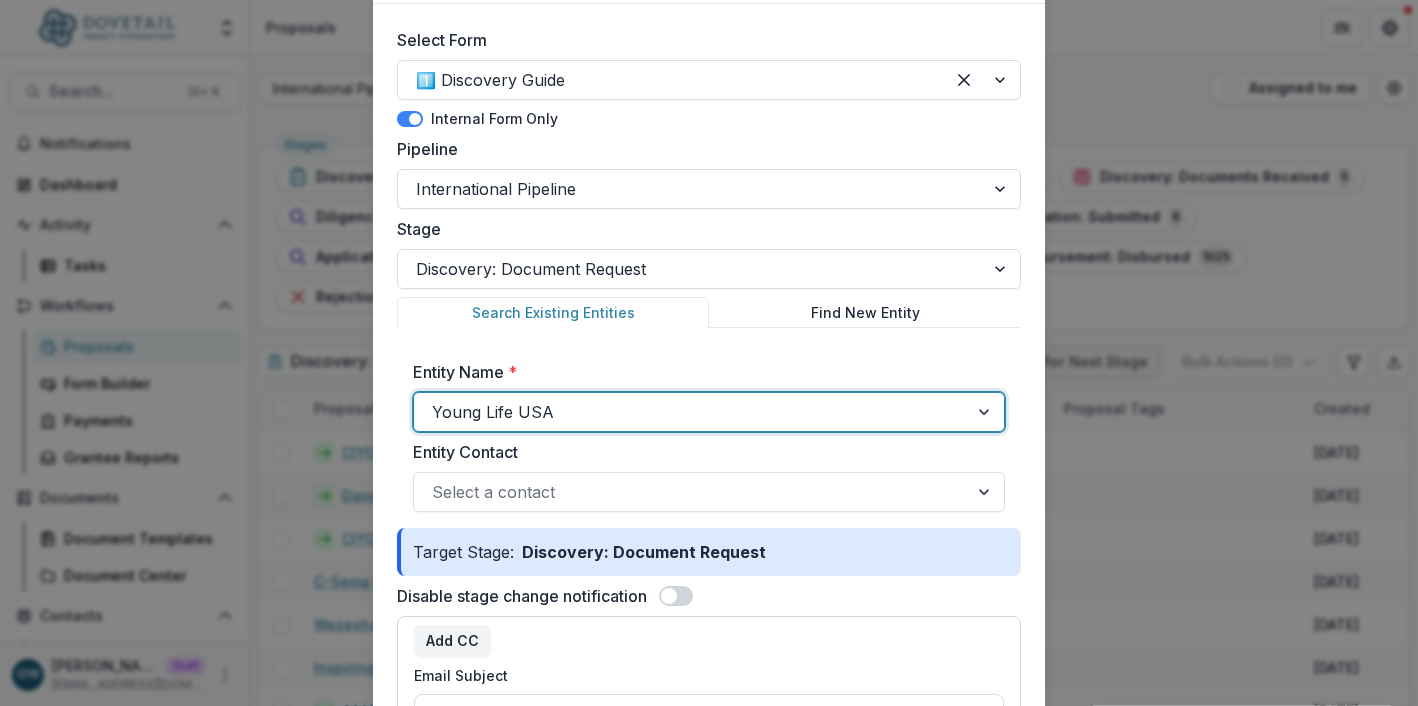 scroll, scrollTop: 0, scrollLeft: 0, axis: both 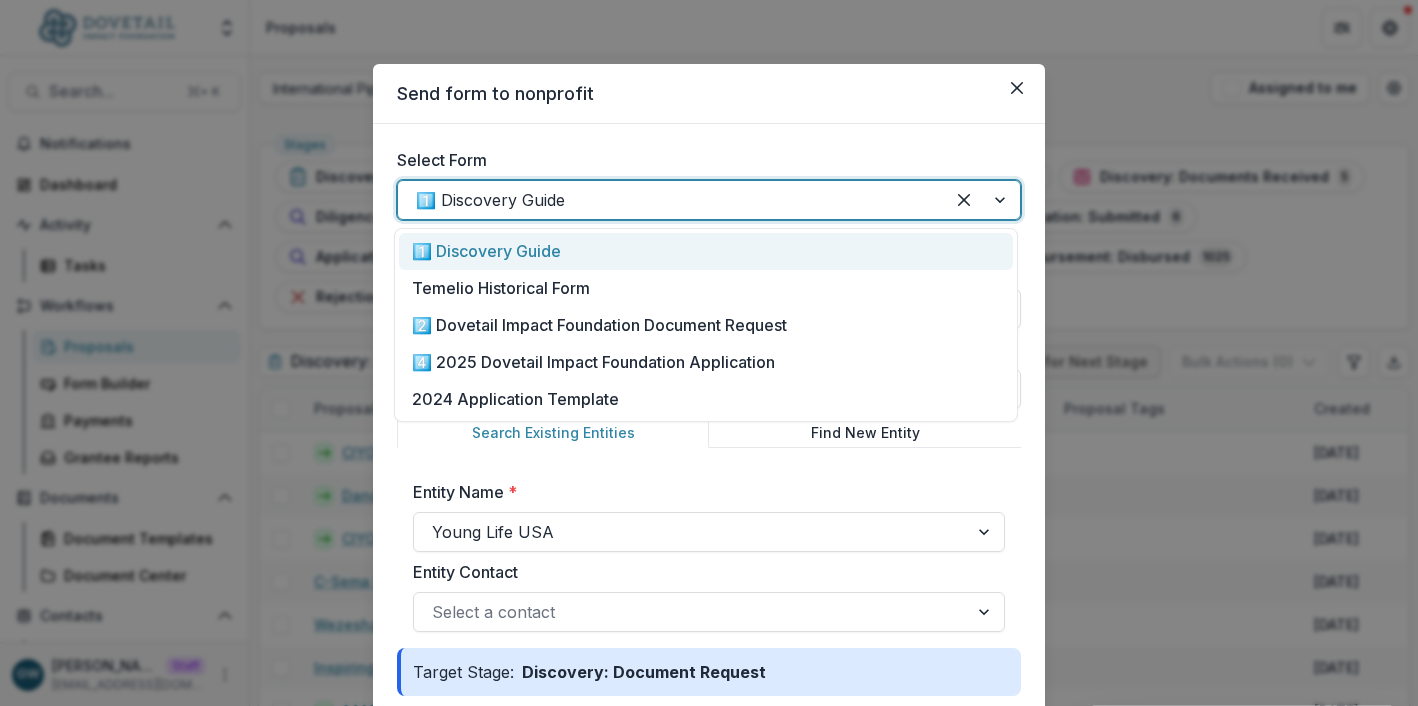 click at bounding box center [671, 200] 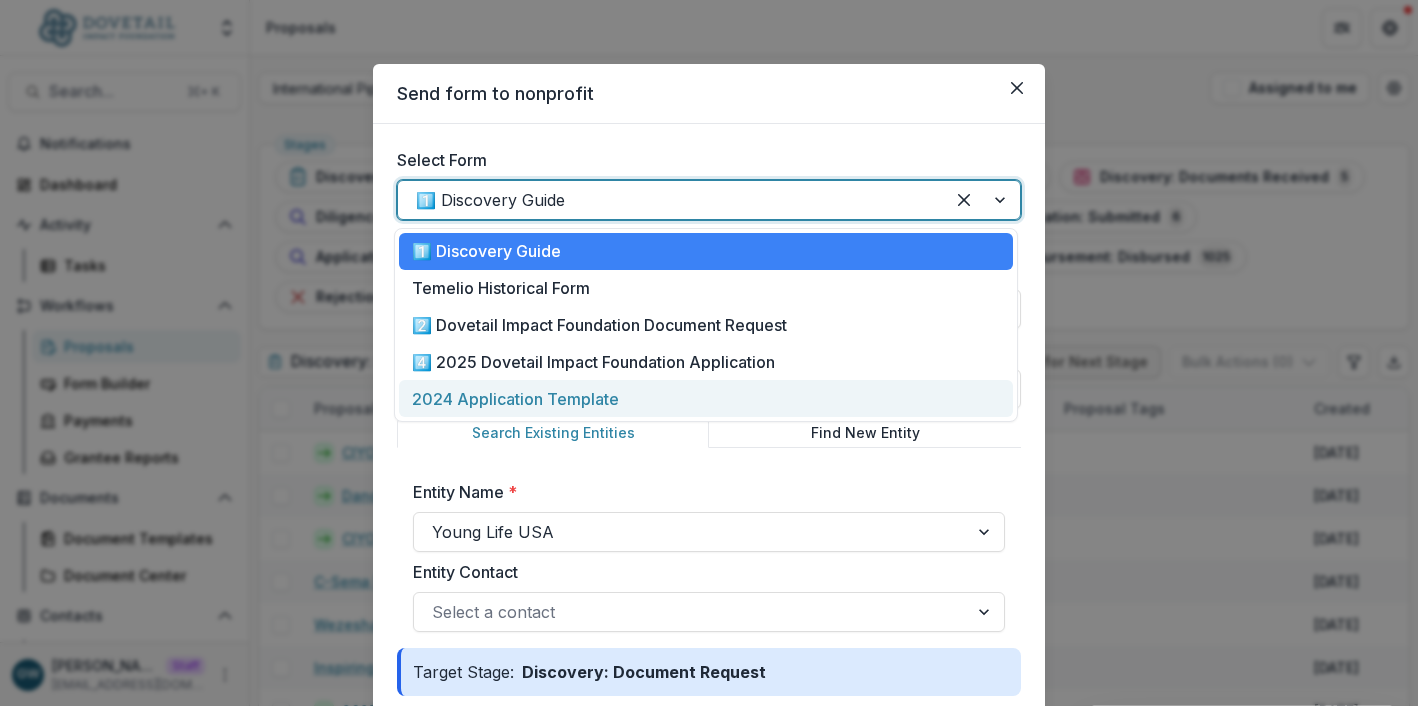click on "2024 Application Template" at bounding box center [515, 399] 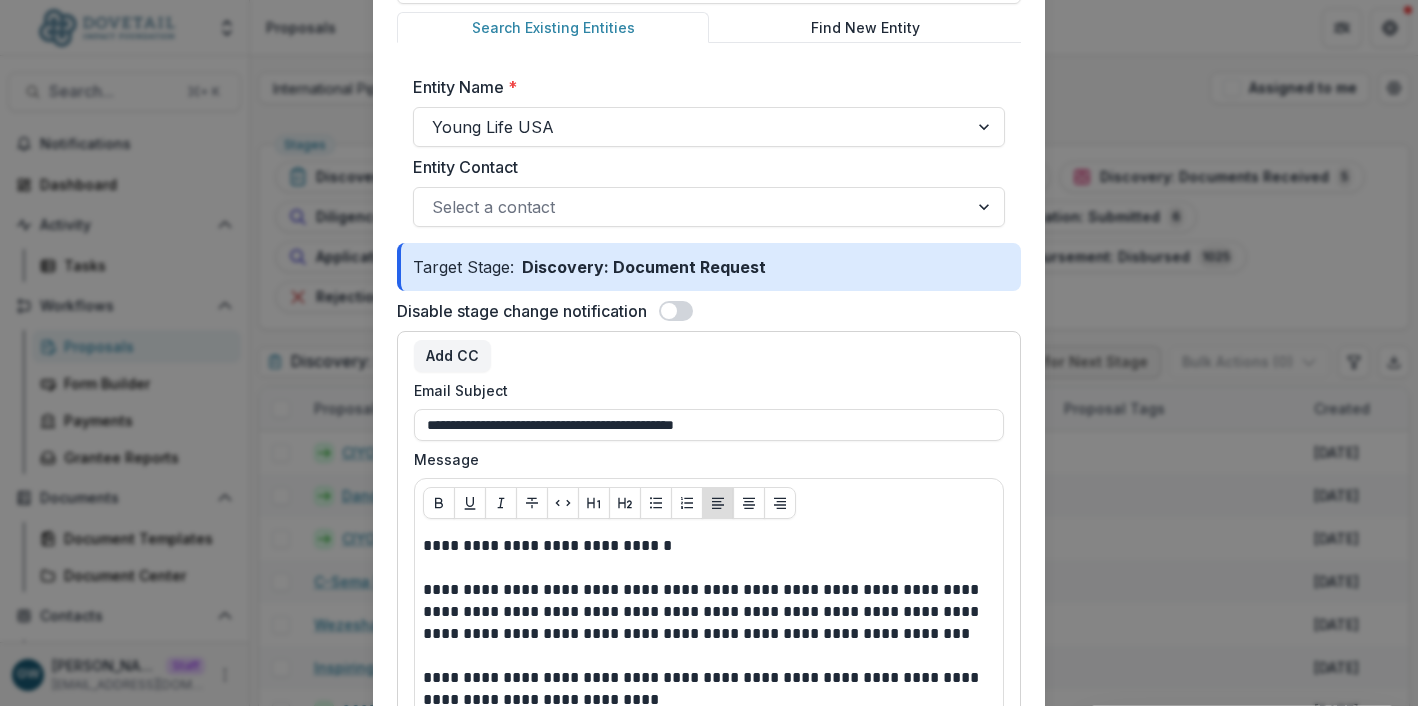 scroll, scrollTop: 0, scrollLeft: 0, axis: both 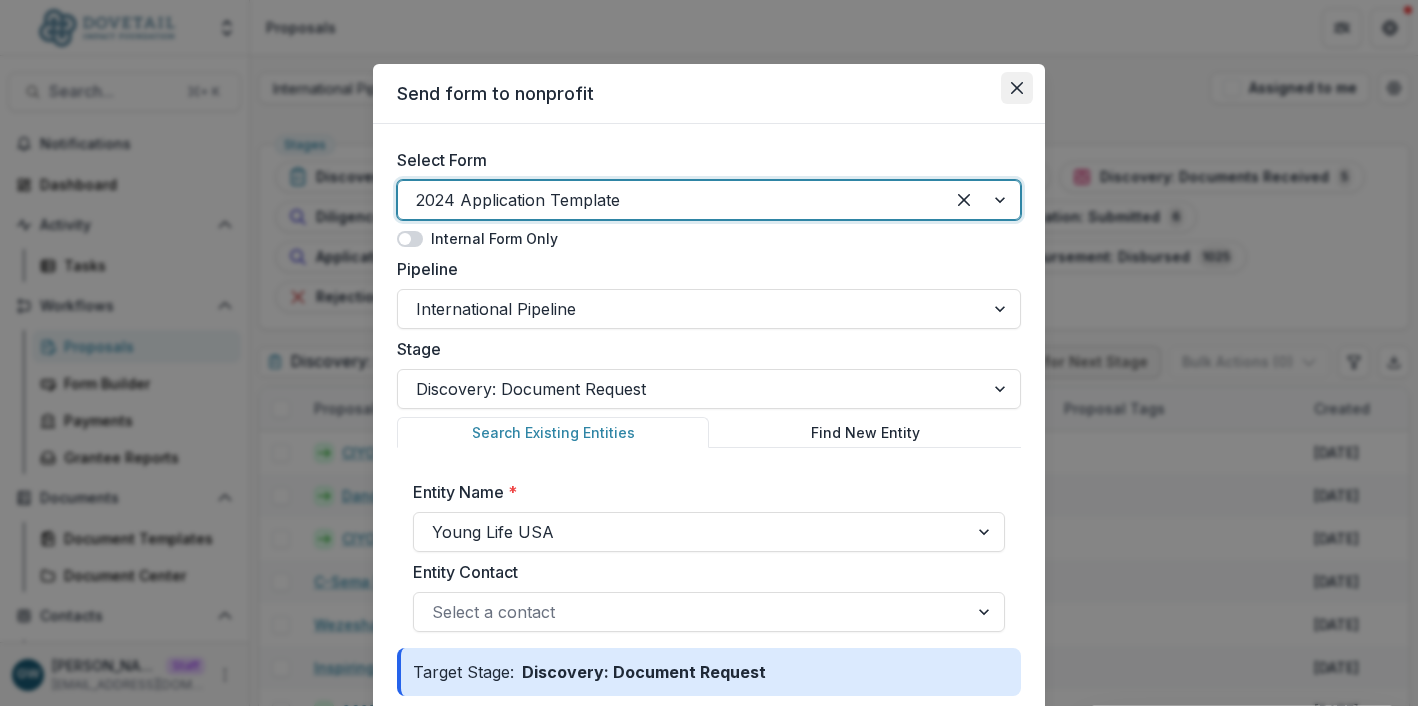 click at bounding box center (1017, 88) 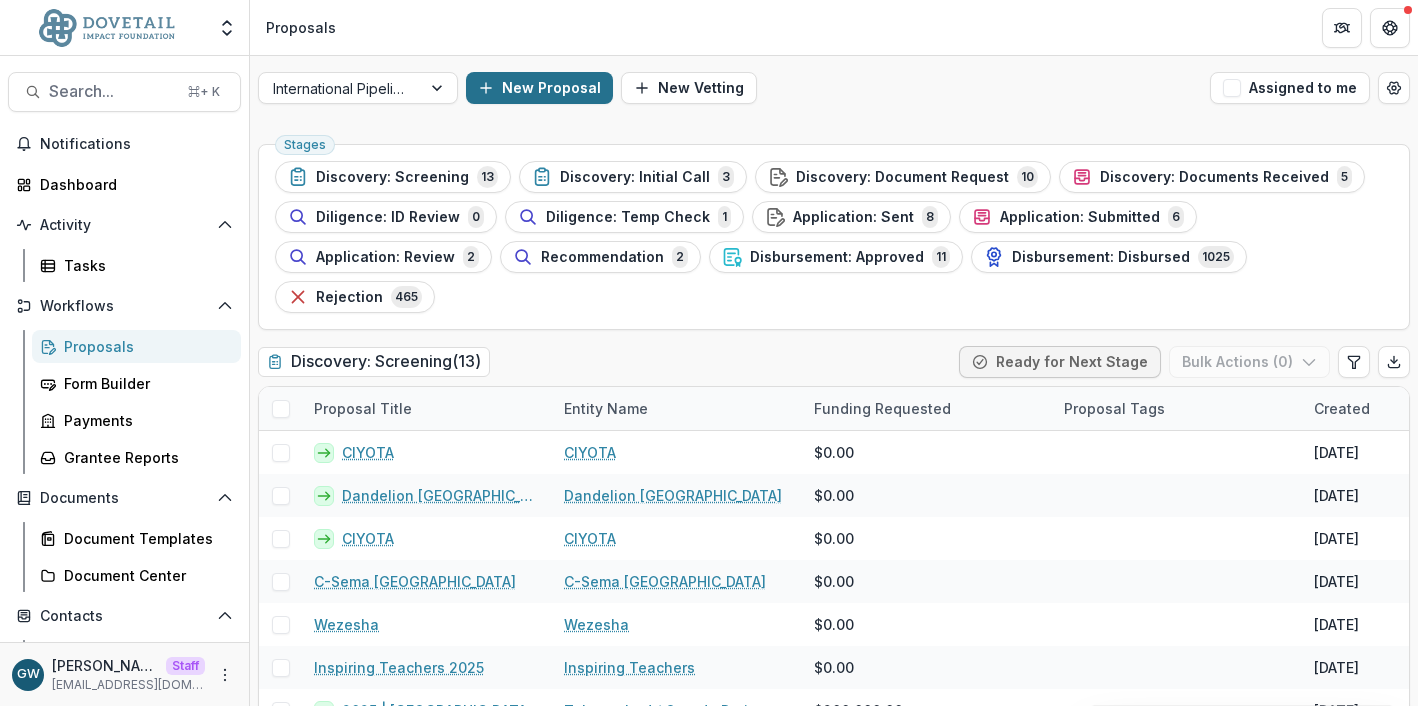click on "New Proposal" at bounding box center [539, 88] 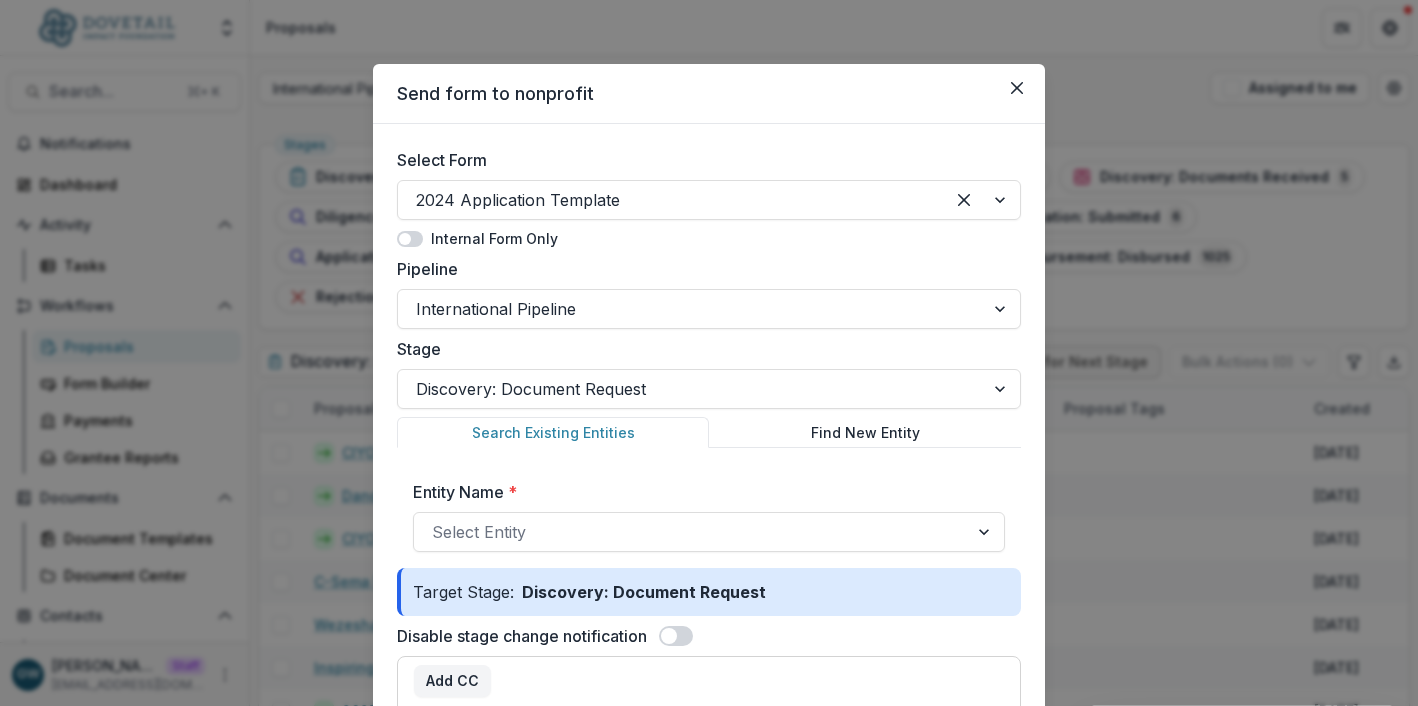 scroll, scrollTop: 210, scrollLeft: 0, axis: vertical 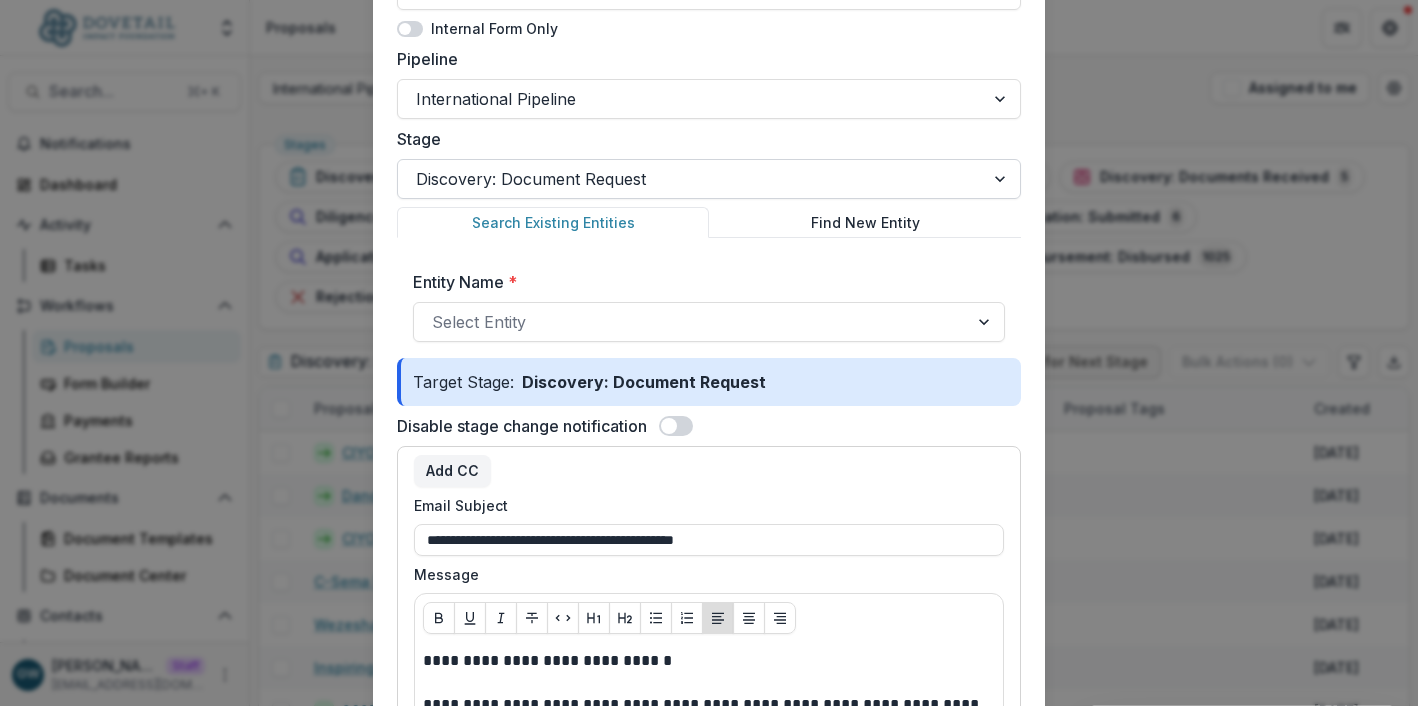 click at bounding box center (691, 179) 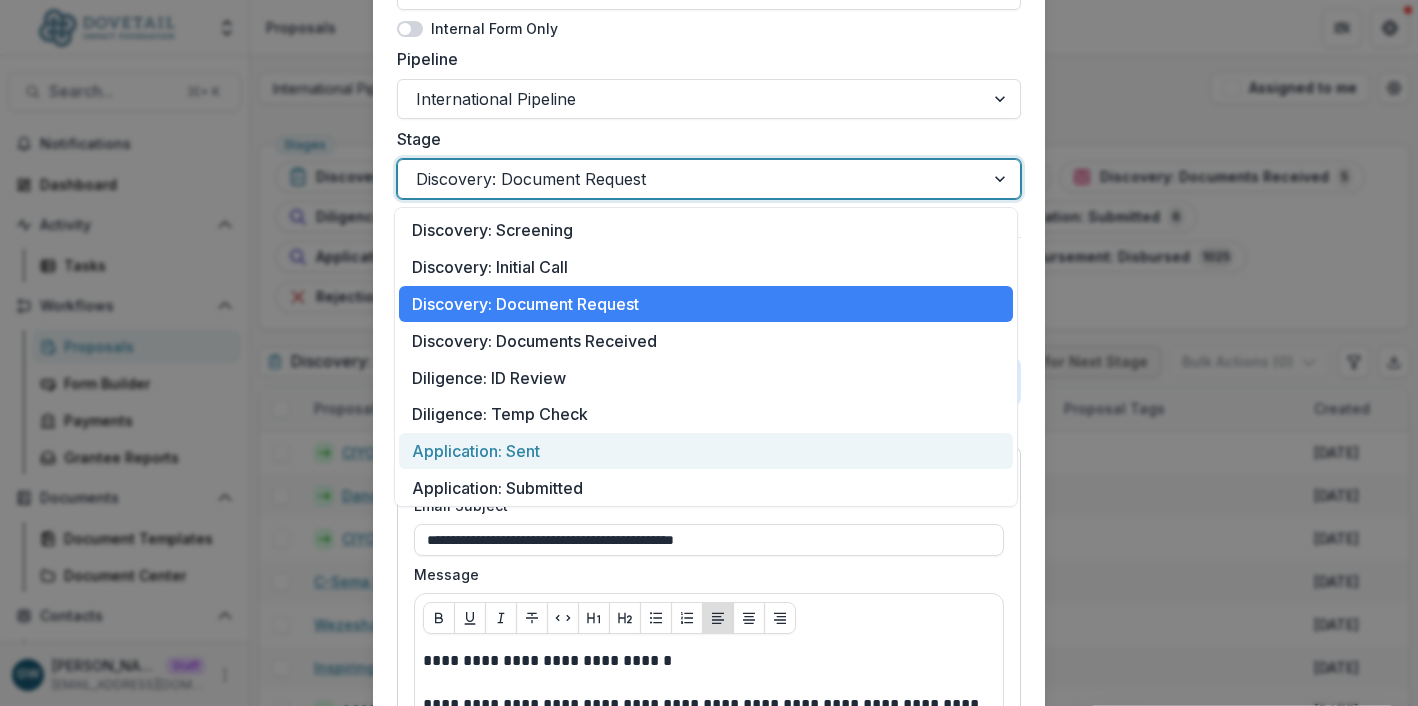 click on "Application: Sent" at bounding box center (706, 451) 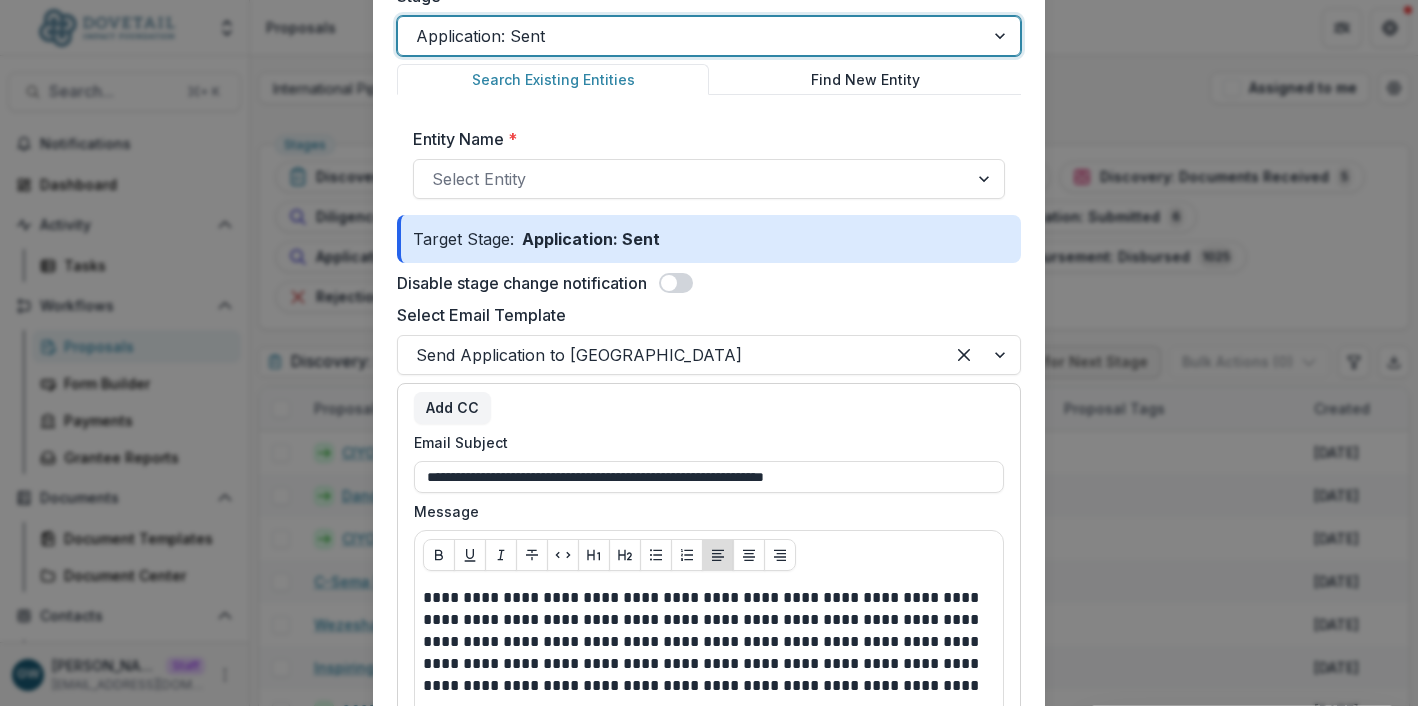 scroll, scrollTop: 0, scrollLeft: 0, axis: both 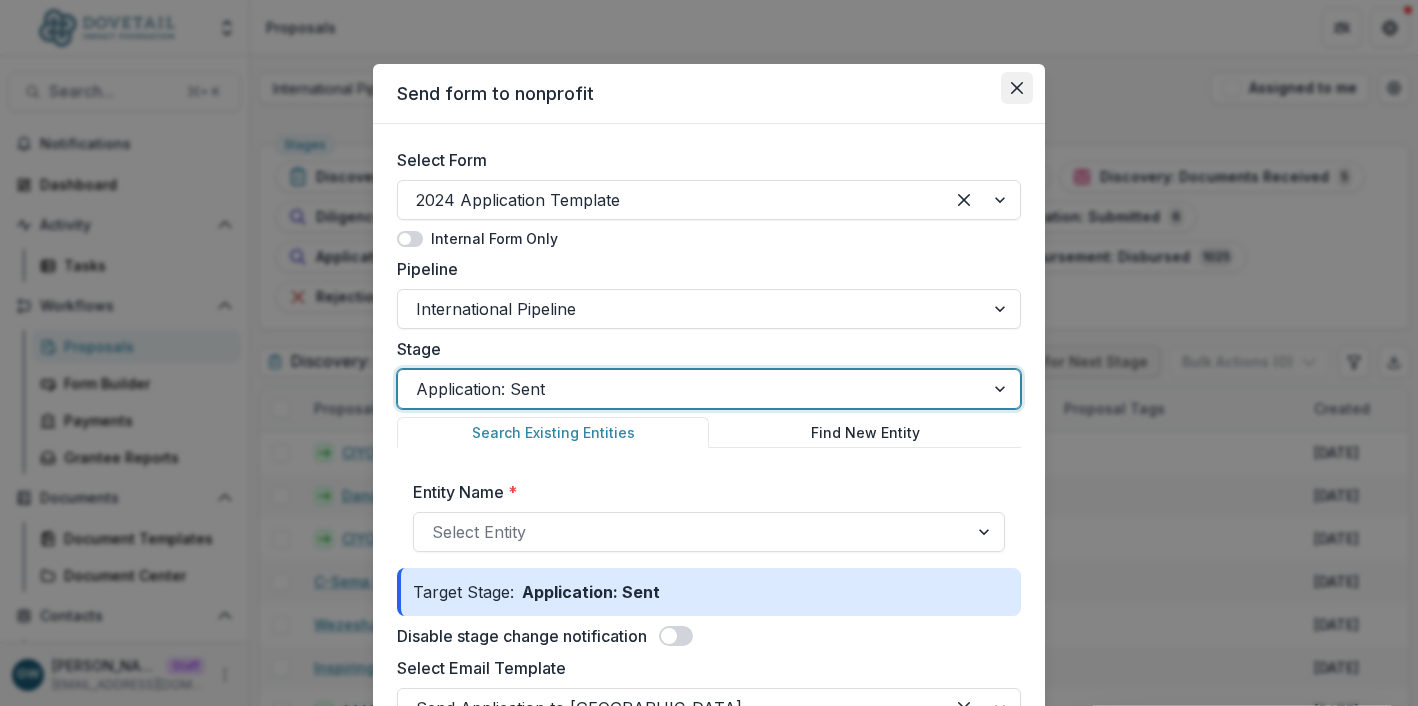 click at bounding box center (1017, 88) 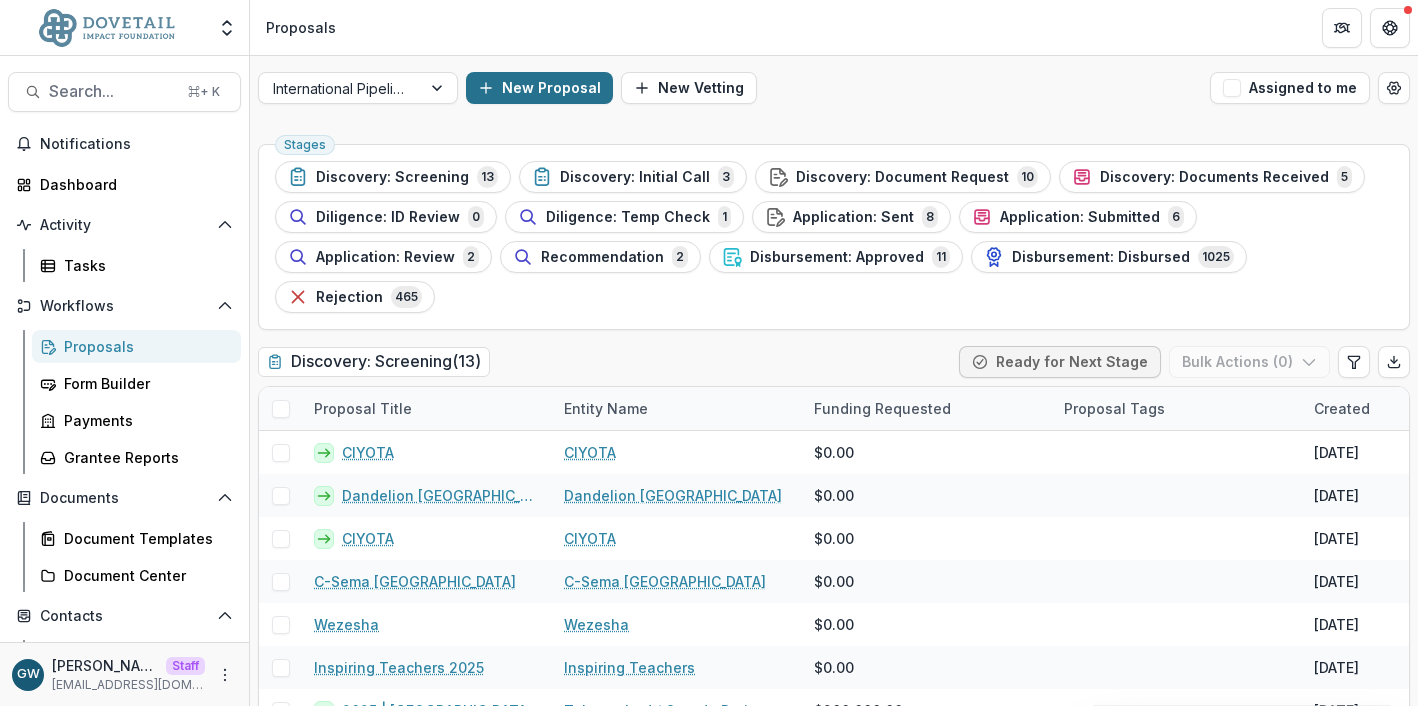 click on "New Proposal" at bounding box center [539, 88] 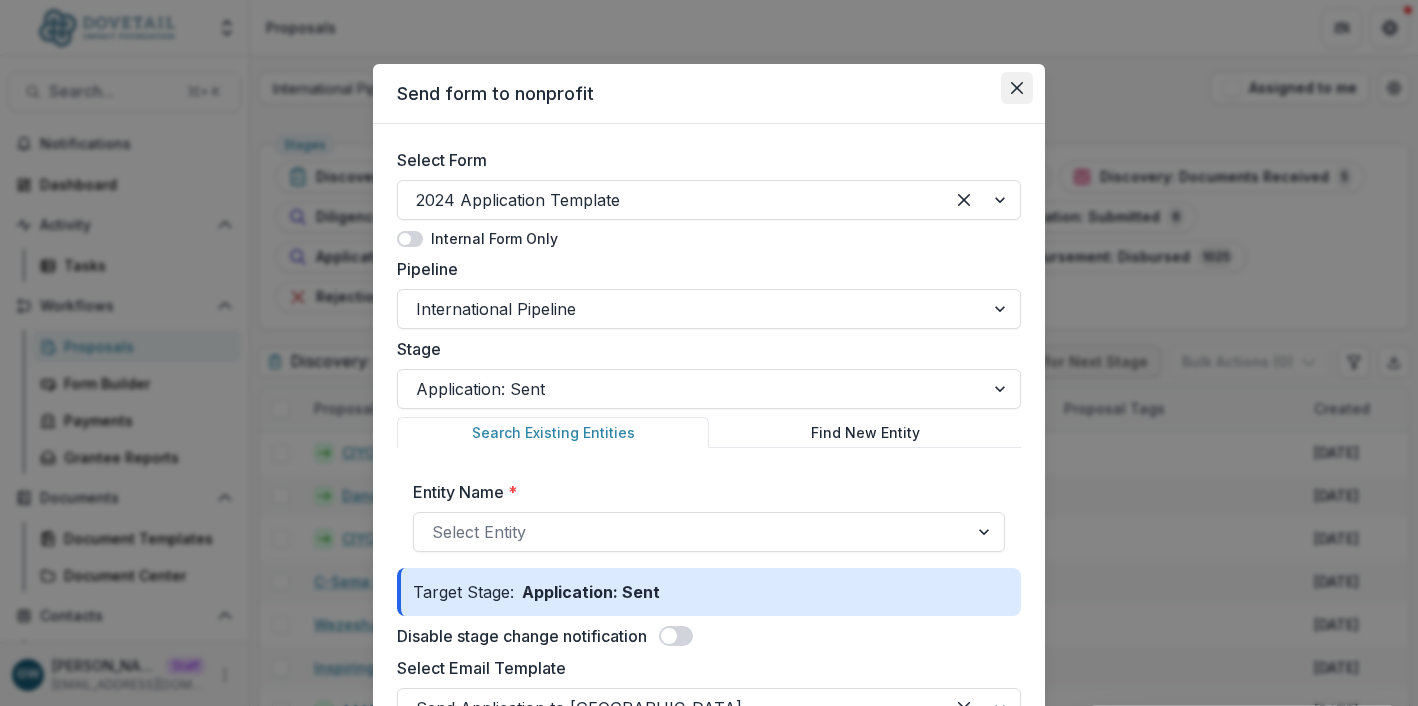 click 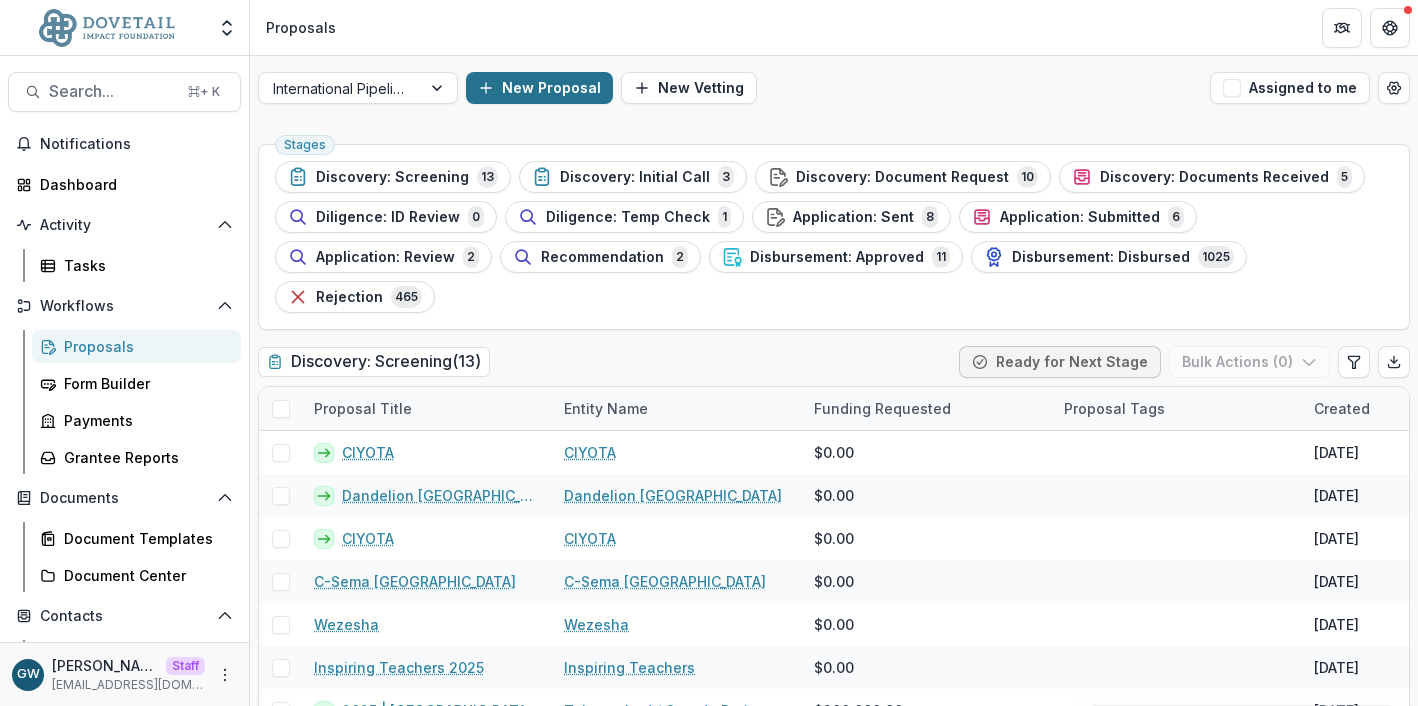click on "New Proposal" at bounding box center (539, 88) 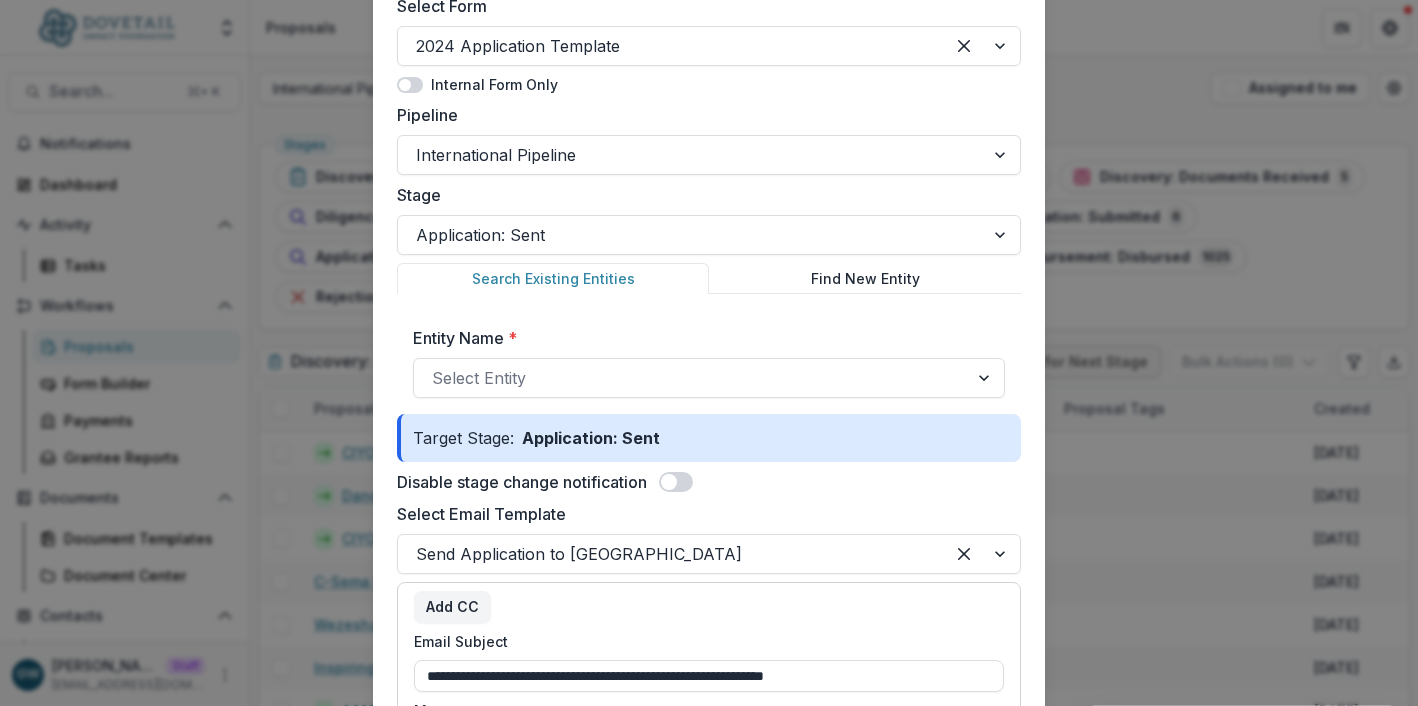 scroll, scrollTop: 0, scrollLeft: 0, axis: both 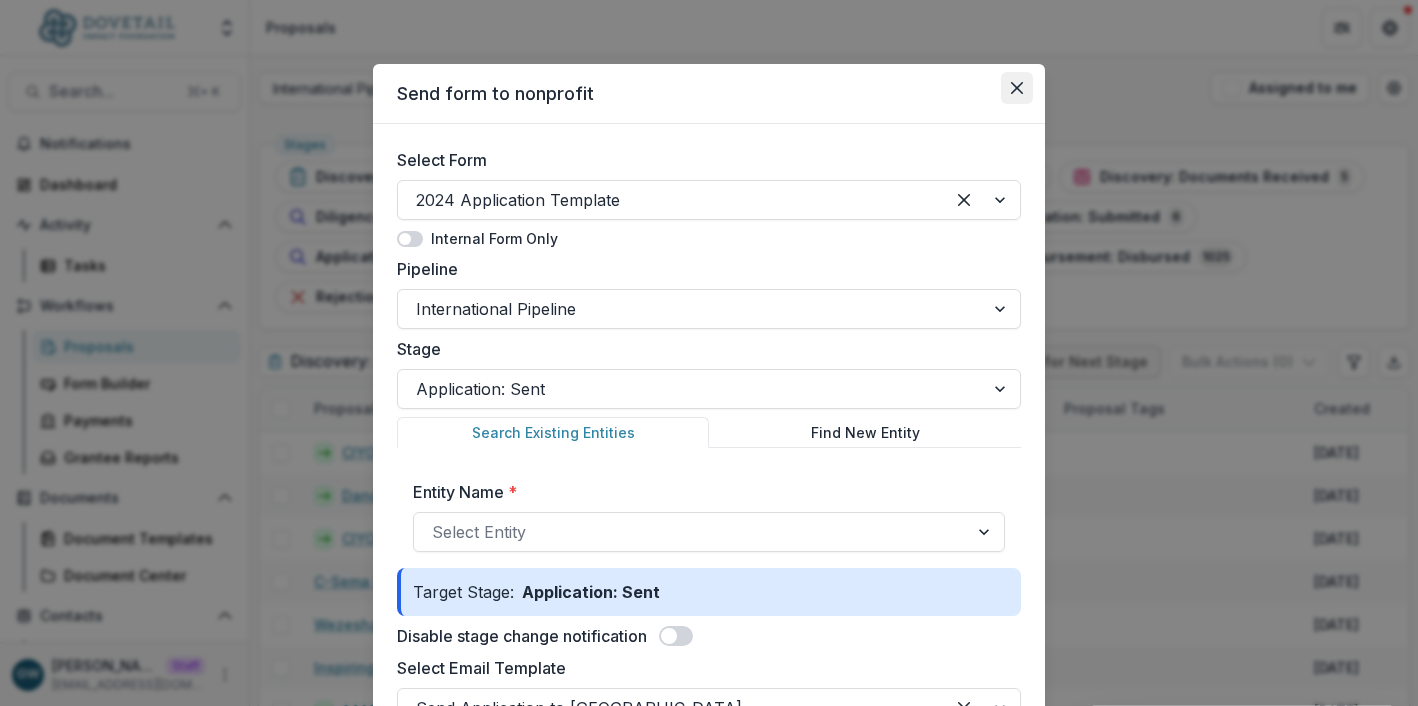 click at bounding box center (1017, 88) 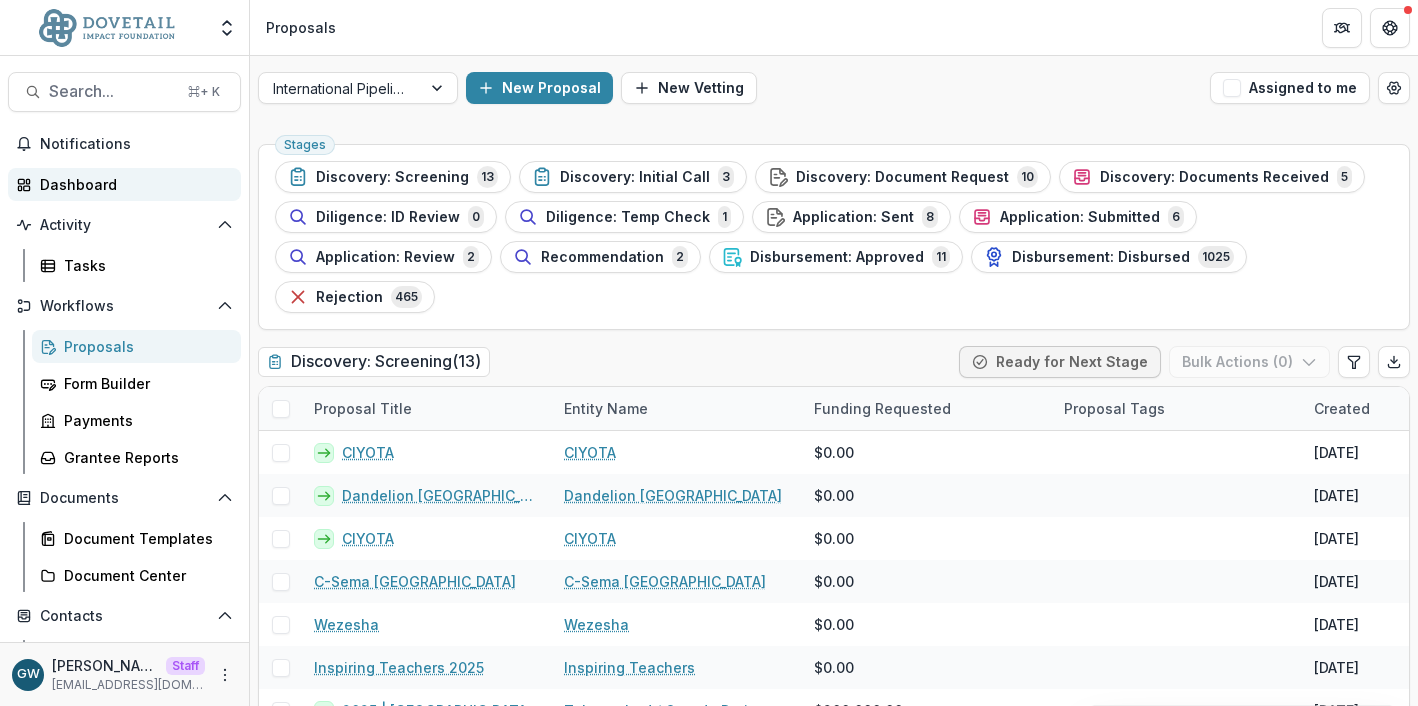 click on "Dashboard" at bounding box center (132, 184) 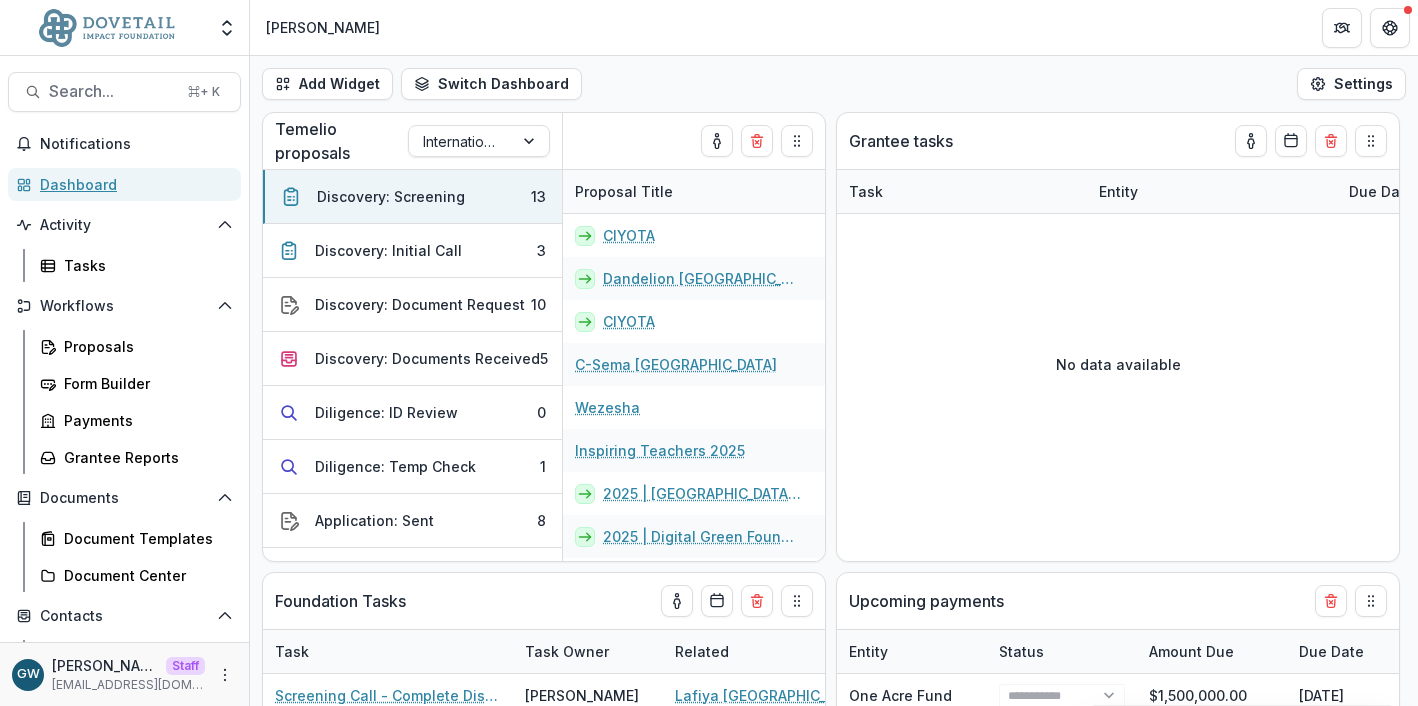 select on "******" 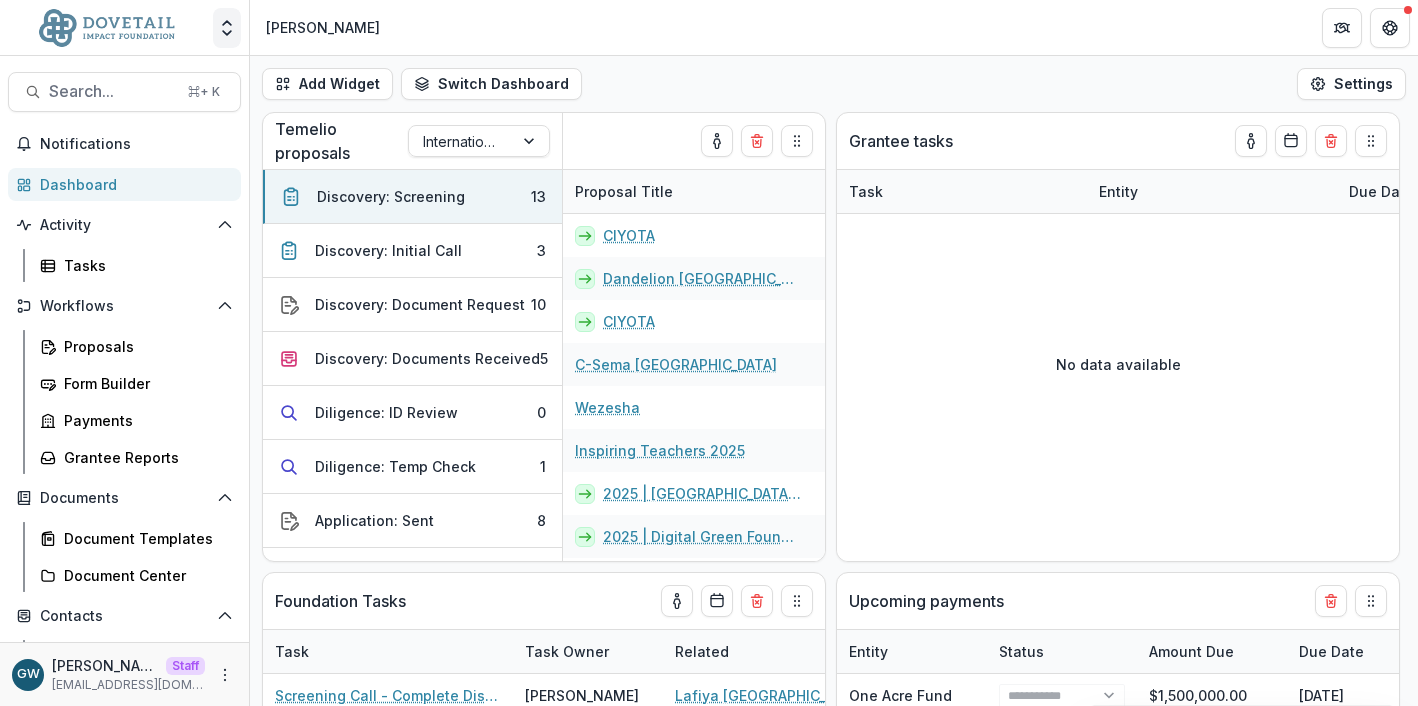 click at bounding box center (227, 28) 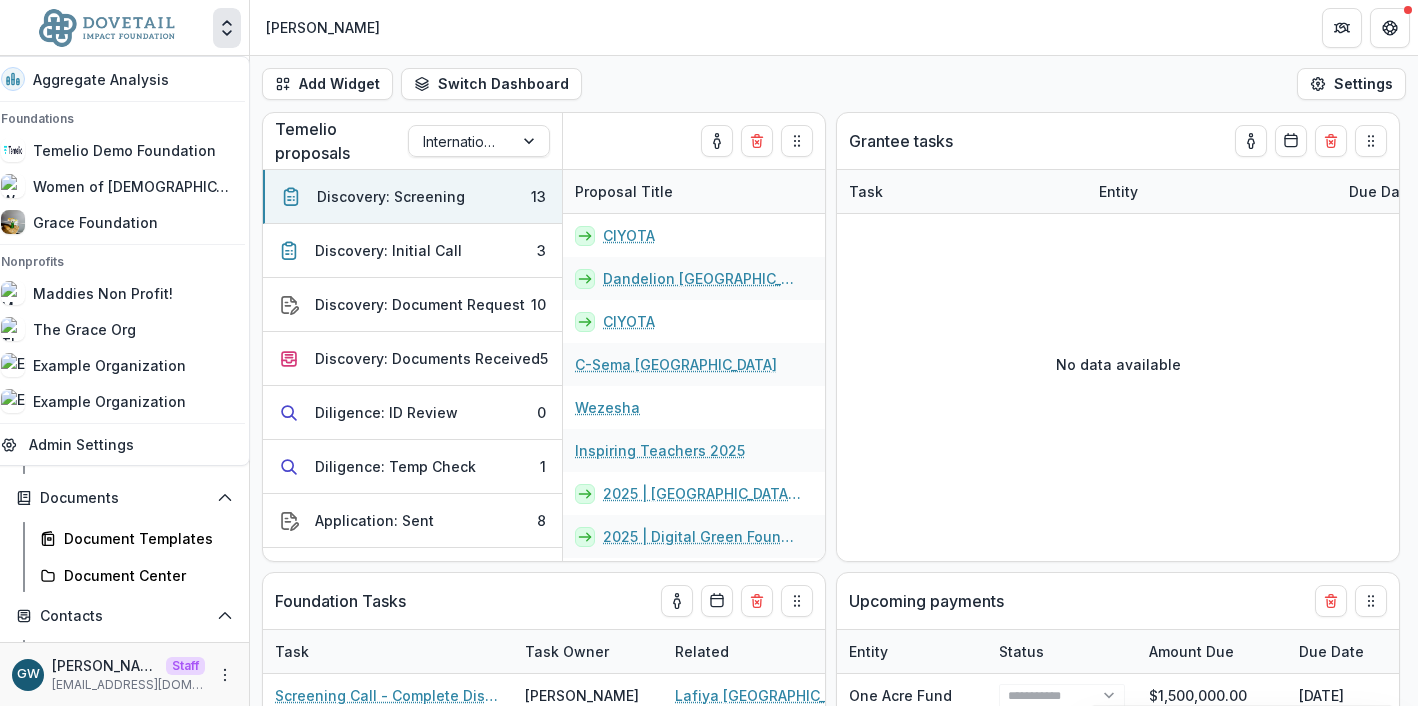 click on "[PERSON_NAME]" at bounding box center [834, 27] 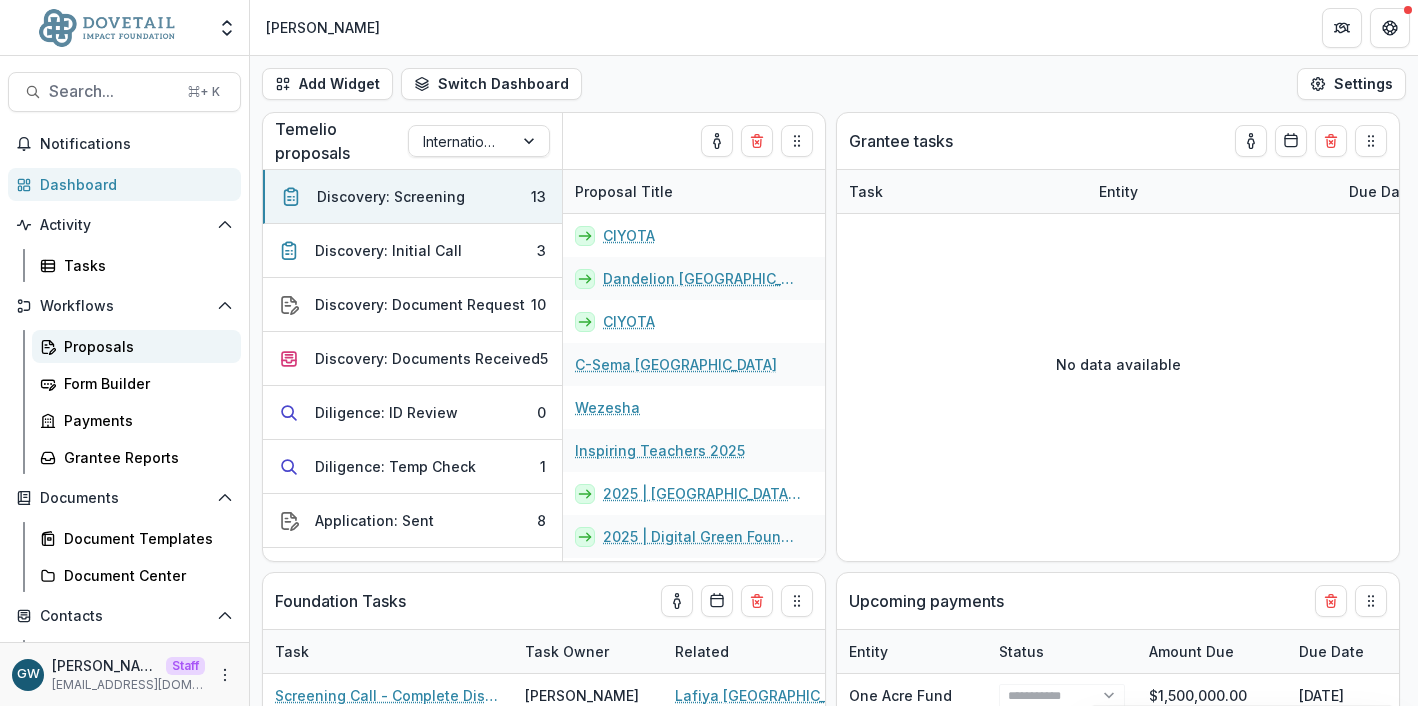 click on "Proposals" at bounding box center [144, 346] 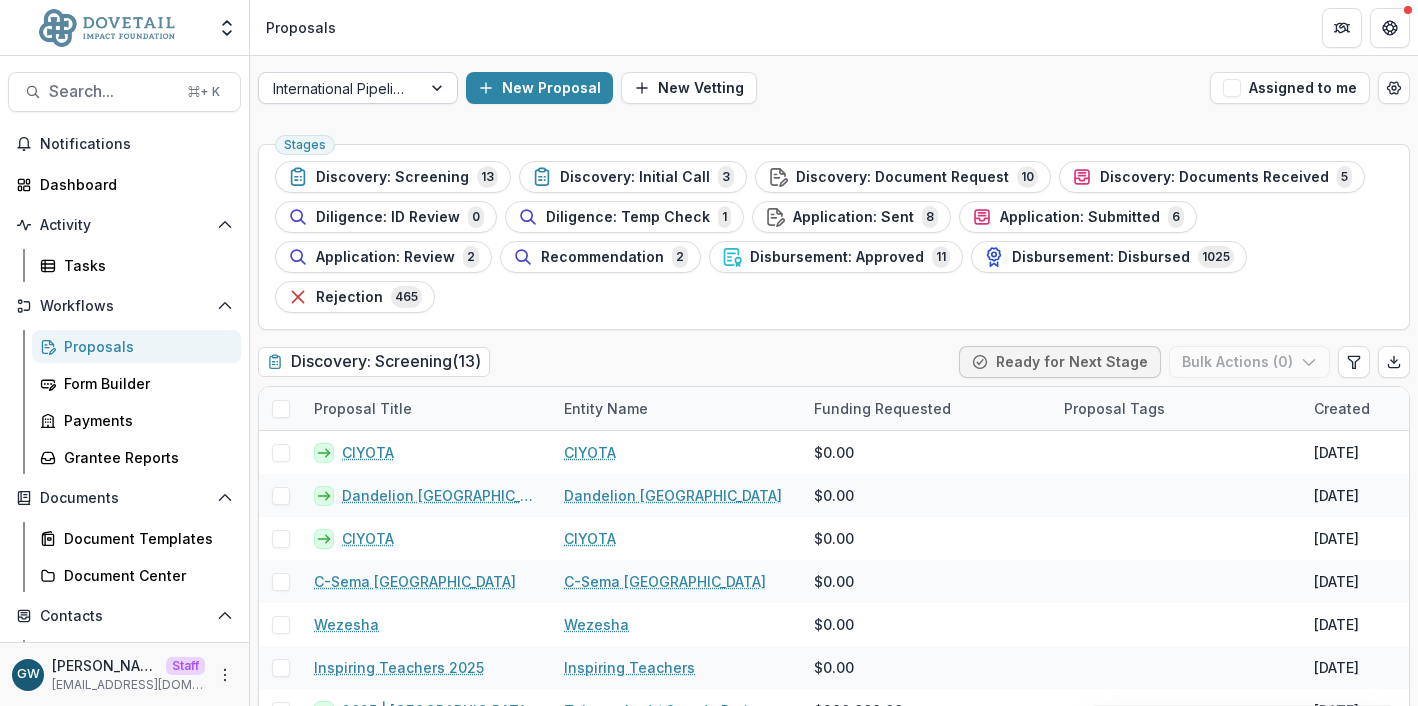 click on "International Pipeline" at bounding box center (340, 88) 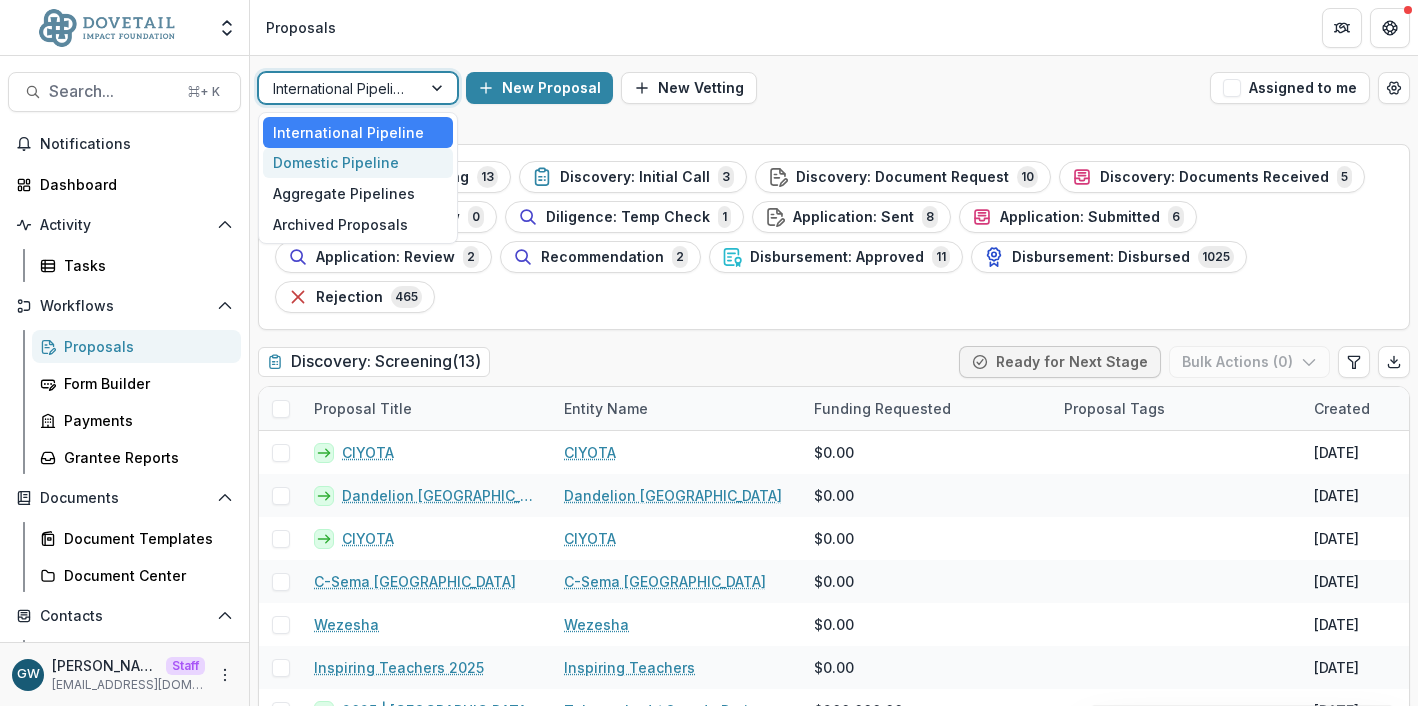 click on "Domestic Pipeline" at bounding box center [358, 163] 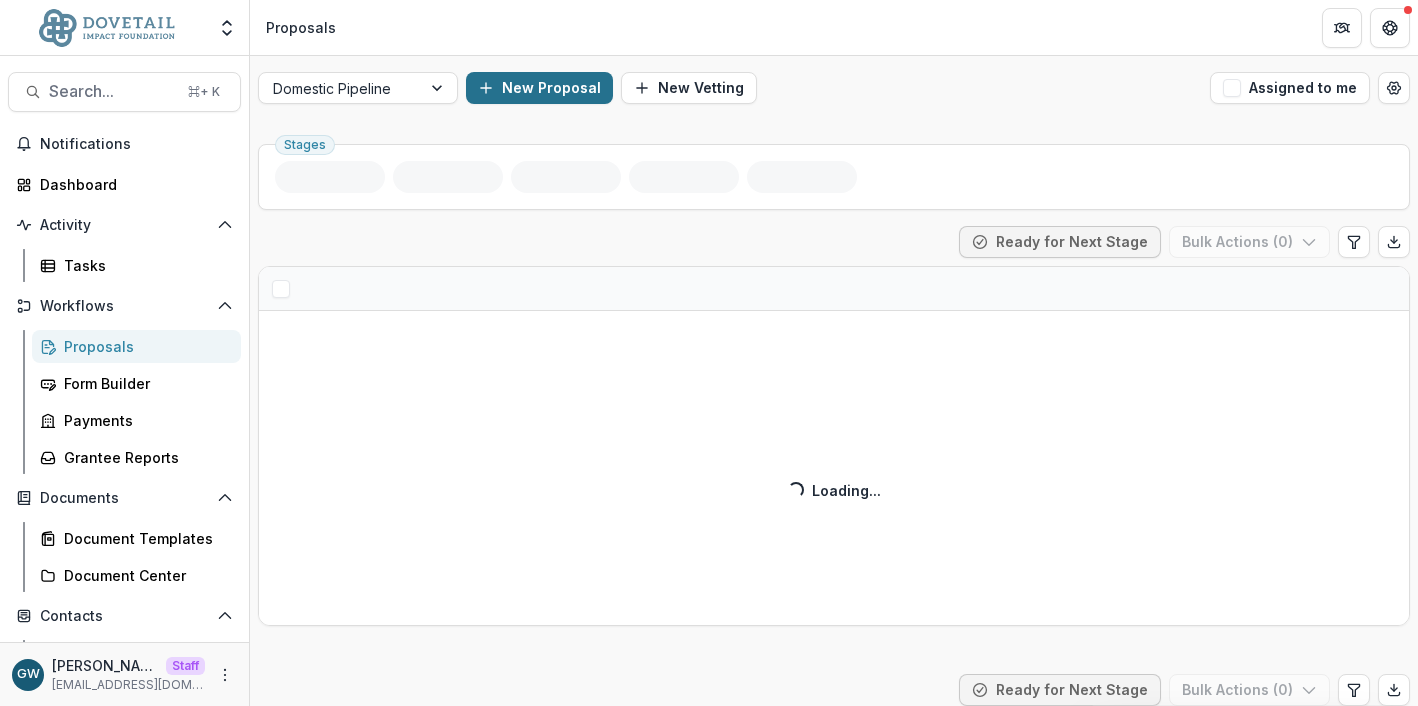click on "New Proposal" at bounding box center (539, 88) 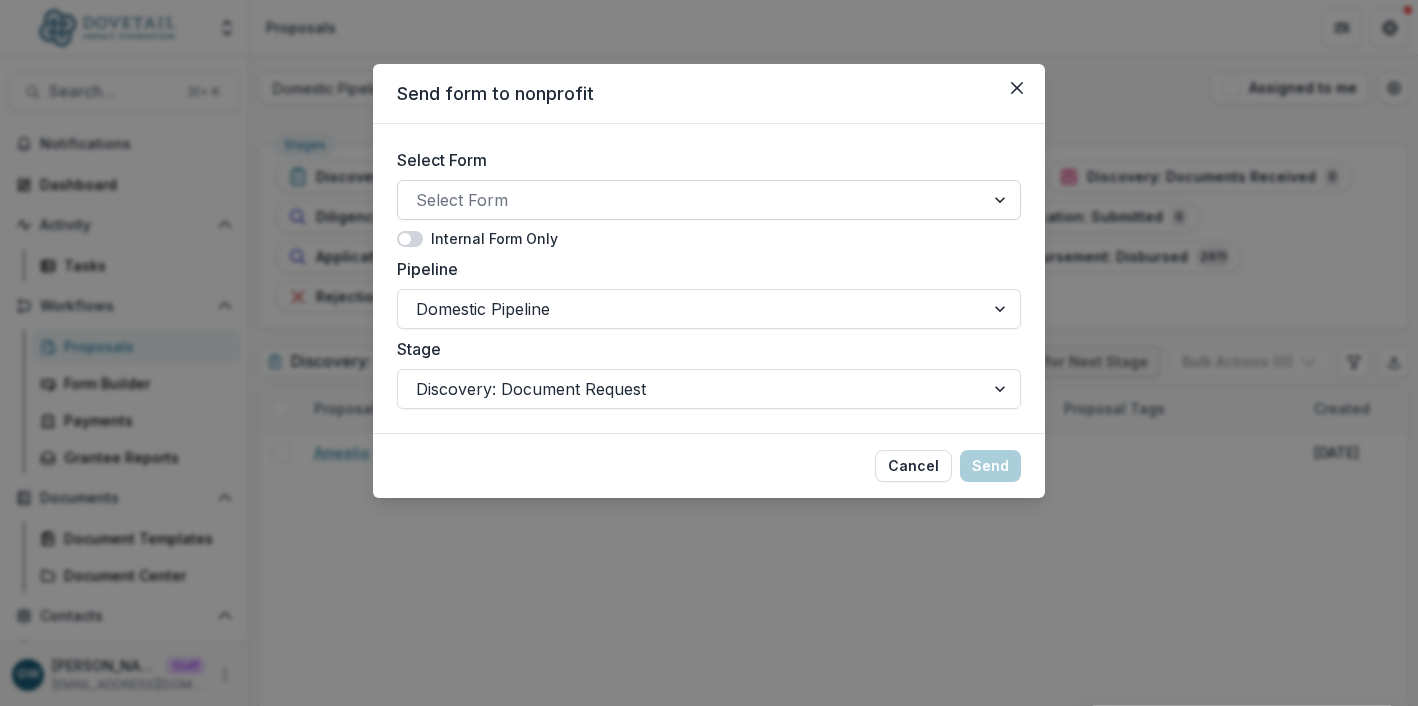 click at bounding box center [691, 200] 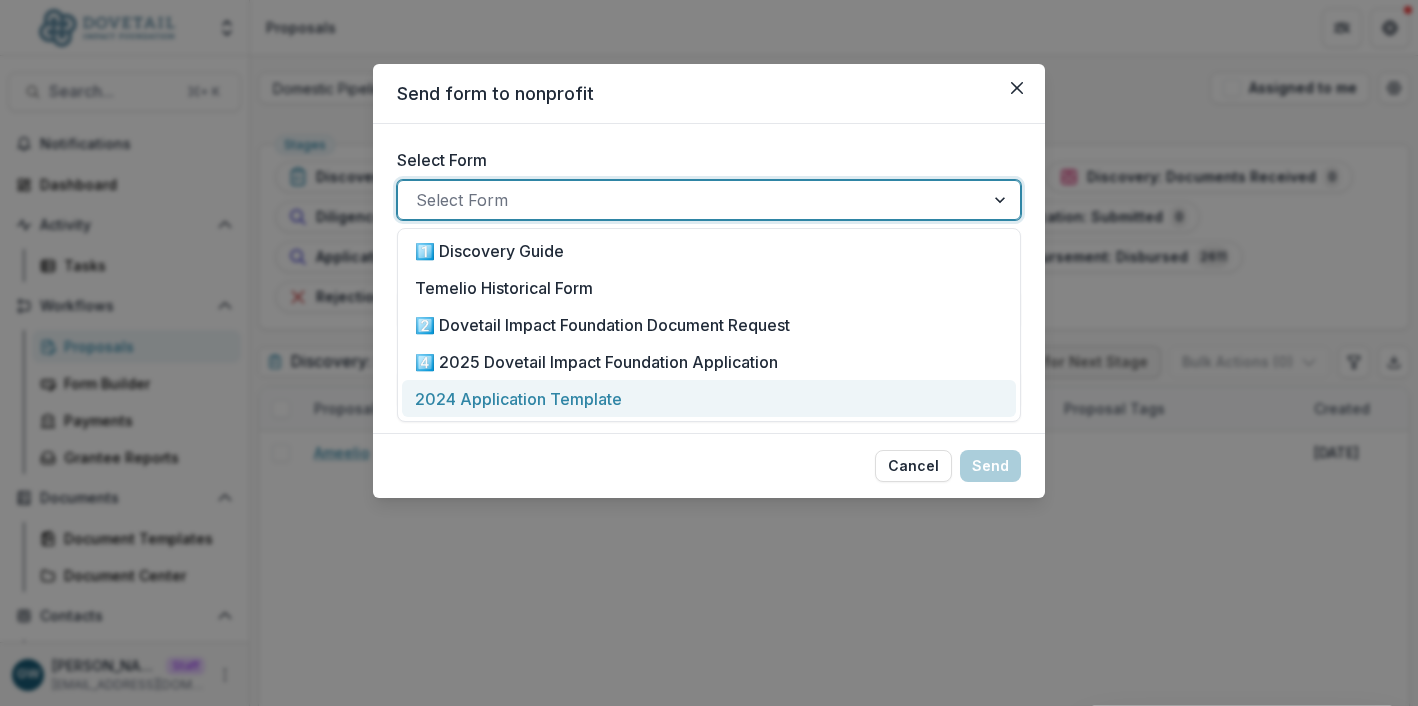 click on "2024 Application Template" at bounding box center (518, 399) 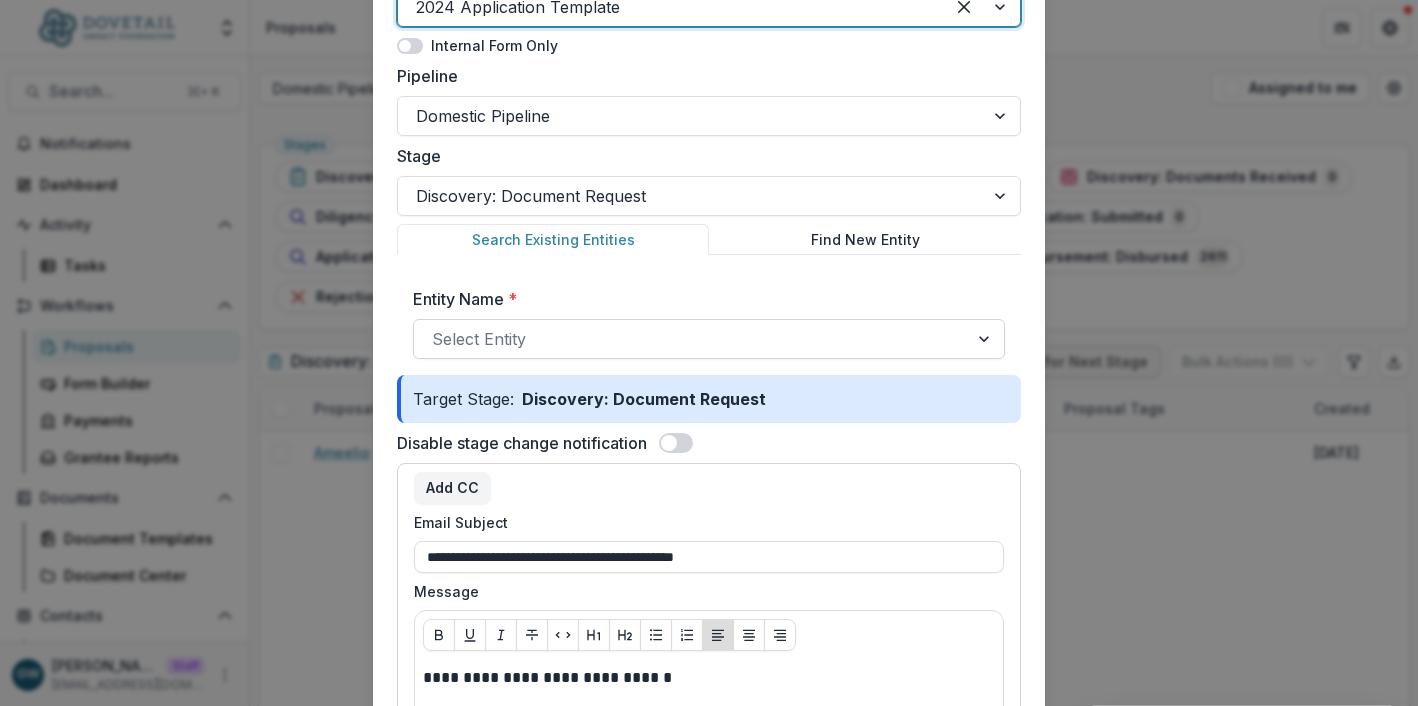 scroll, scrollTop: 195, scrollLeft: 0, axis: vertical 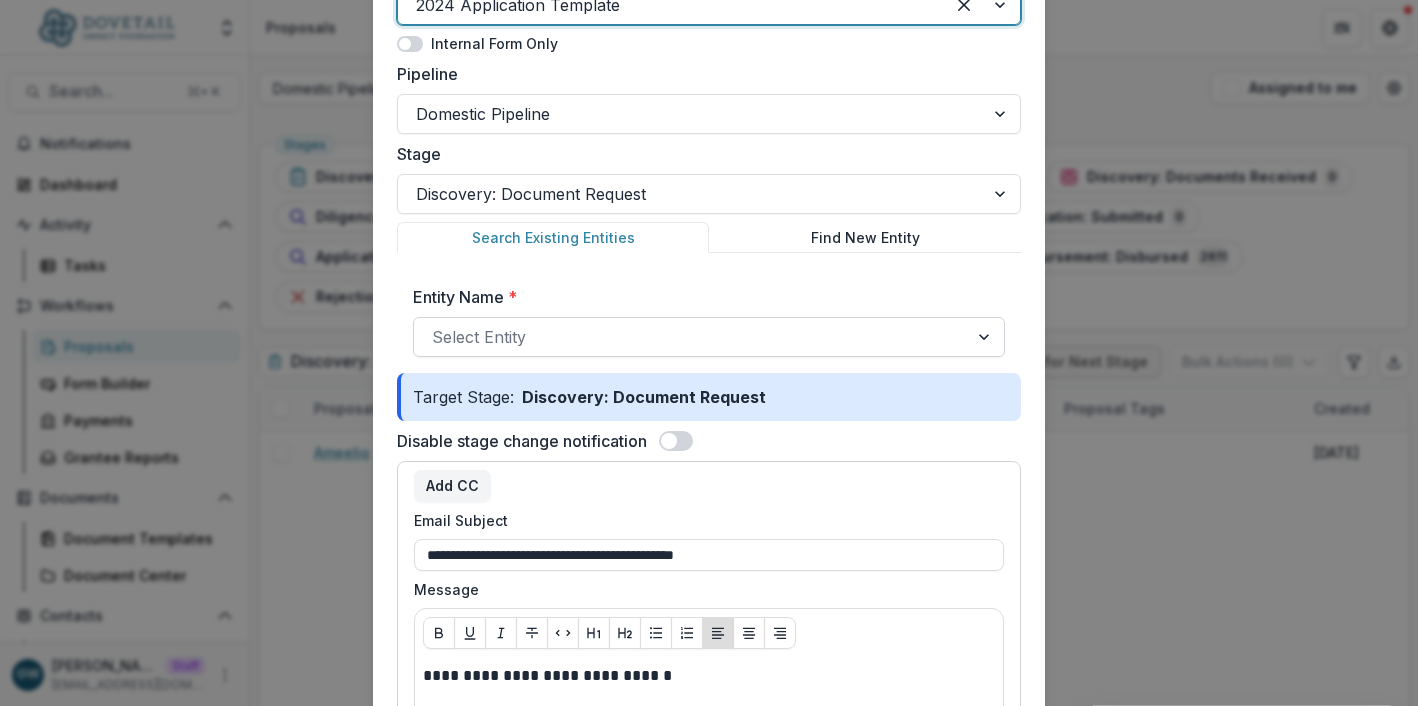 click at bounding box center [691, 337] 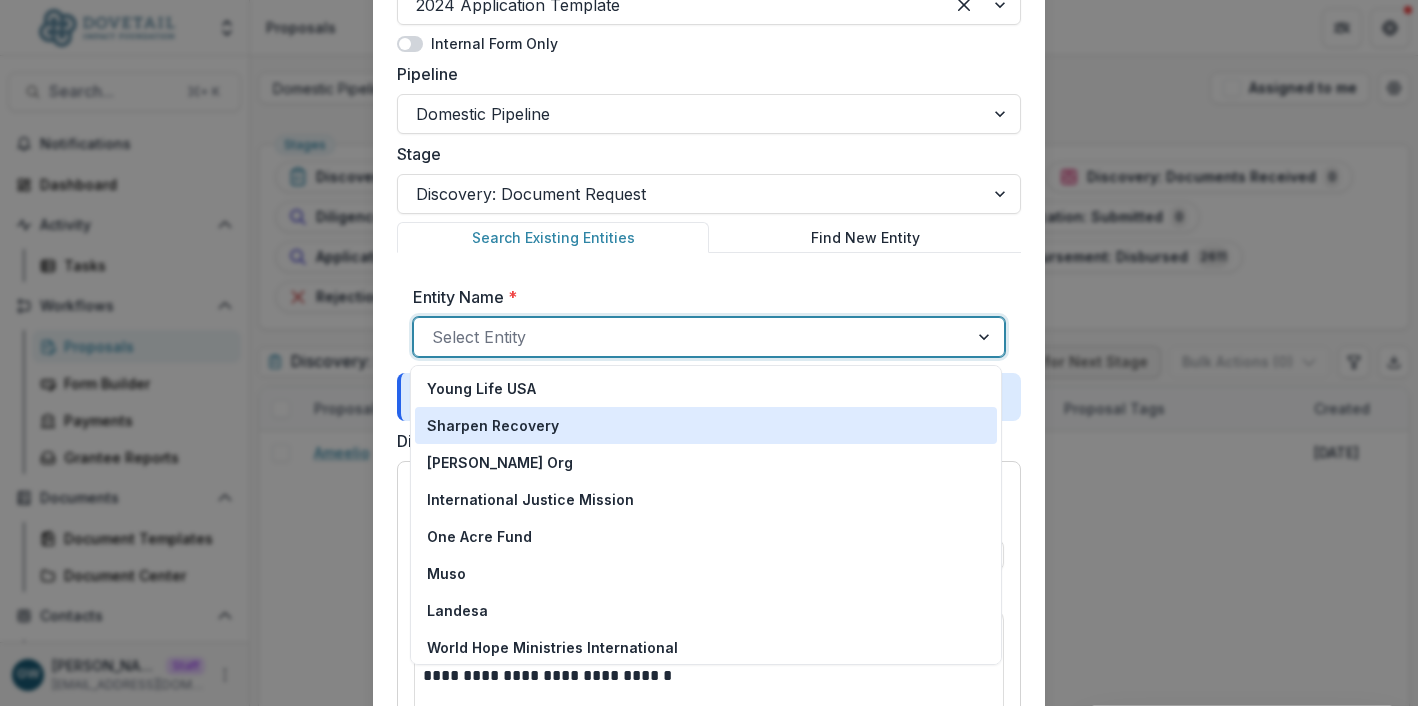 click on "Sharpen Recovery" at bounding box center [493, 425] 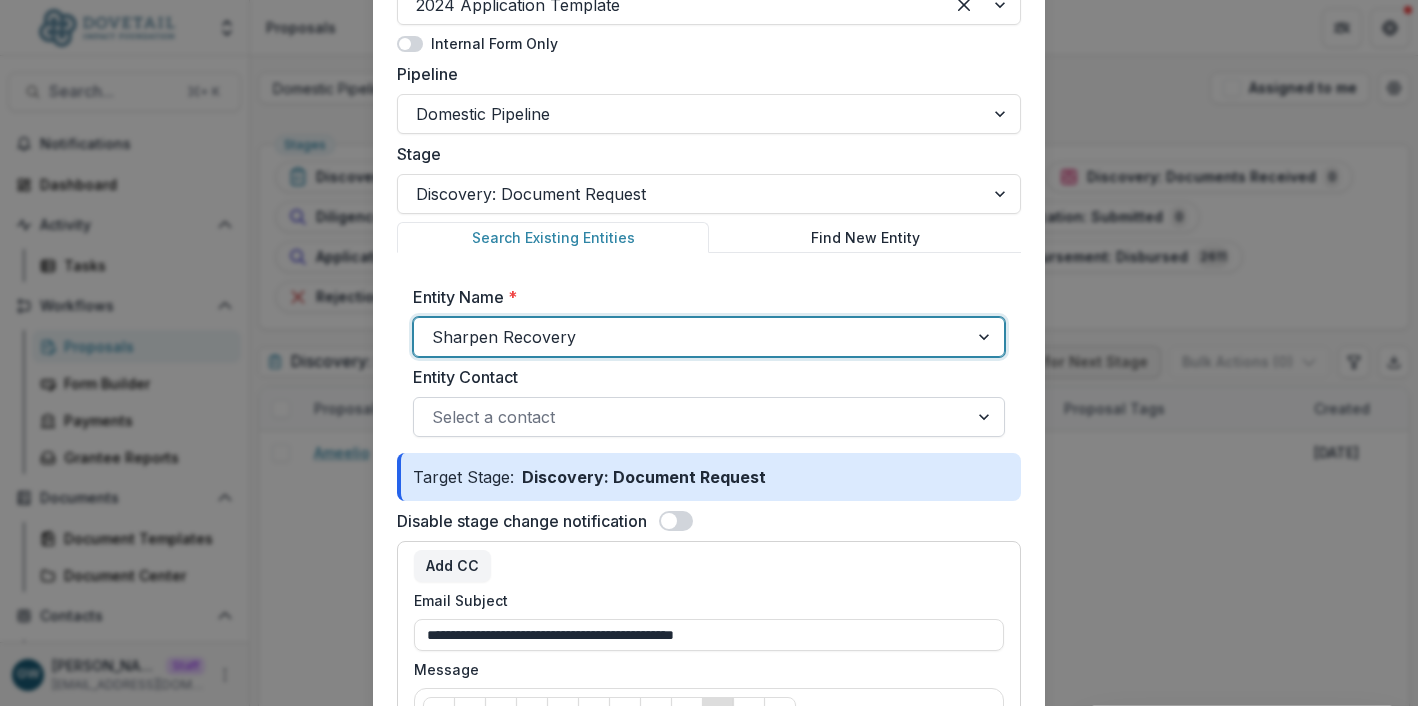 click at bounding box center [691, 417] 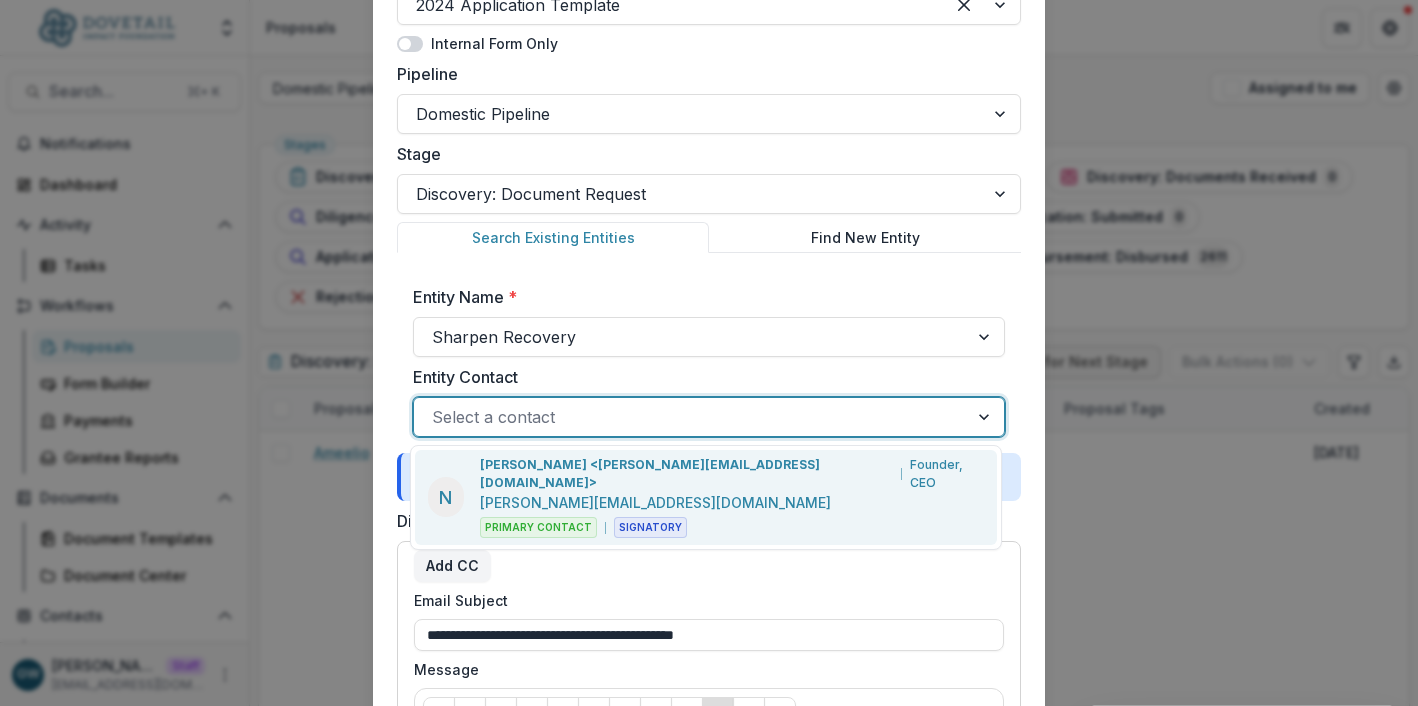 click on "Entity Contact" at bounding box center [703, 377] 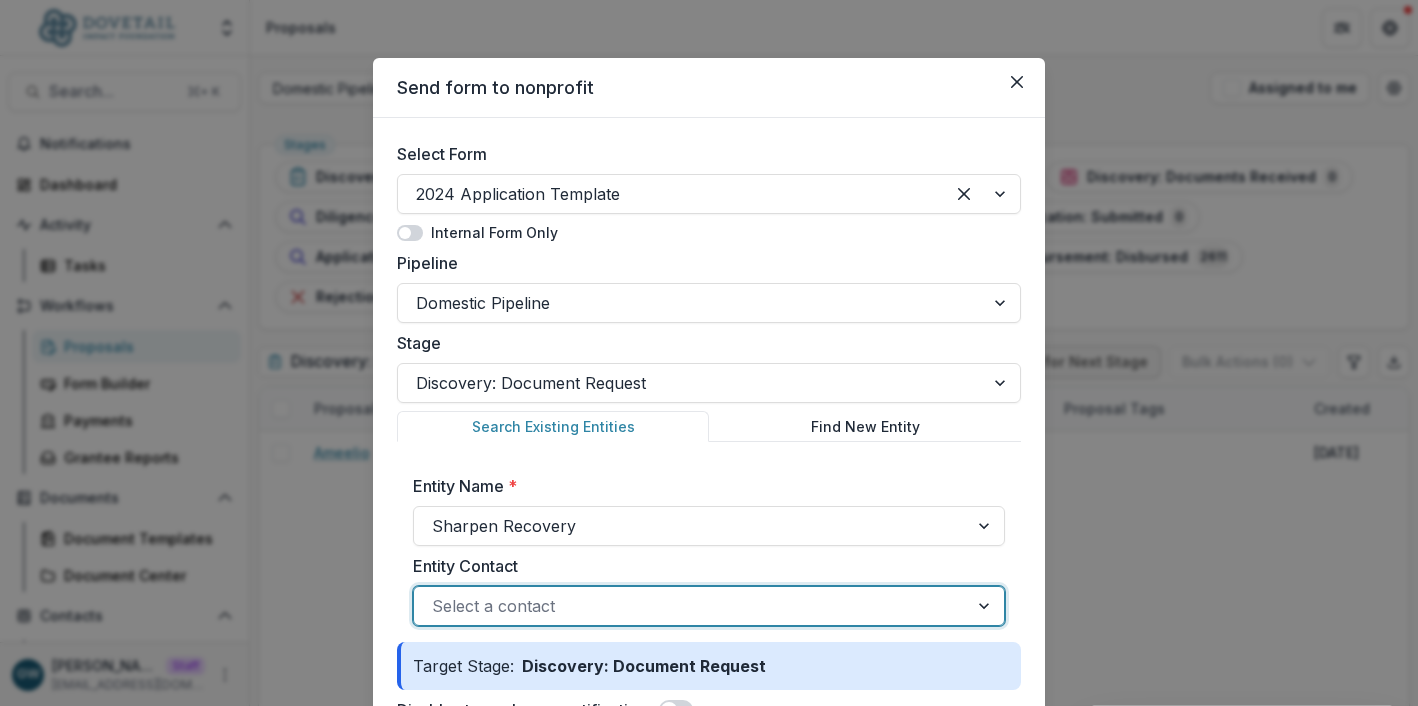 scroll, scrollTop: 0, scrollLeft: 0, axis: both 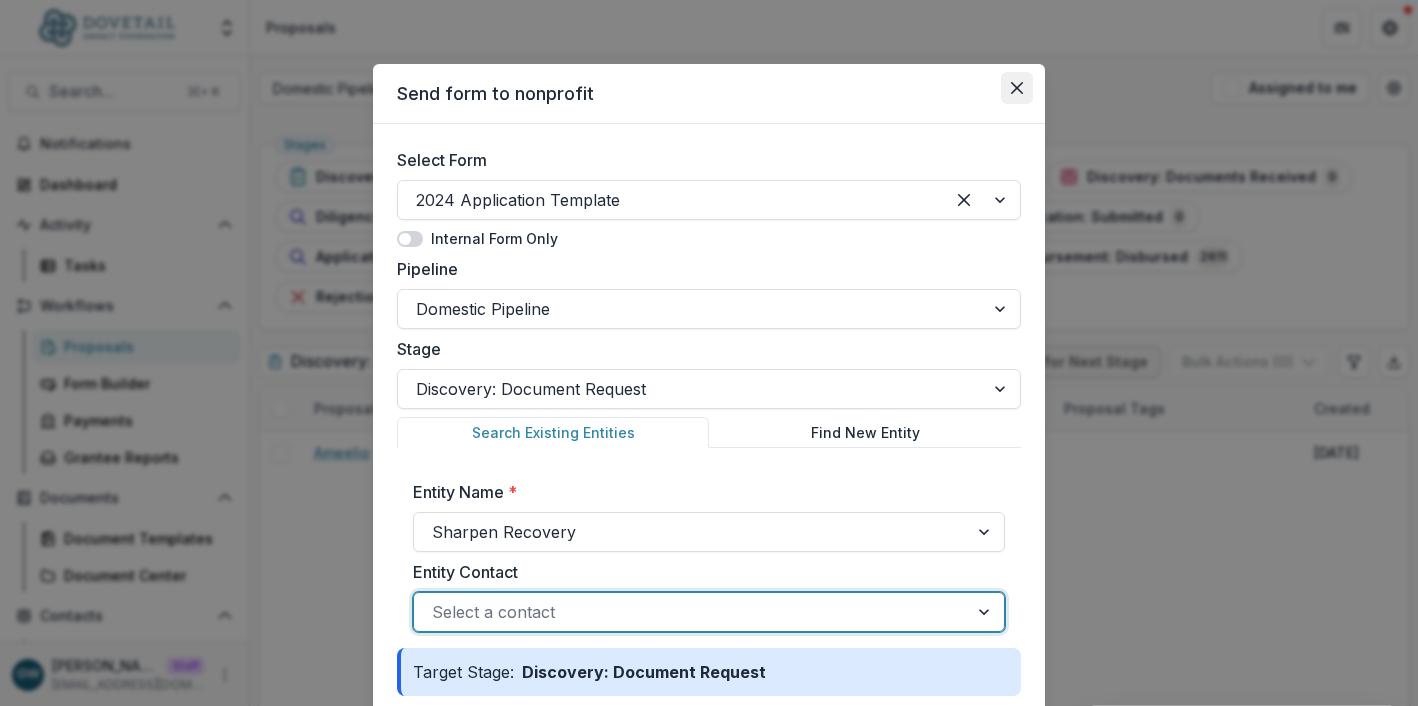 click 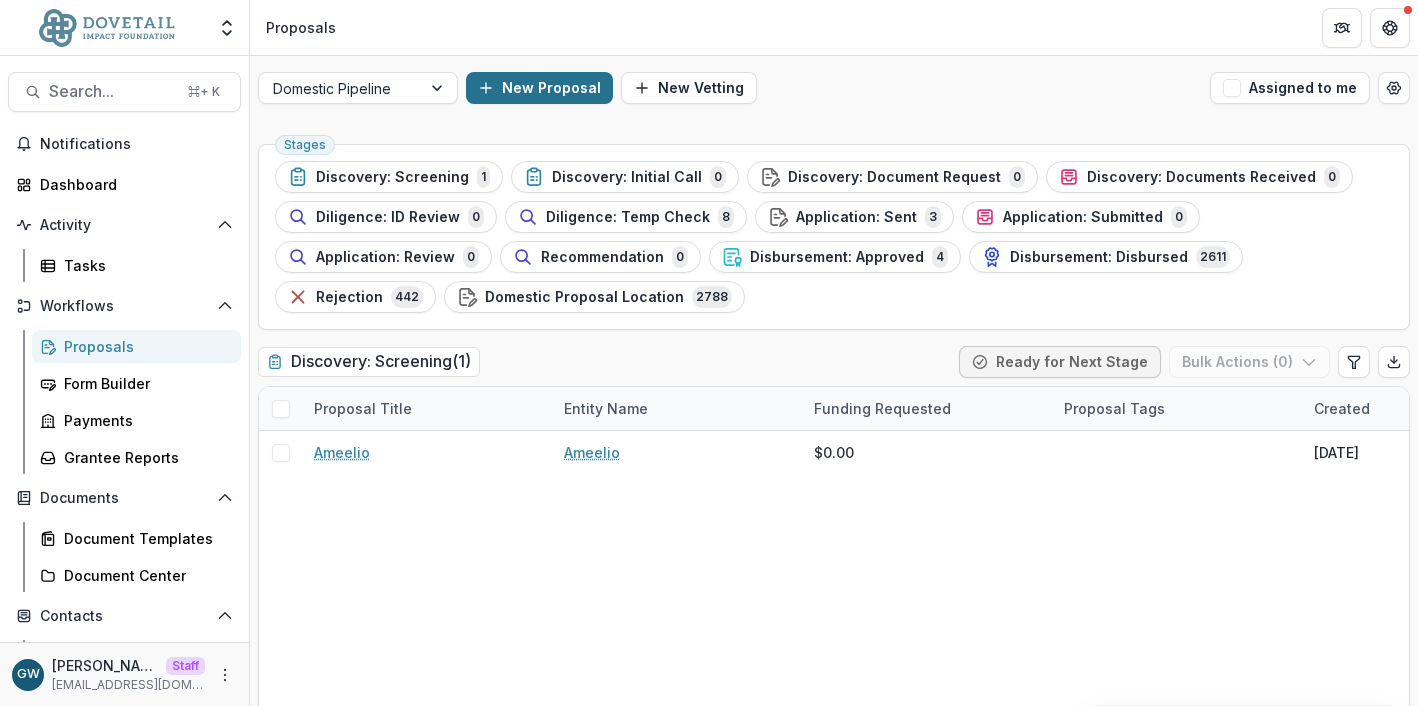 click on "New Proposal" at bounding box center [539, 88] 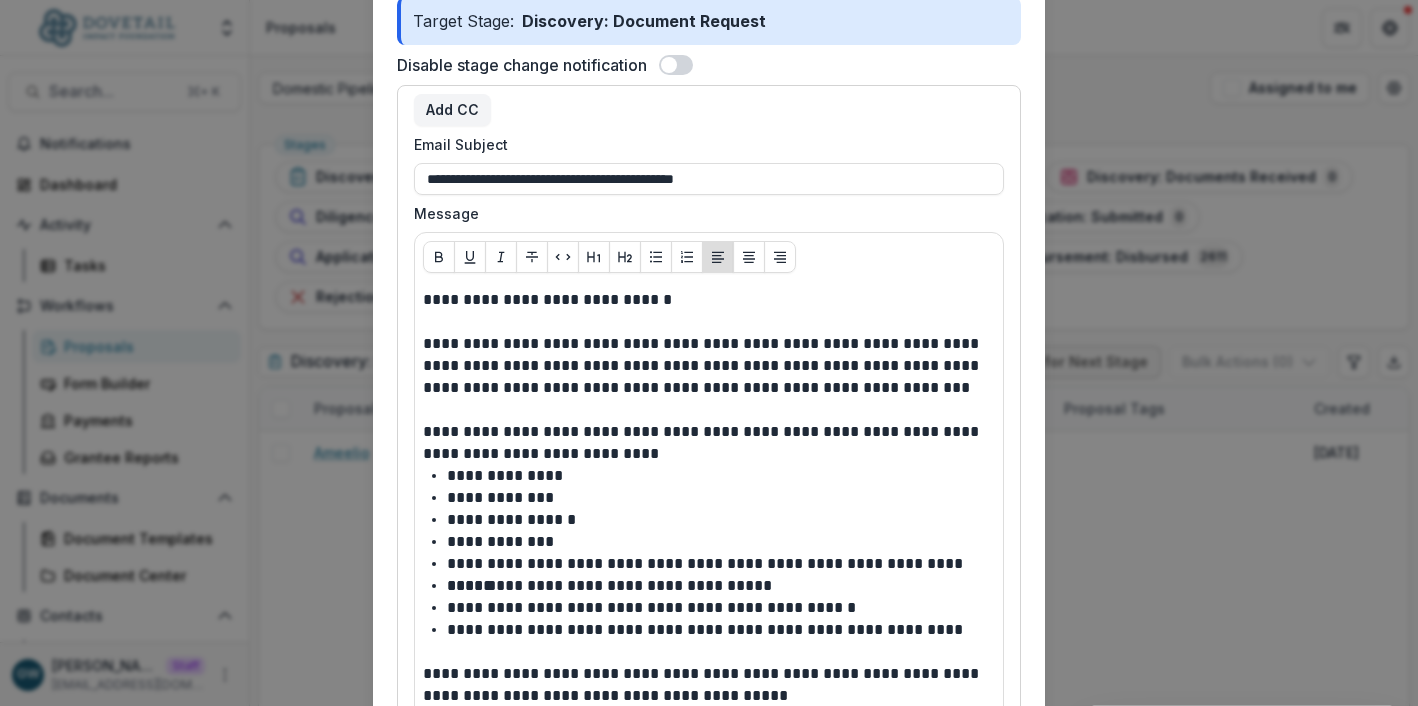 scroll, scrollTop: 580, scrollLeft: 0, axis: vertical 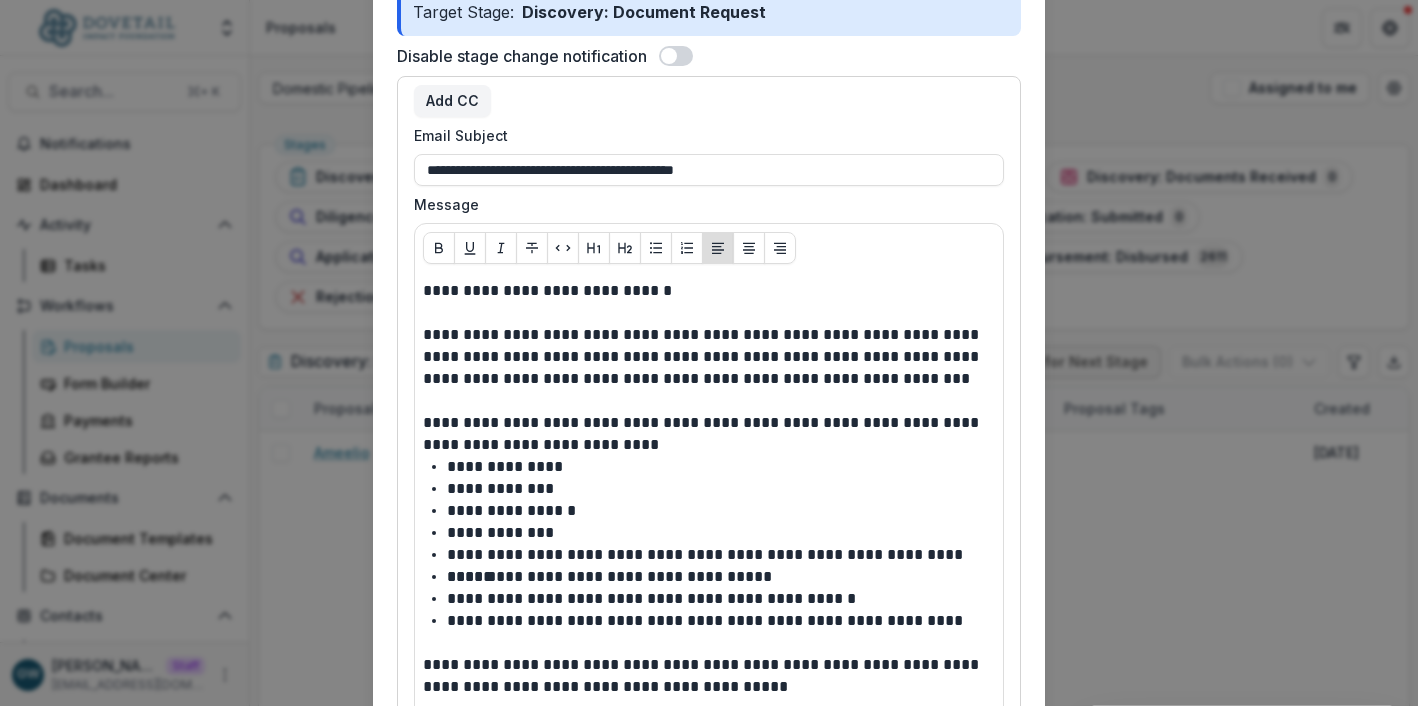 click on "**********" at bounding box center [709, 353] 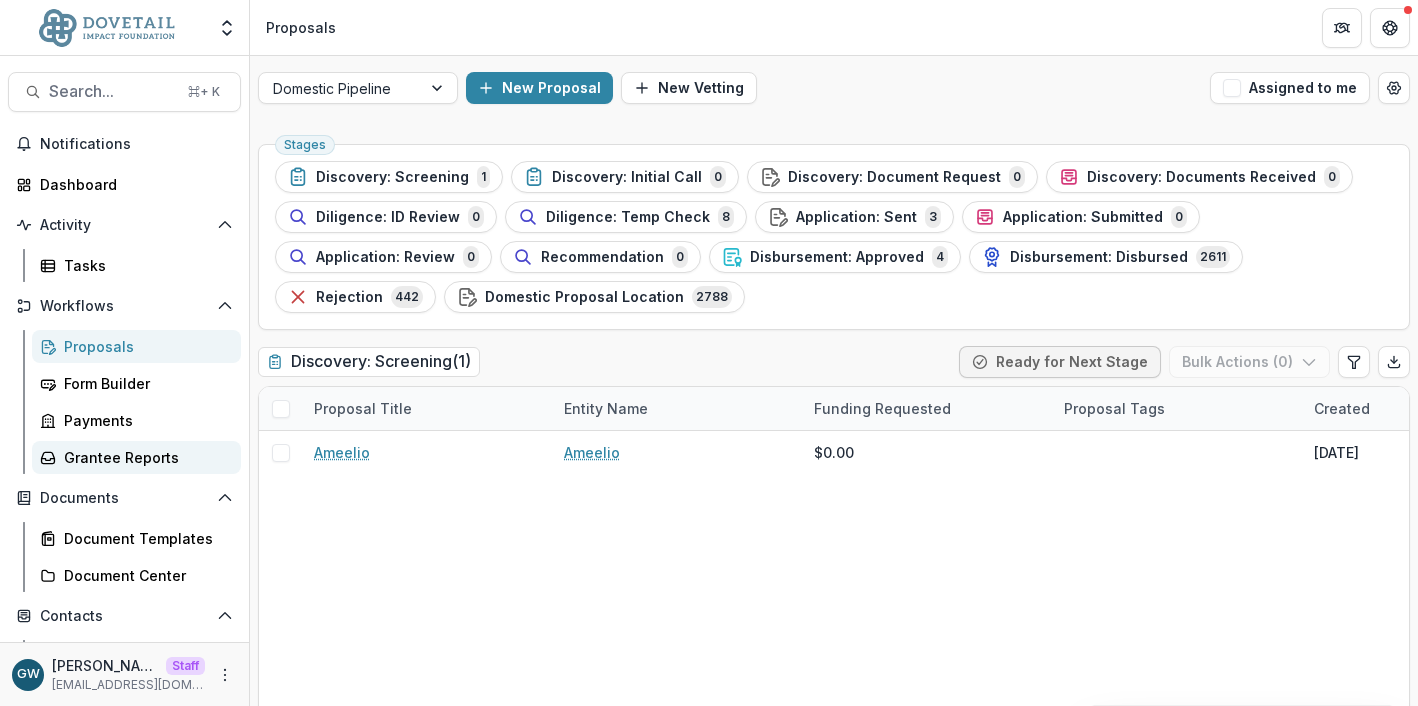 click on "Grantee Reports" at bounding box center [144, 457] 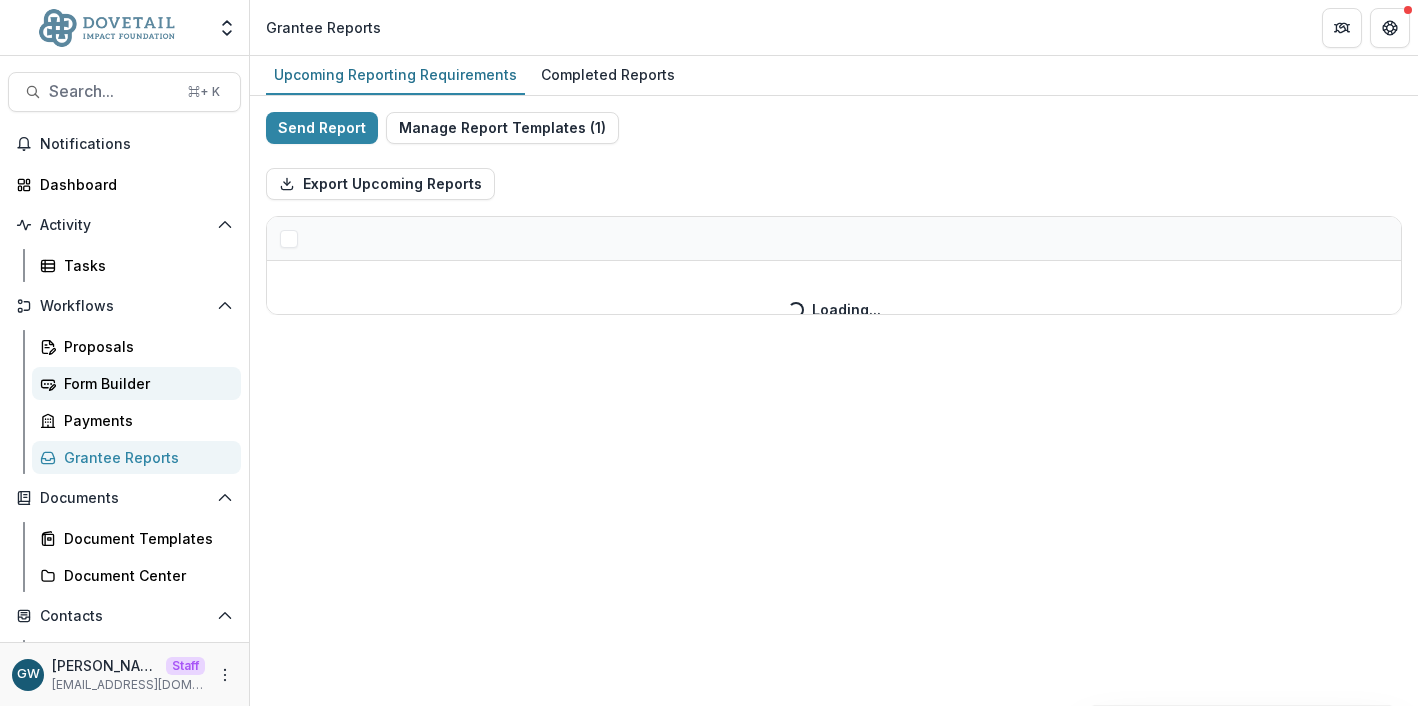 click on "Form Builder" at bounding box center [144, 383] 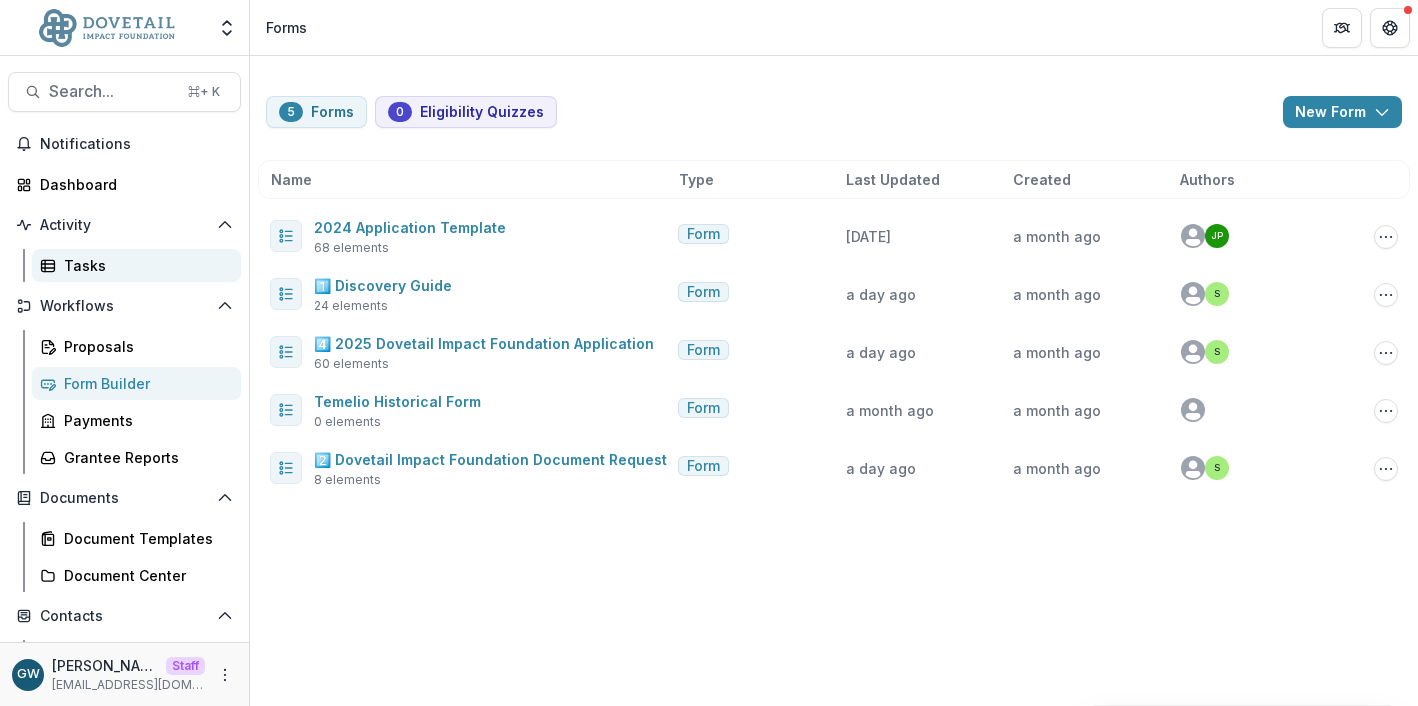 click on "Tasks" at bounding box center (144, 265) 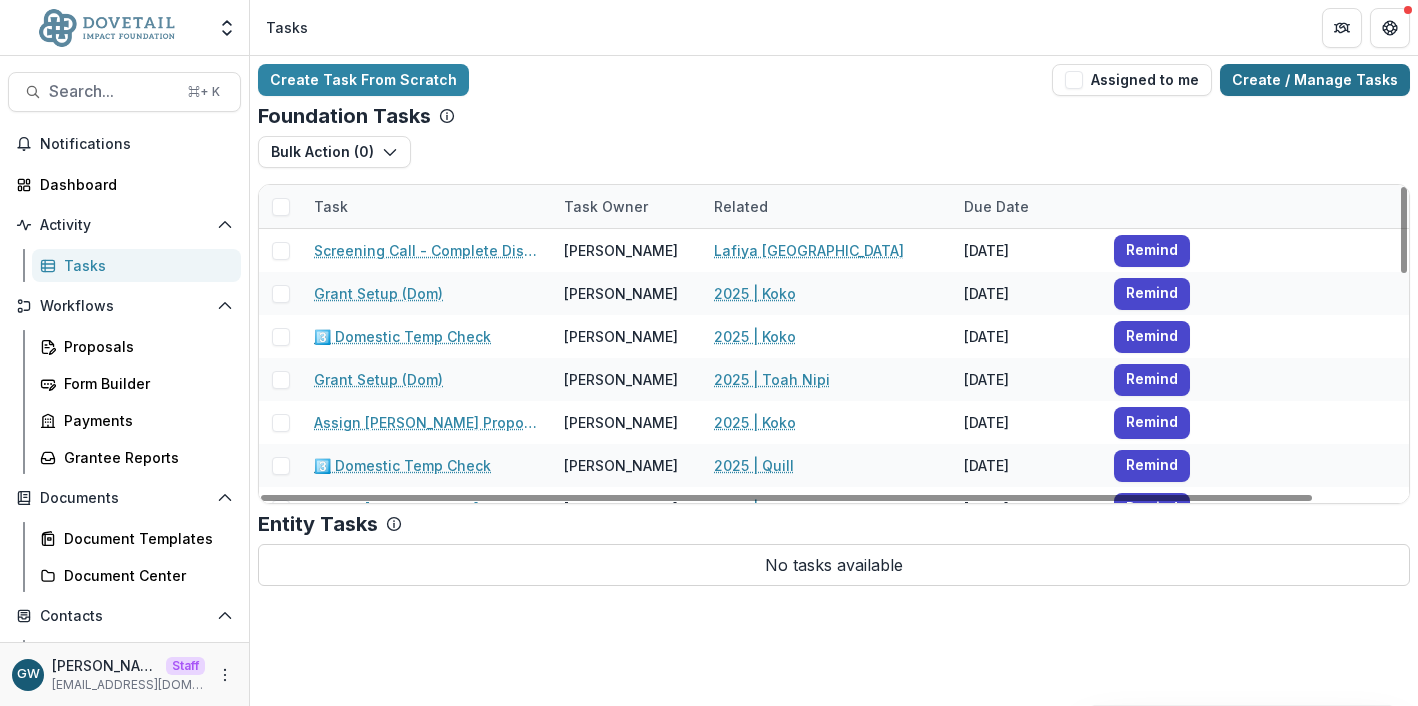 click on "Create / Manage Tasks" at bounding box center [1315, 80] 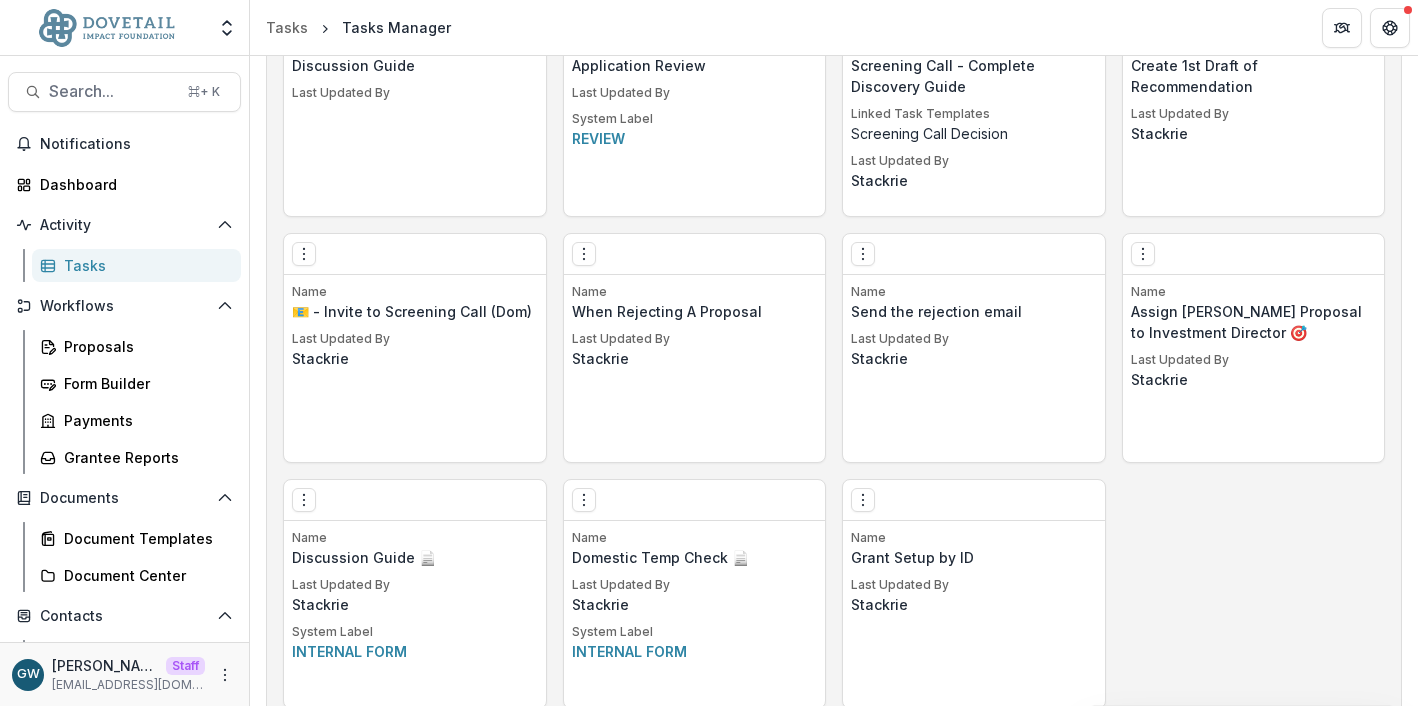 scroll, scrollTop: 2506, scrollLeft: 0, axis: vertical 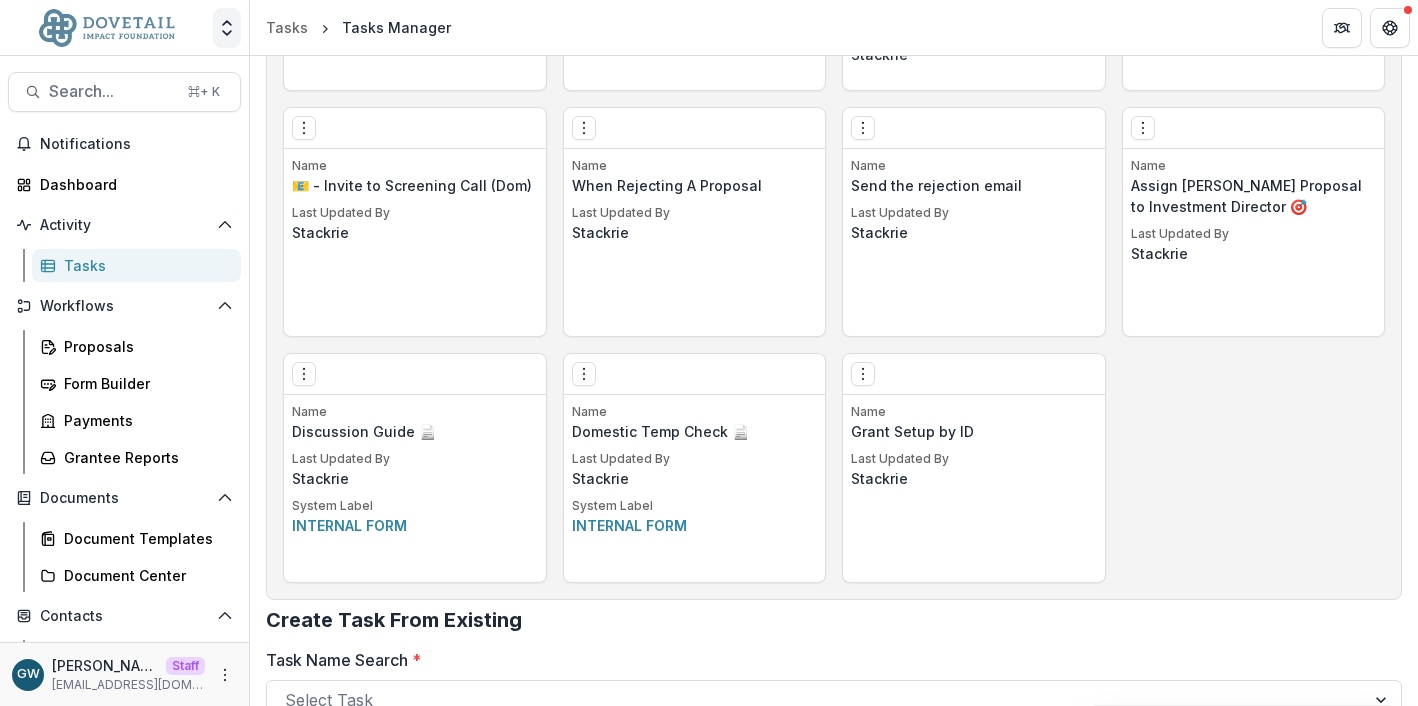 click 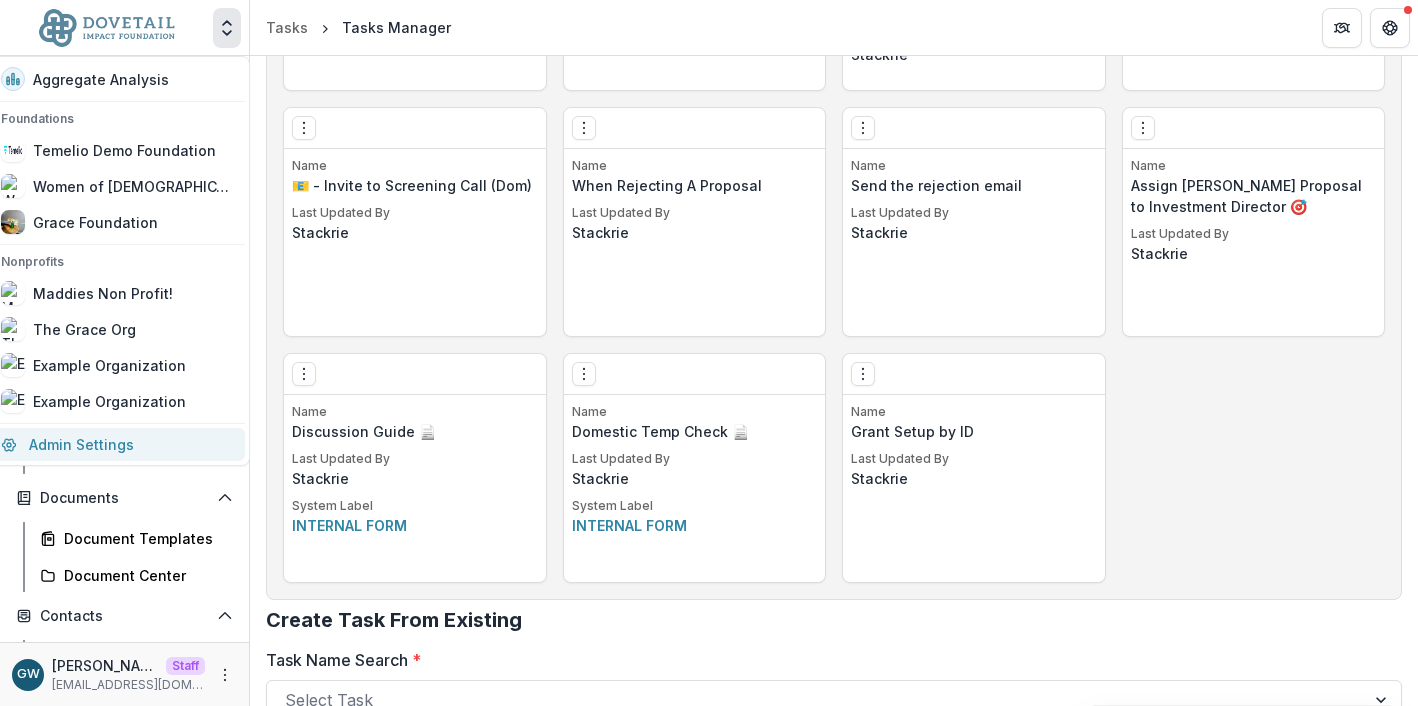 click on "Admin Settings" at bounding box center (117, 444) 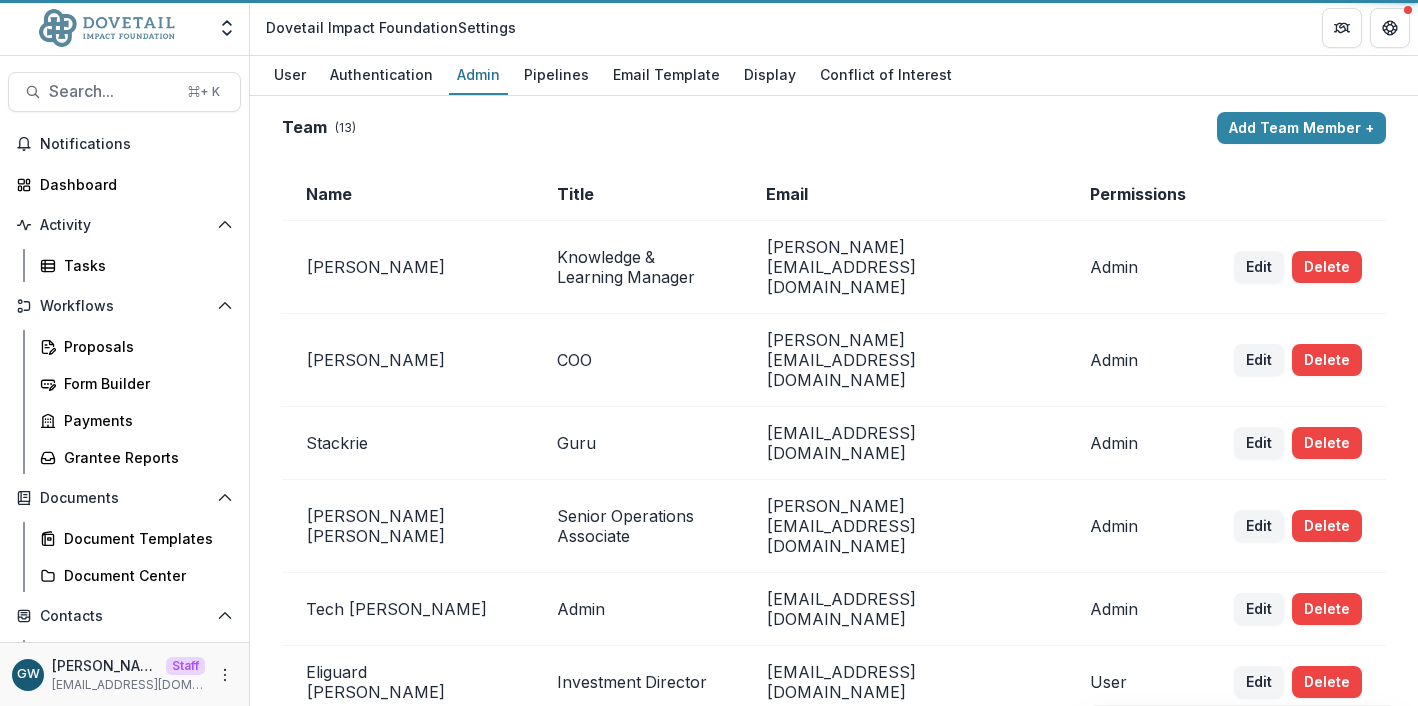 scroll, scrollTop: 0, scrollLeft: 0, axis: both 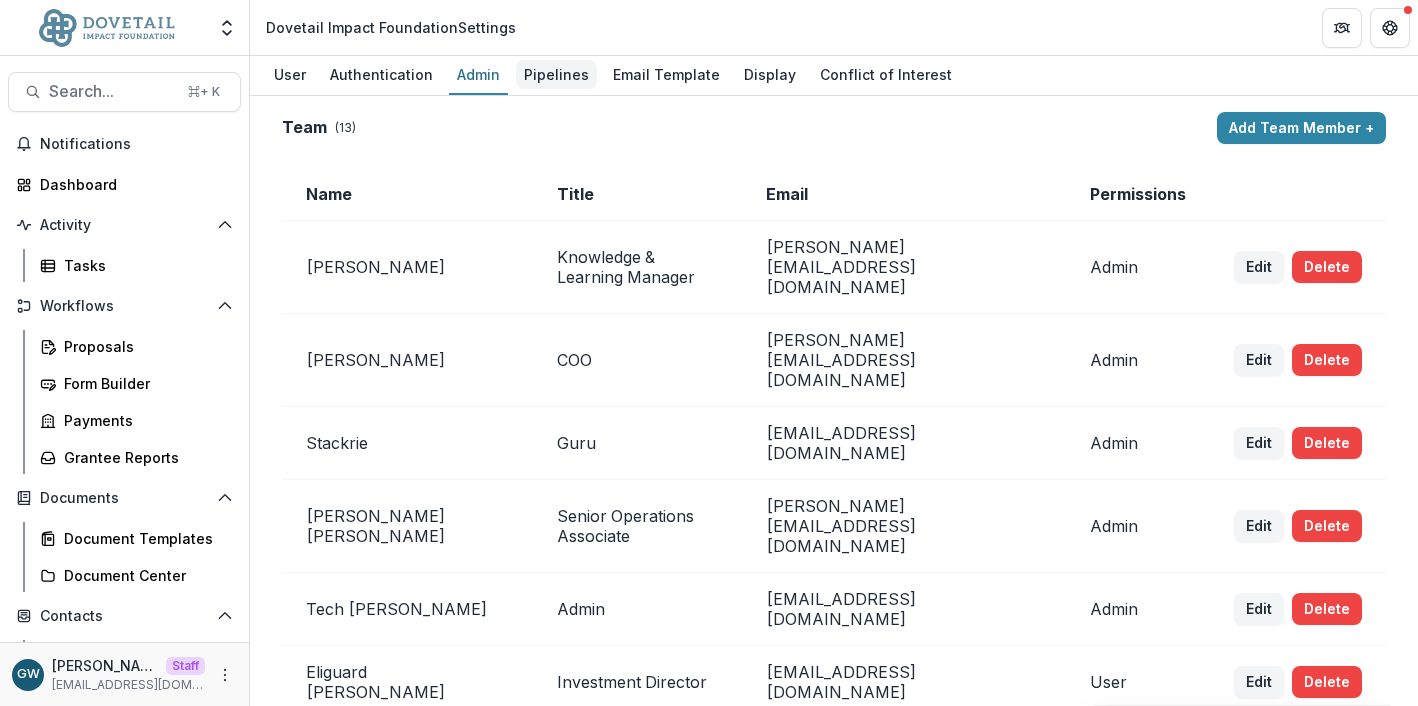 click on "Pipelines" at bounding box center (556, 74) 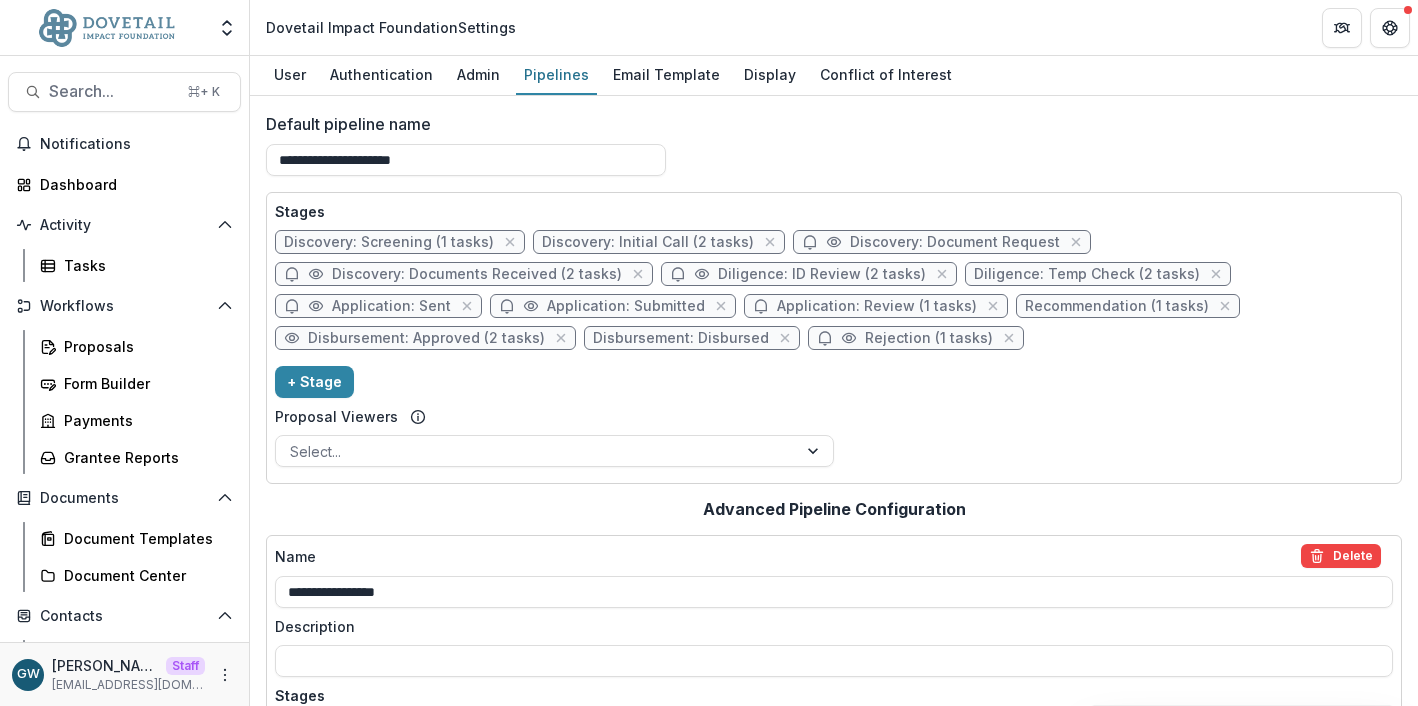 click on "Discovery: Initial Call (2 tasks)" at bounding box center [648, 242] 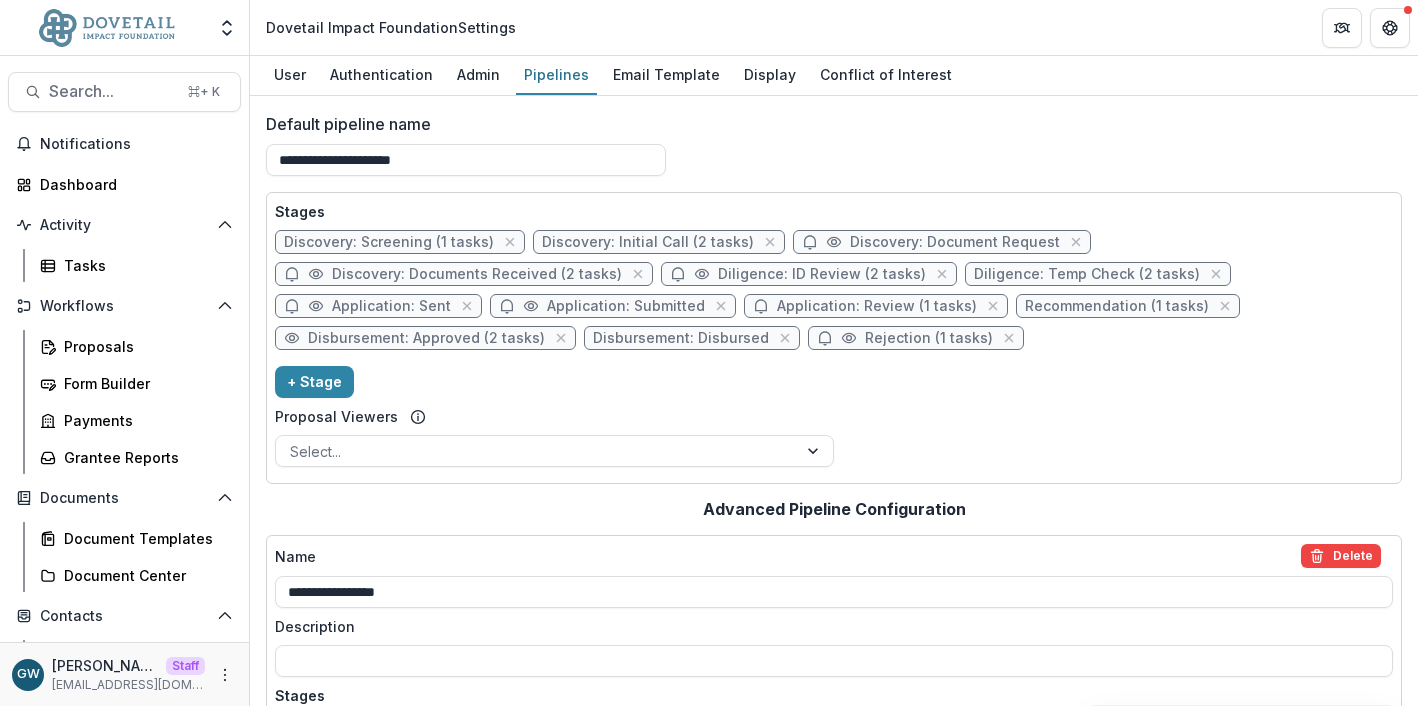 select on "*****" 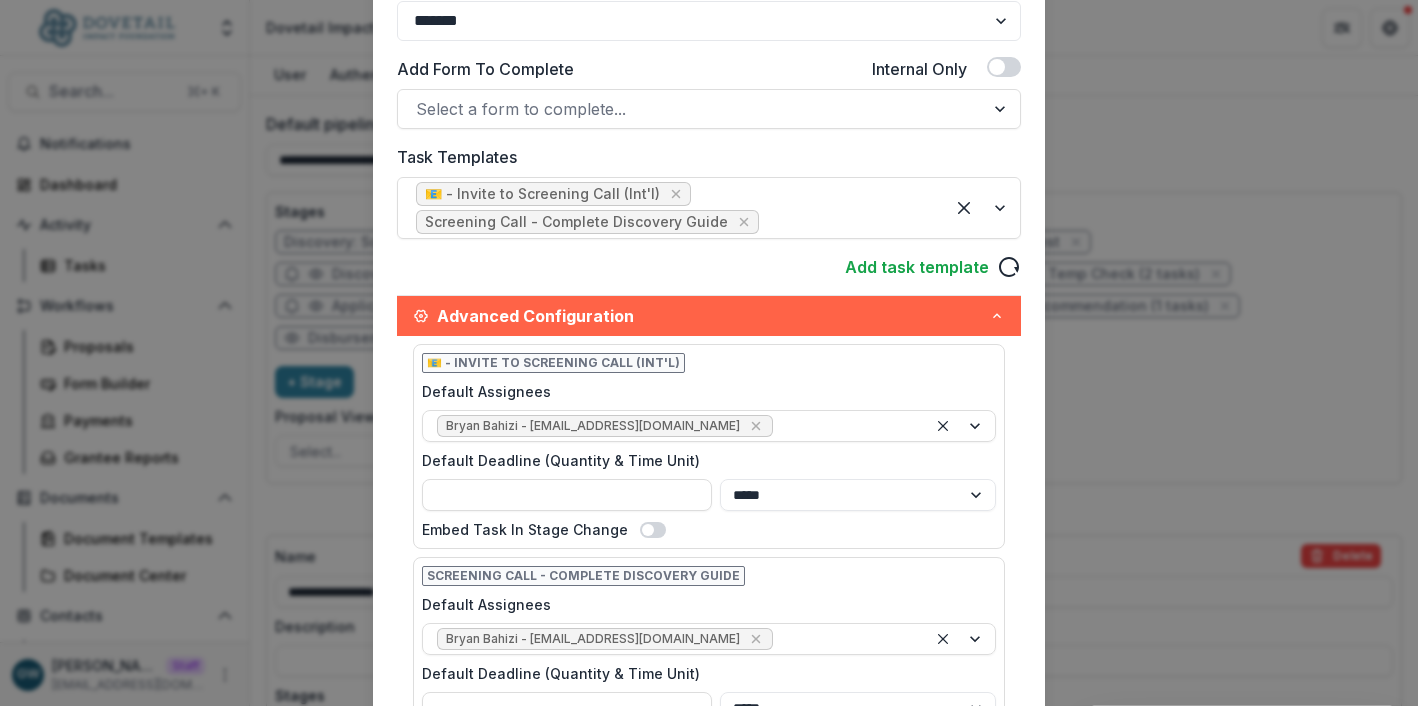 scroll, scrollTop: 407, scrollLeft: 0, axis: vertical 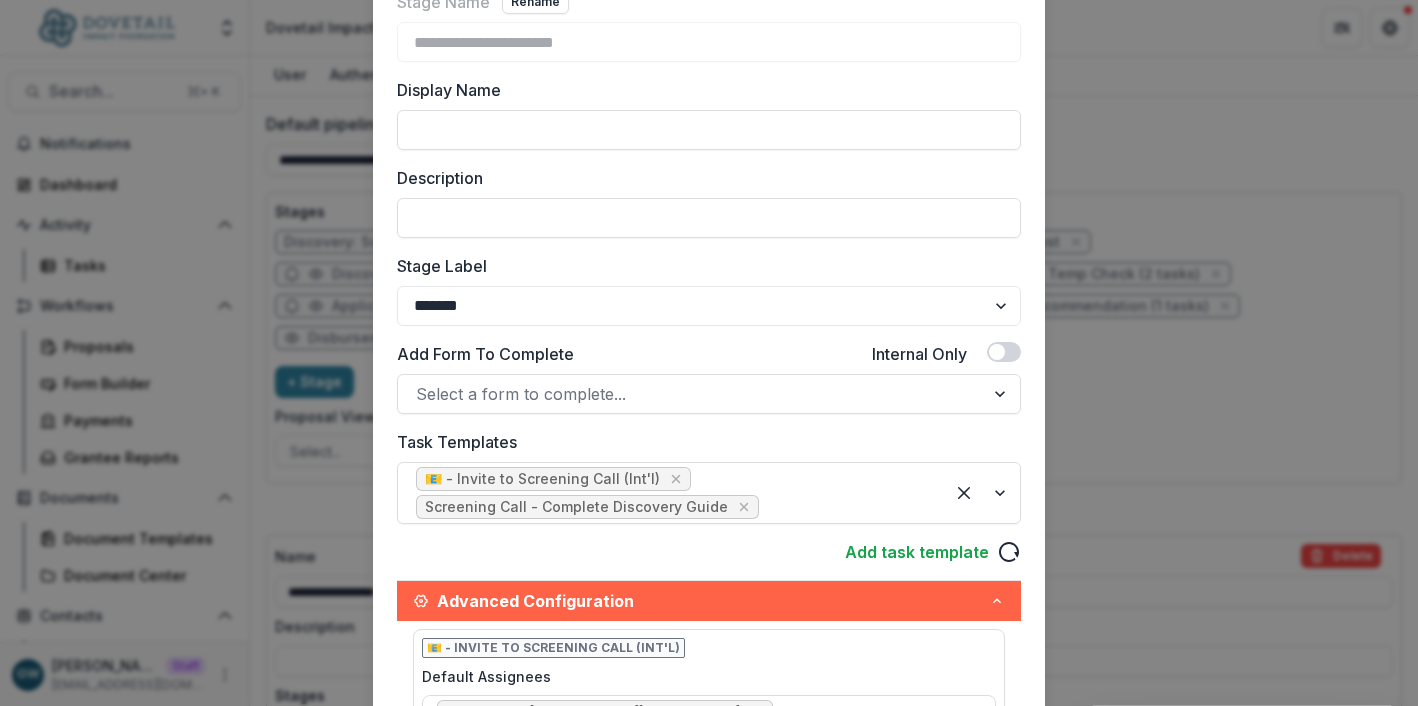 click on "Stage Label" at bounding box center [703, 266] 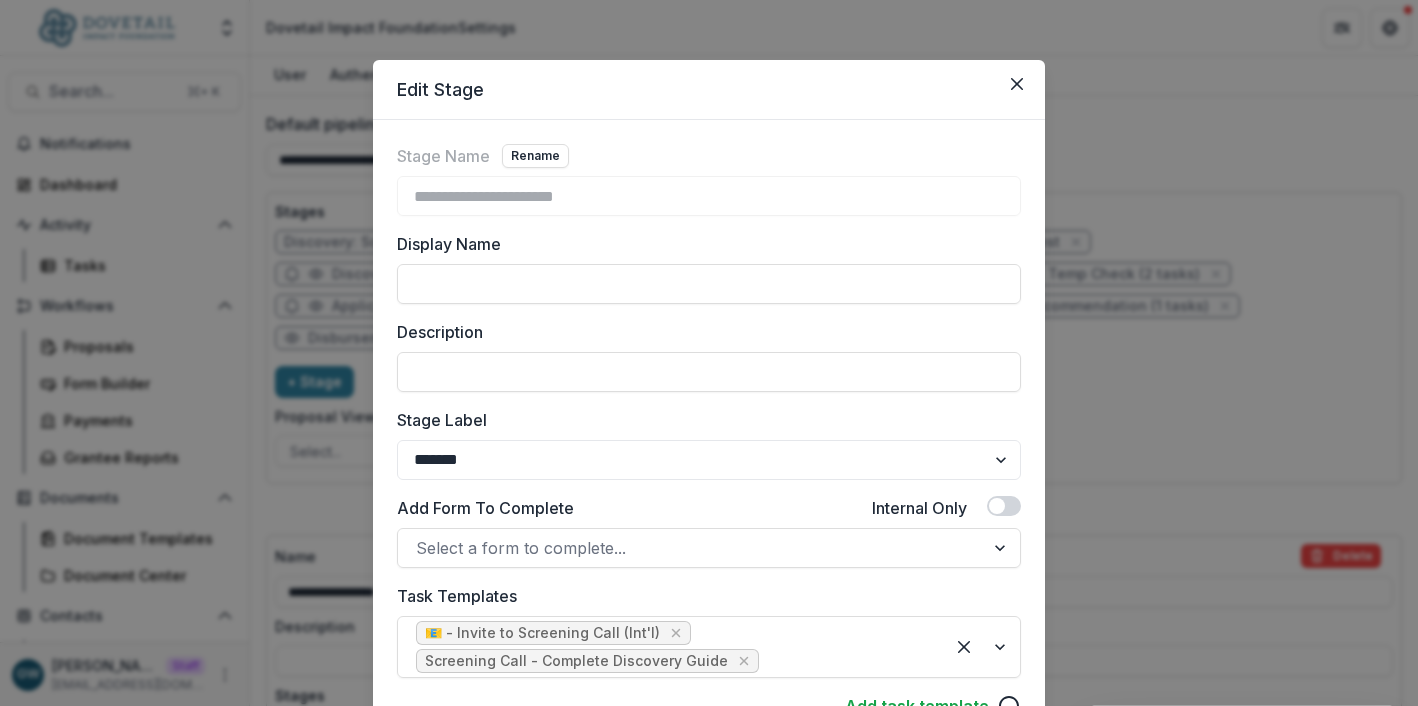 scroll, scrollTop: 0, scrollLeft: 0, axis: both 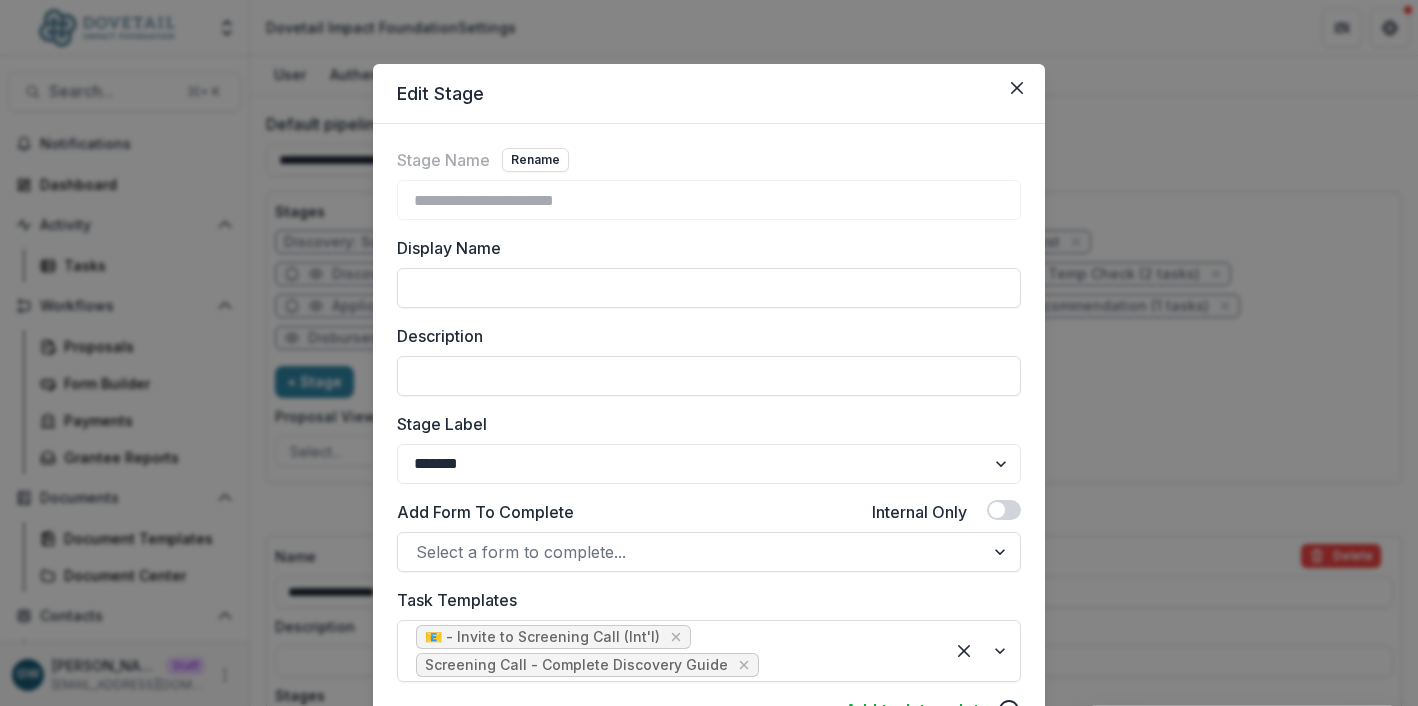 click on "**********" at bounding box center [709, 353] 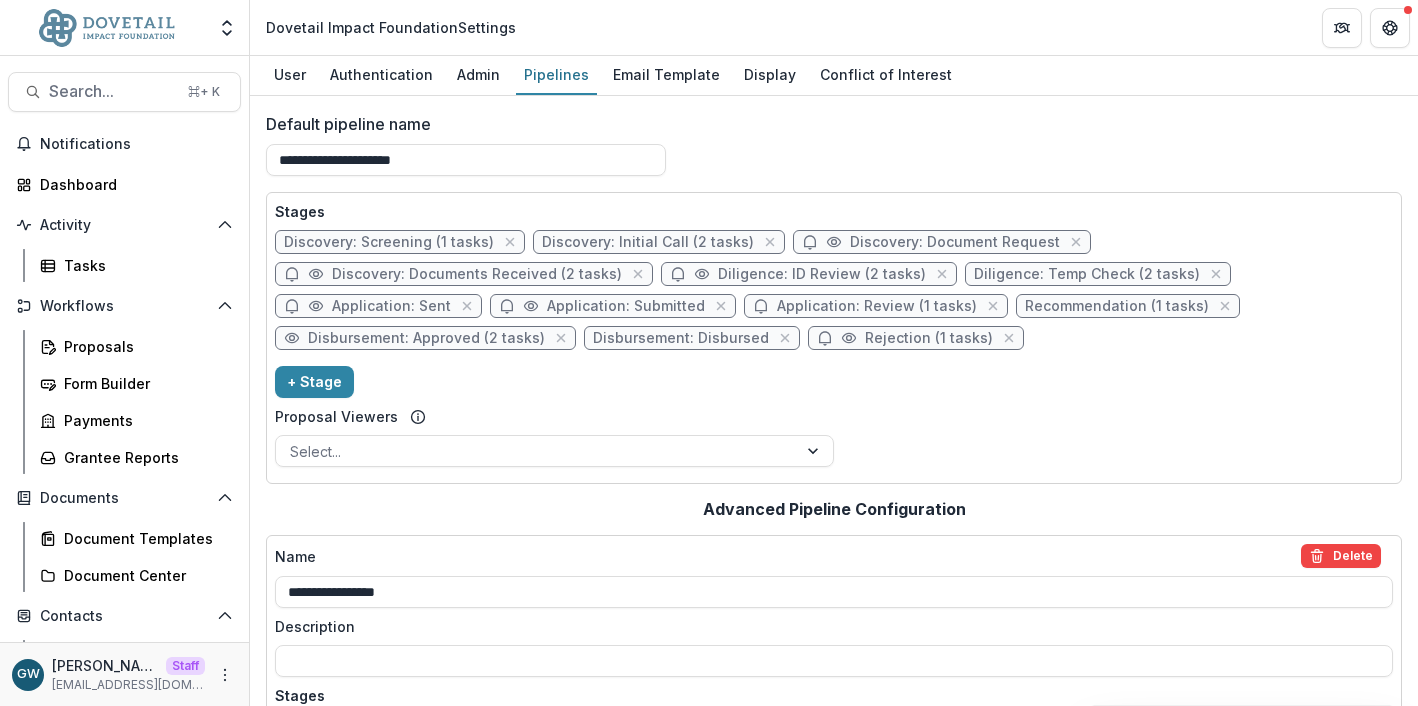 click on "Discovery: Document Request" at bounding box center [955, 242] 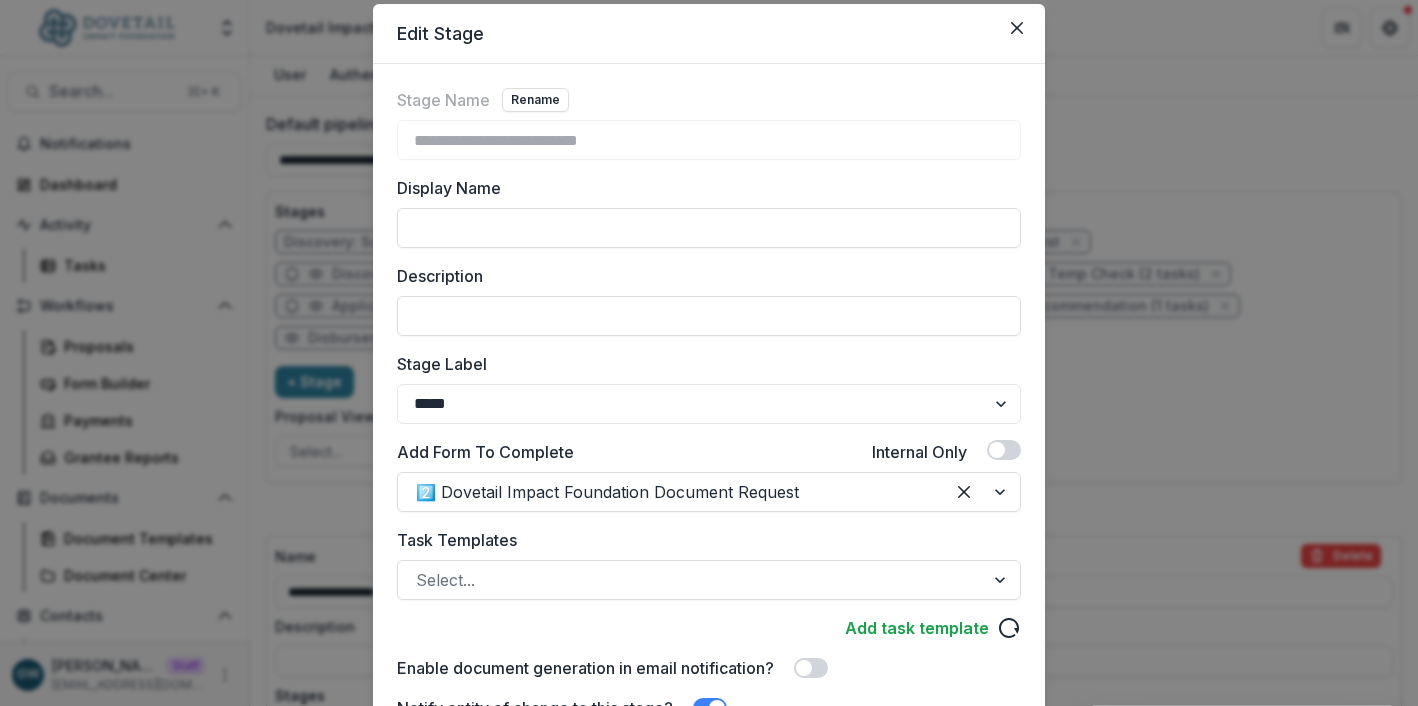 scroll, scrollTop: 0, scrollLeft: 0, axis: both 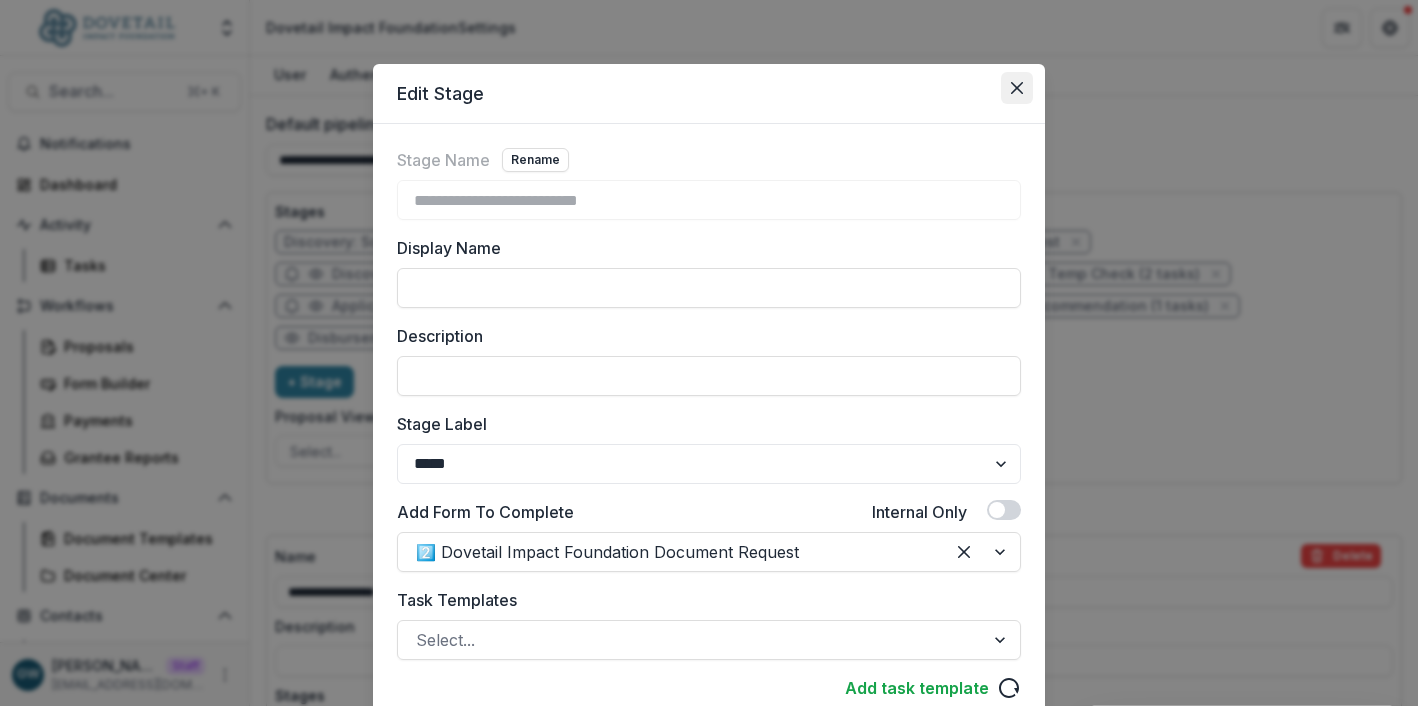 click 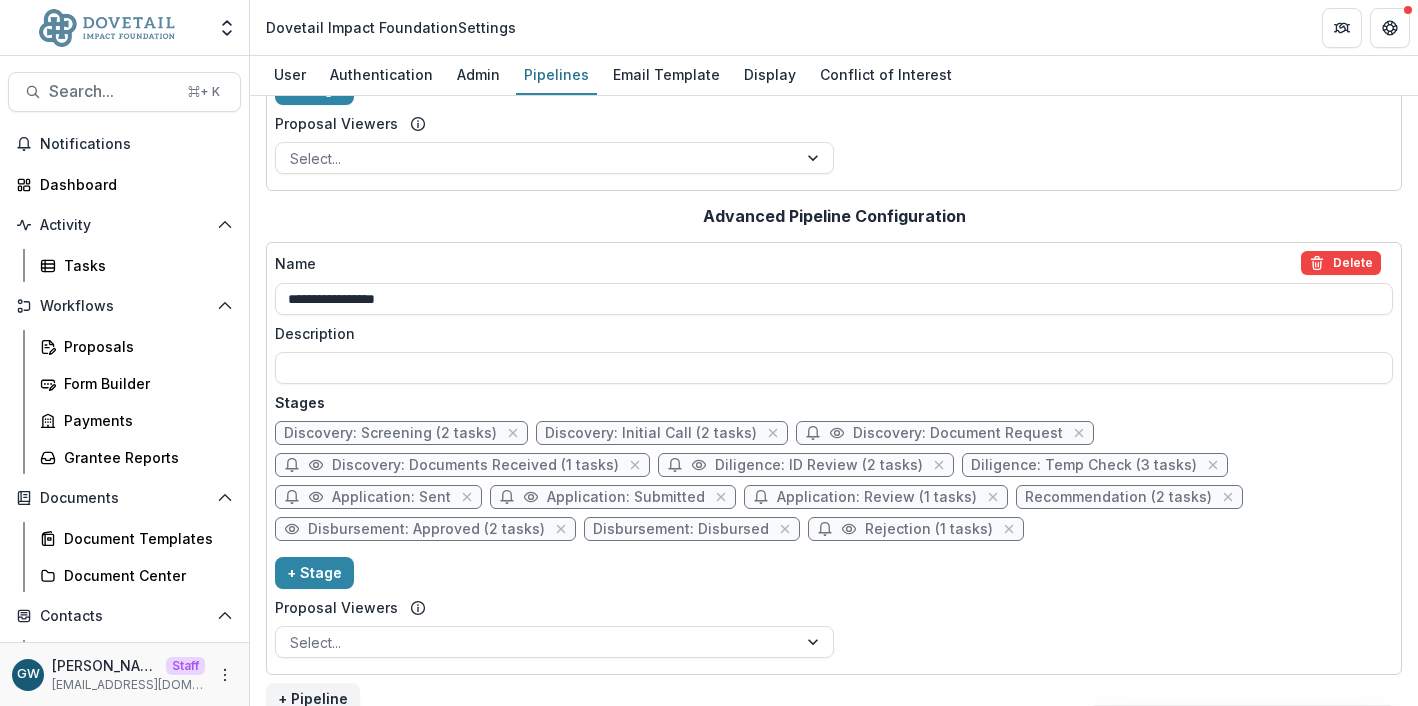 scroll, scrollTop: 318, scrollLeft: 0, axis: vertical 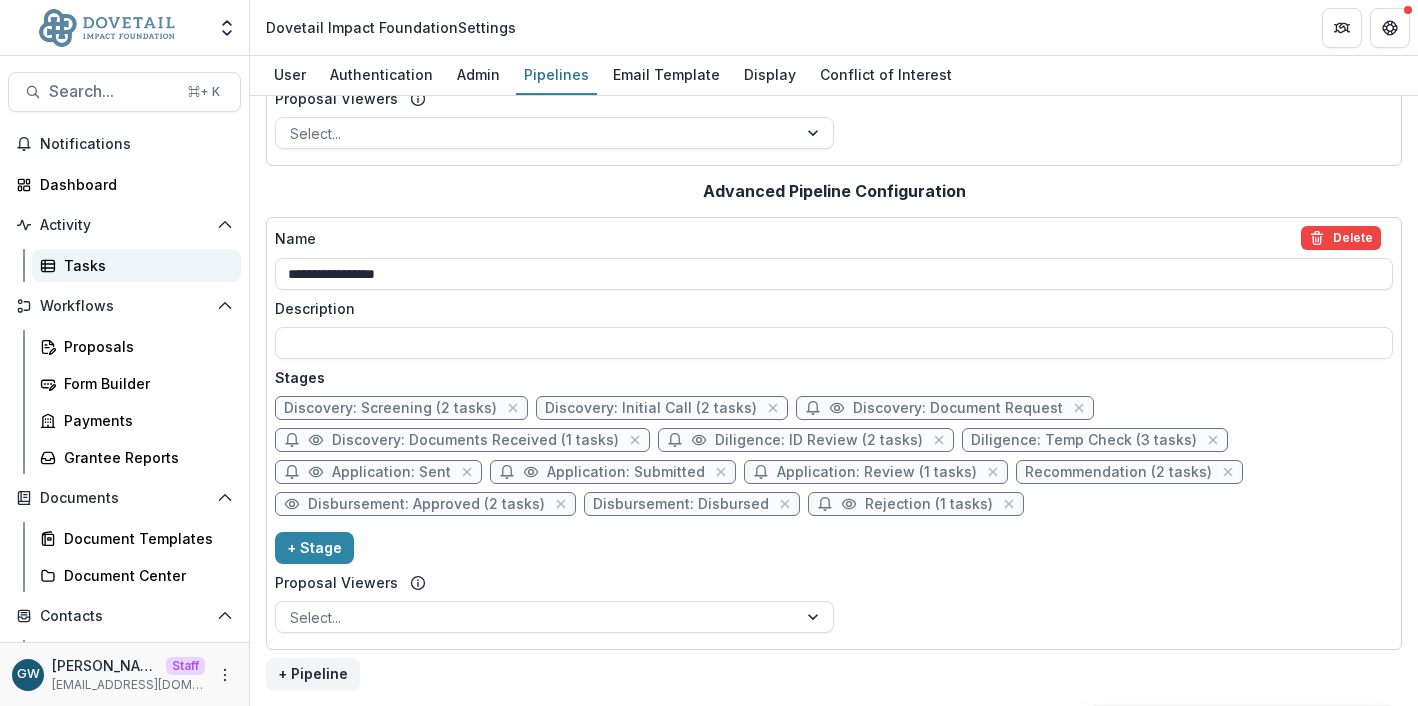 click on "Tasks" at bounding box center (144, 265) 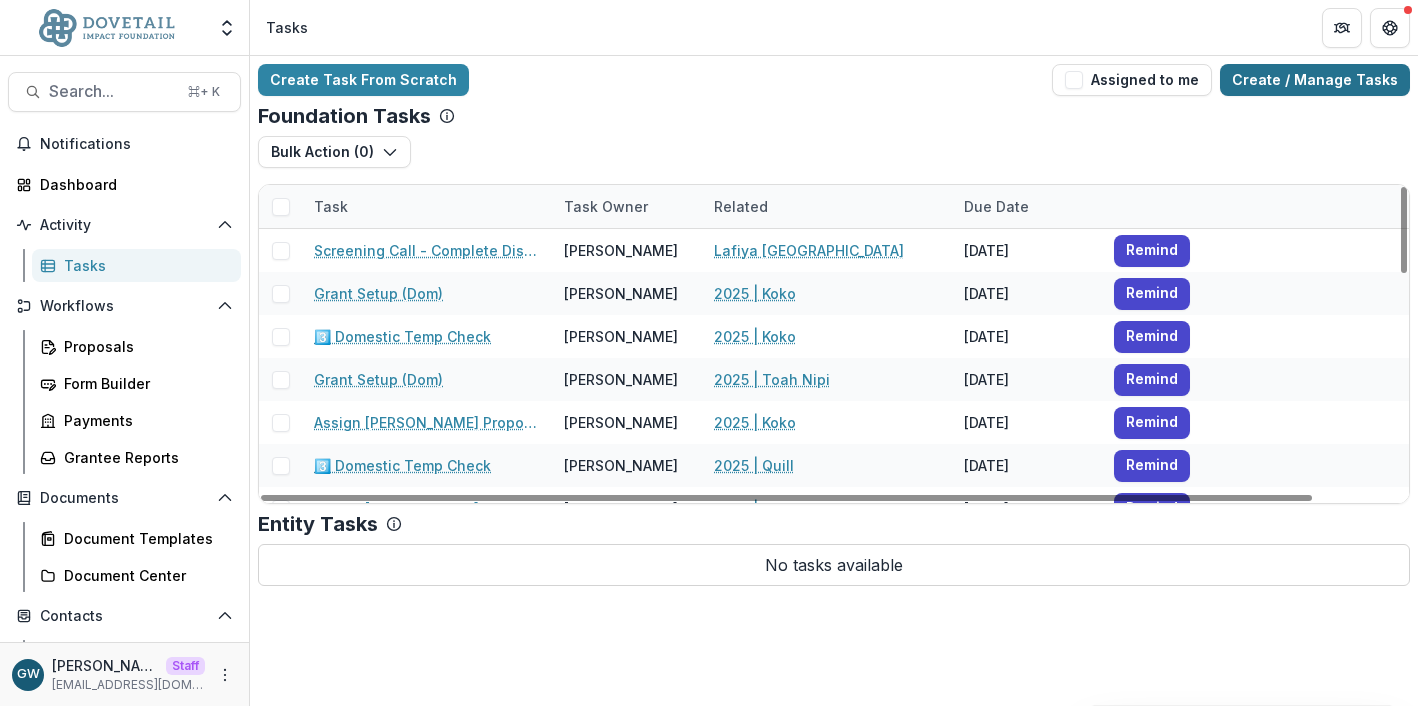 click on "Create / Manage Tasks" at bounding box center (1315, 80) 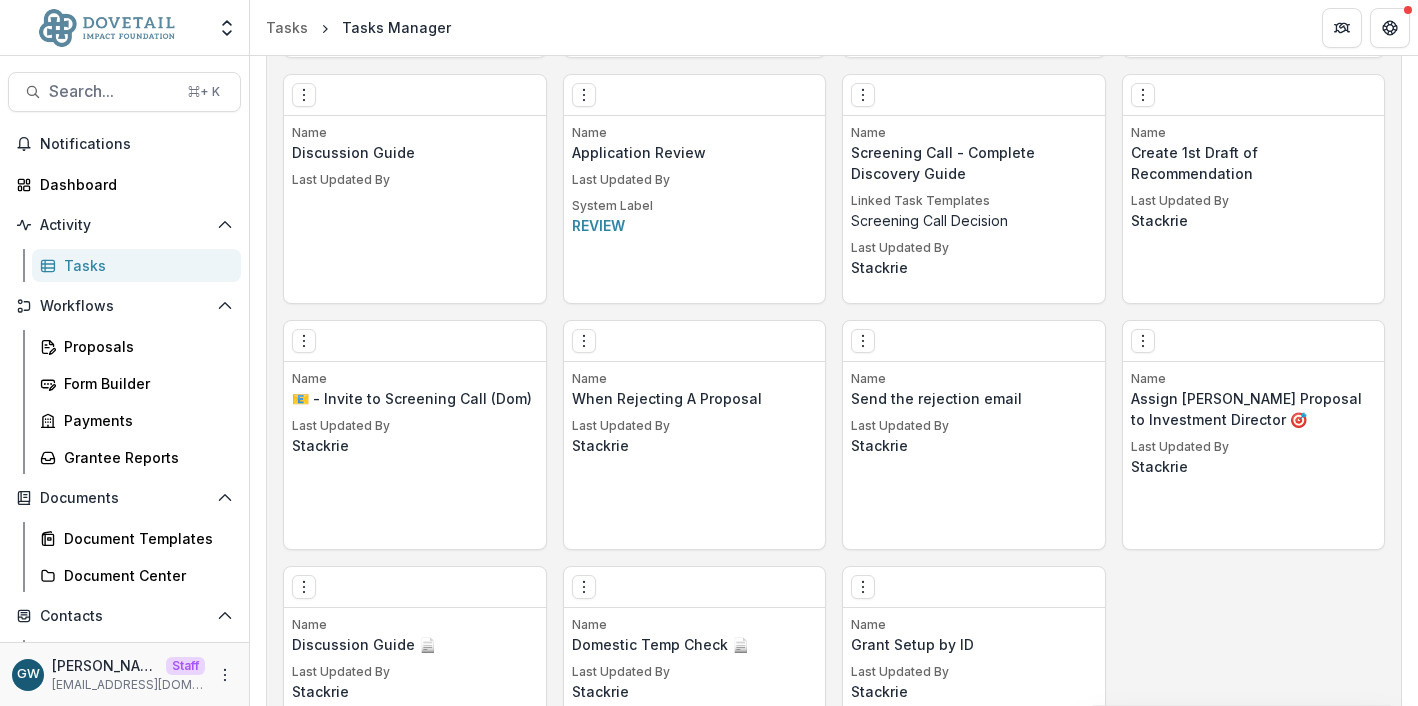scroll, scrollTop: 2417, scrollLeft: 0, axis: vertical 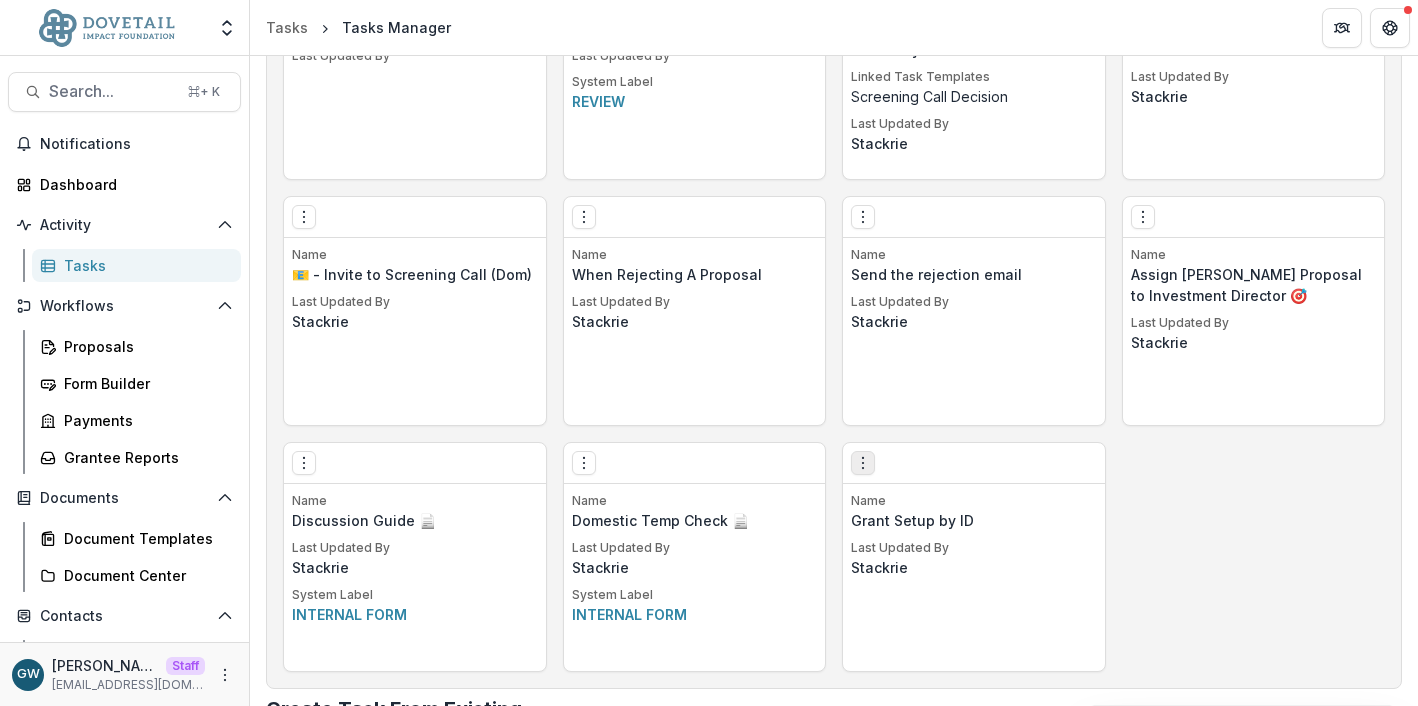 click 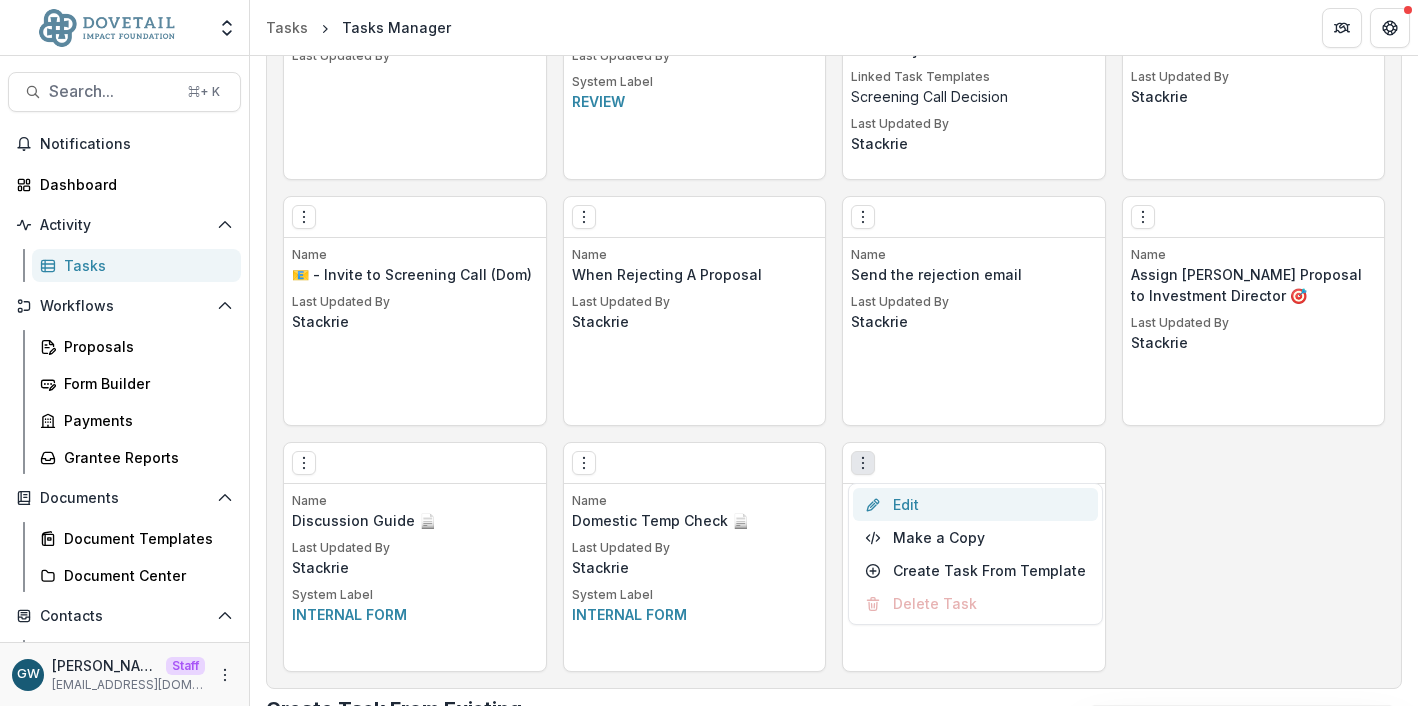 click on "Edit" at bounding box center [975, 504] 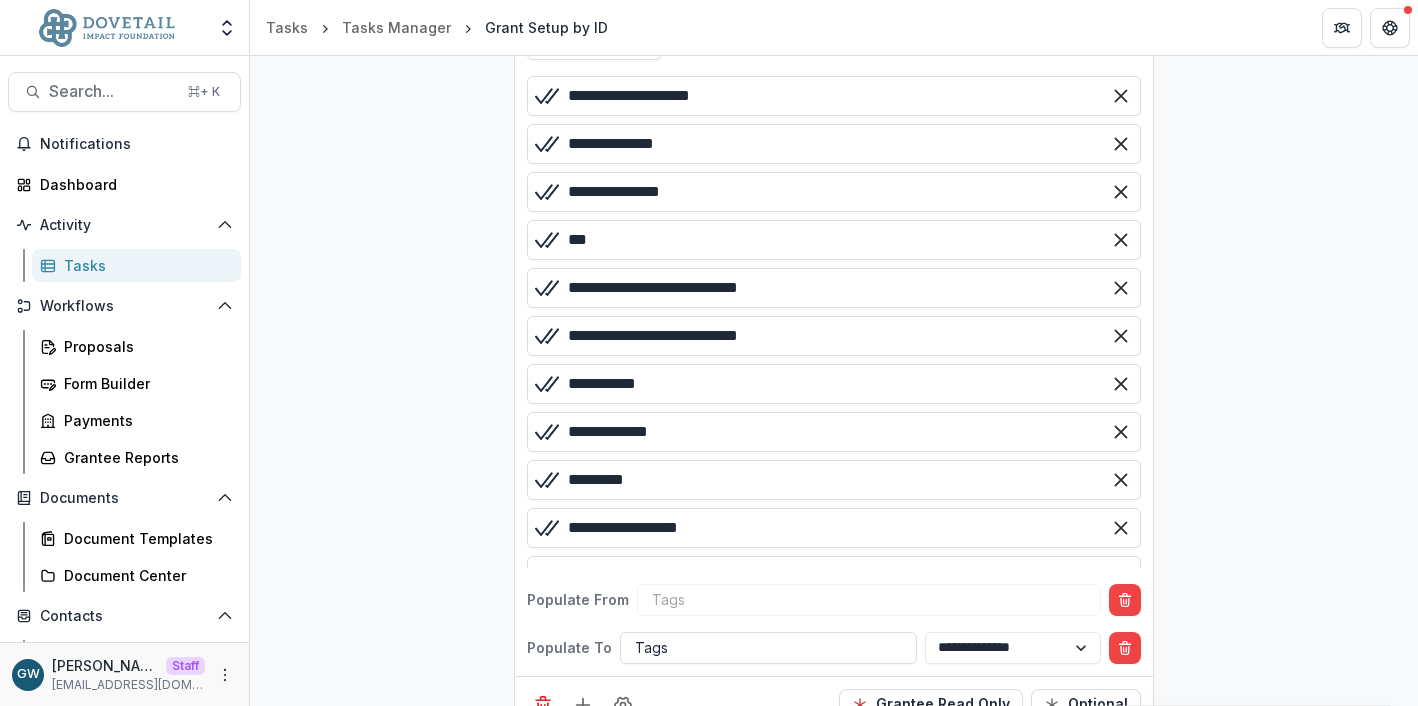scroll, scrollTop: 2149, scrollLeft: 0, axis: vertical 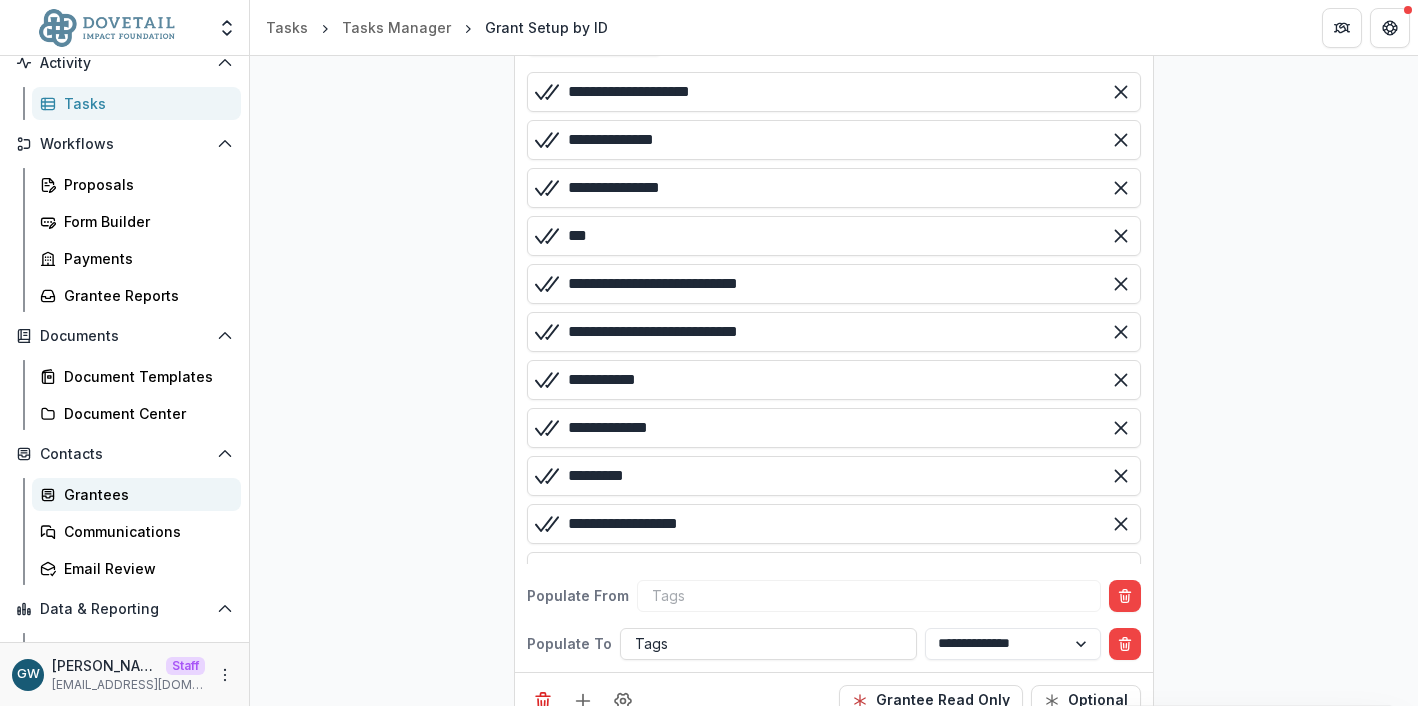 click on "Grantees" at bounding box center [144, 494] 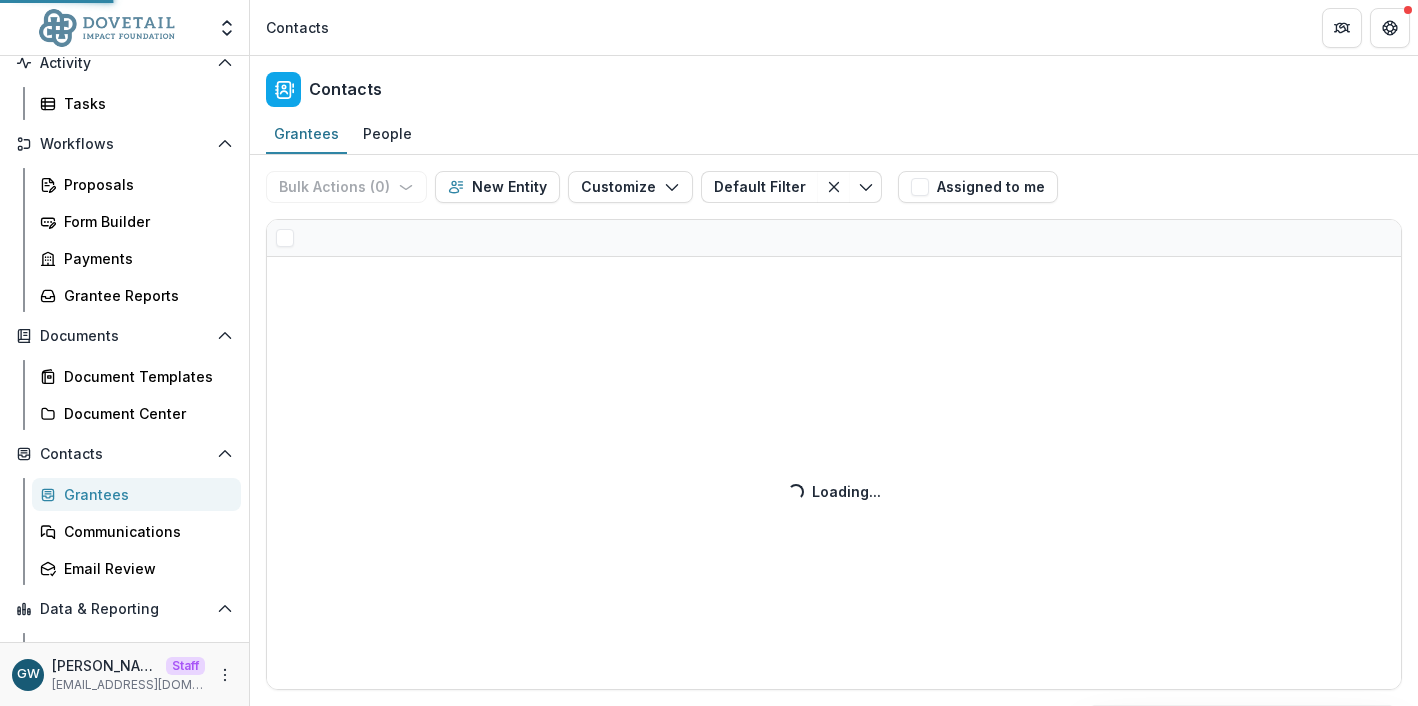 scroll, scrollTop: 0, scrollLeft: 0, axis: both 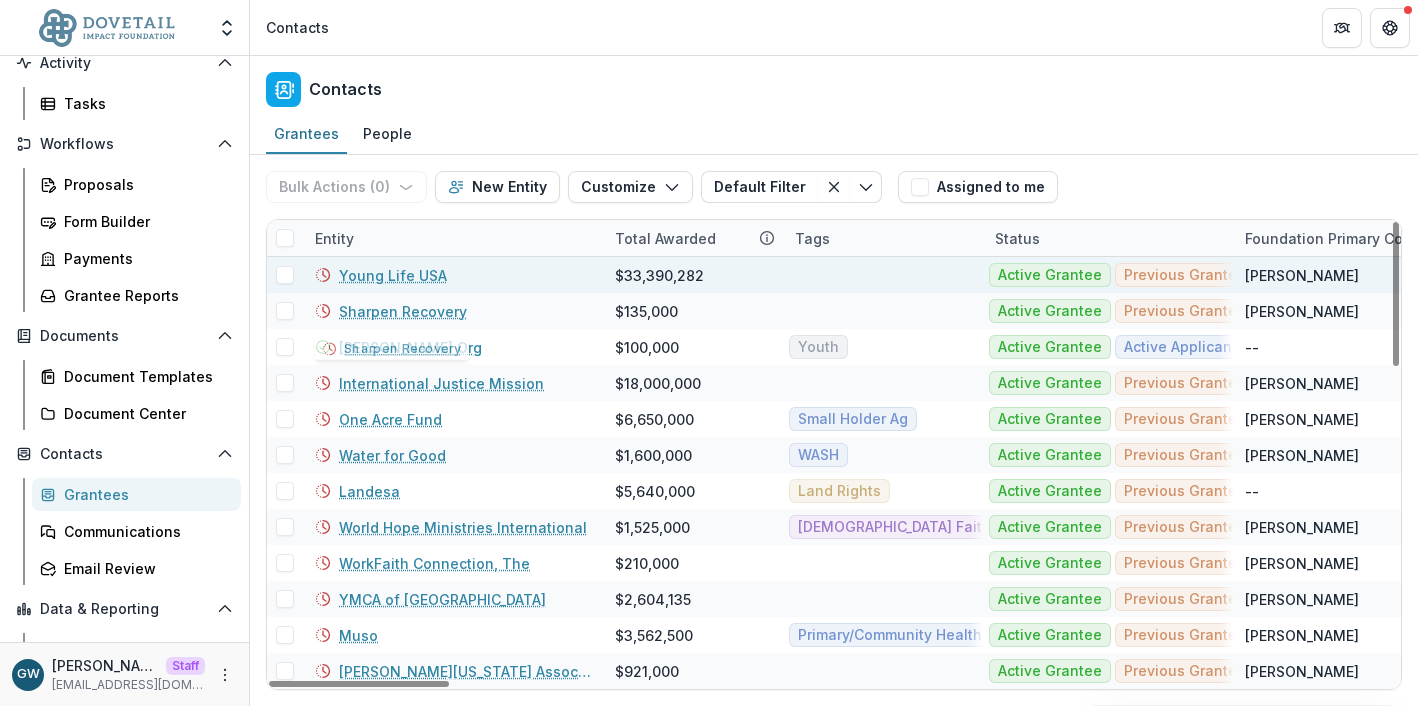 click on "Young Life USA" at bounding box center (393, 275) 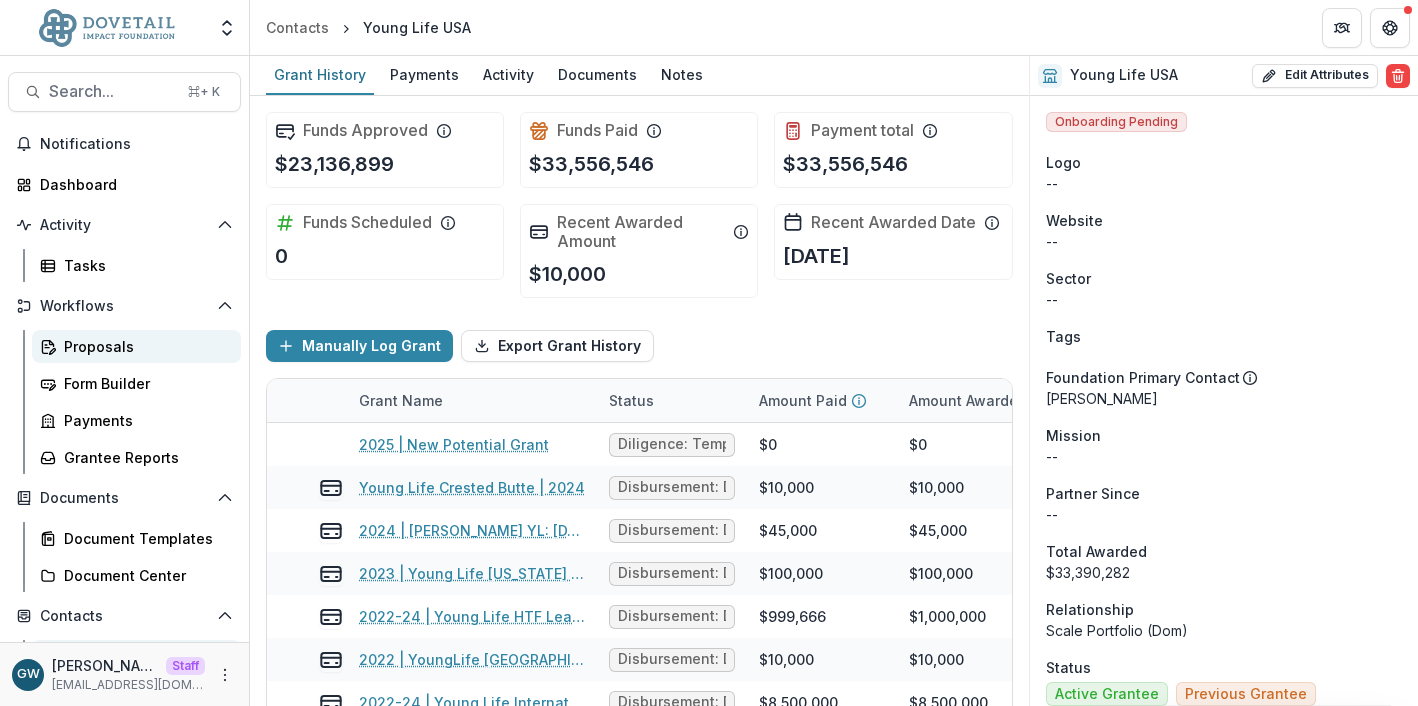 click on "Proposals" at bounding box center (144, 346) 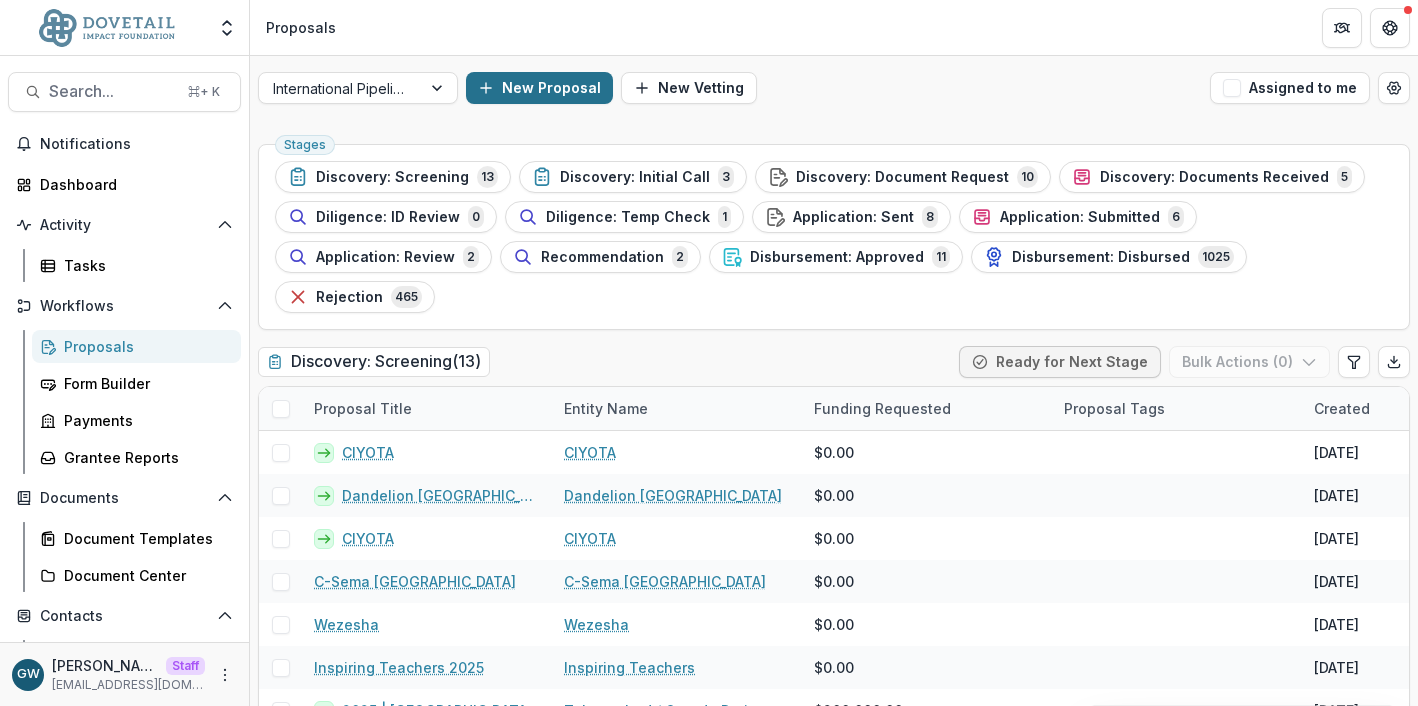 click on "New Proposal" at bounding box center [539, 88] 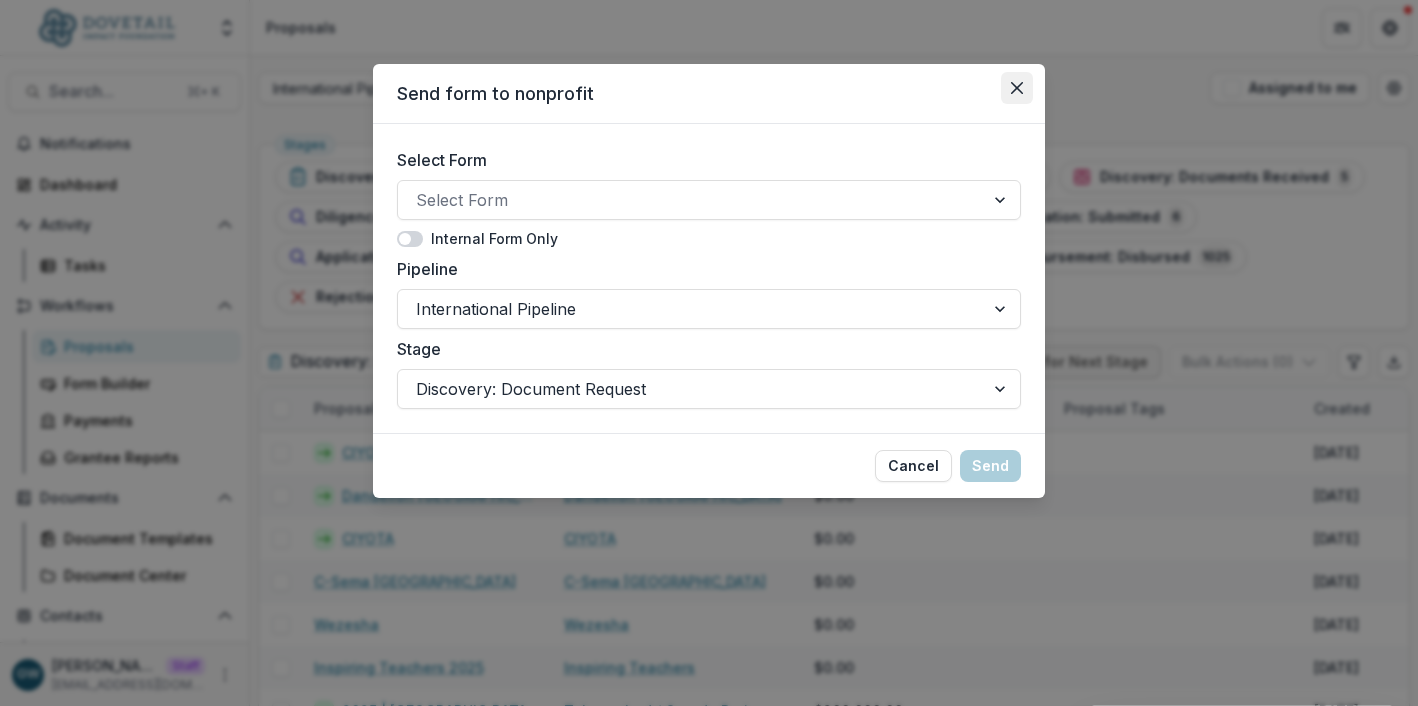 click at bounding box center (1017, 88) 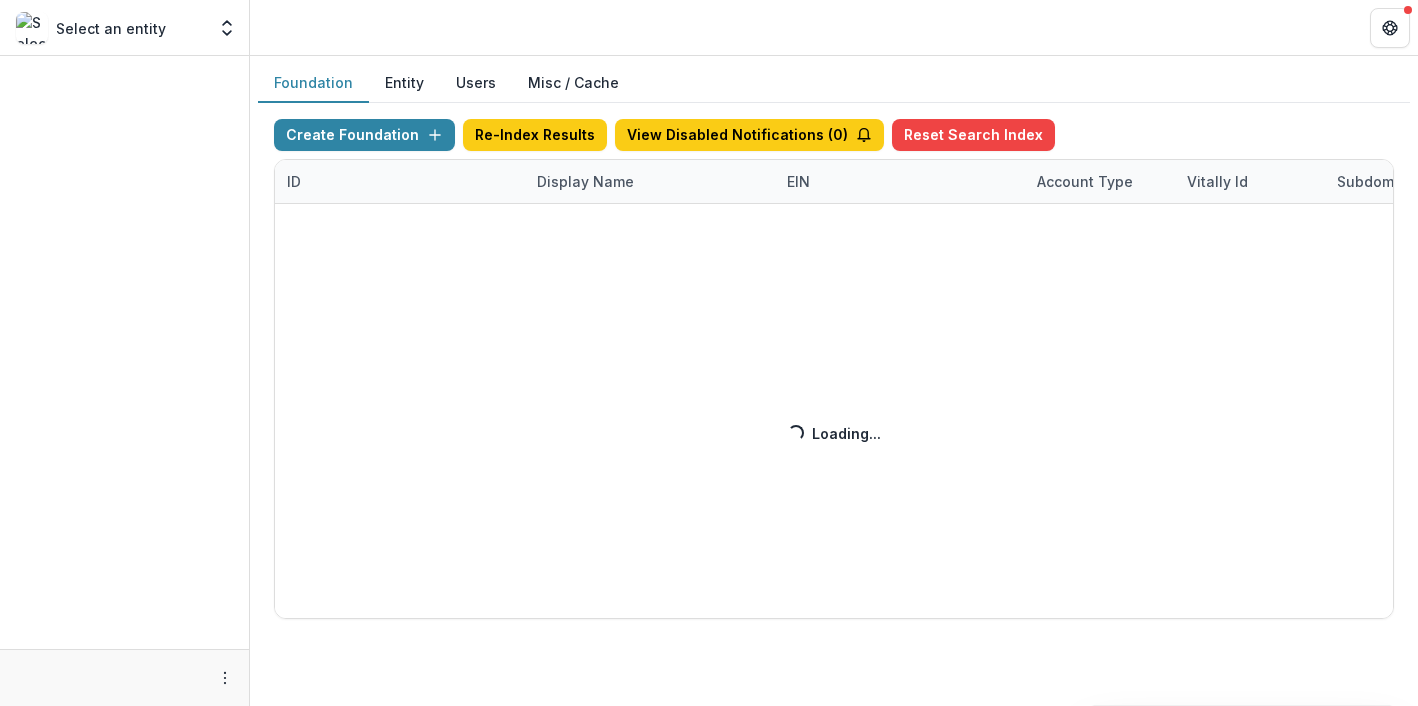 scroll, scrollTop: 0, scrollLeft: 0, axis: both 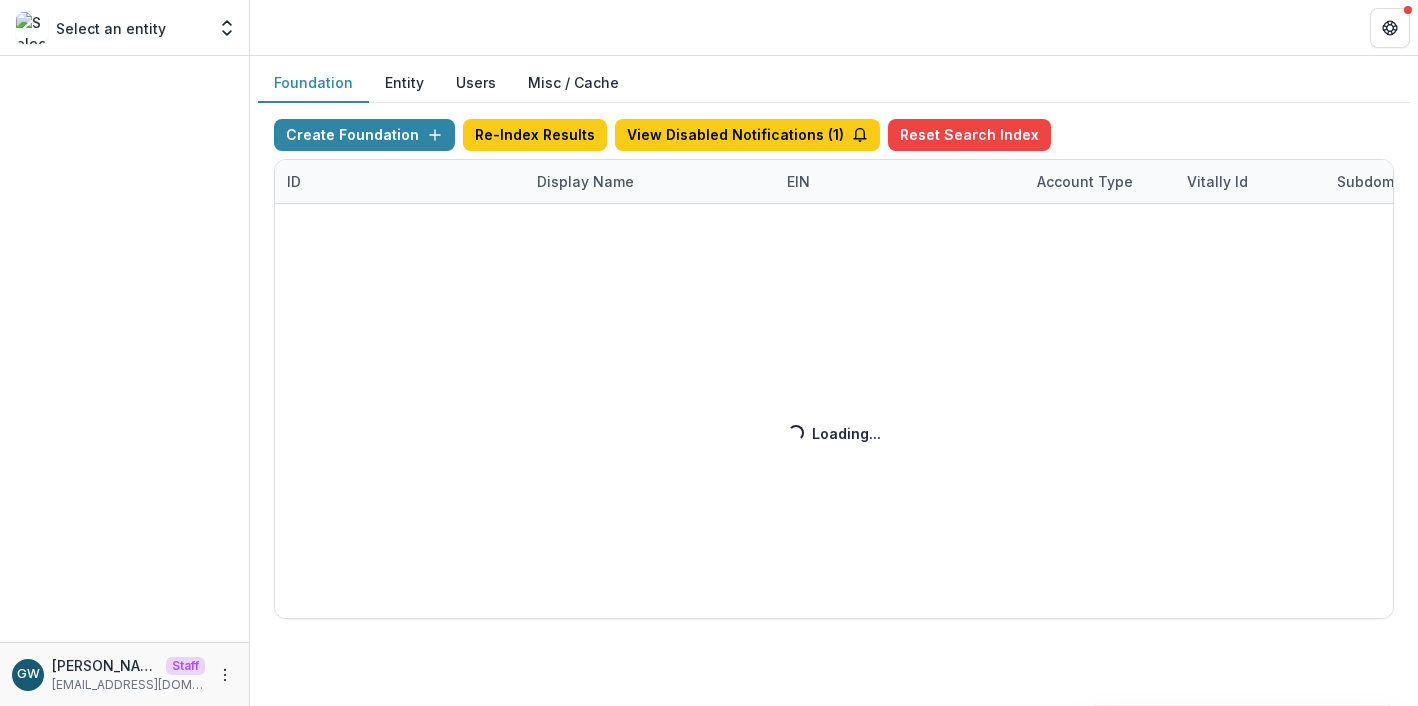 click on "Create Foundation Re-Index Results View Disabled Notifications ( 1 ) Reset Search Index ID Display Name EIN Account Type Vitally Id Subdomain Created on Actions Feature Flags Loading... Loading..." at bounding box center (834, 369) 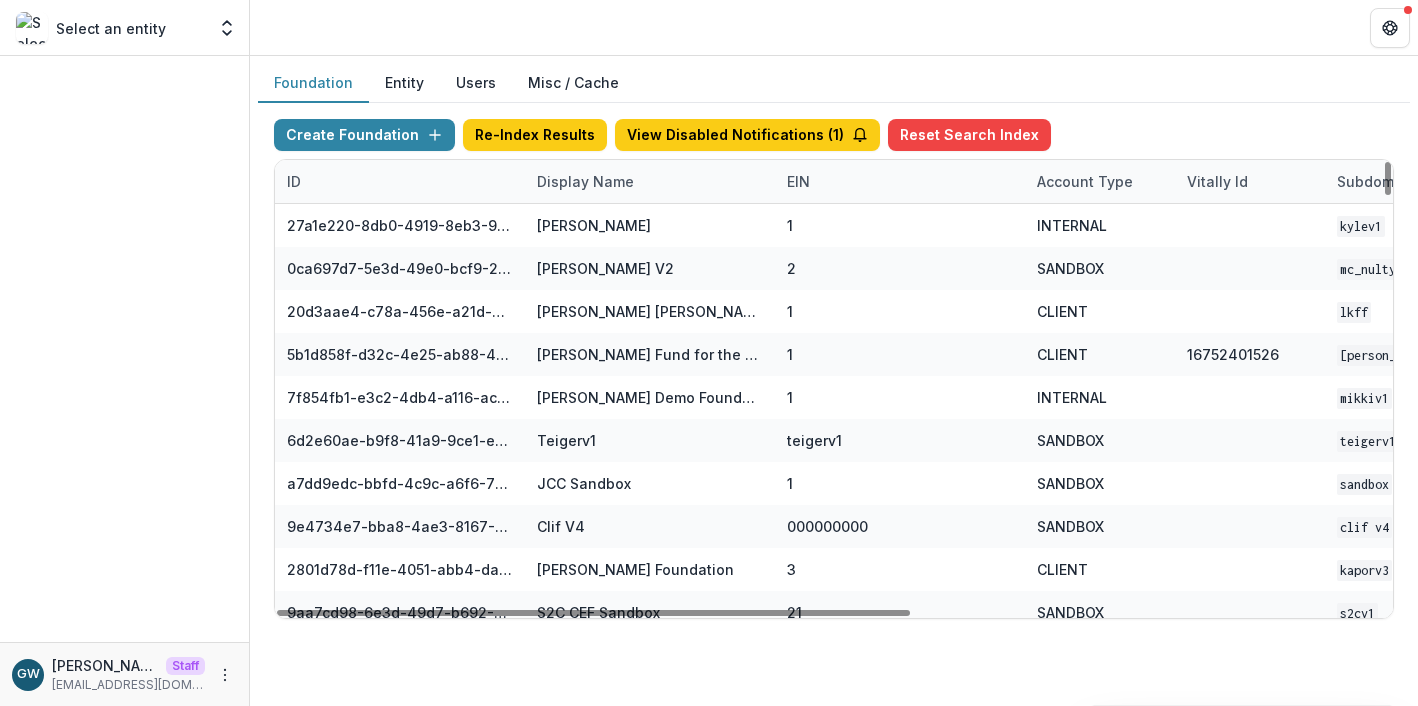 click on "Display Name" at bounding box center (585, 181) 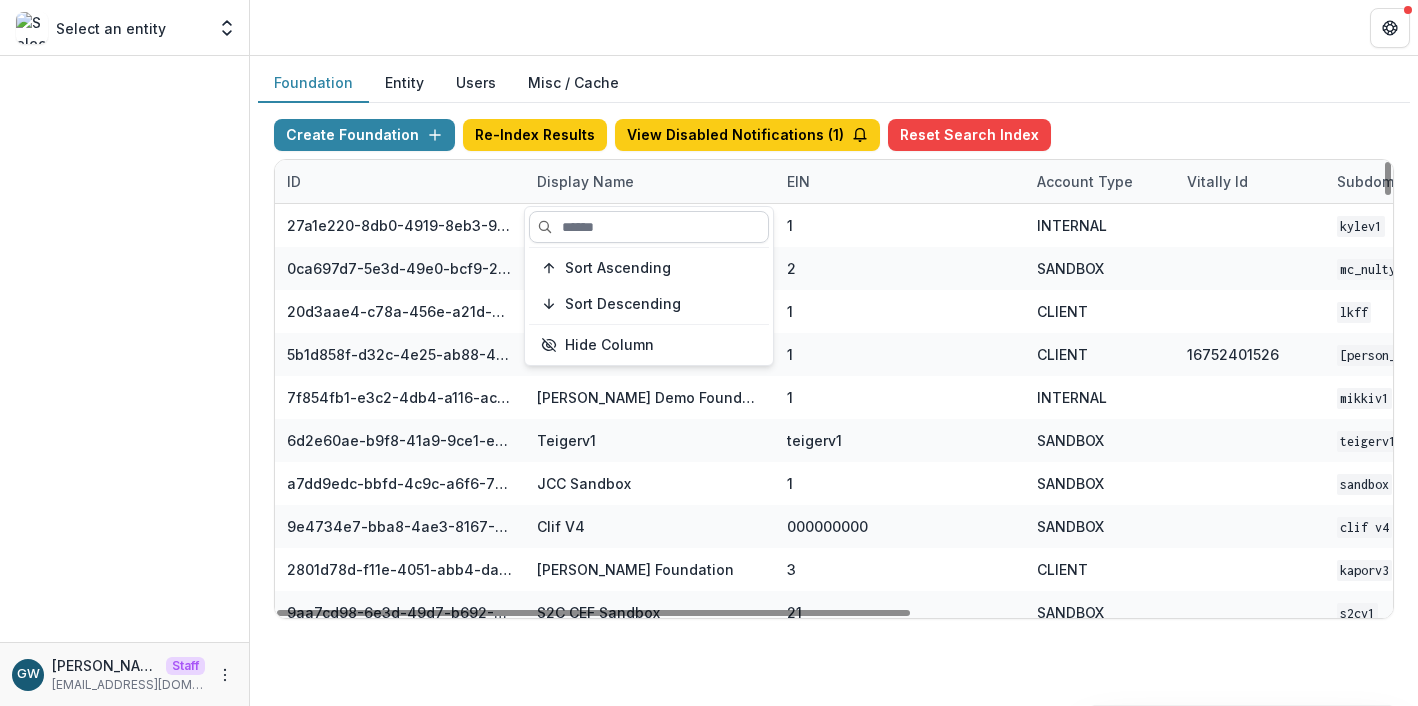 click at bounding box center (649, 227) 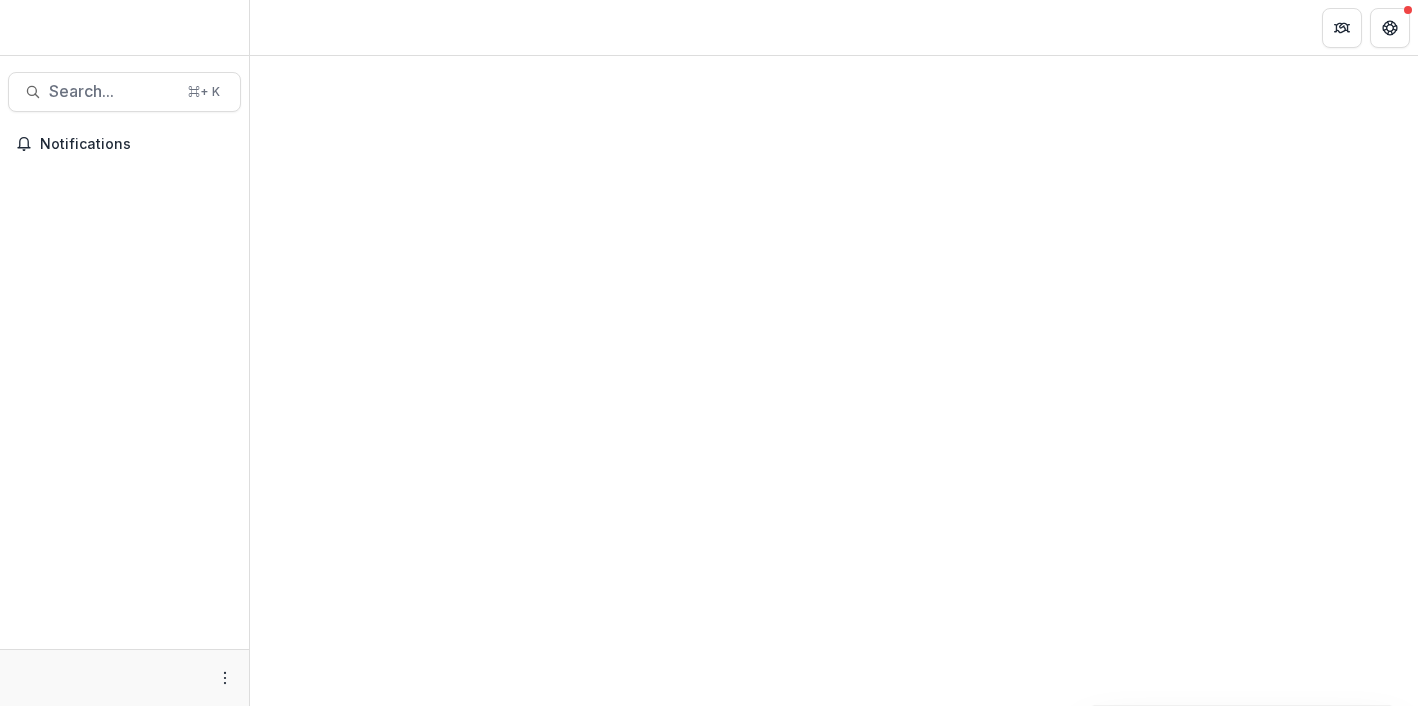 scroll, scrollTop: 0, scrollLeft: 0, axis: both 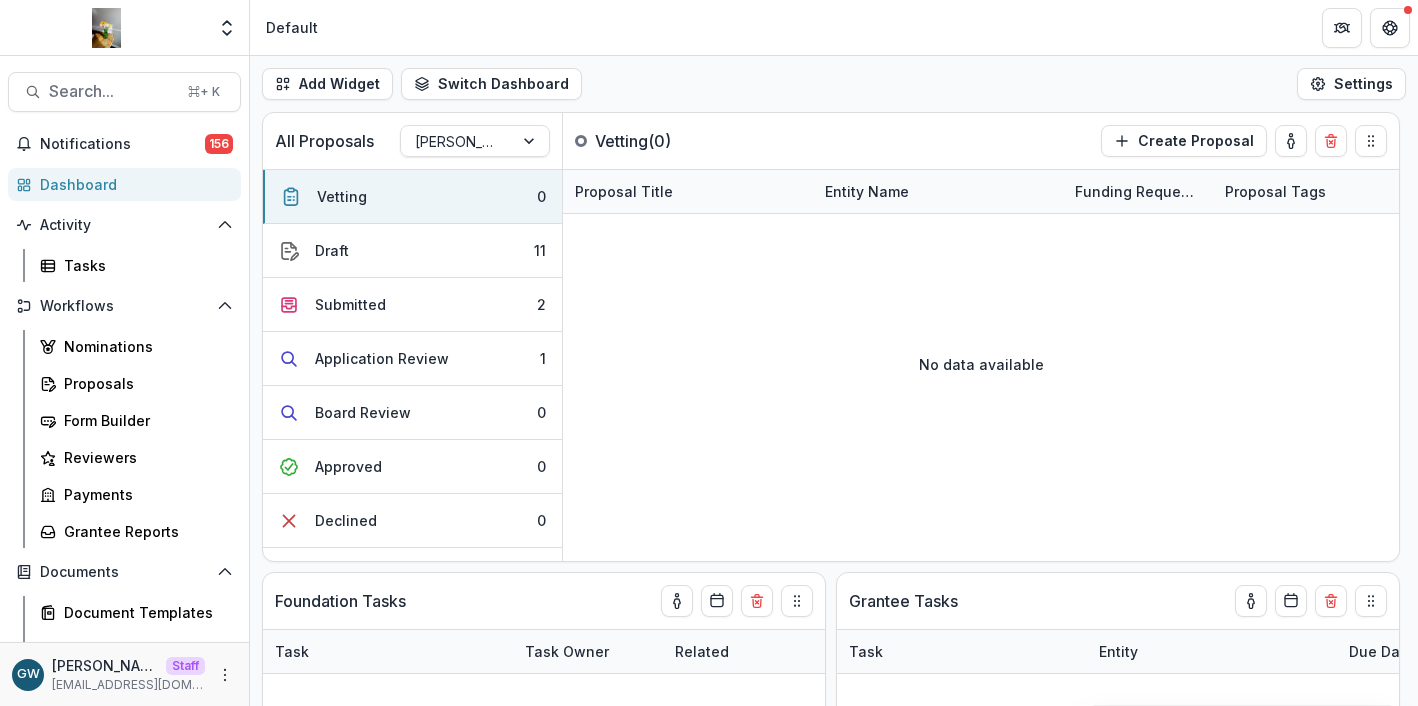 select on "******" 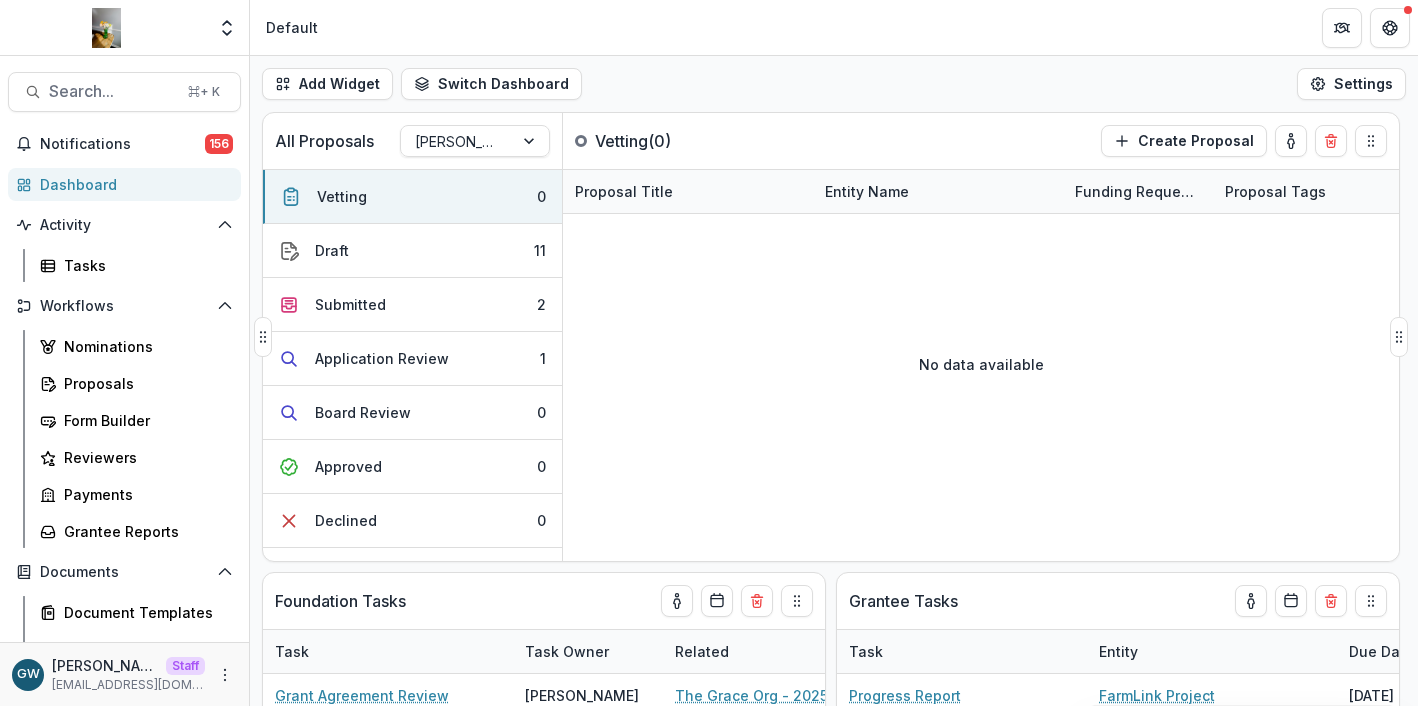 select on "******" 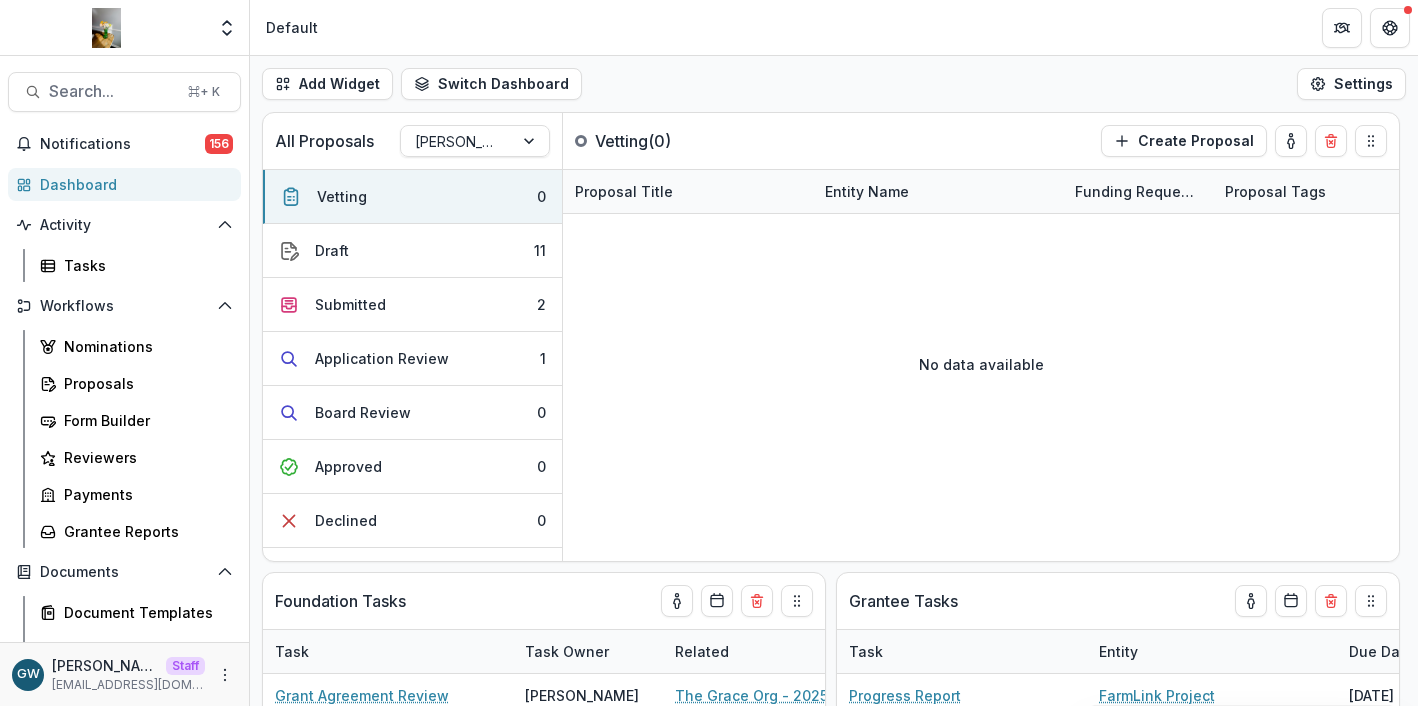 select on "******" 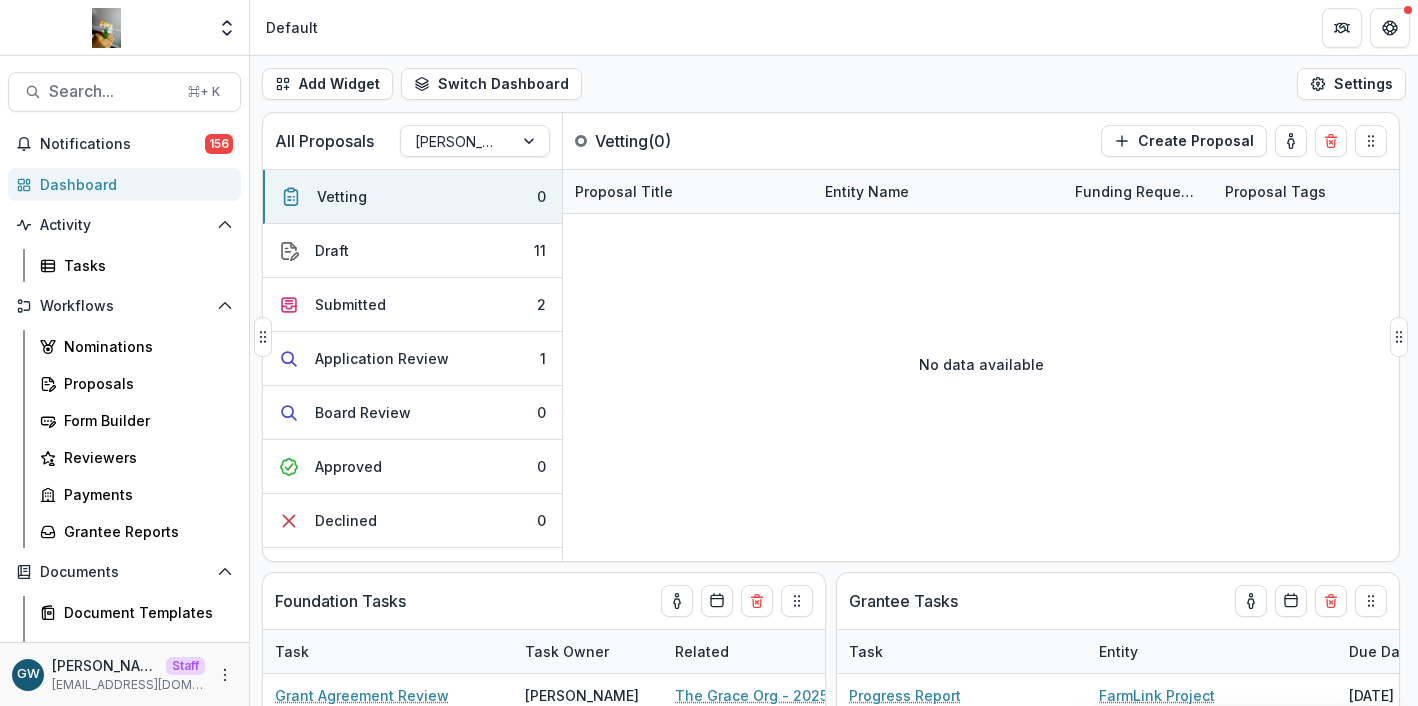 select on "******" 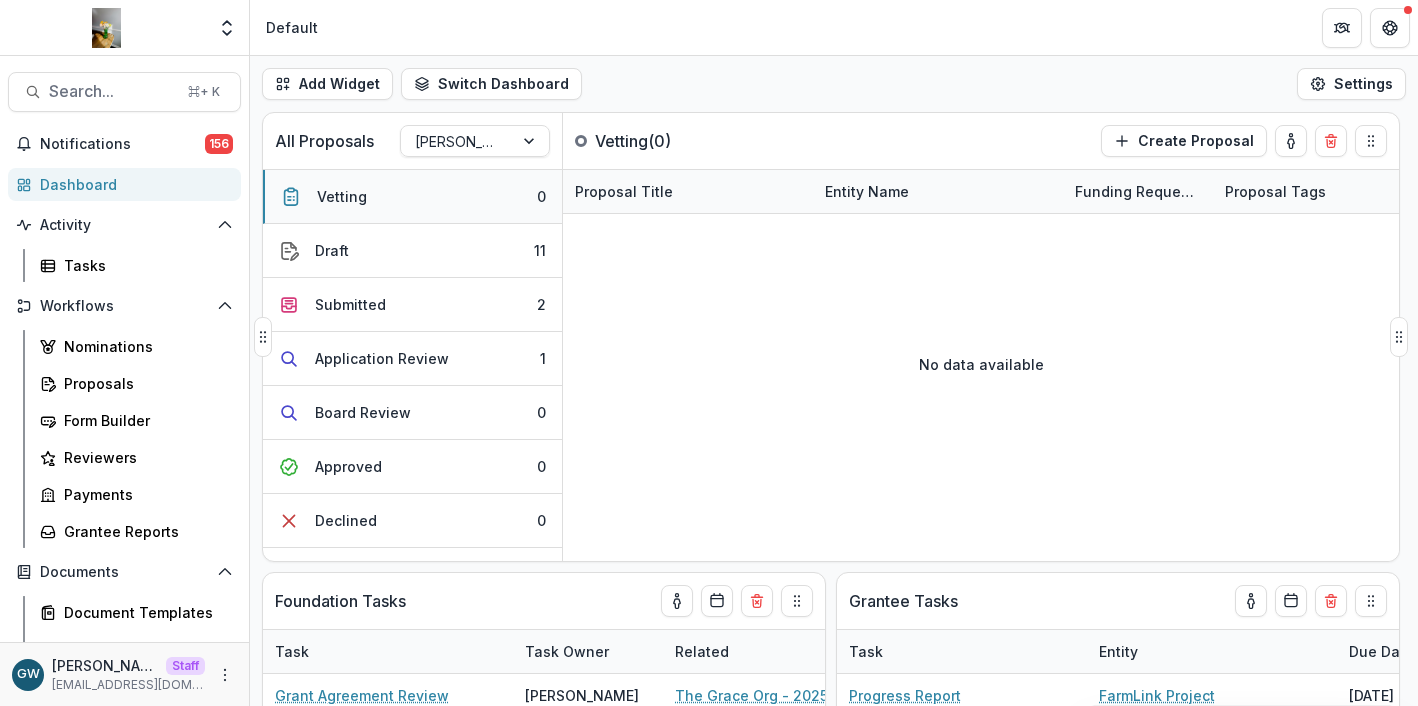 select on "******" 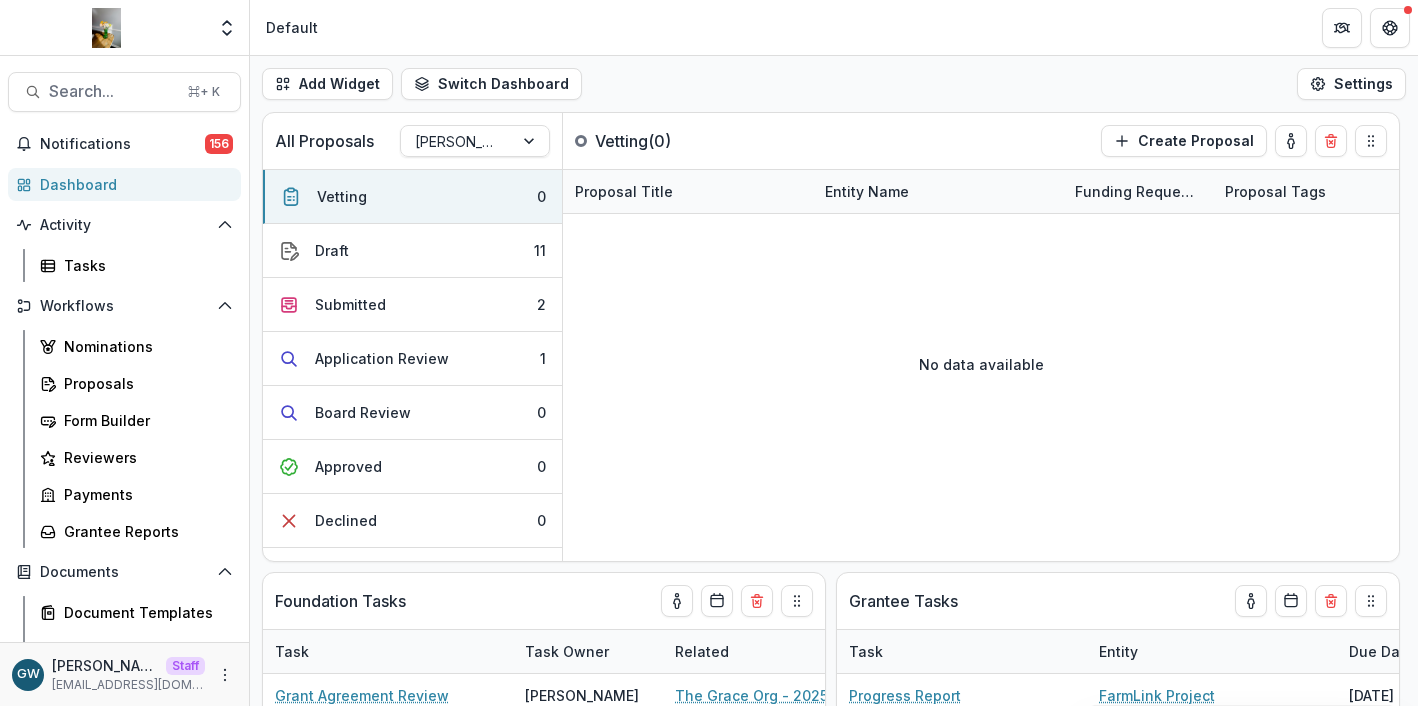 select on "******" 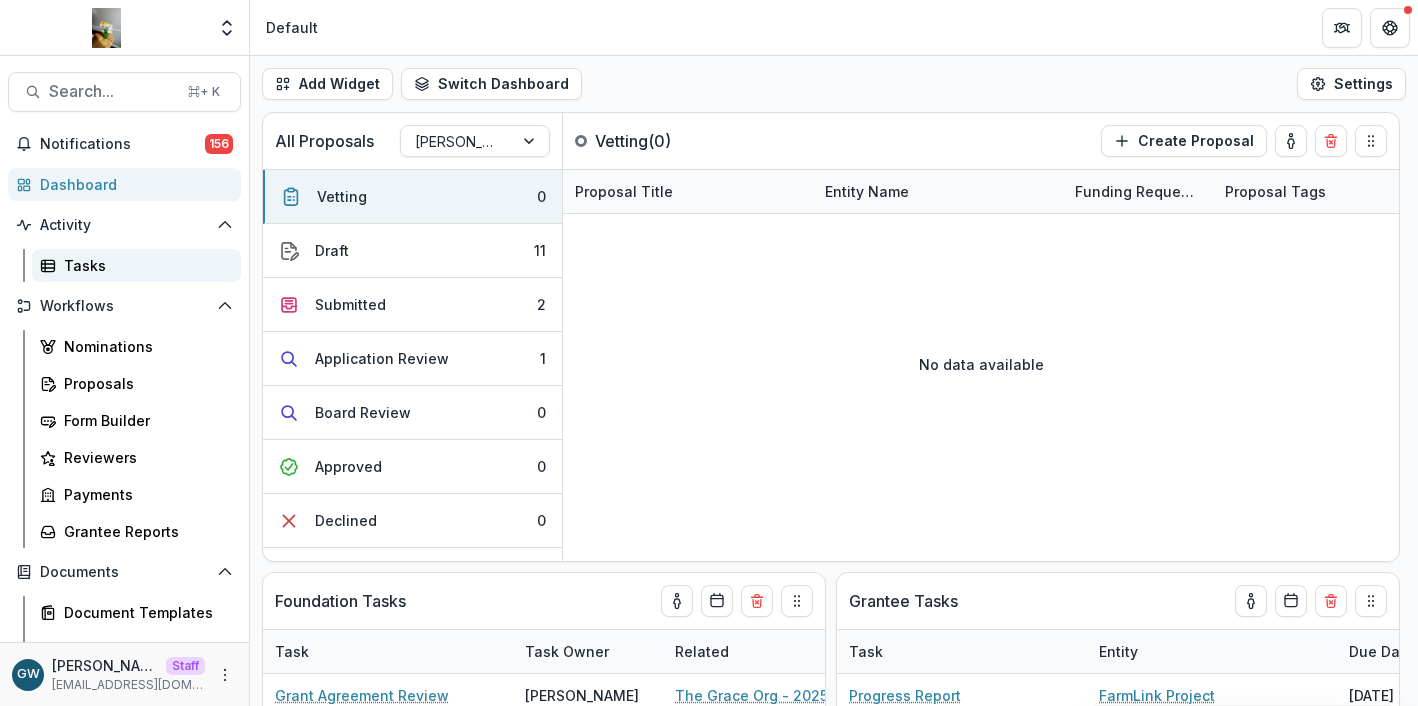 click on "Tasks" at bounding box center (144, 265) 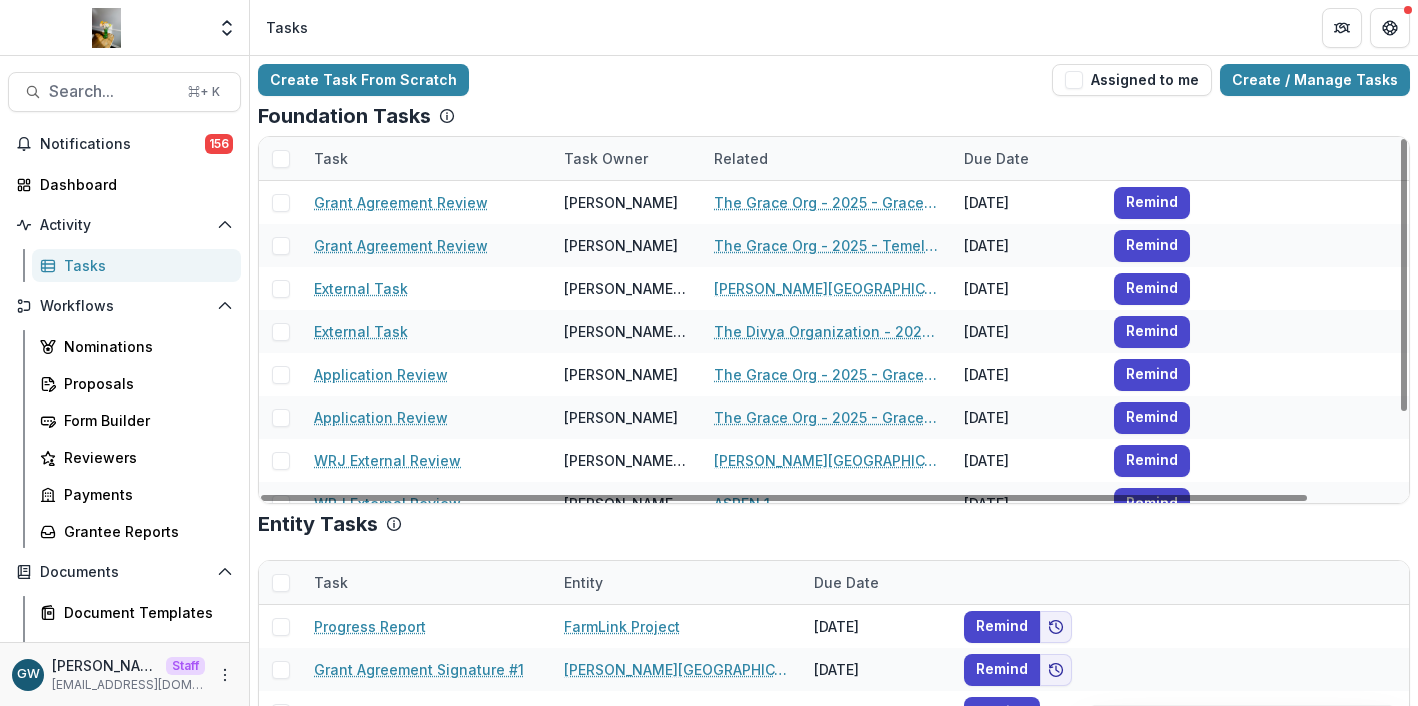 click on "Create / Manage Tasks" at bounding box center [1315, 80] 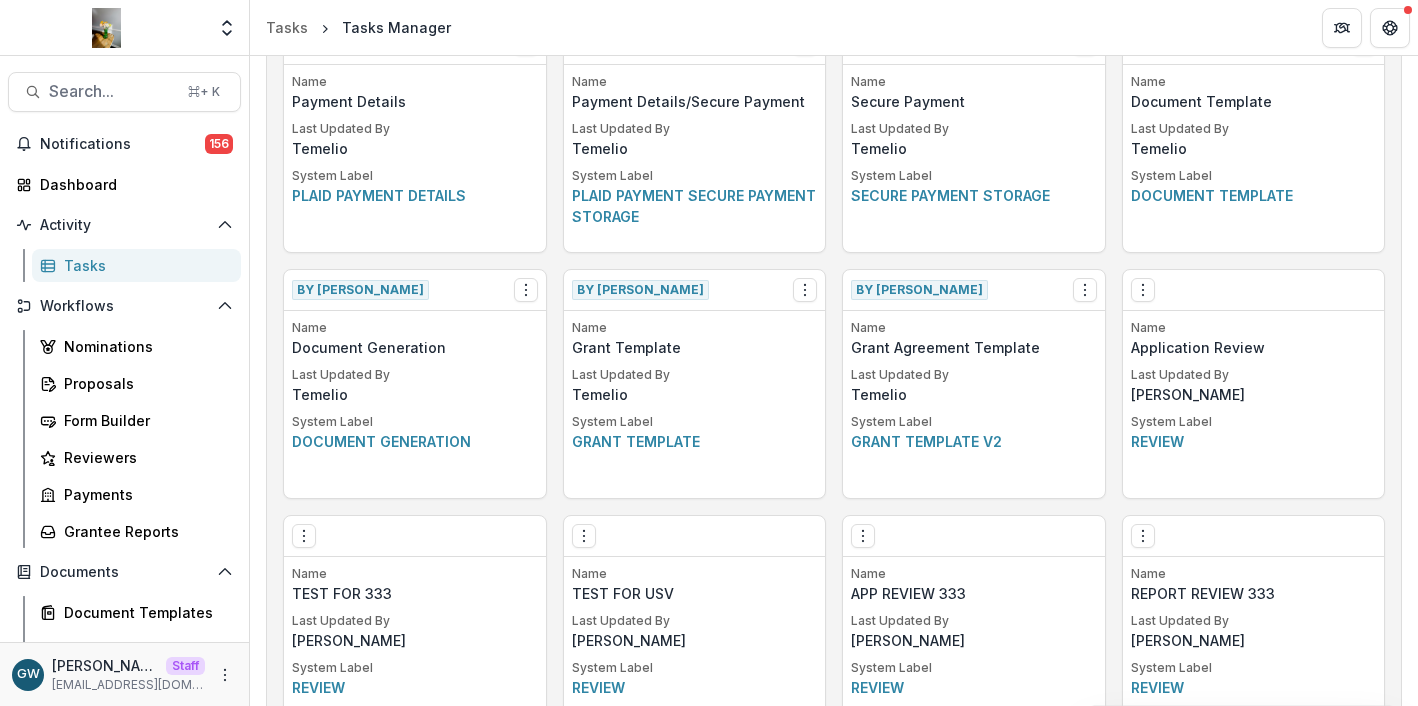 scroll, scrollTop: 1113, scrollLeft: 0, axis: vertical 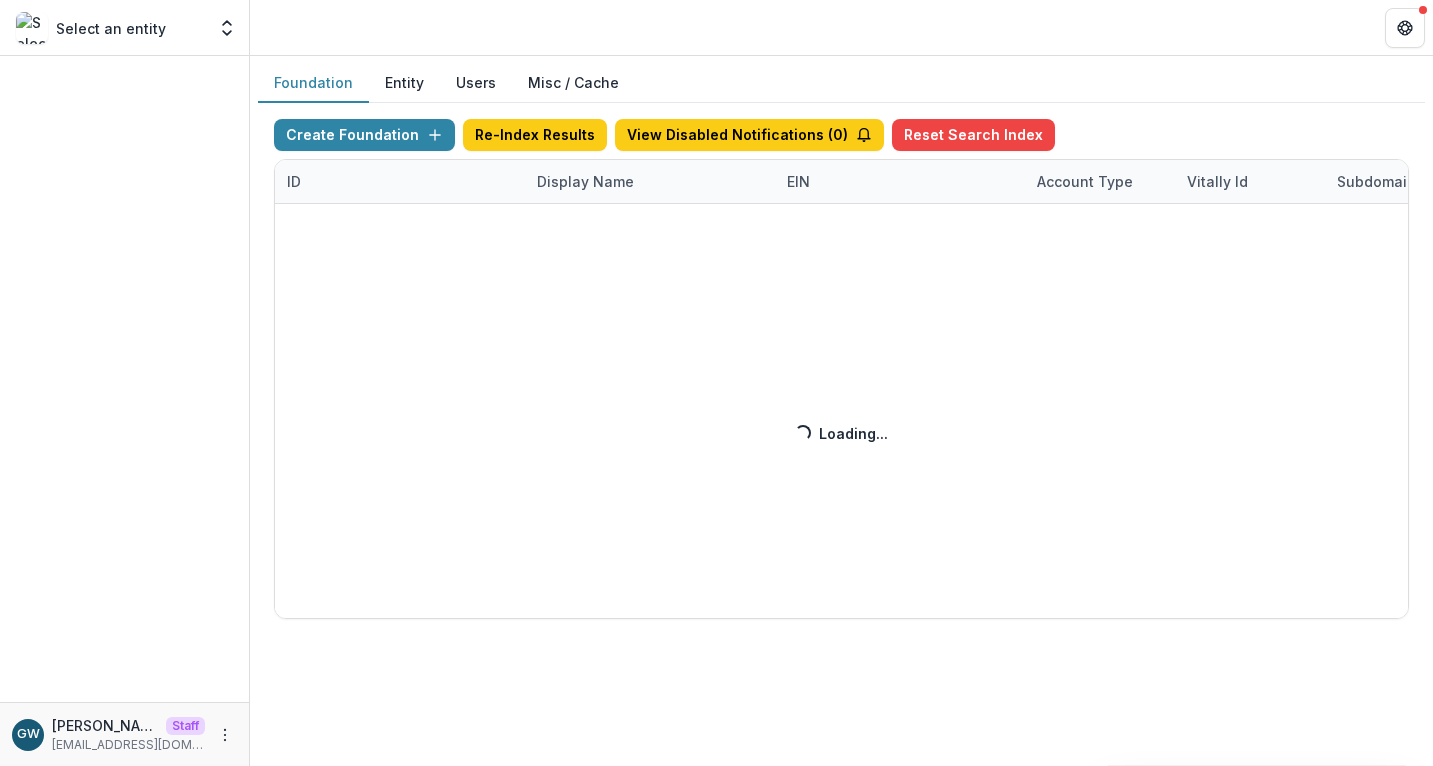 click on "Create Foundation Re-Index Results View Disabled Notifications ( 0 ) Reset Search Index ID Display Name EIN Account Type Vitally Id Subdomain Created on Actions Feature Flags Loading... Loading..." at bounding box center [841, 369] 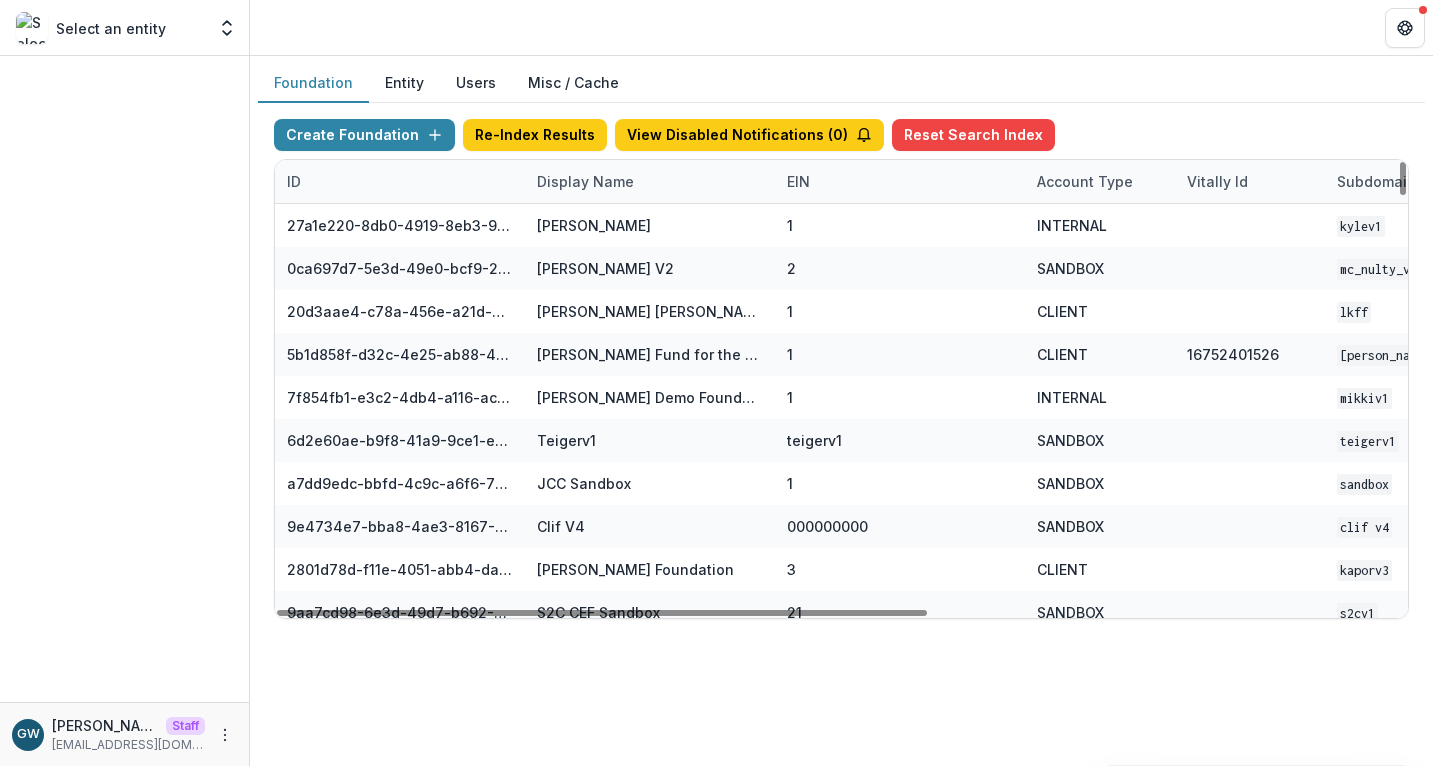 click on "Display Name" at bounding box center [585, 181] 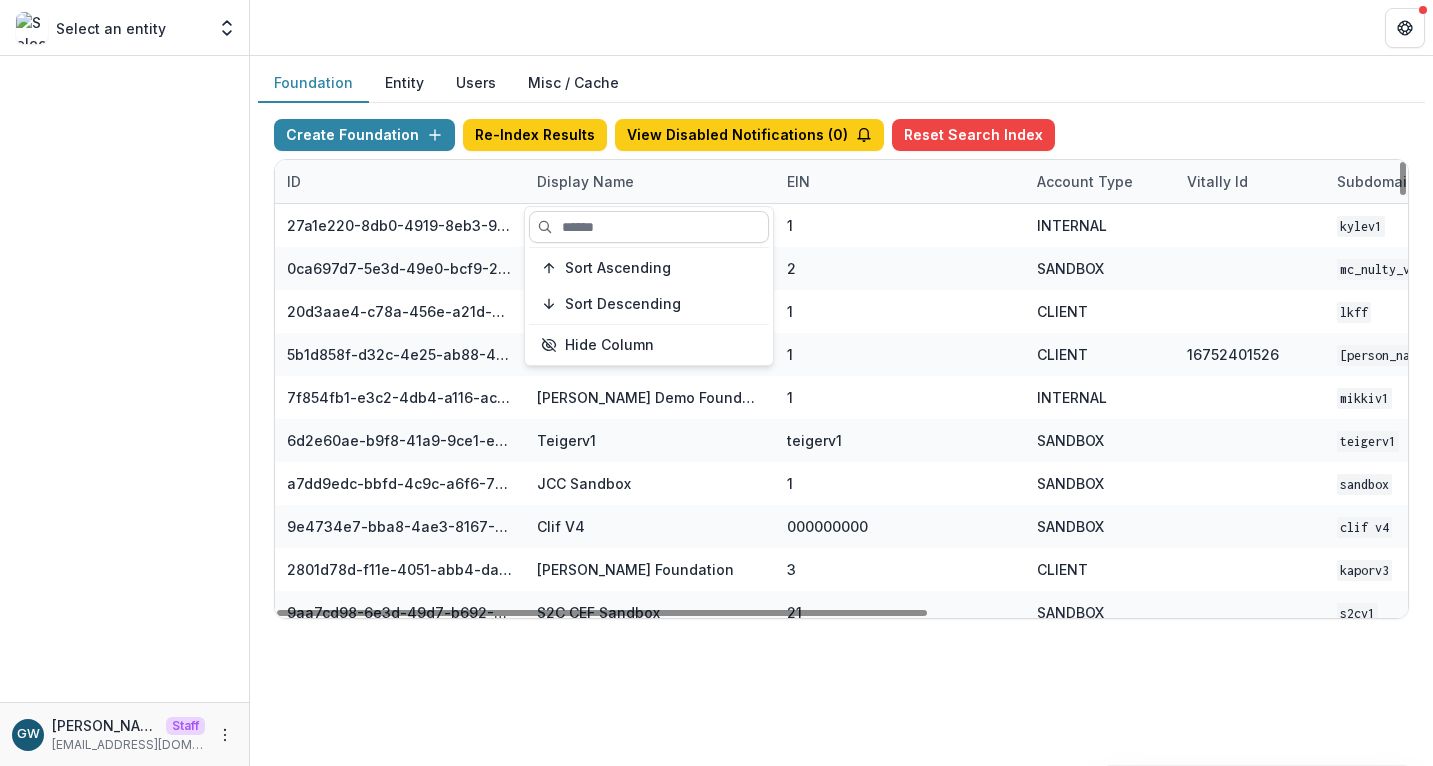 click at bounding box center (649, 227) 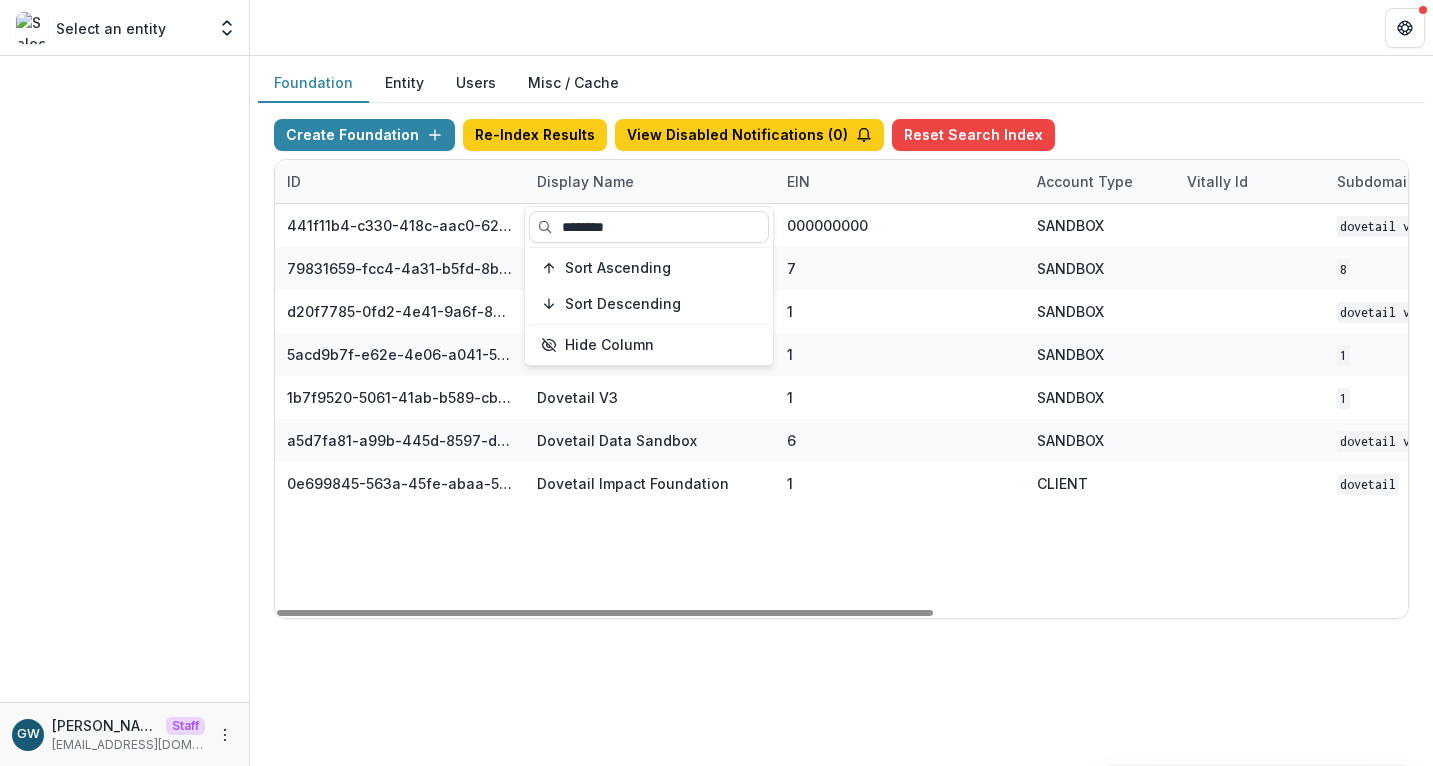 type on "********" 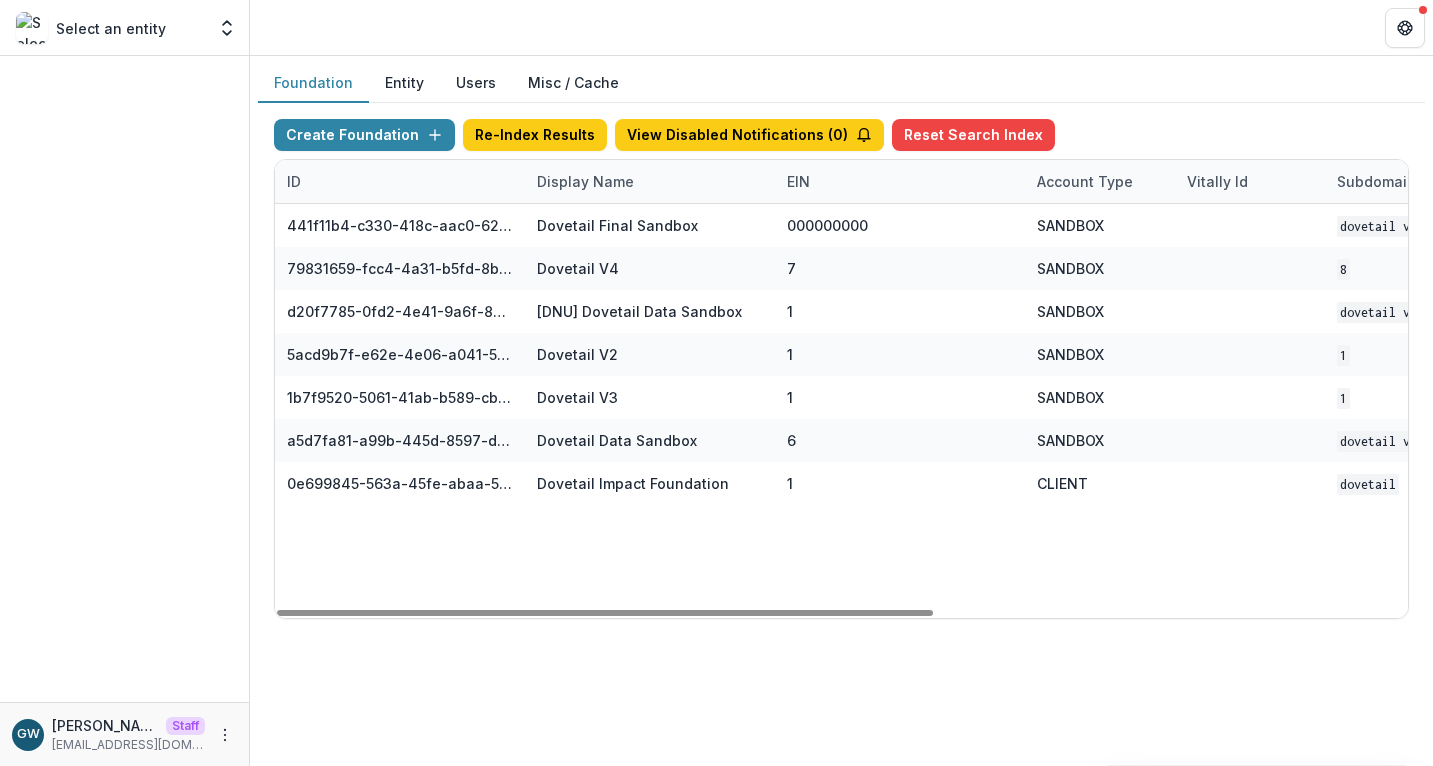 click on "Foundation Entity Users Misc / Cache" at bounding box center (841, 83) 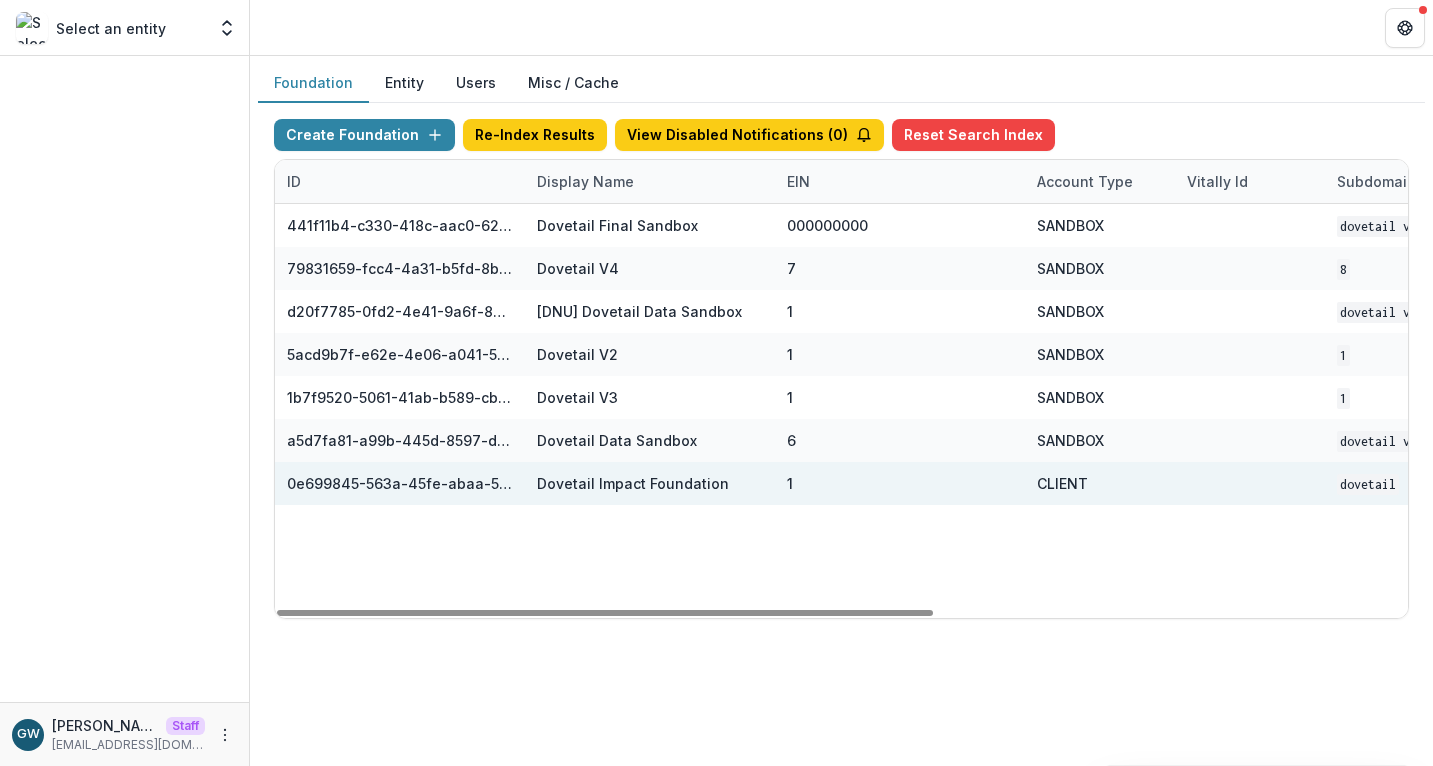 scroll, scrollTop: 0, scrollLeft: 817, axis: horizontal 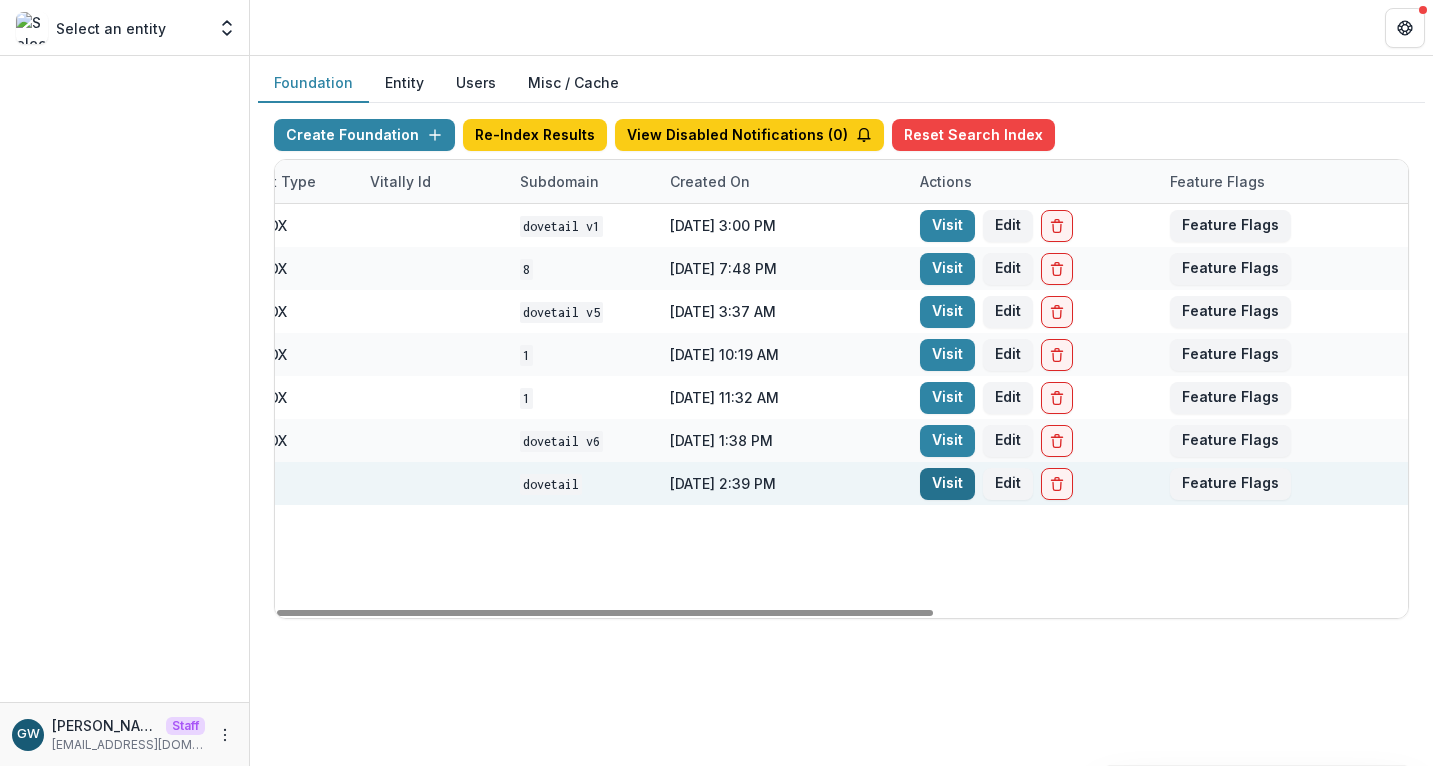 click on "Visit" at bounding box center (947, 484) 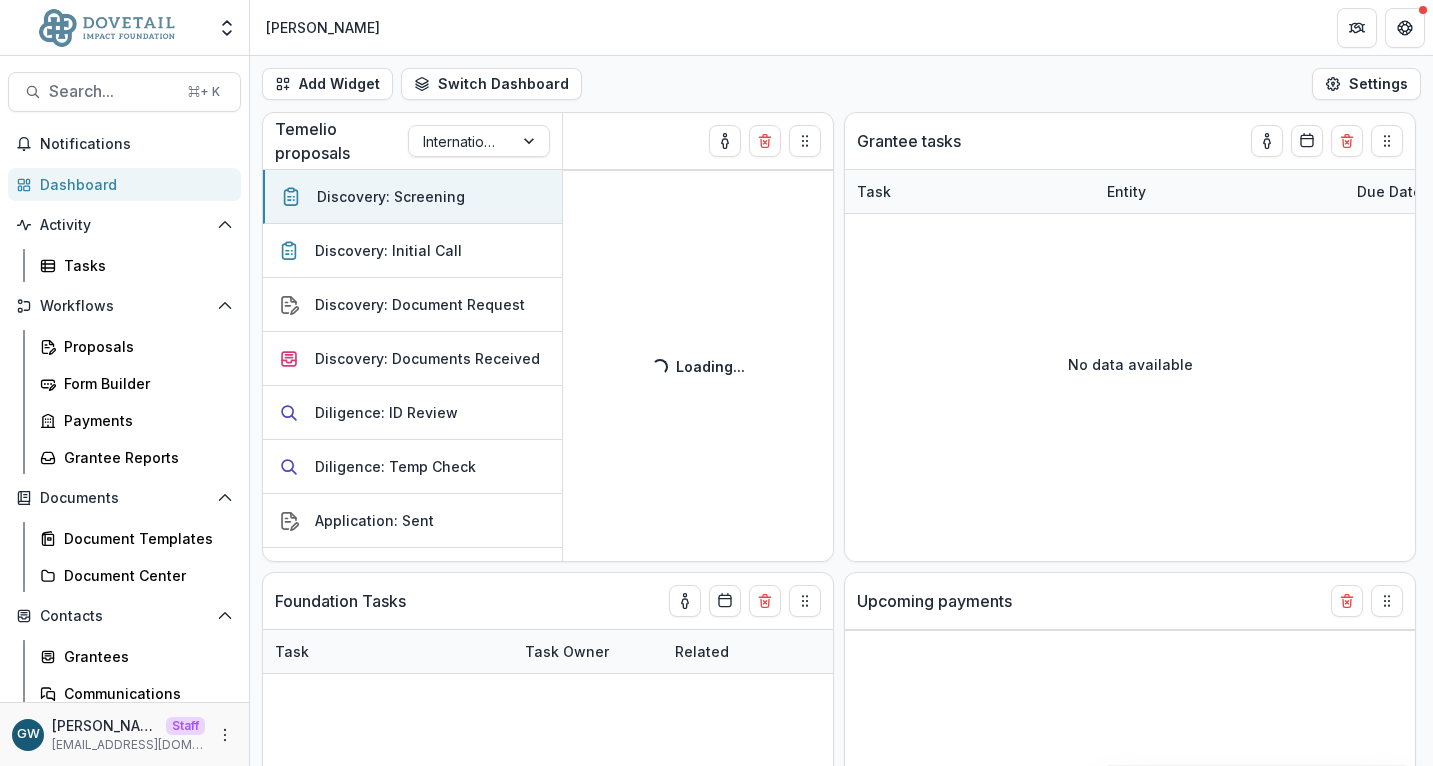select on "******" 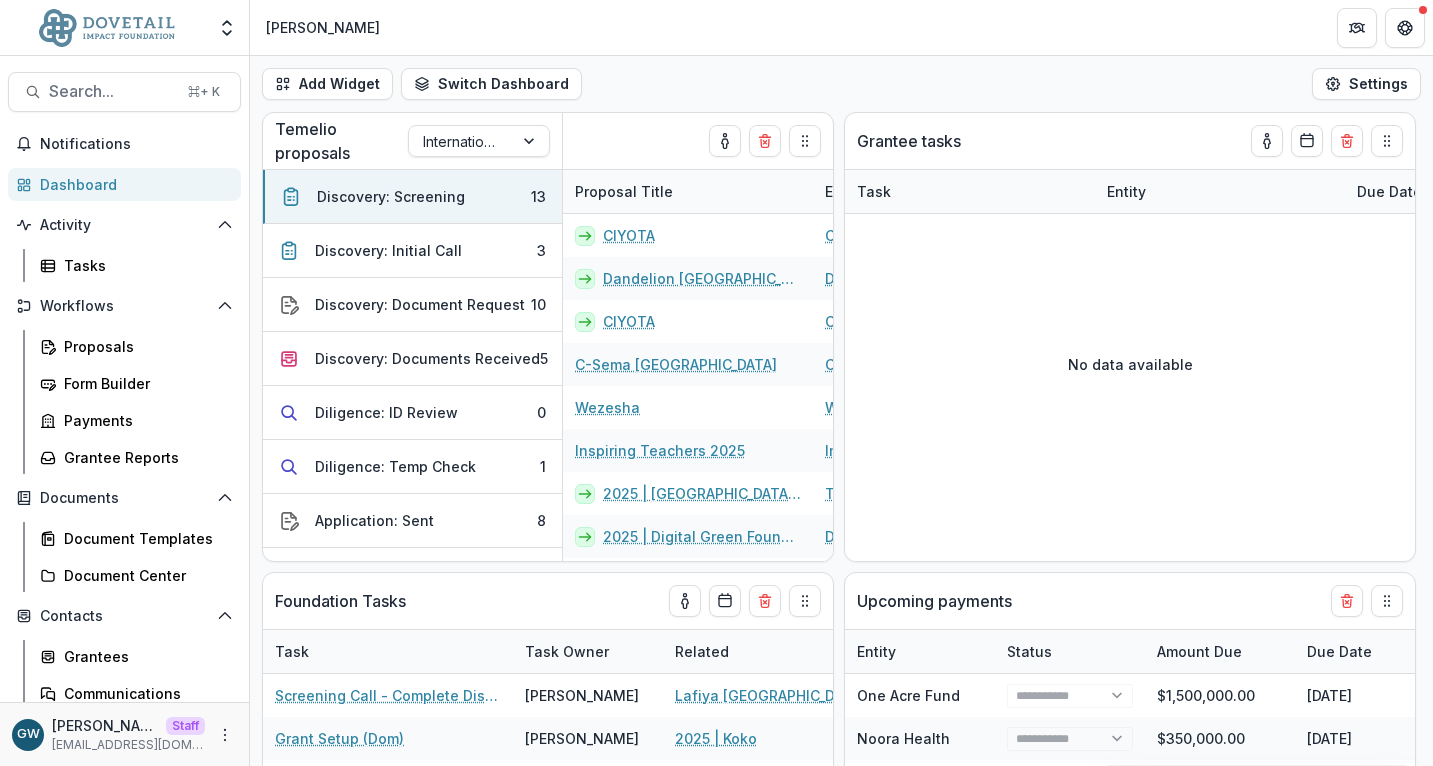 select on "******" 